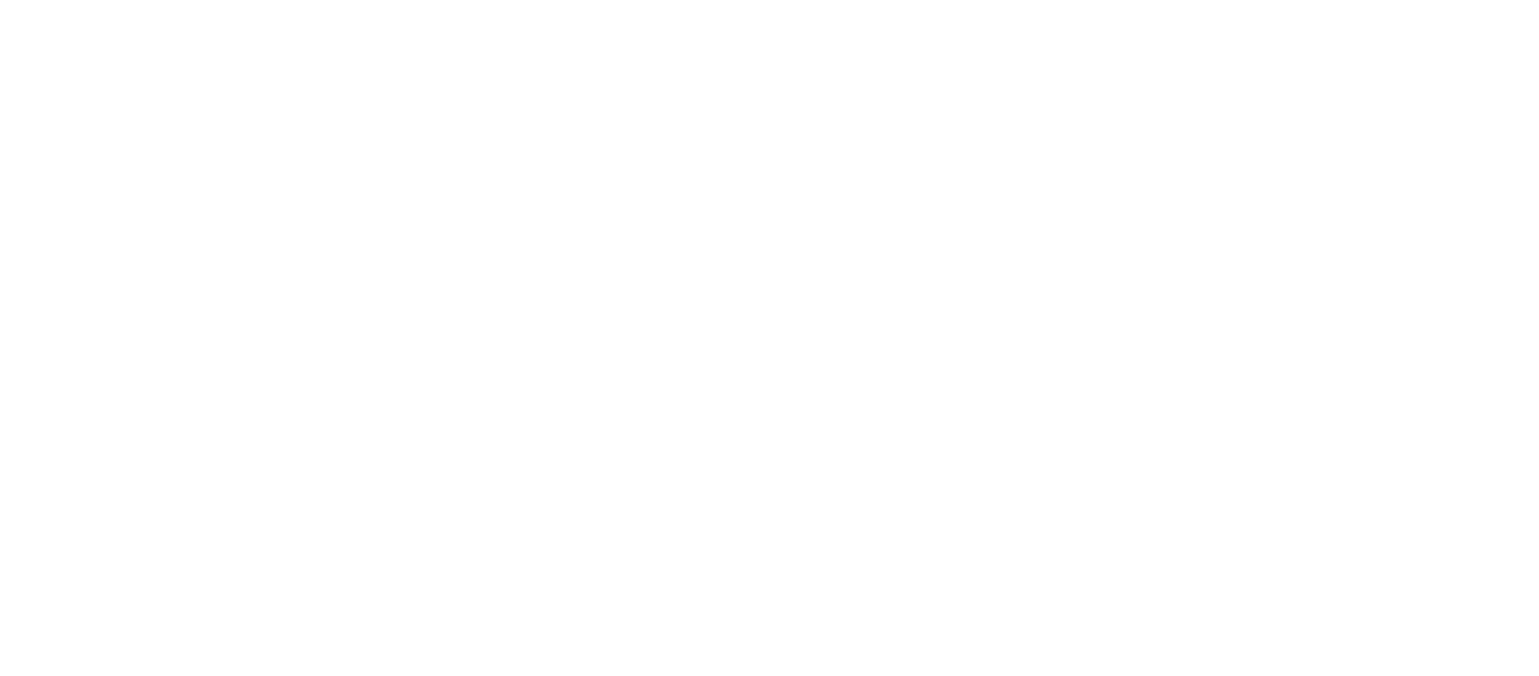 scroll, scrollTop: 0, scrollLeft: 0, axis: both 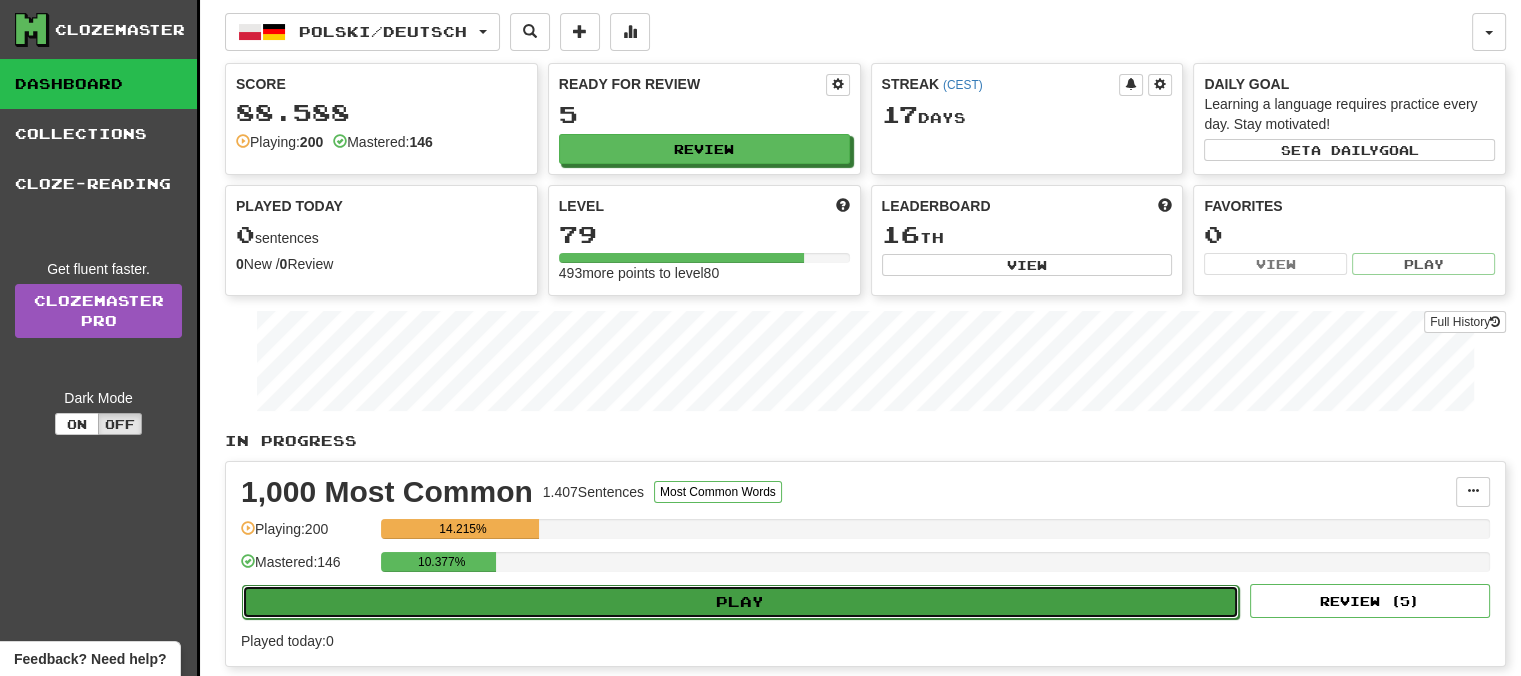 click on "Play" at bounding box center (740, 602) 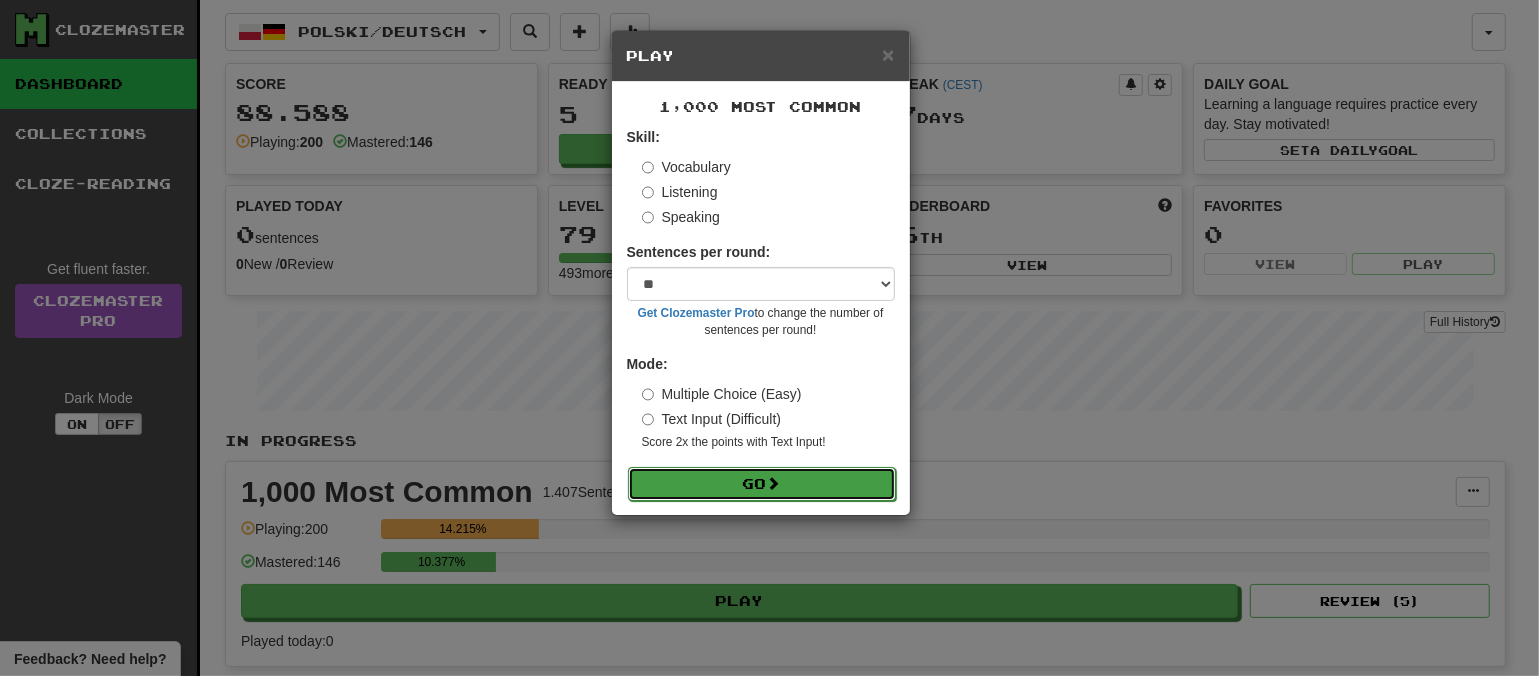 click on "Go" at bounding box center (762, 484) 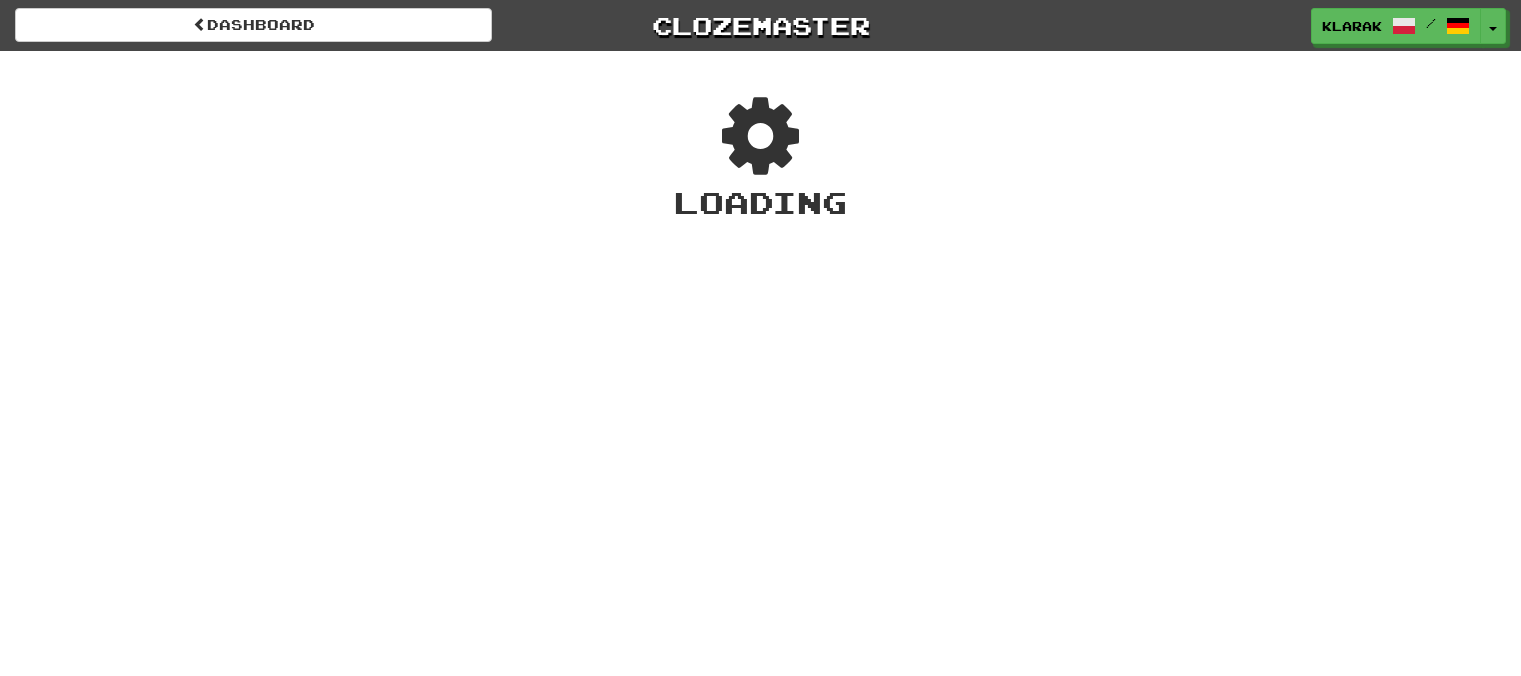 scroll, scrollTop: 0, scrollLeft: 0, axis: both 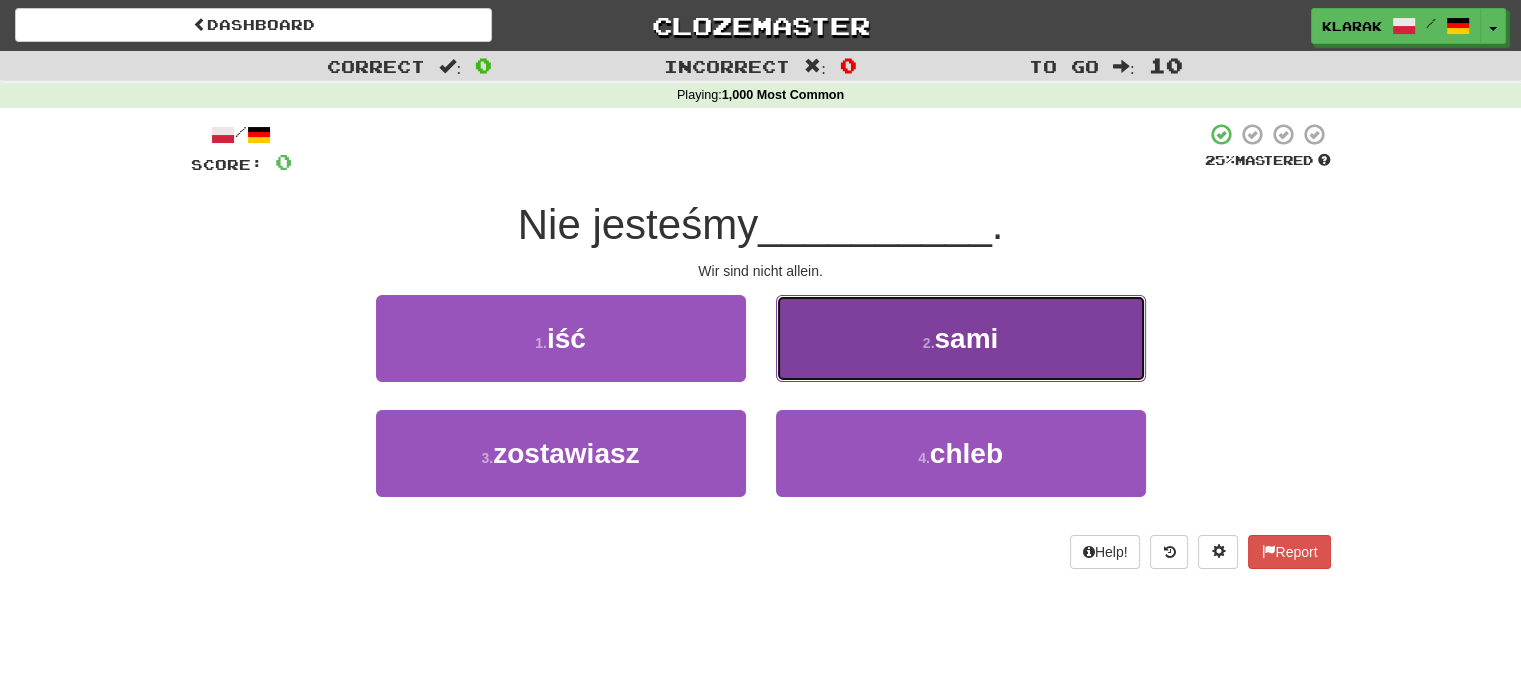 click on "2 .  sami" at bounding box center [961, 338] 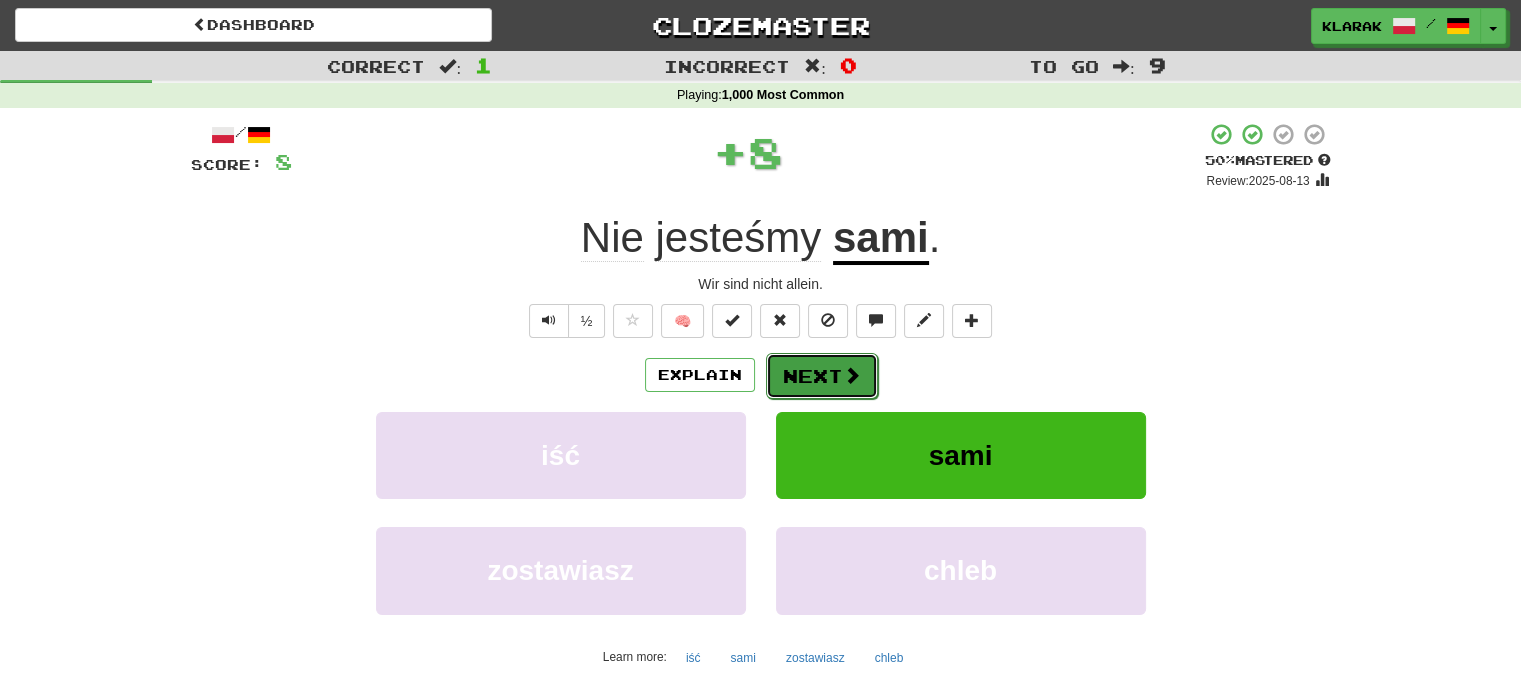 click on "Next" at bounding box center [822, 376] 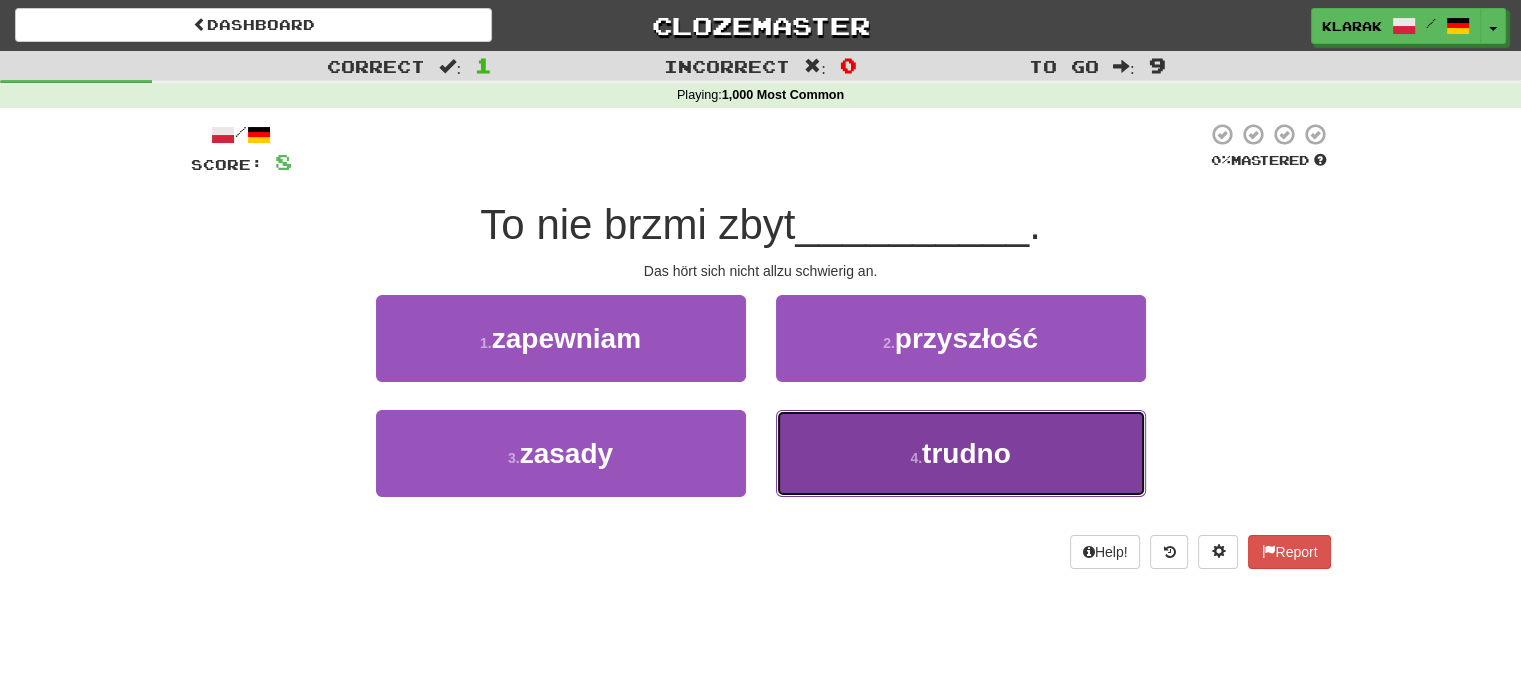 click on "4 .  trudno" at bounding box center [961, 453] 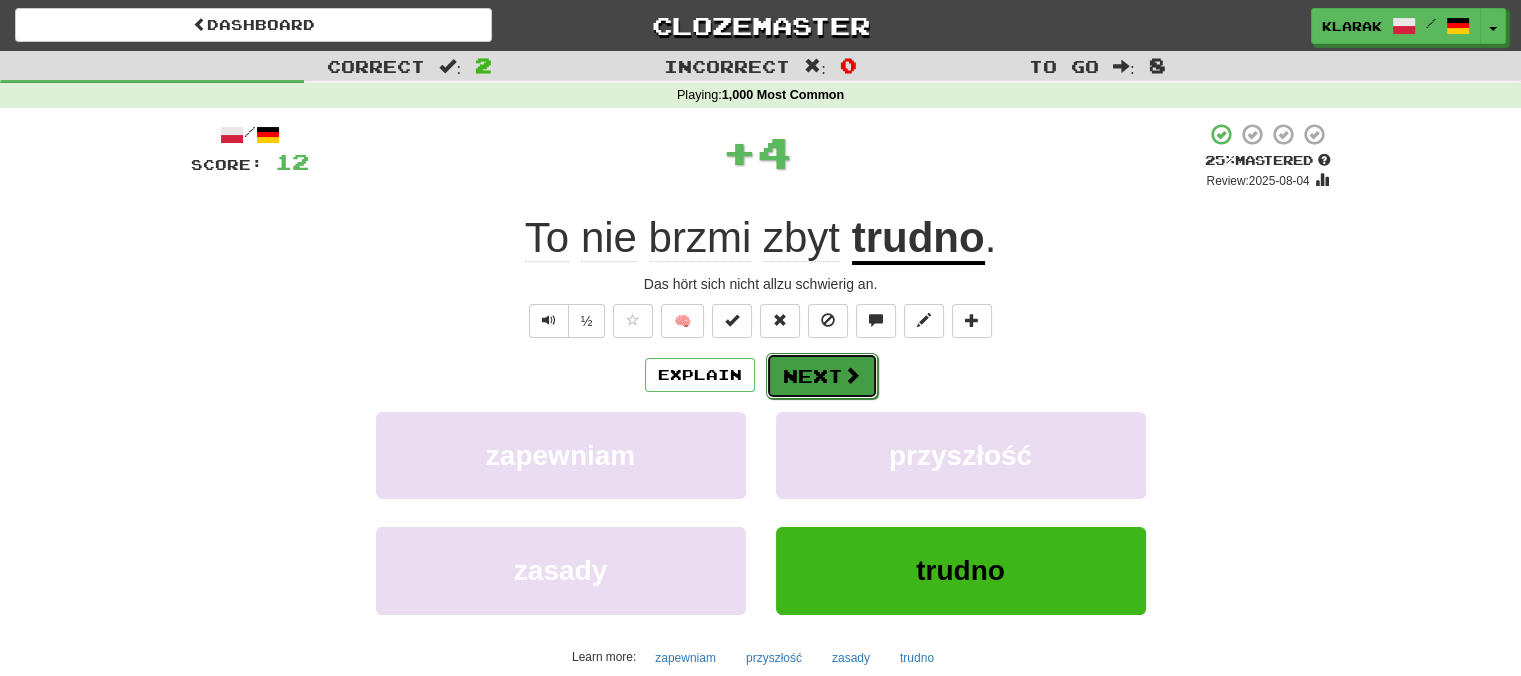 click on "Next" at bounding box center (822, 376) 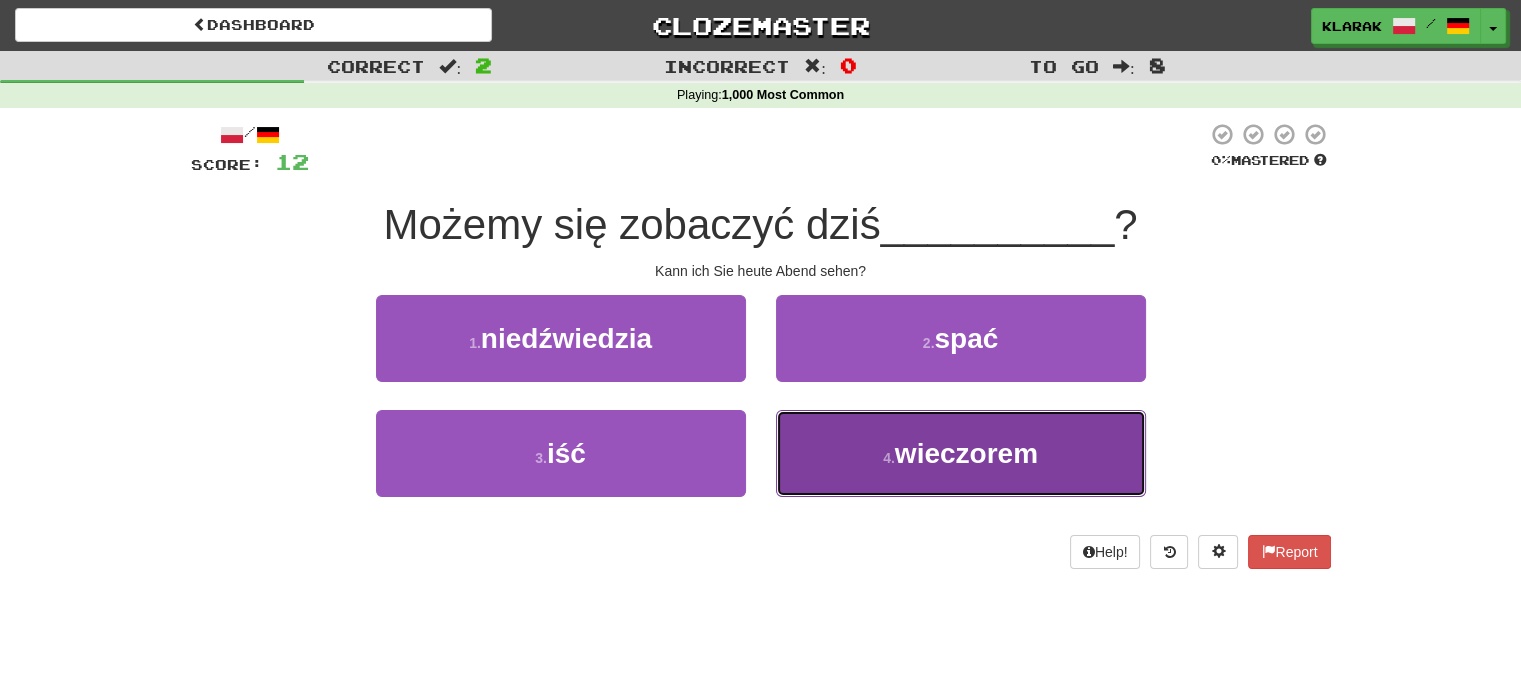 click on "4 .  wieczorem" at bounding box center (961, 453) 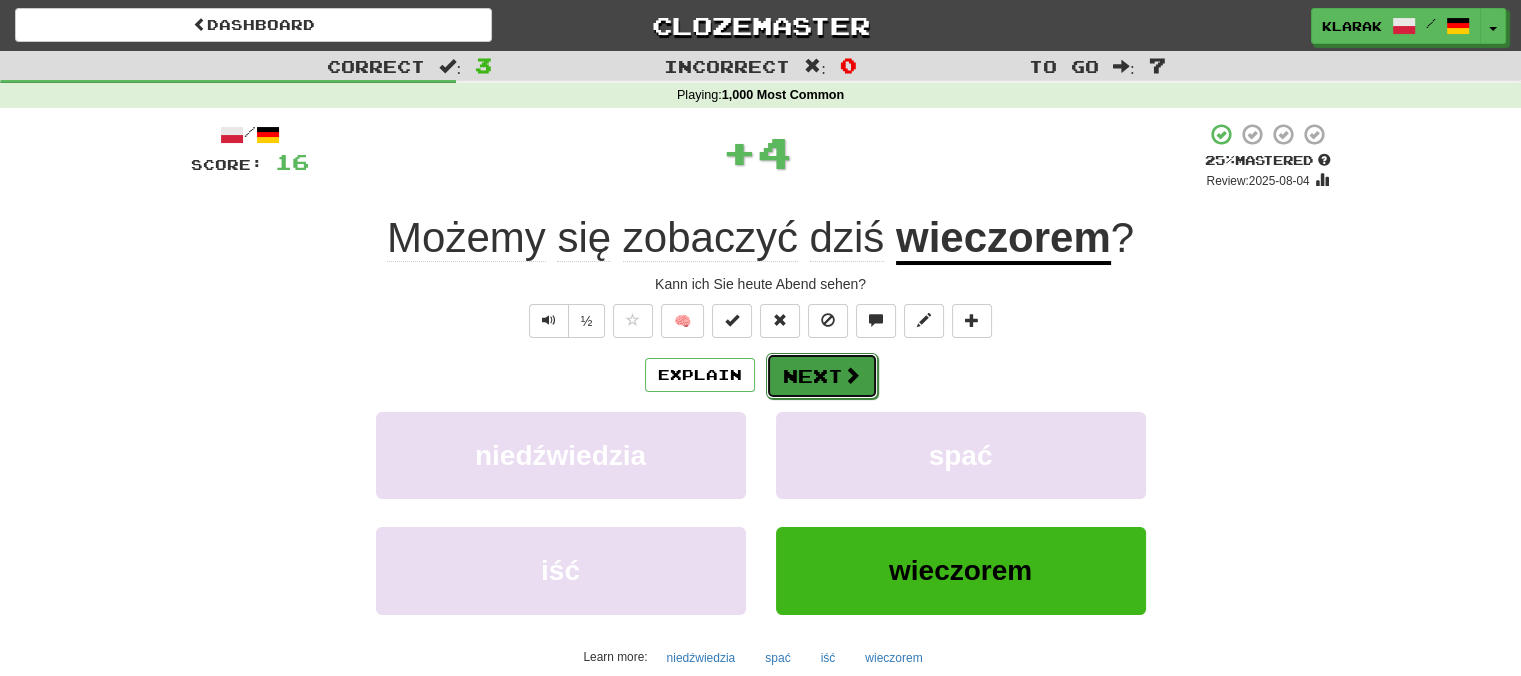 click on "Next" at bounding box center [822, 376] 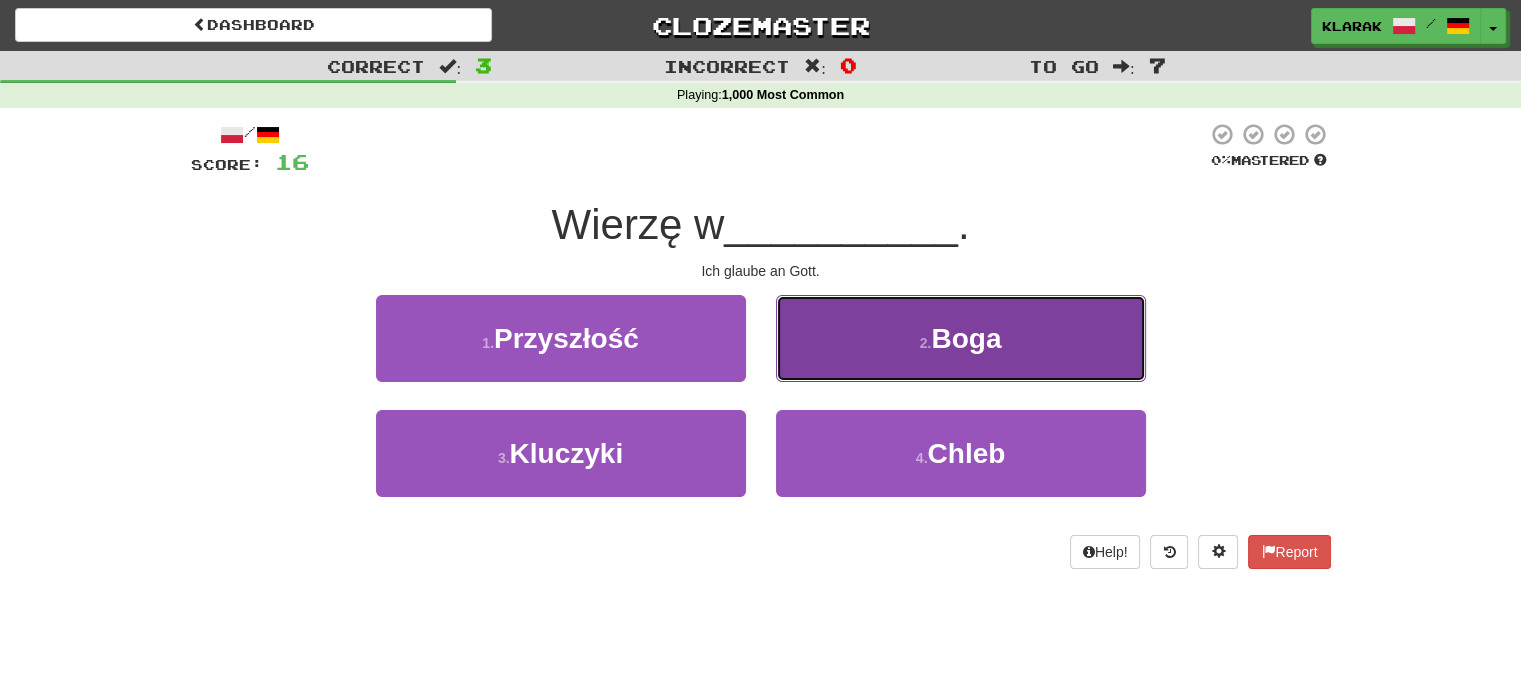 click on "2 .  Boga" at bounding box center (961, 338) 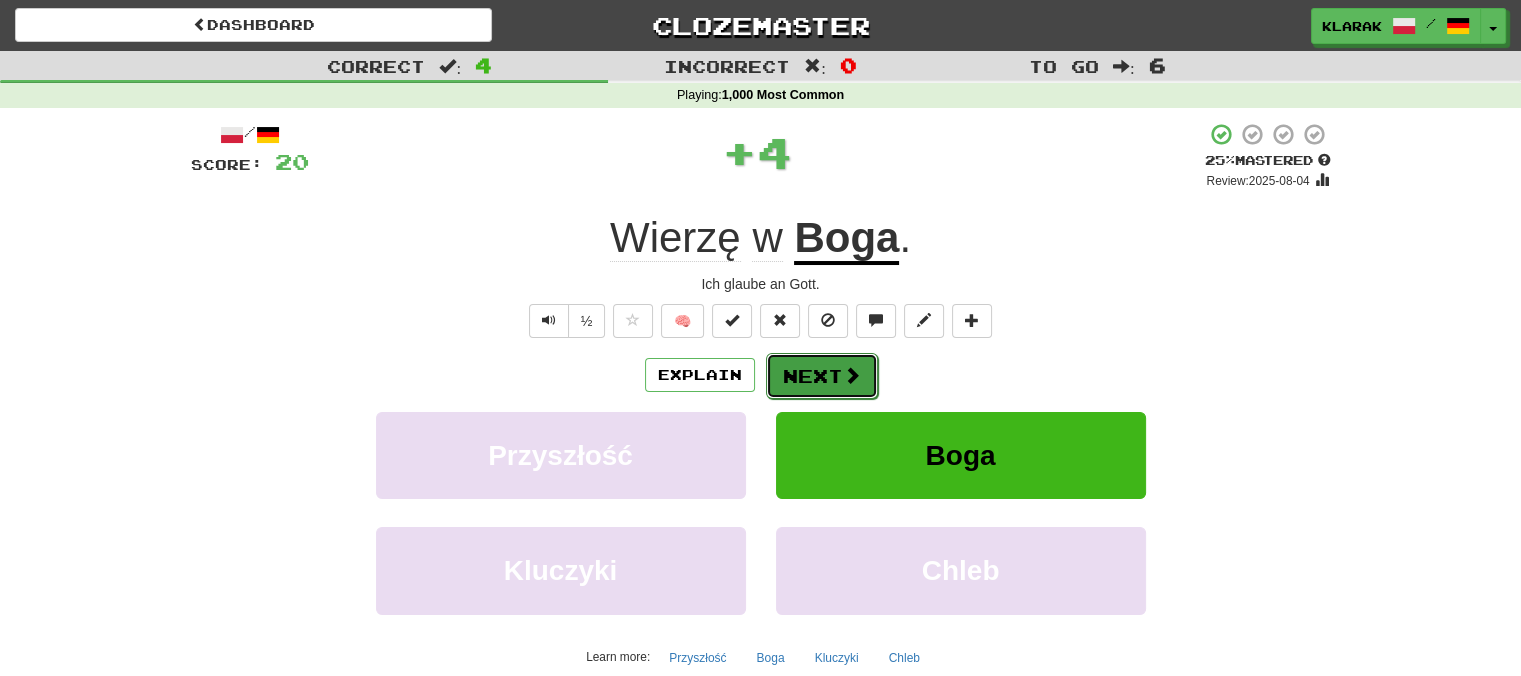 click on "Next" at bounding box center (822, 376) 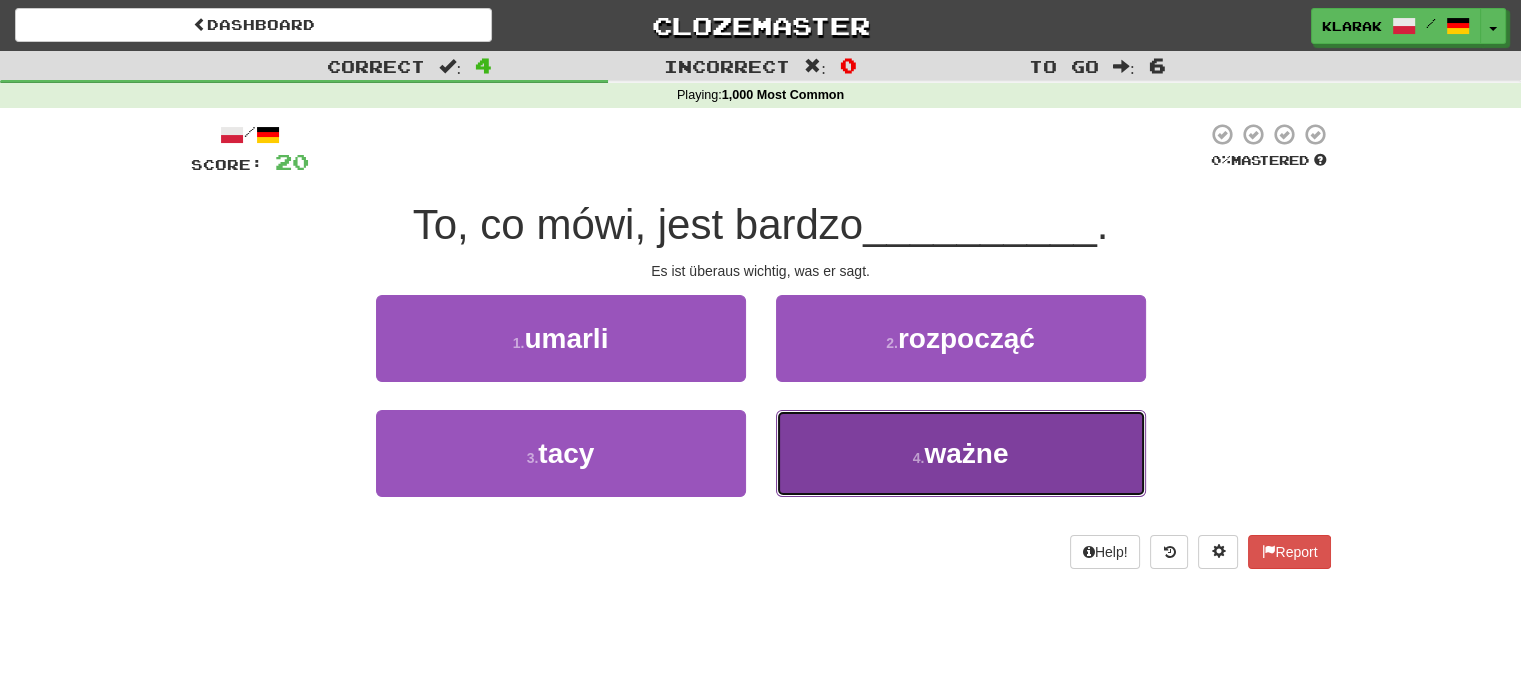 click on "4 .  ważne" at bounding box center (961, 453) 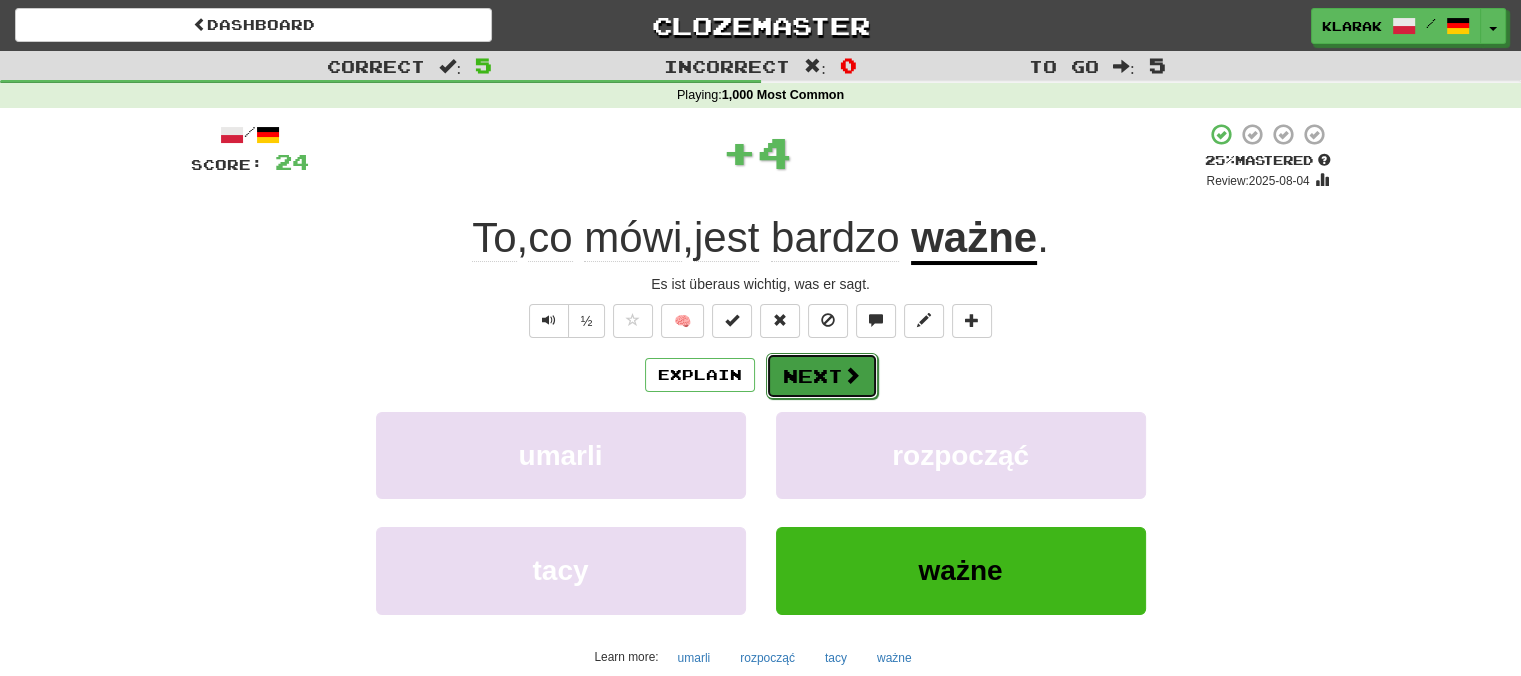 click on "Next" at bounding box center [822, 376] 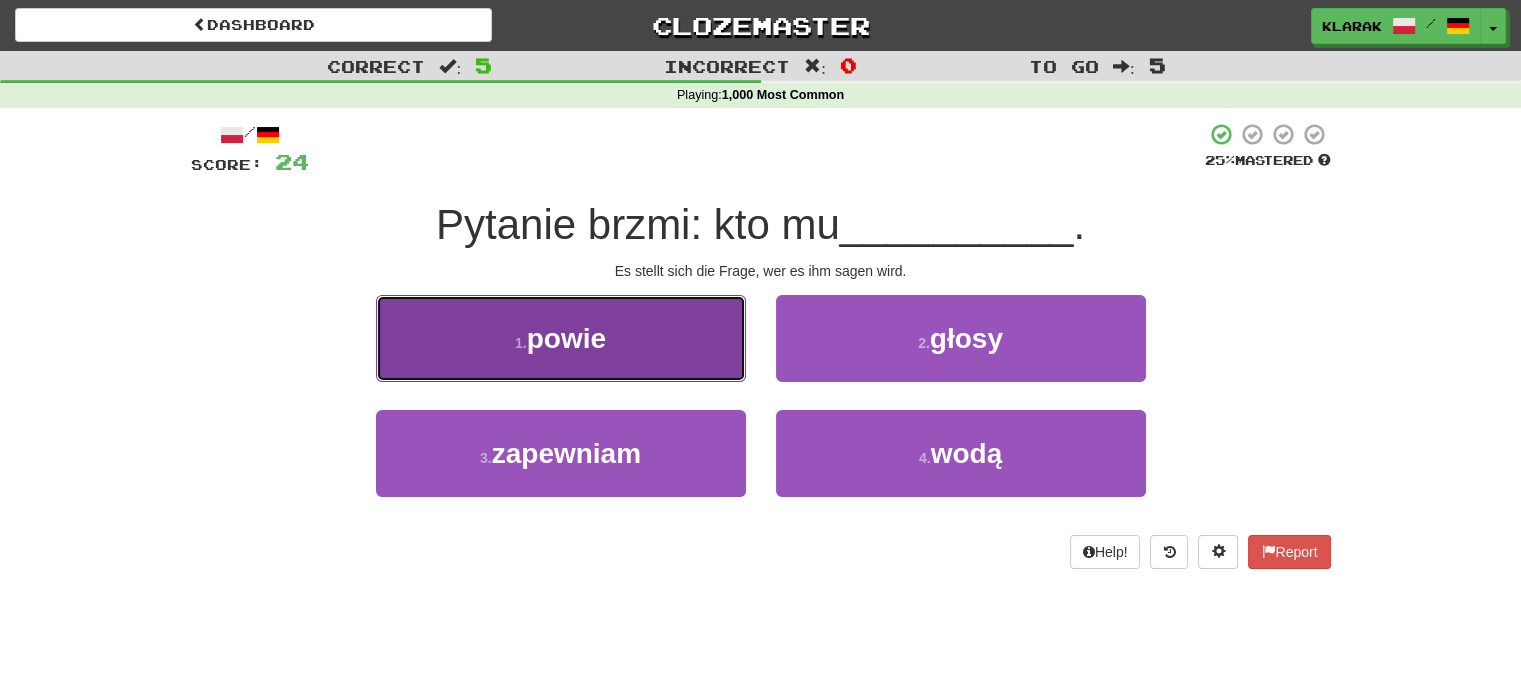click on "powie" at bounding box center (566, 338) 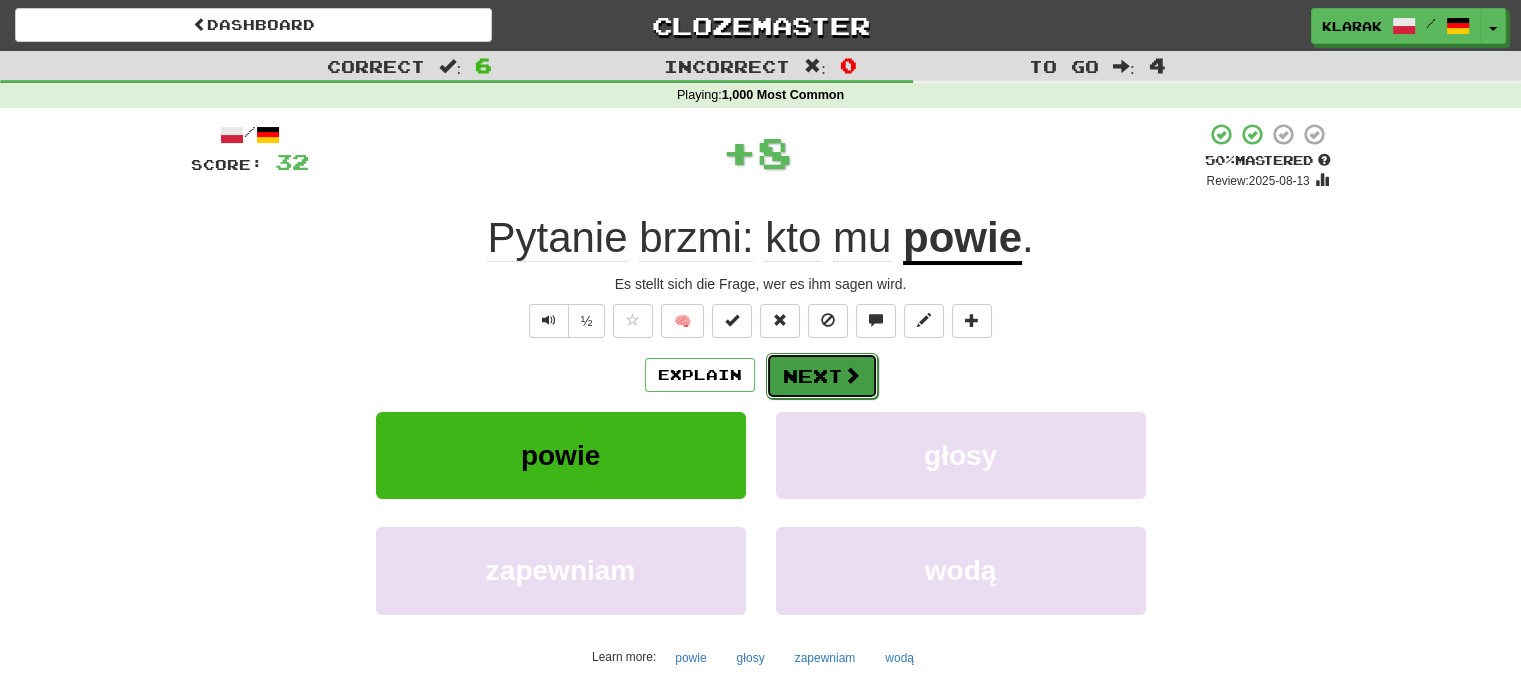 click on "Next" at bounding box center [822, 376] 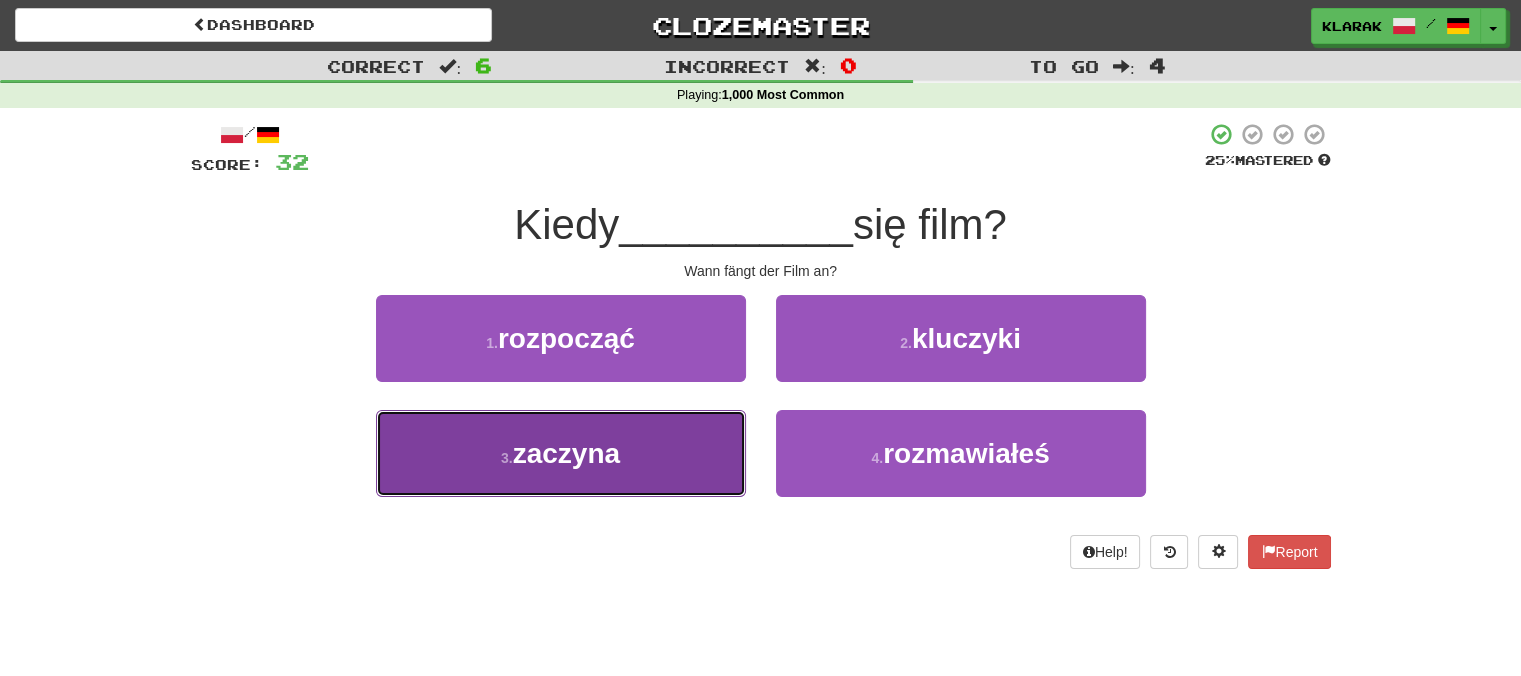 click on "3 .  zaczyna" at bounding box center (561, 453) 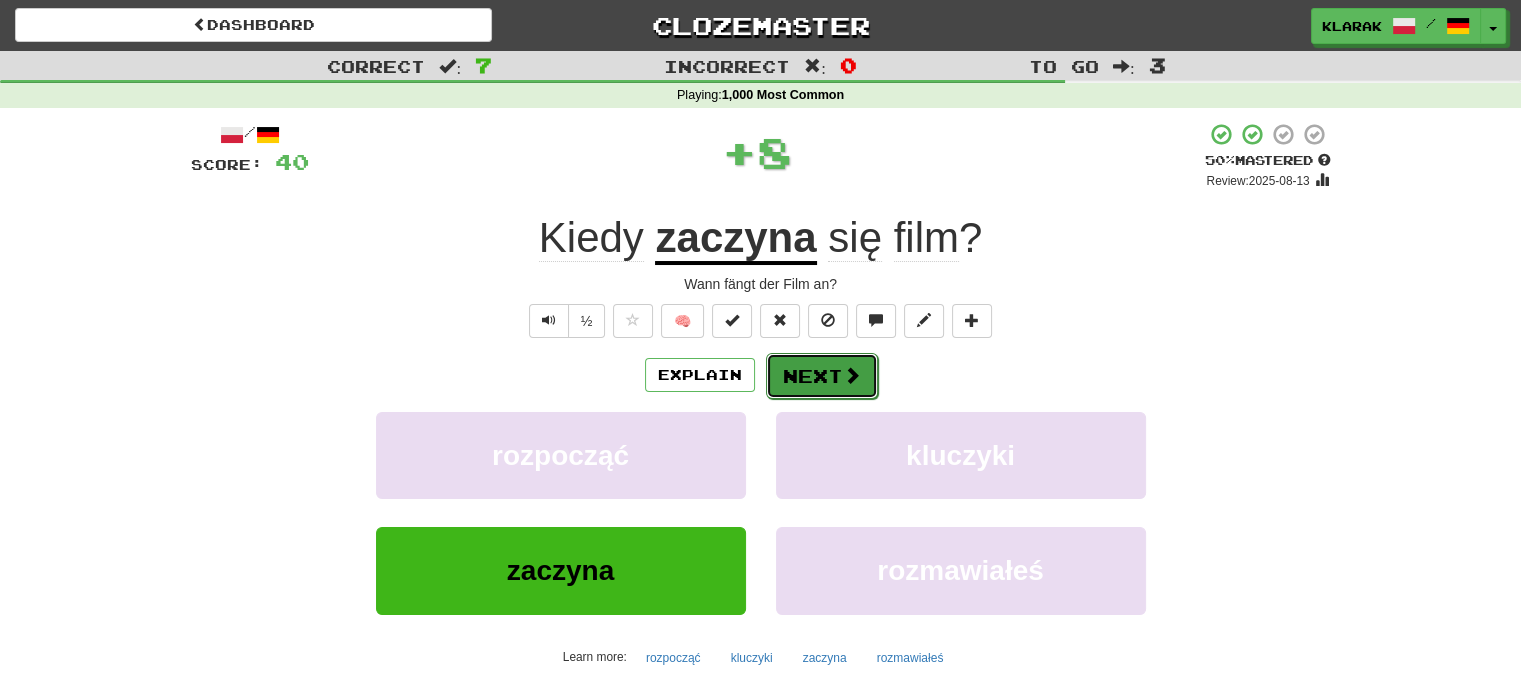 click on "Next" at bounding box center [822, 376] 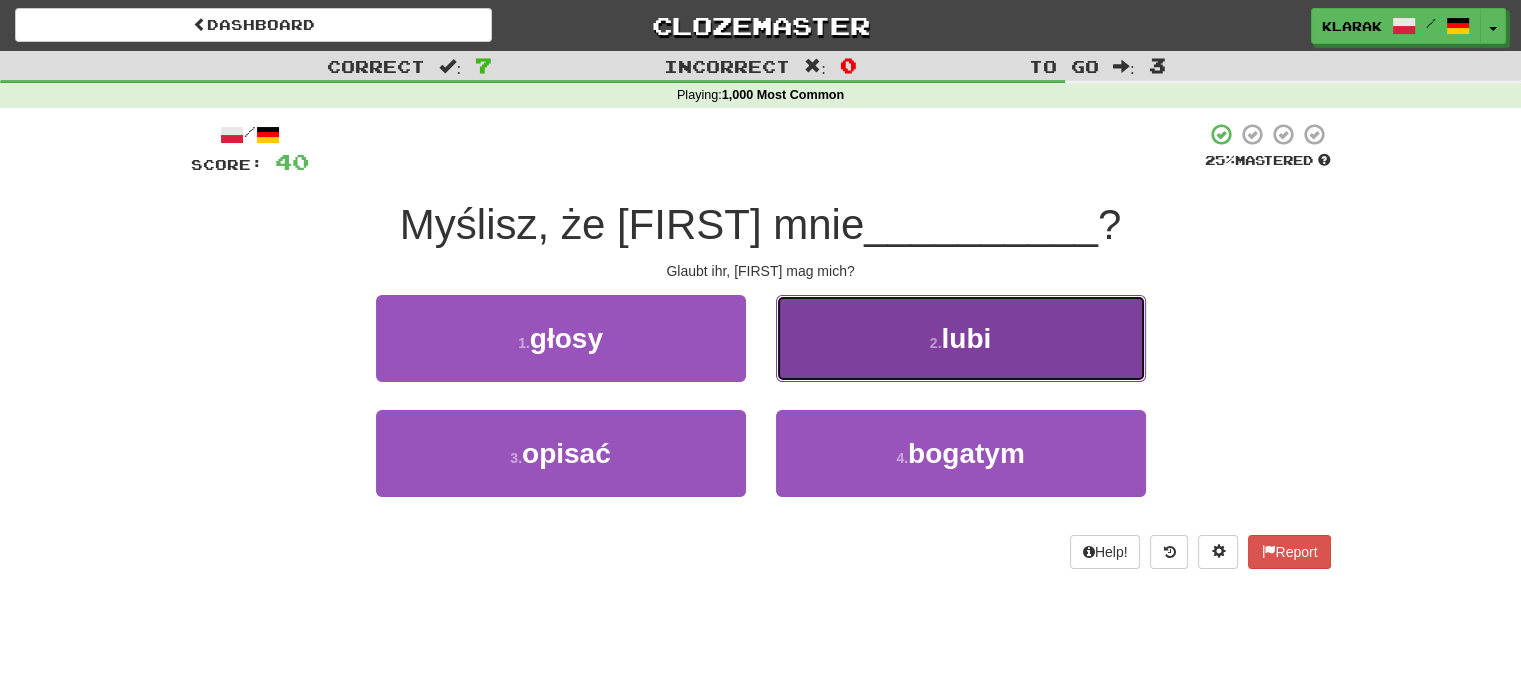 click on "2 .  lubi" at bounding box center [961, 338] 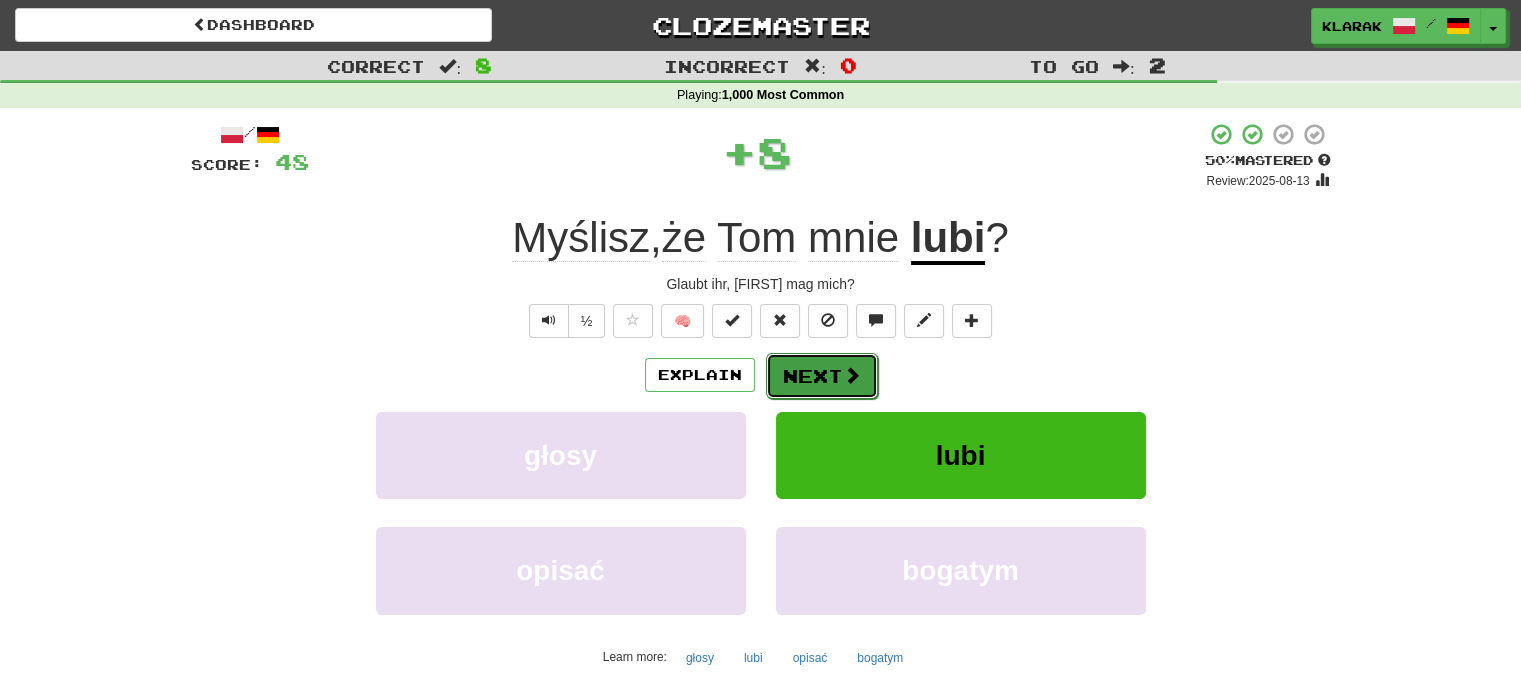click on "Next" at bounding box center (822, 376) 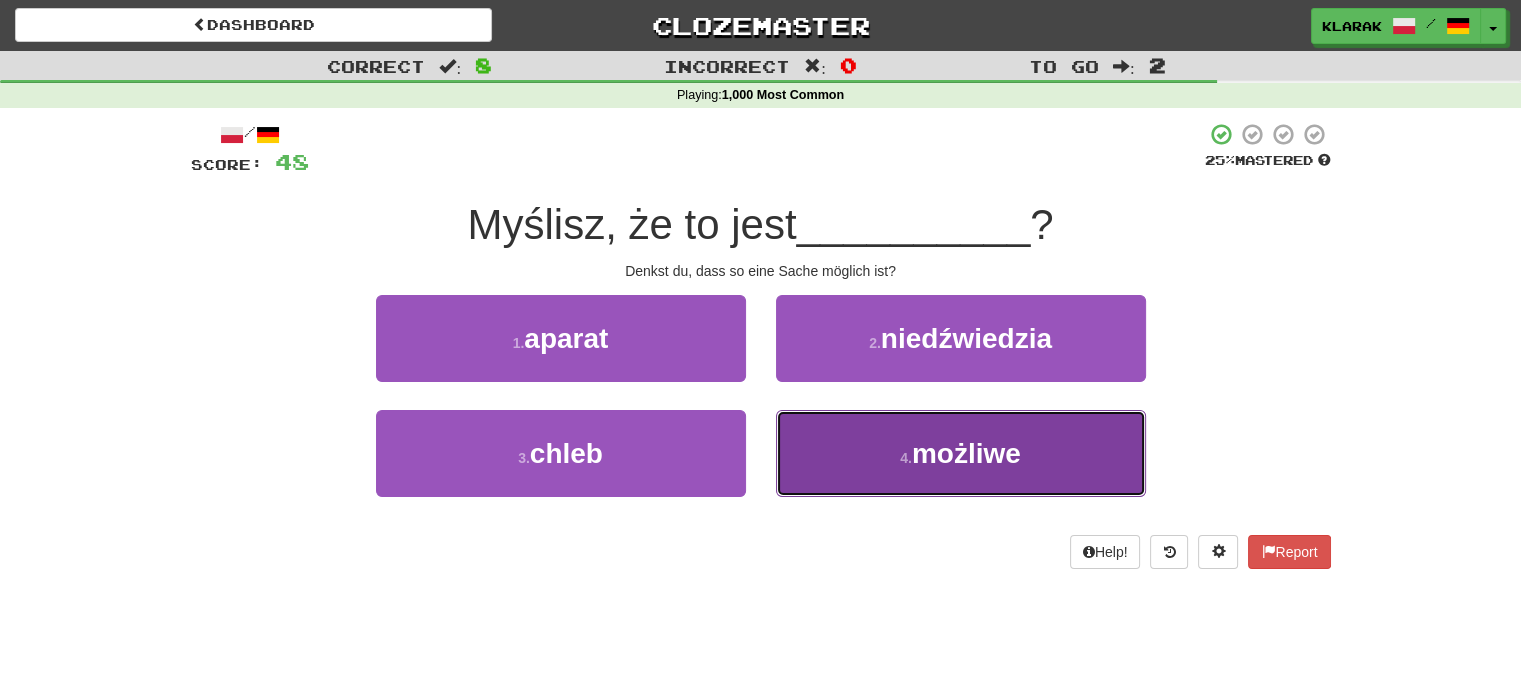 click on "4 .  możliwe" 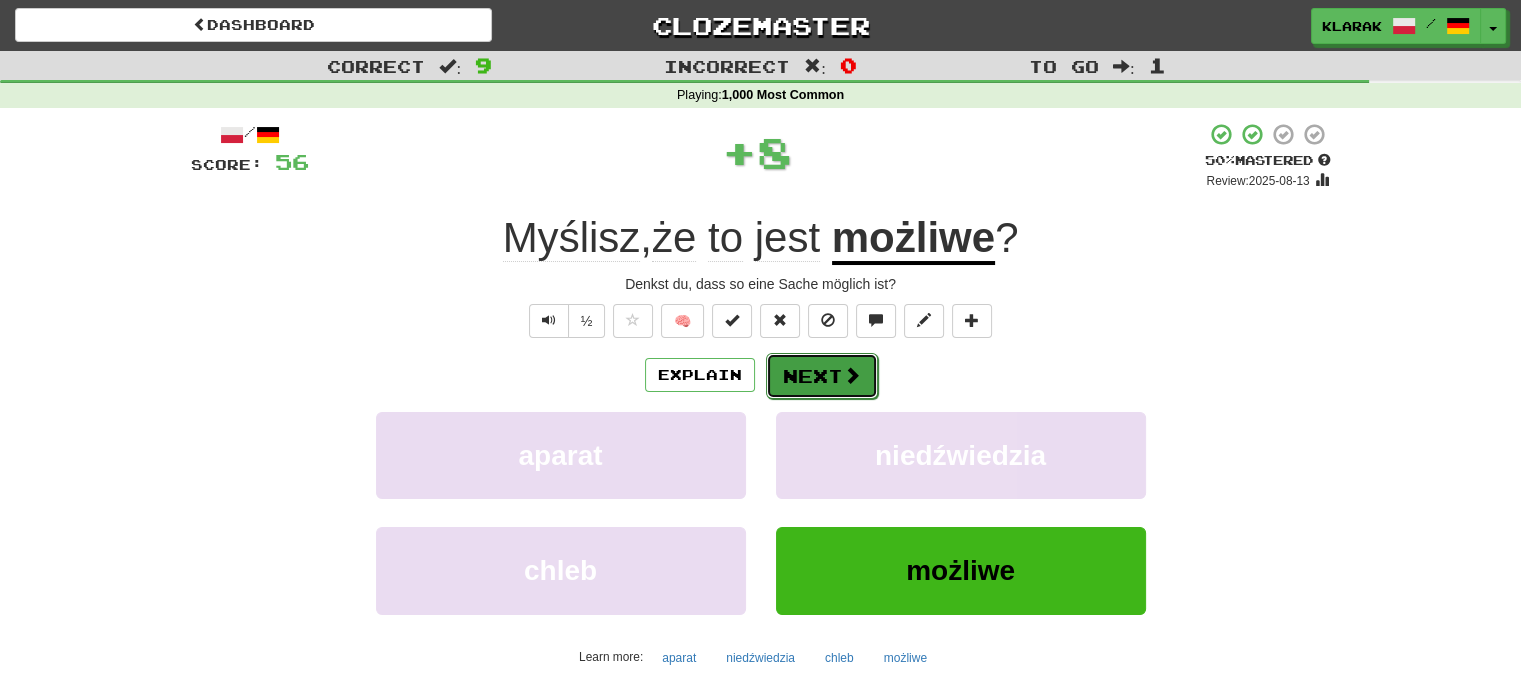 click on "Next" 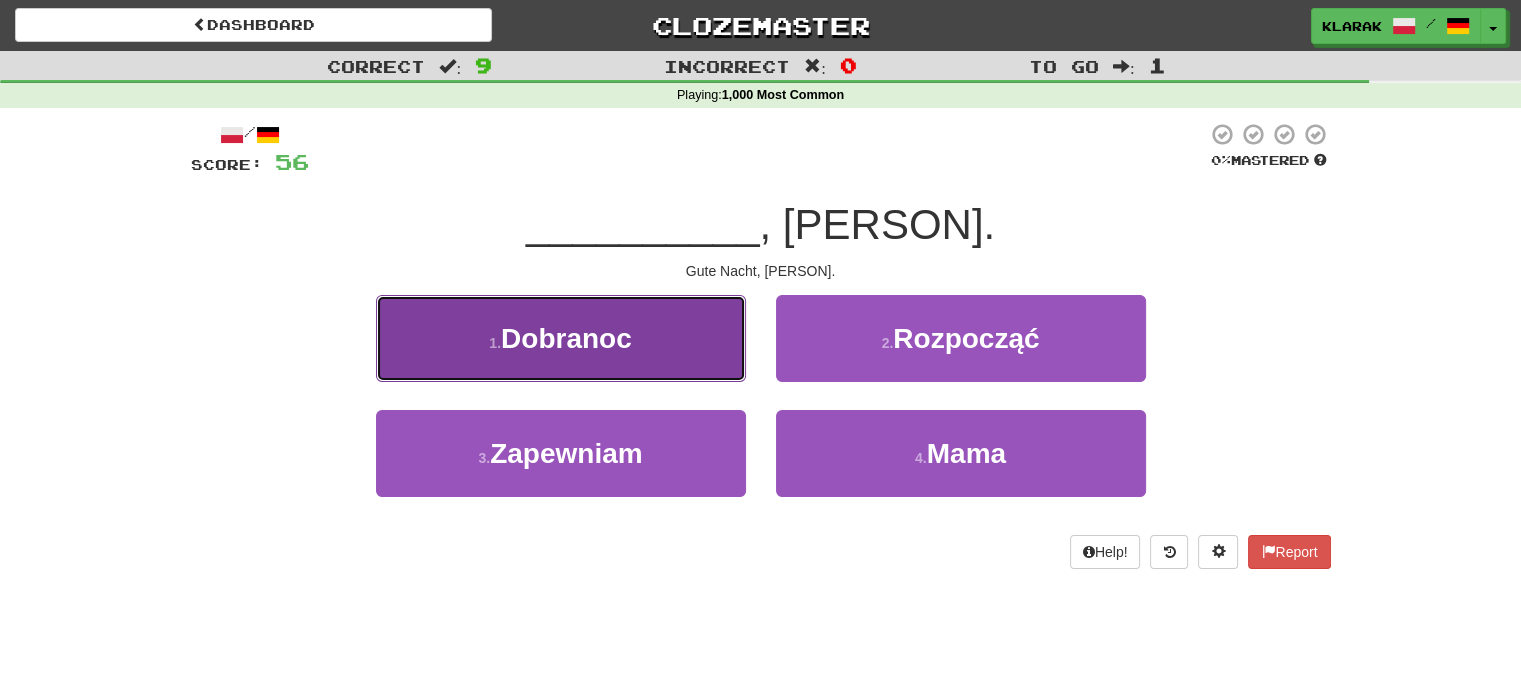 click on "Dobranoc" 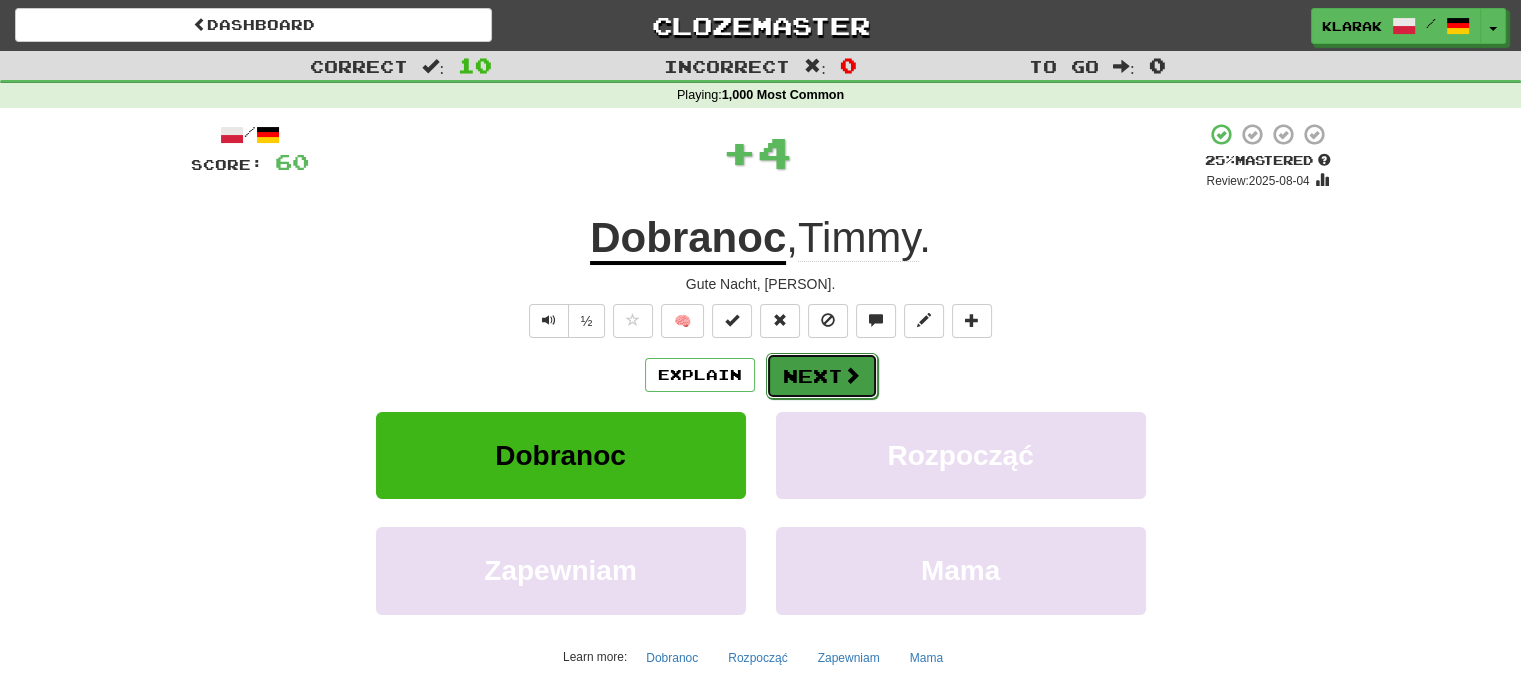 click on "Next" 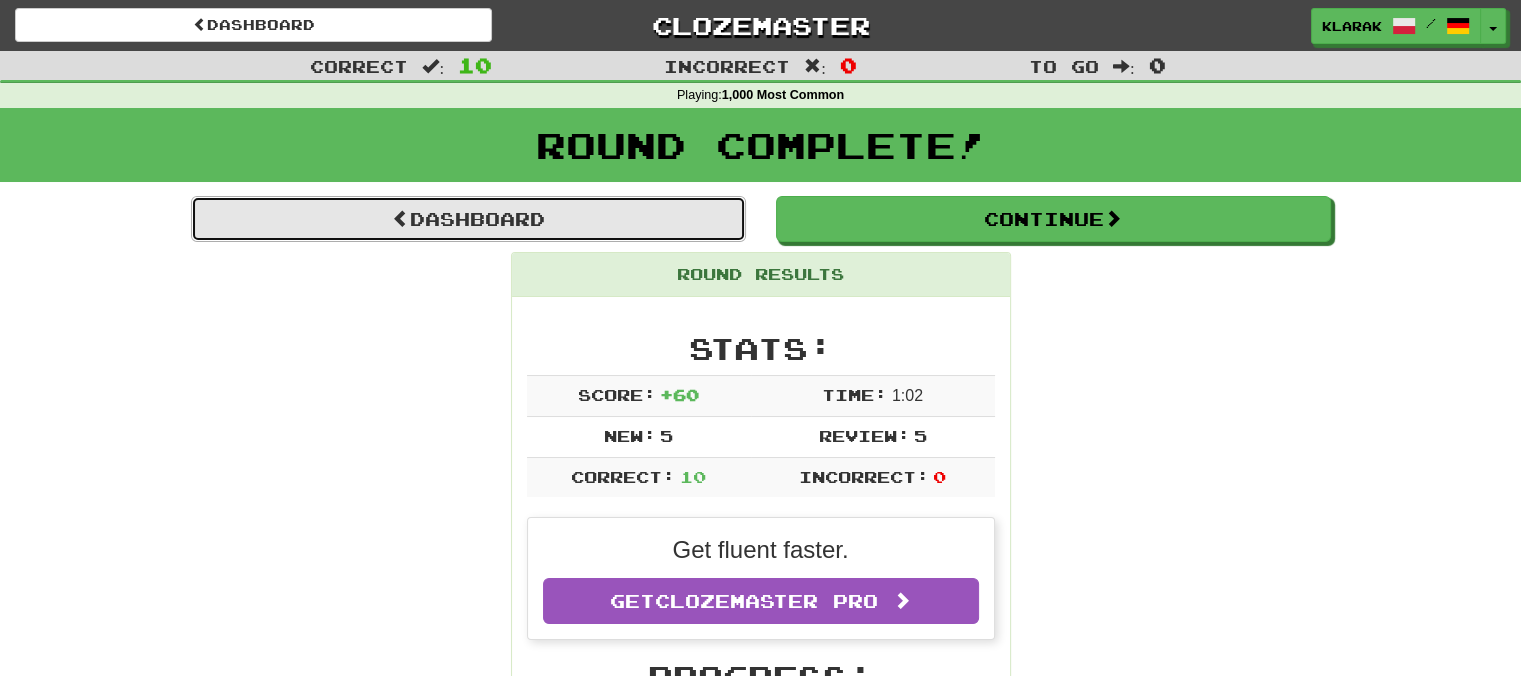 click on "Dashboard" 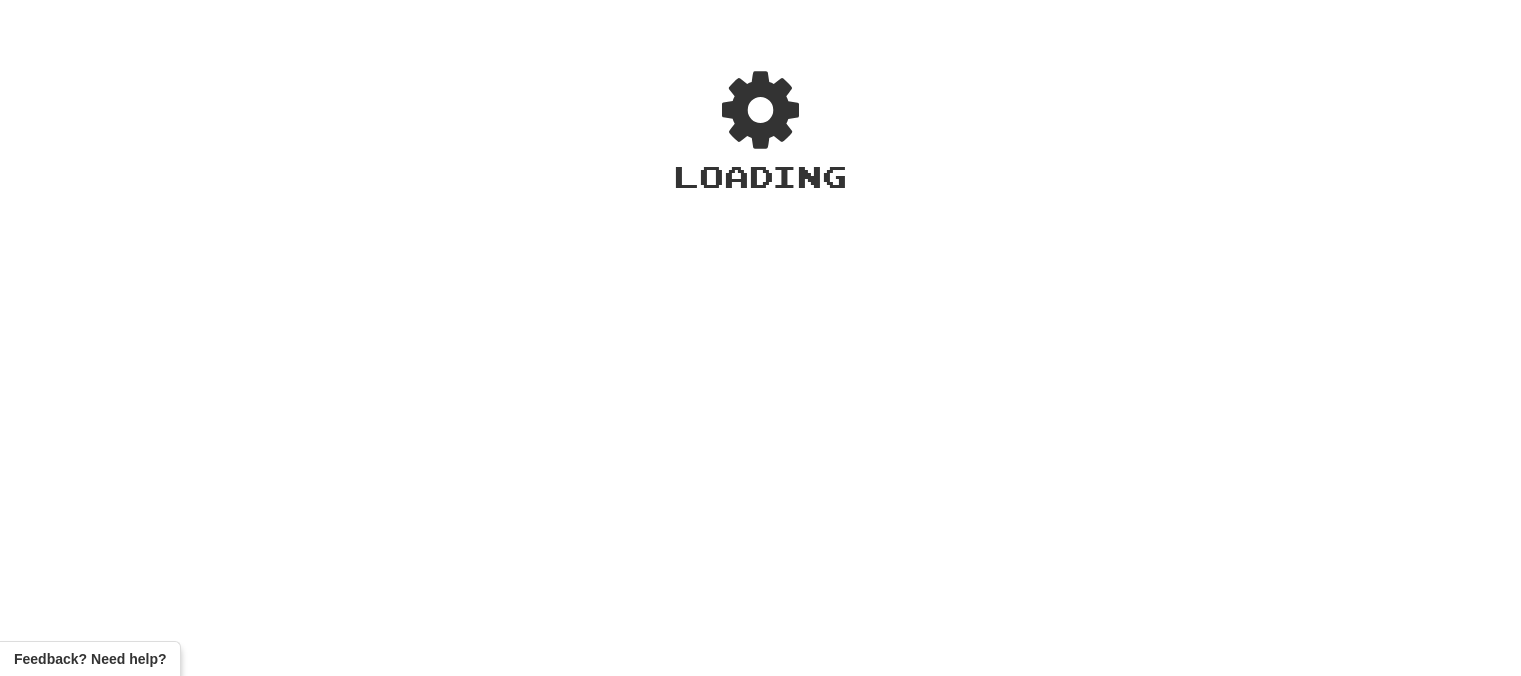 scroll, scrollTop: 0, scrollLeft: 0, axis: both 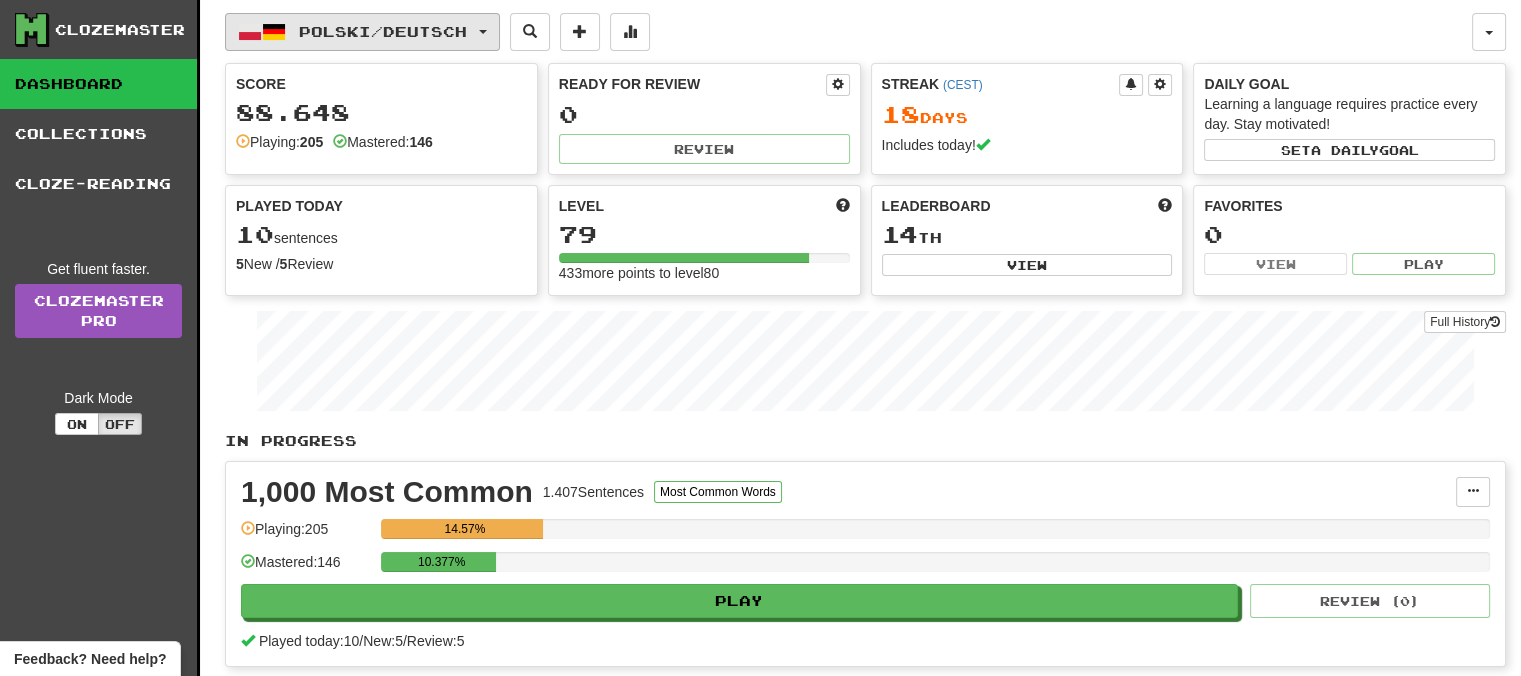 click on "Polski  /  Deutsch" at bounding box center (362, 32) 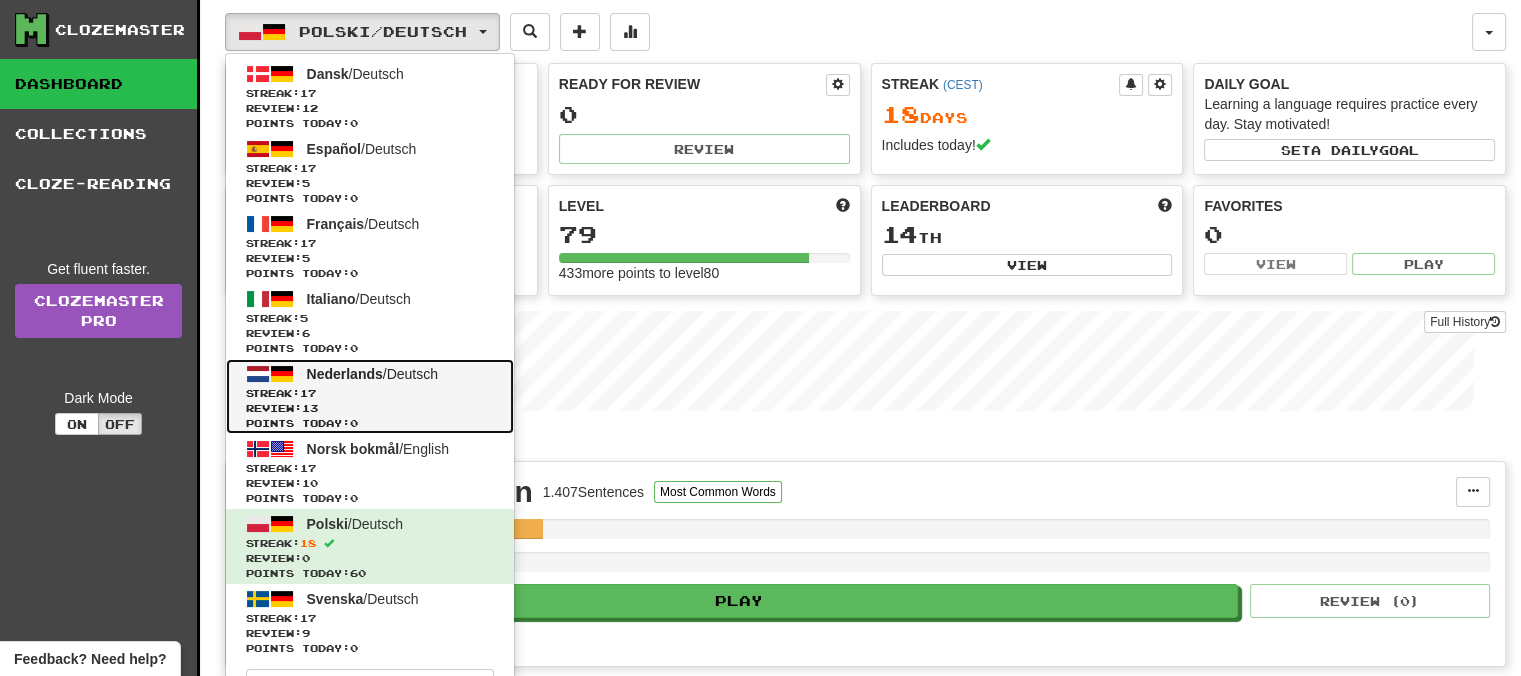 click on "Nederlands" at bounding box center (345, 374) 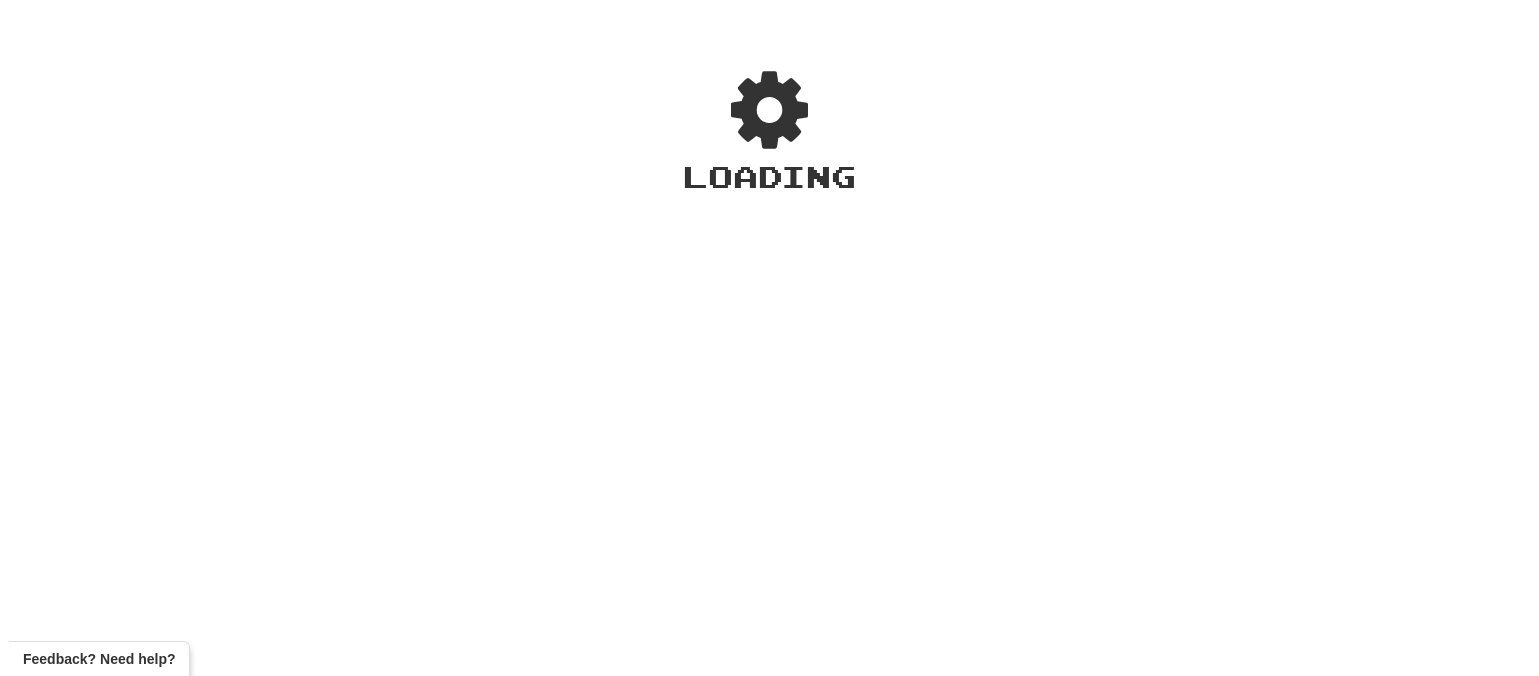 scroll, scrollTop: 0, scrollLeft: 0, axis: both 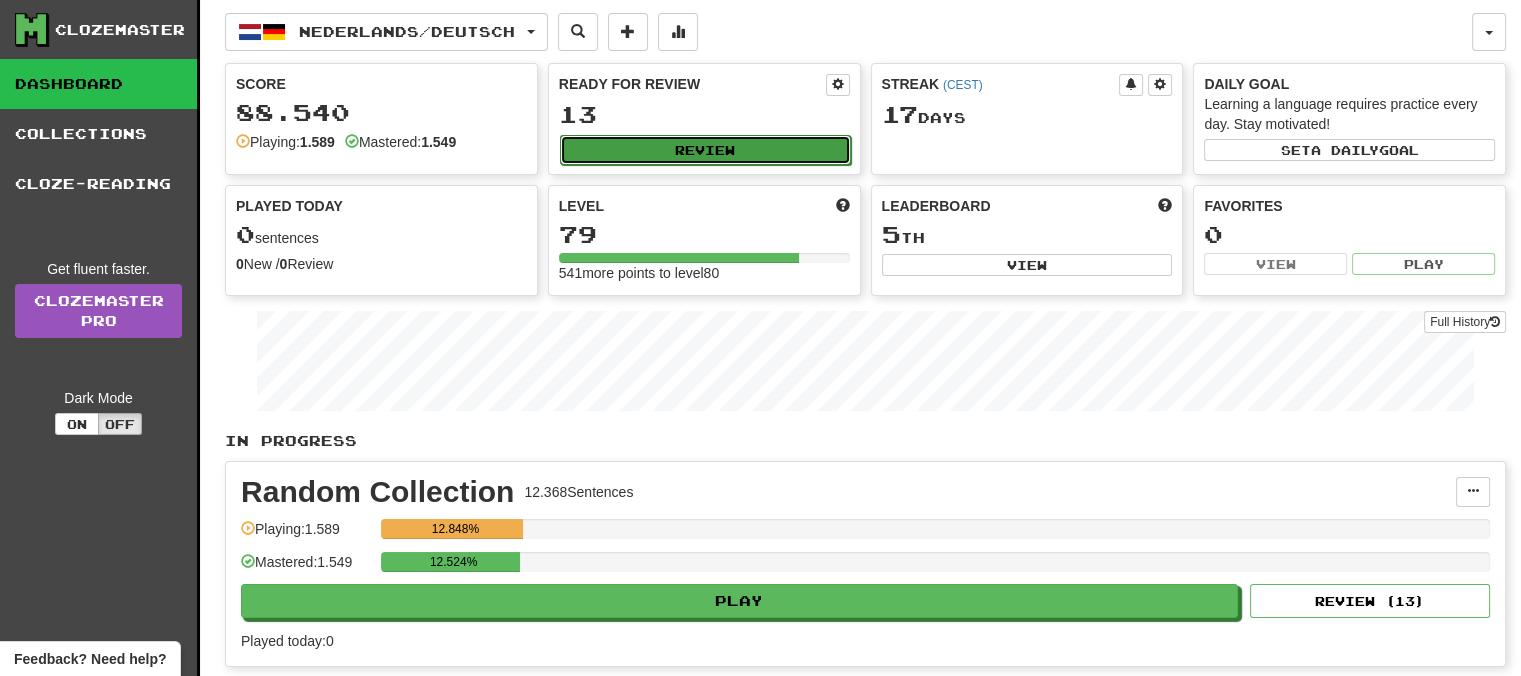 click on "Review" at bounding box center (705, 150) 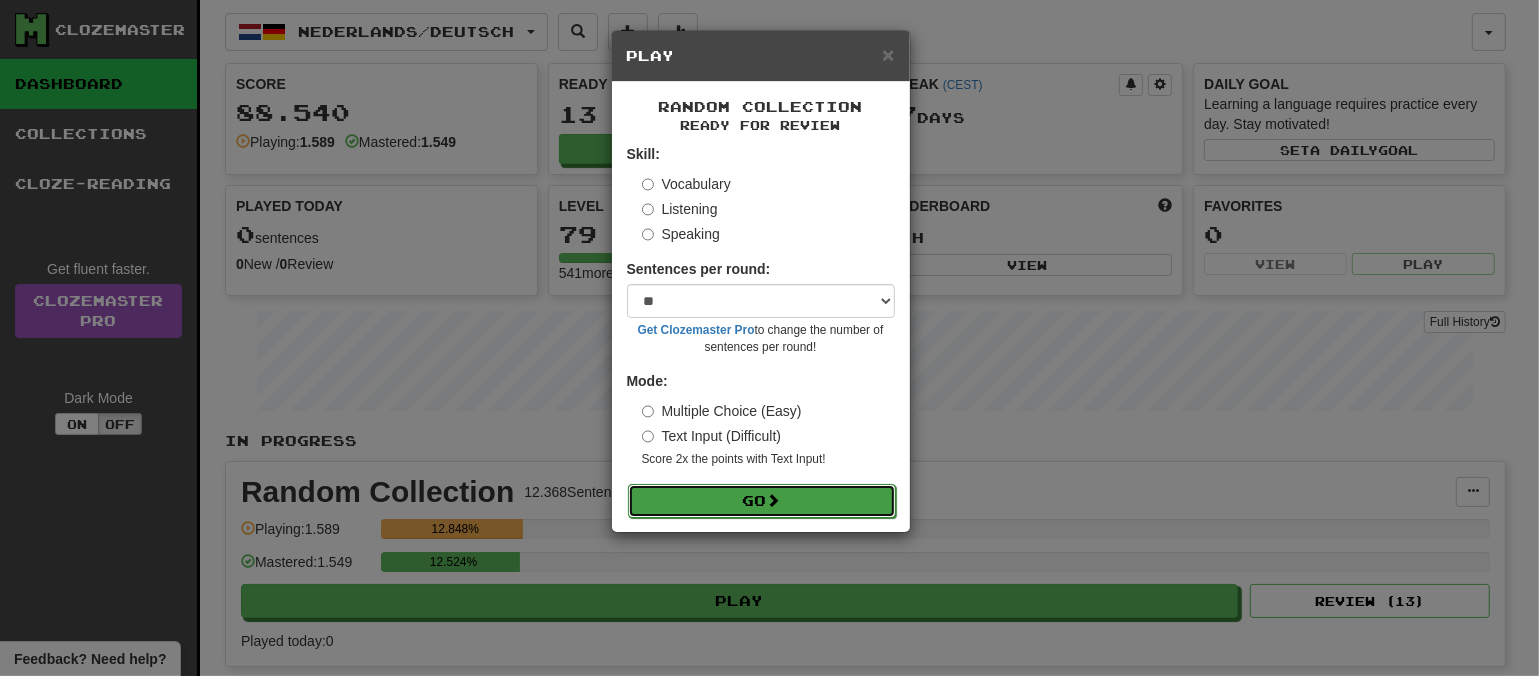 click on "Go" at bounding box center (762, 501) 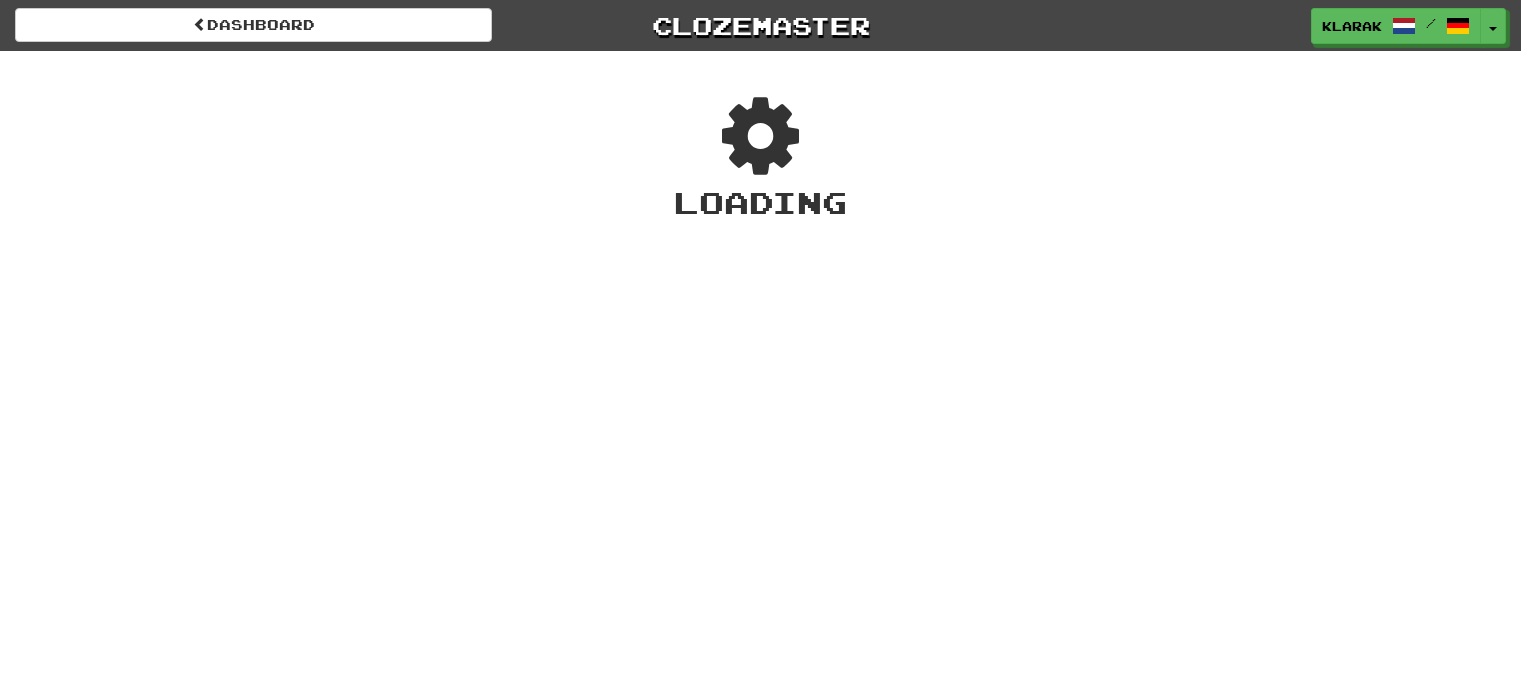 scroll, scrollTop: 0, scrollLeft: 0, axis: both 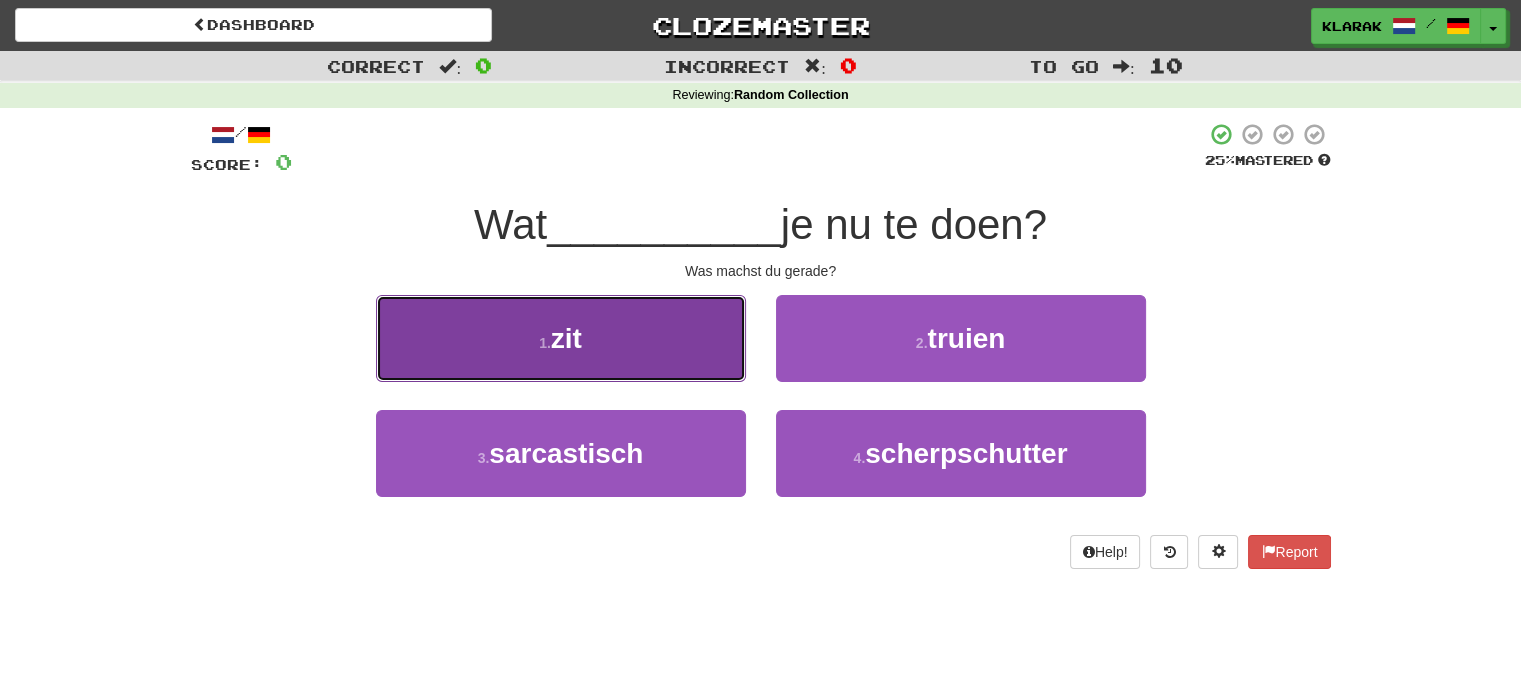 click on "1 .  zit" at bounding box center (561, 338) 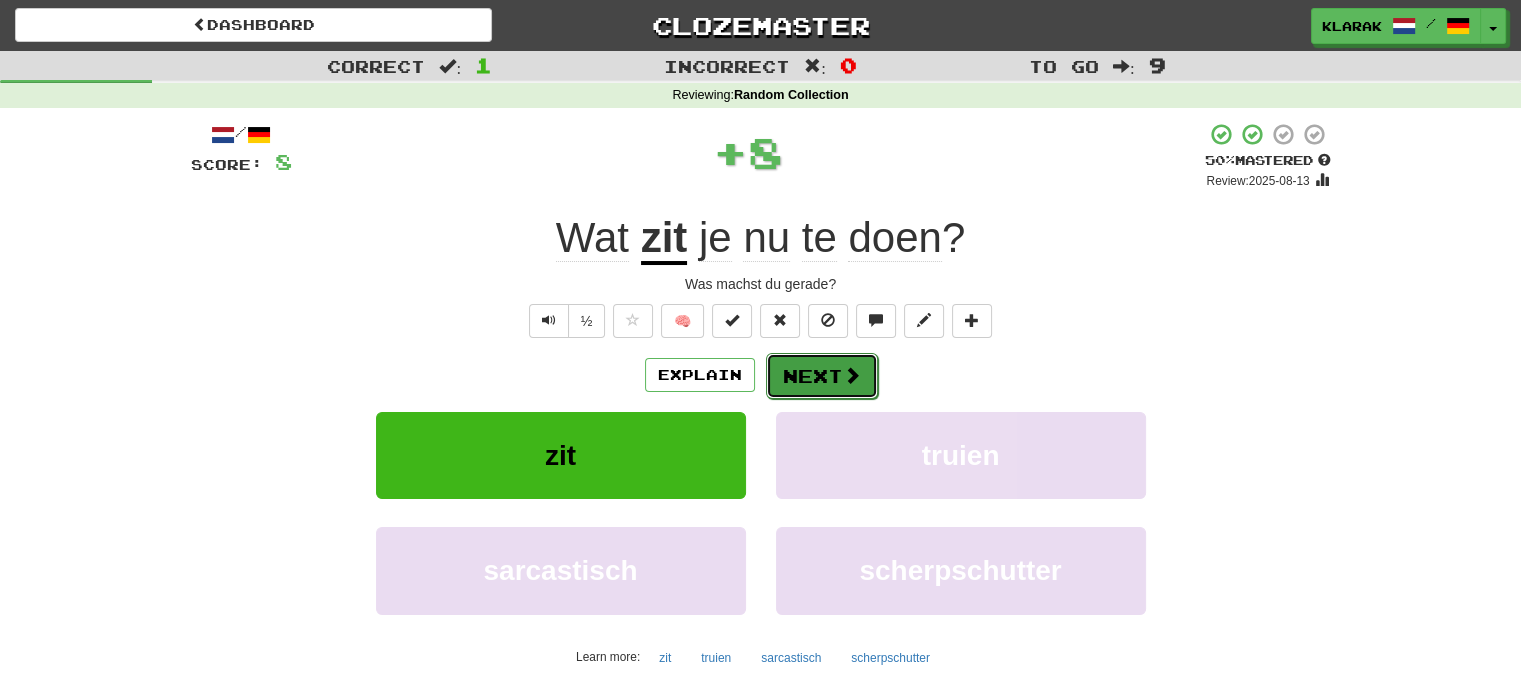 click on "Next" at bounding box center (822, 376) 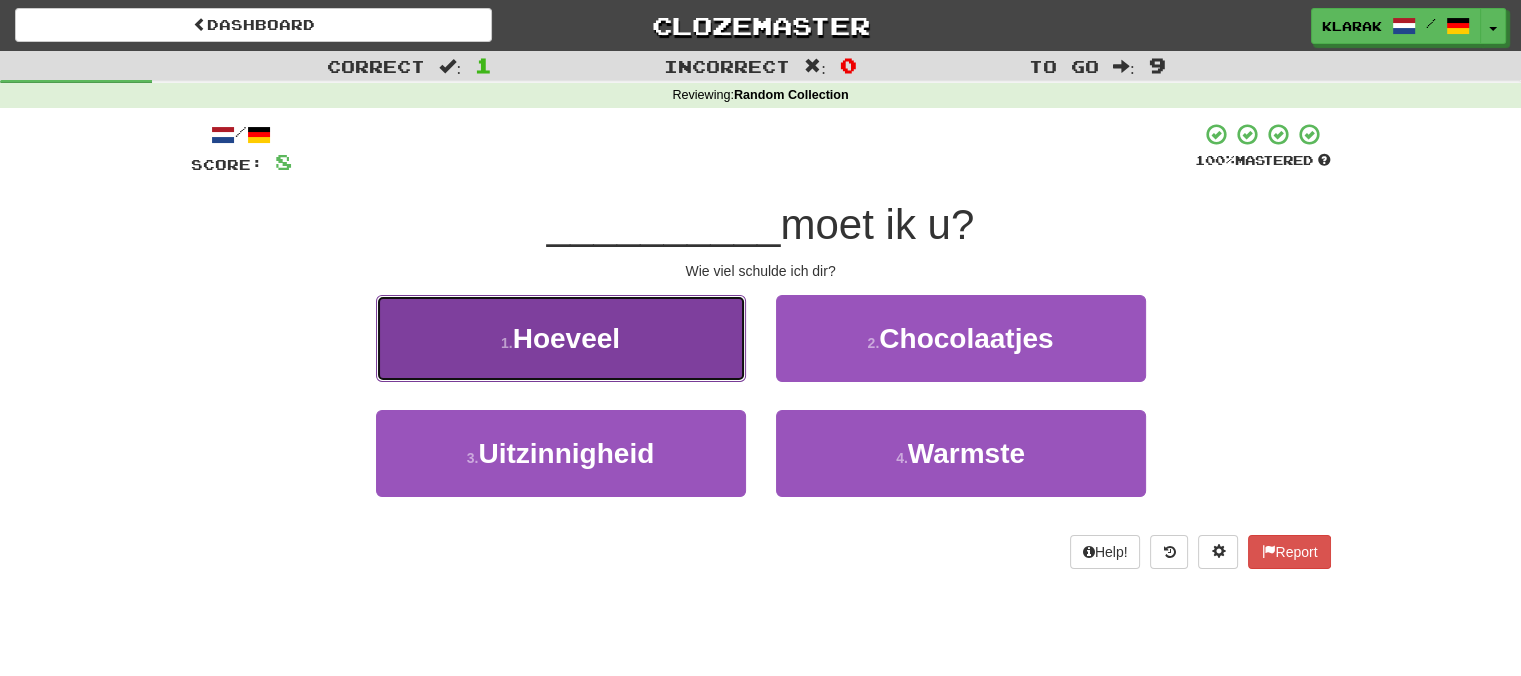 click on "1 .  Hoeveel" at bounding box center [561, 338] 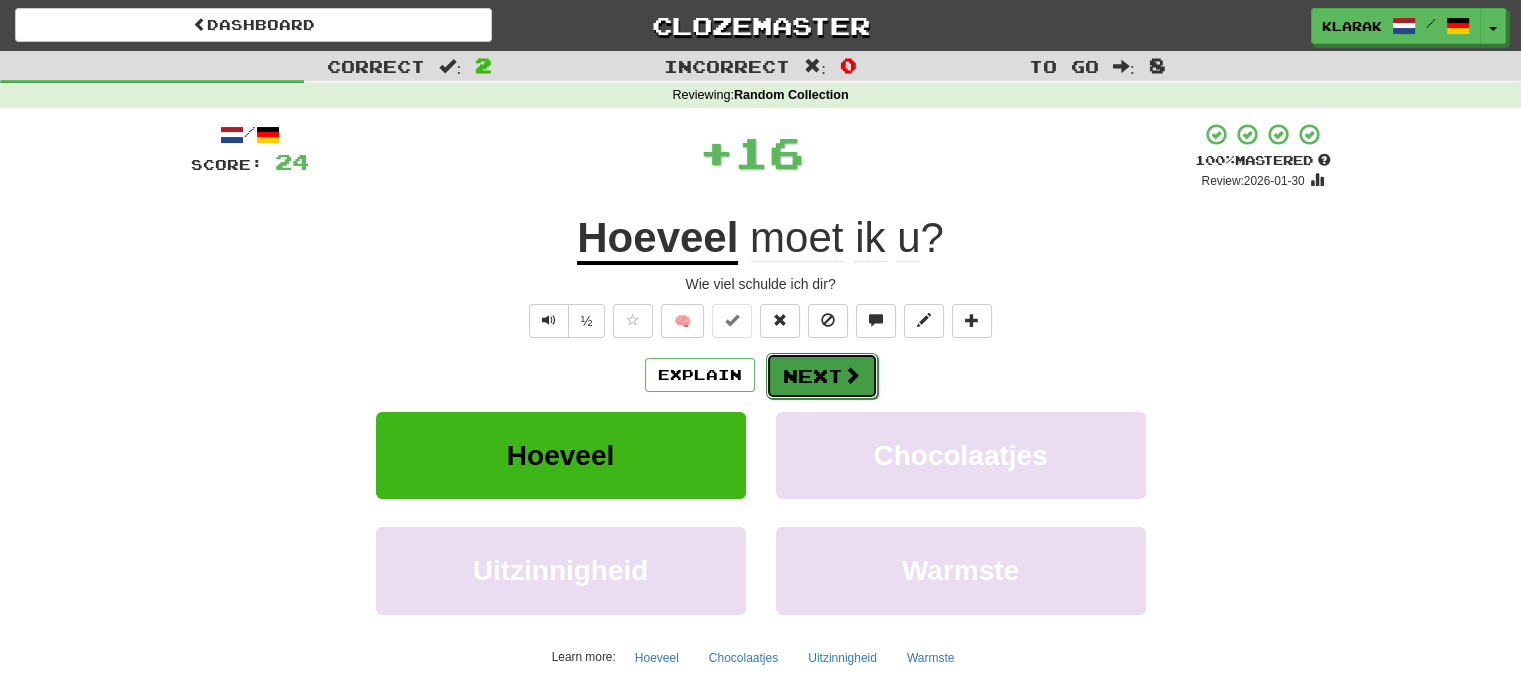 click on "Next" at bounding box center (822, 376) 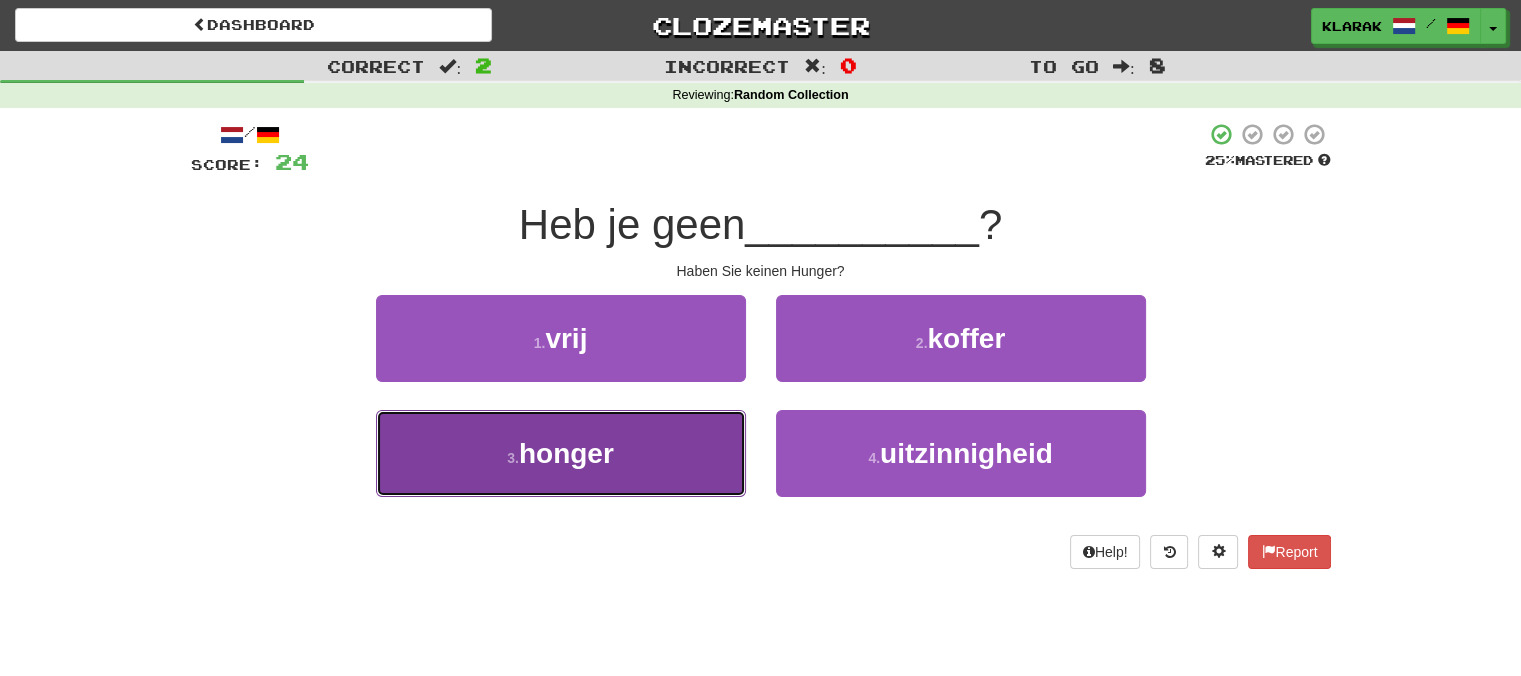 click on "3 .  honger" at bounding box center [561, 453] 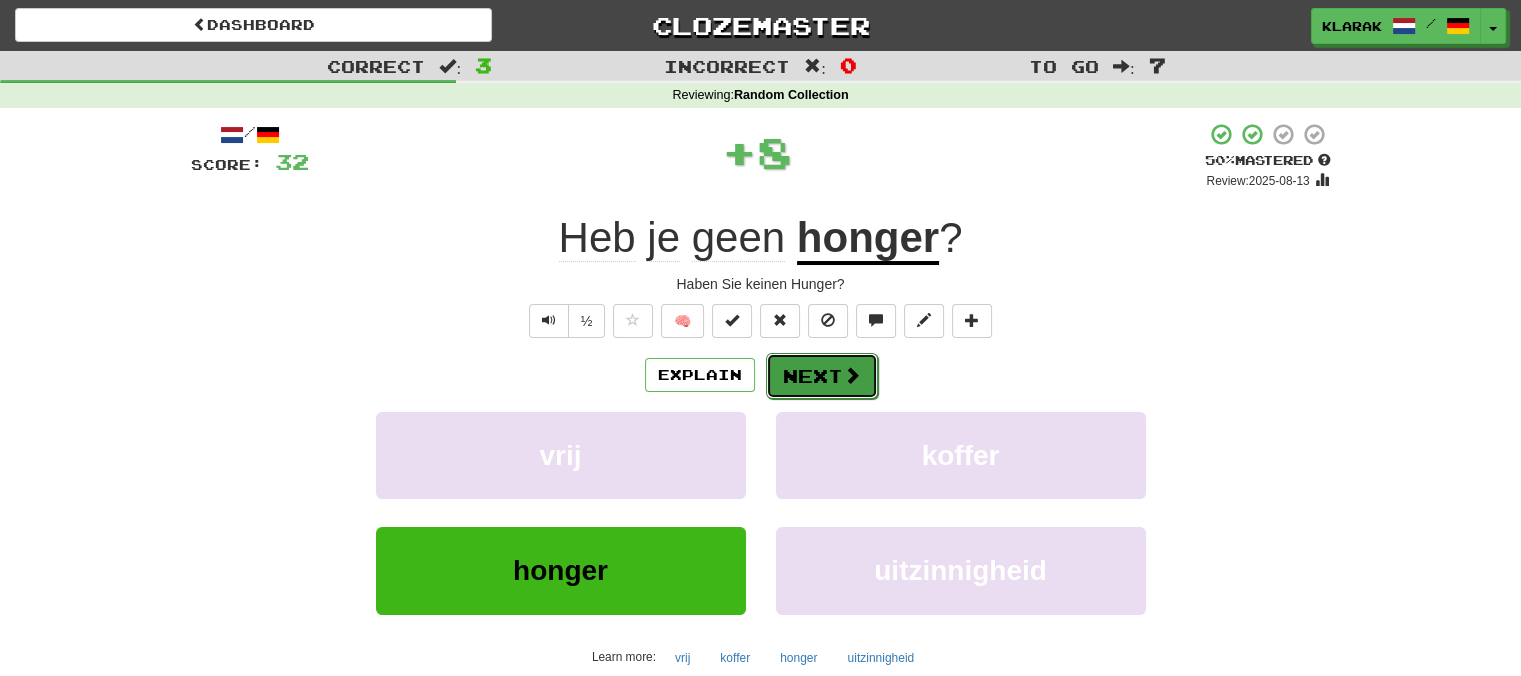 click at bounding box center (852, 375) 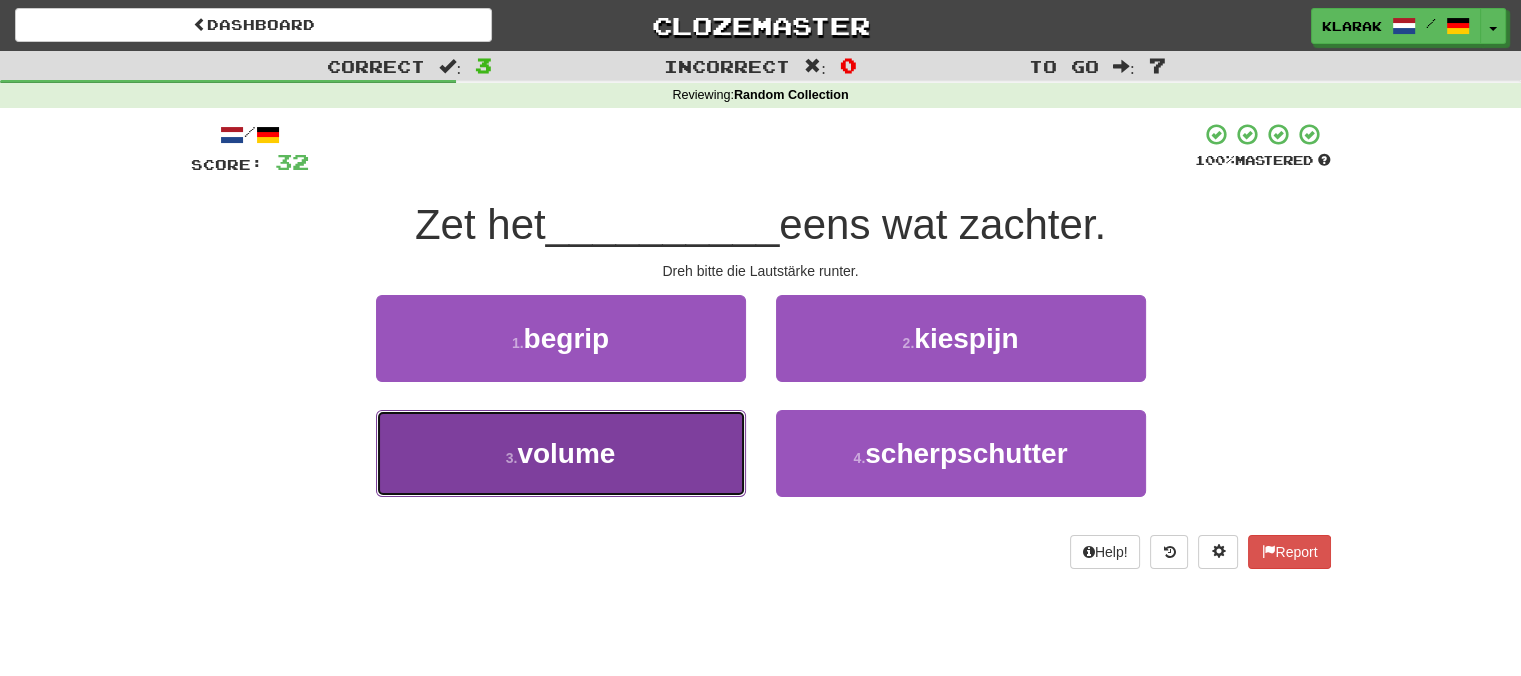 click on "3 .  volume" at bounding box center (561, 453) 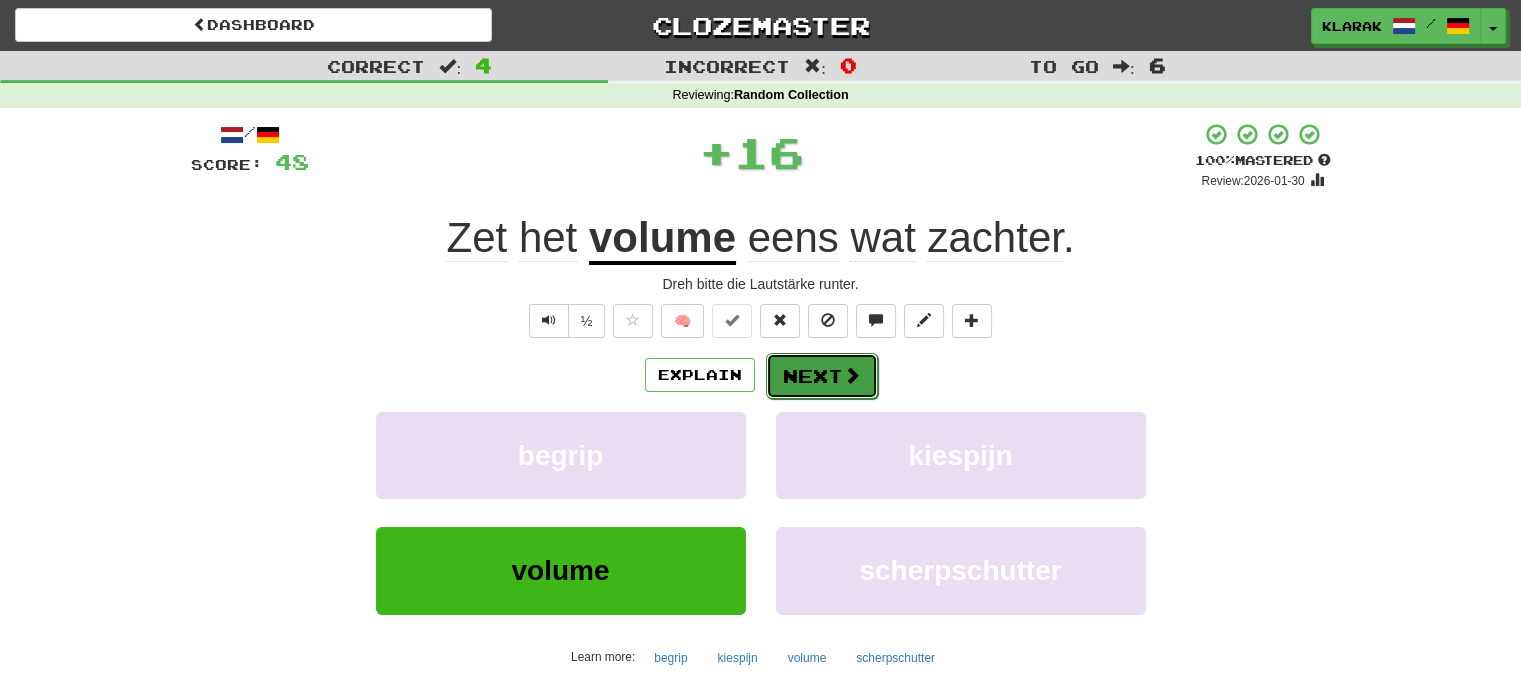 click on "Next" at bounding box center [822, 376] 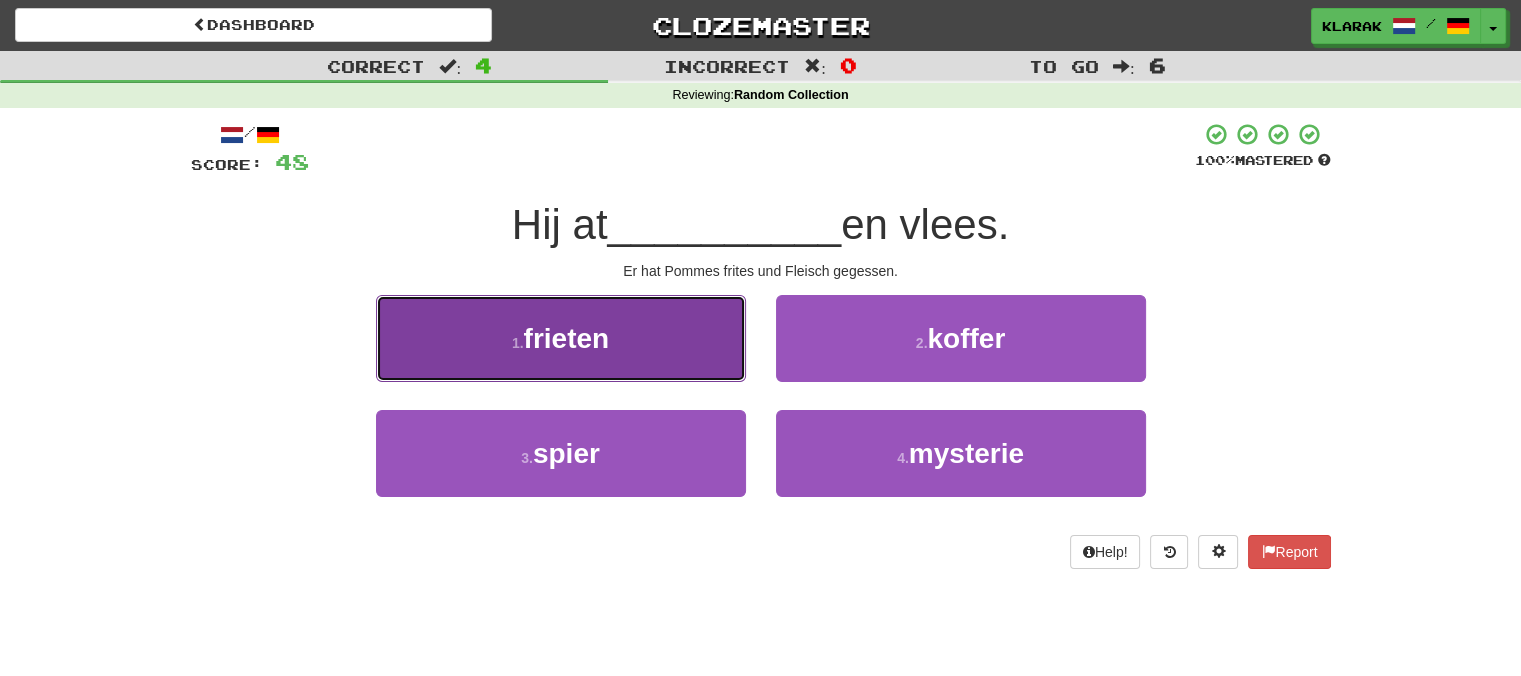 click on "1 .  frieten" at bounding box center (561, 338) 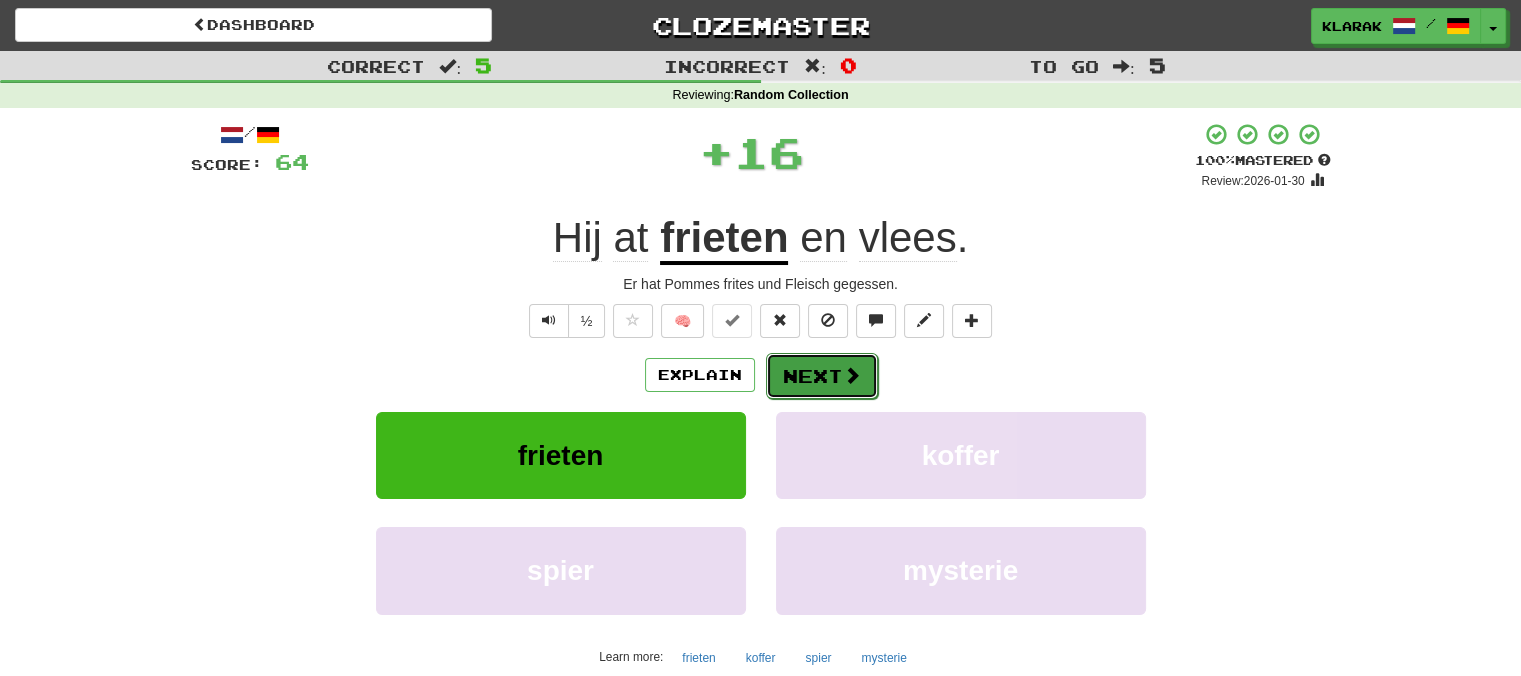 click on "Next" at bounding box center [822, 376] 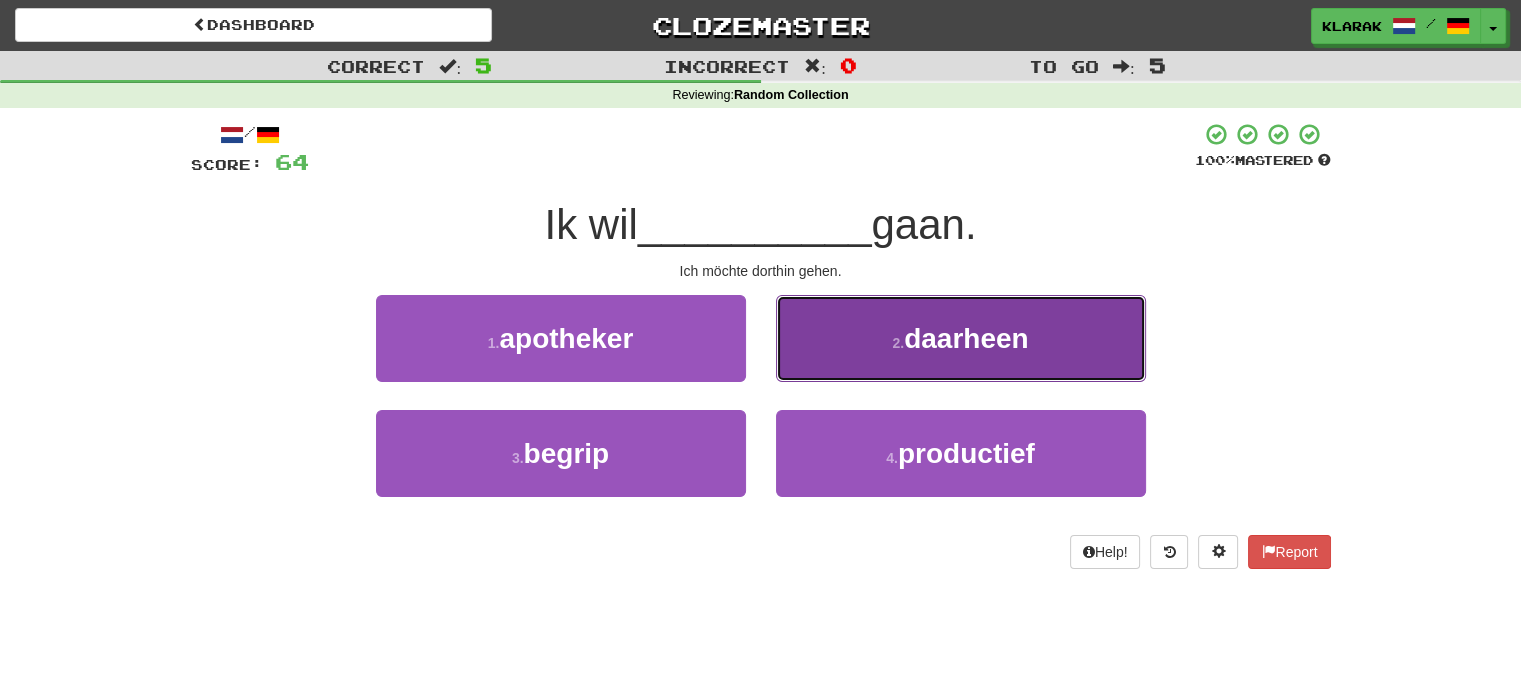 click on "2 .  daarheen" at bounding box center [961, 338] 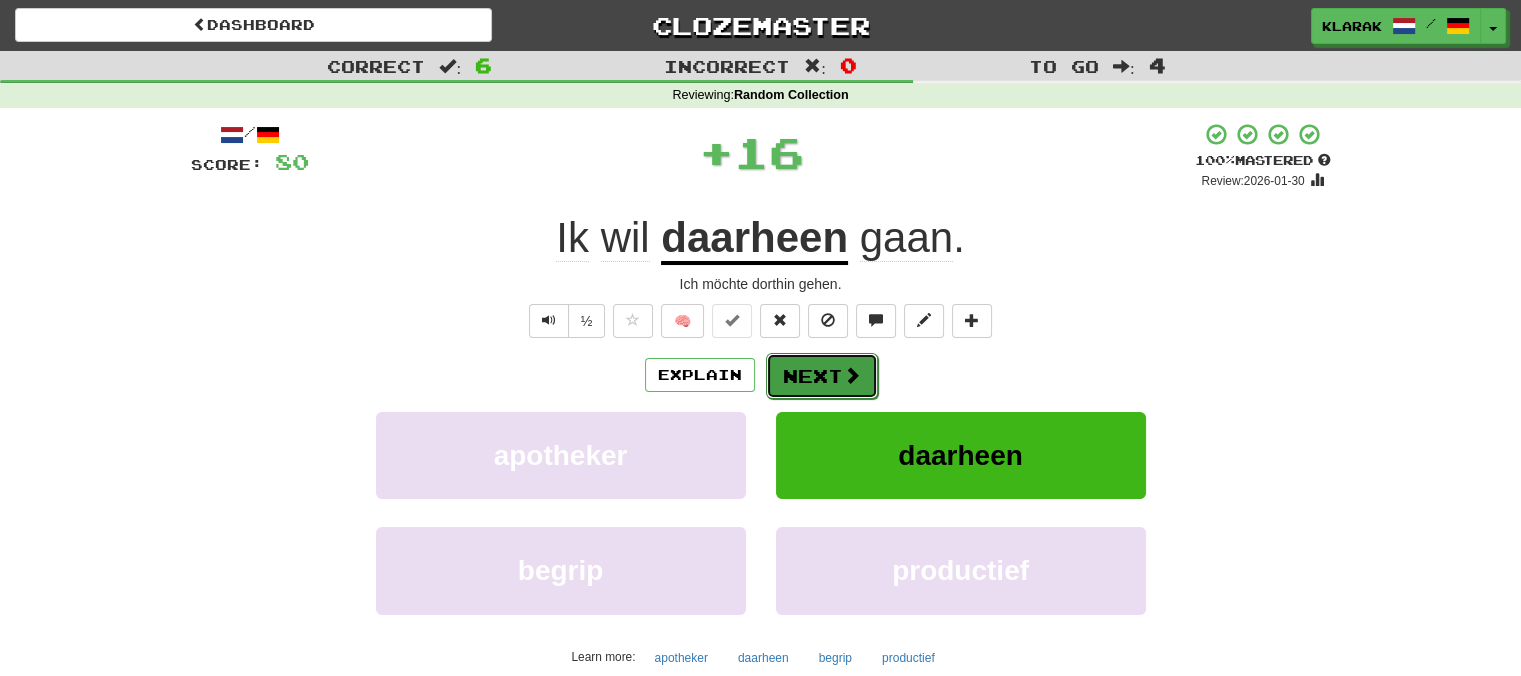 click on "Next" at bounding box center [822, 376] 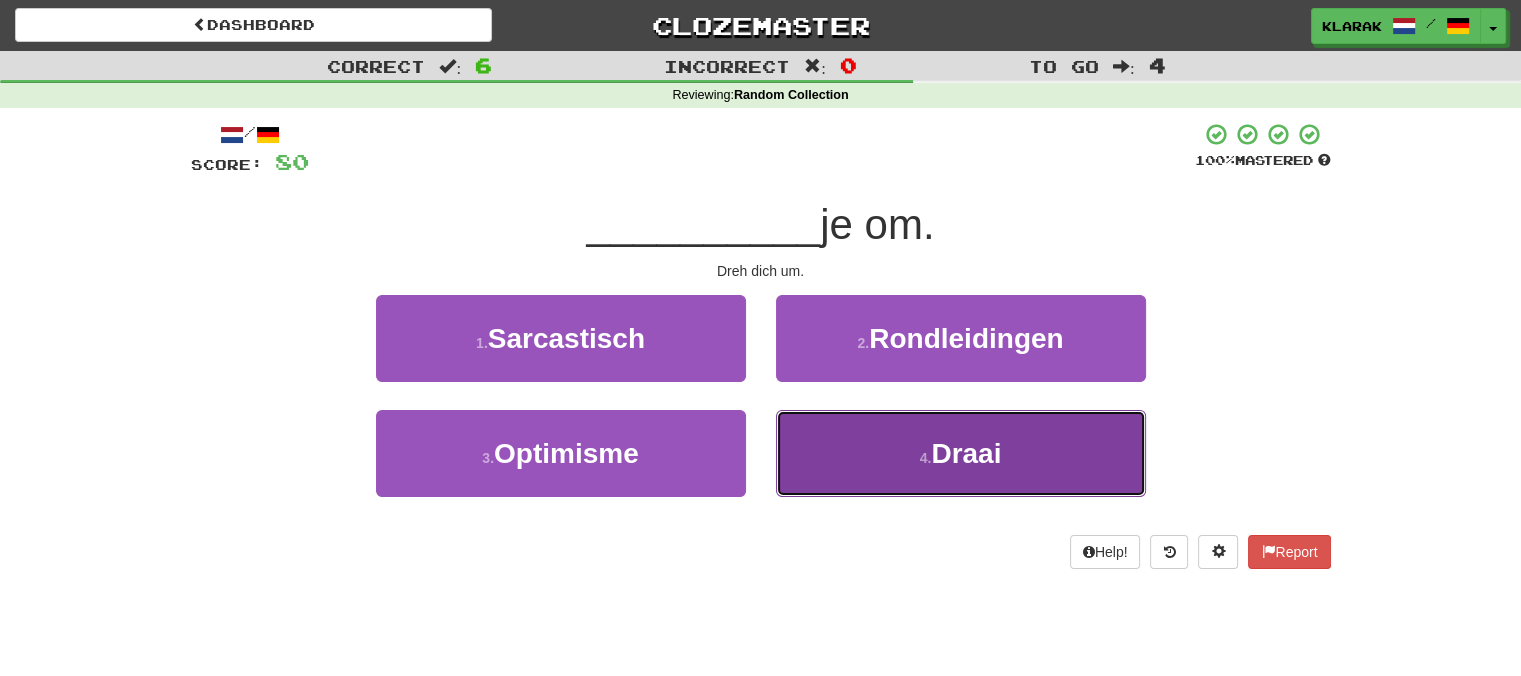 click on "4 .  Draai" at bounding box center (961, 453) 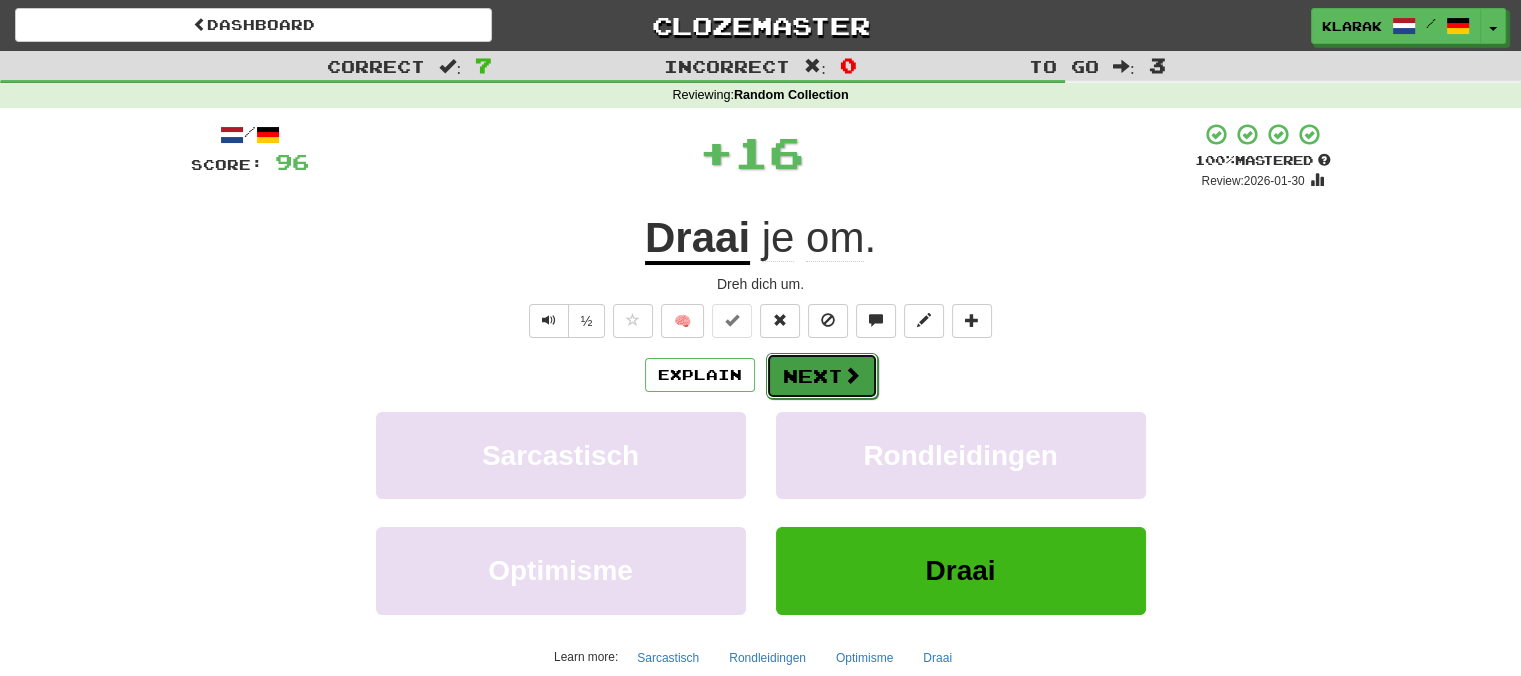 click on "Next" at bounding box center (822, 376) 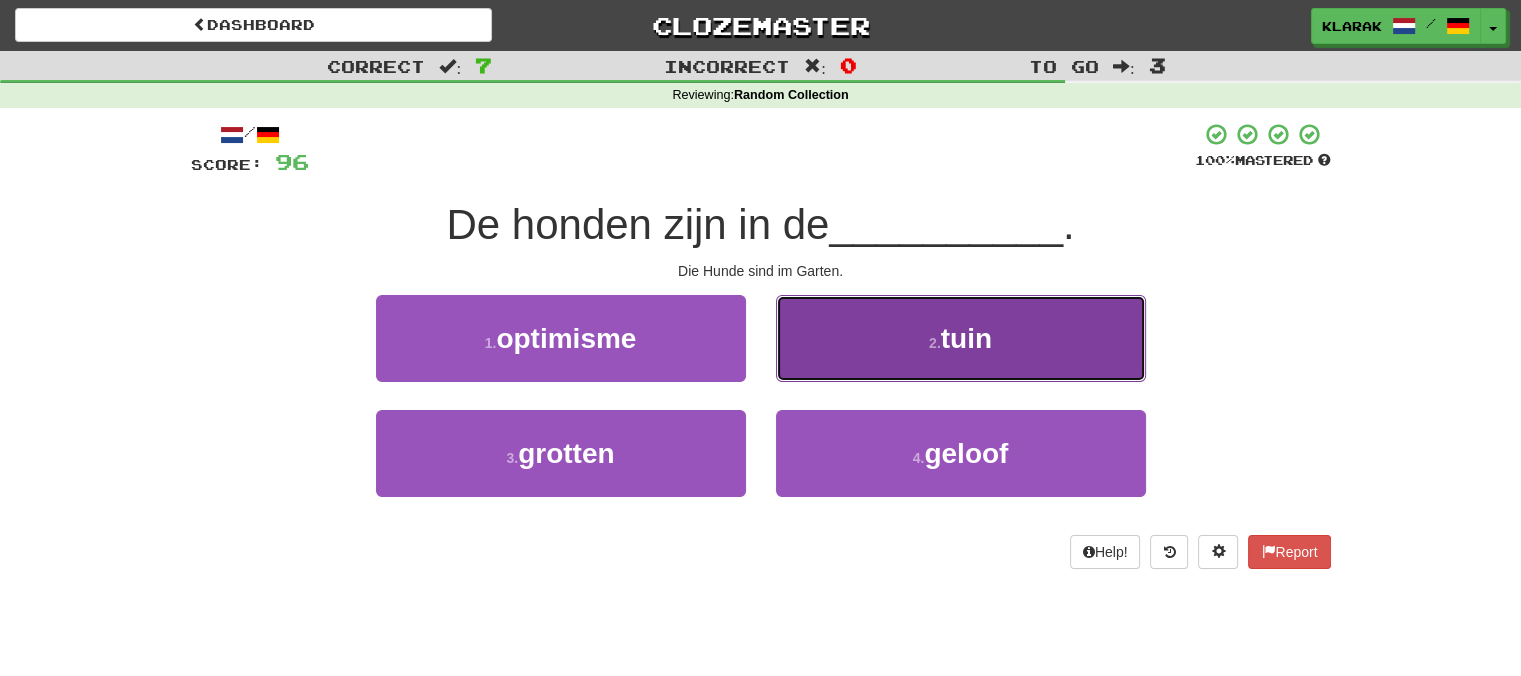 click on "2 .  tuin" at bounding box center [961, 338] 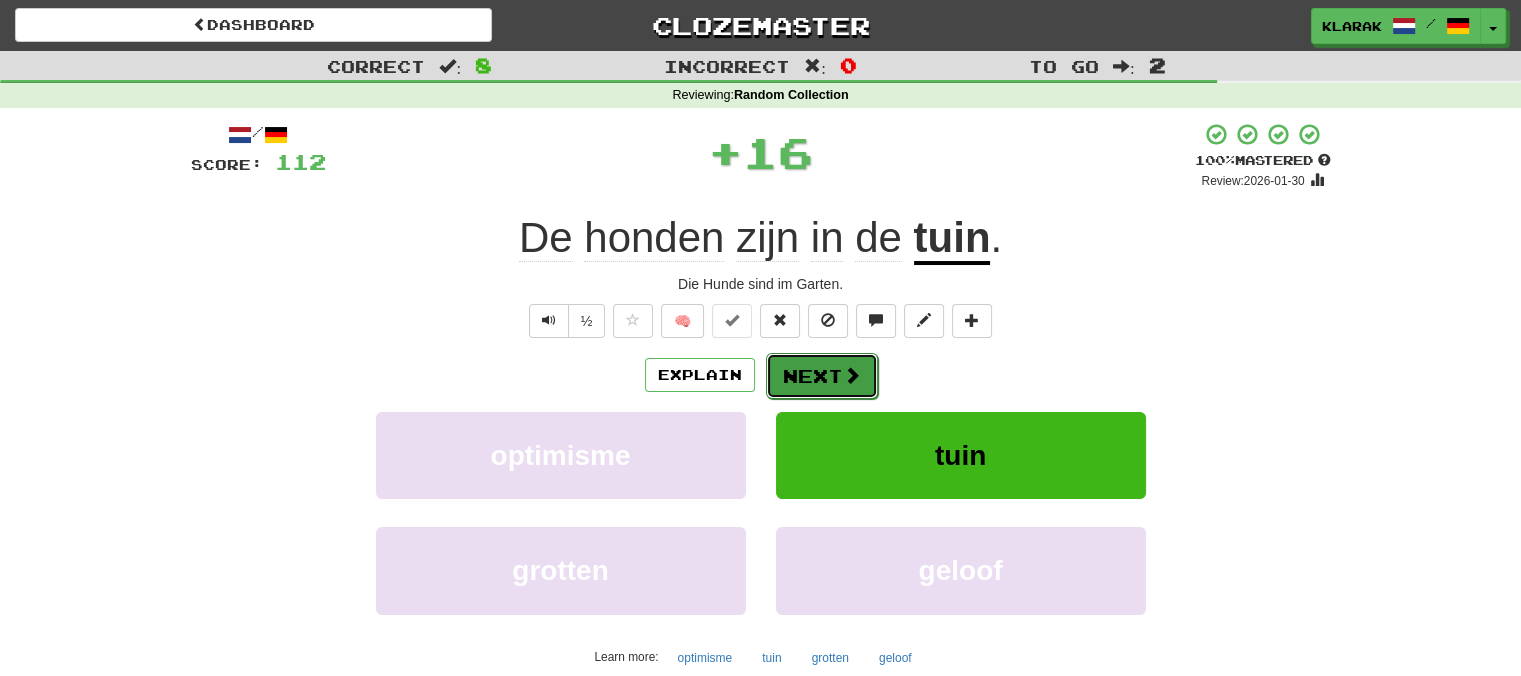 click on "Next" at bounding box center [822, 376] 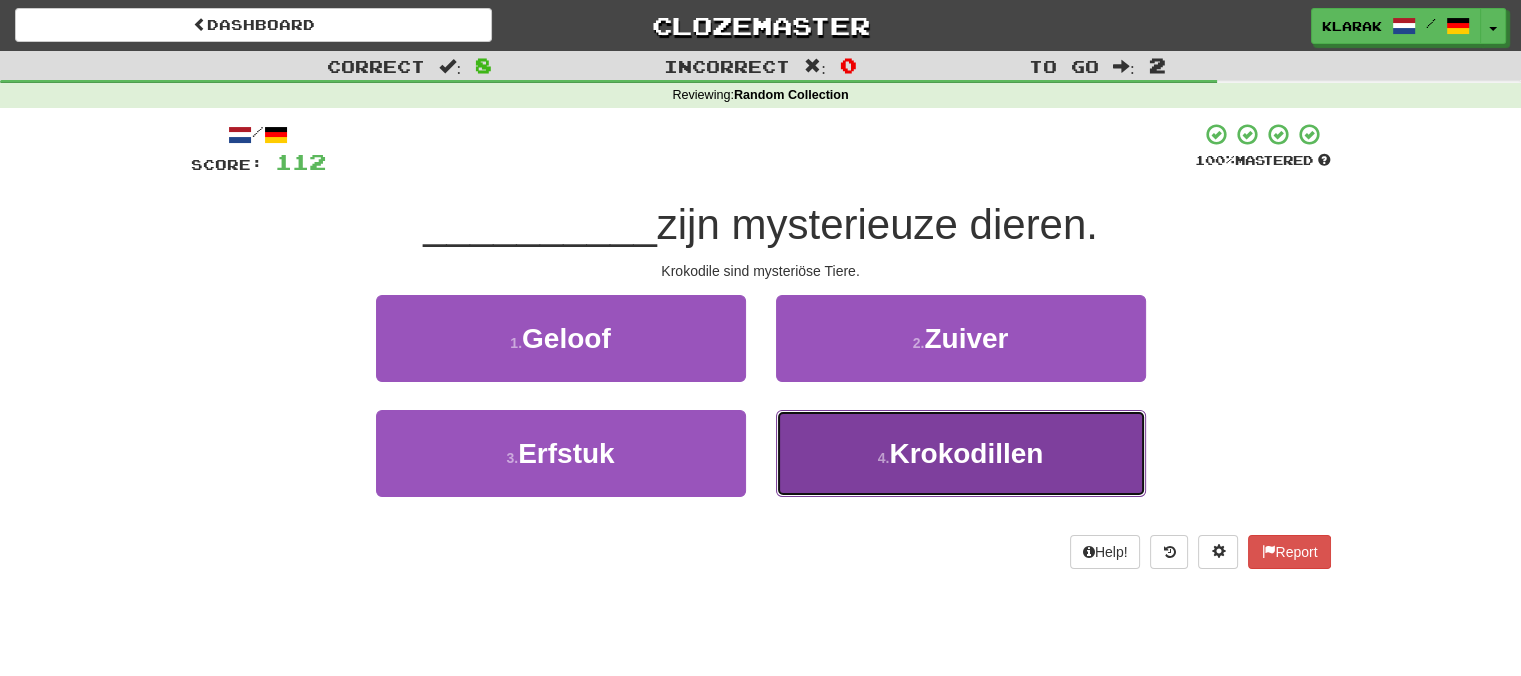 click on "4 .  Krokodillen" at bounding box center (961, 453) 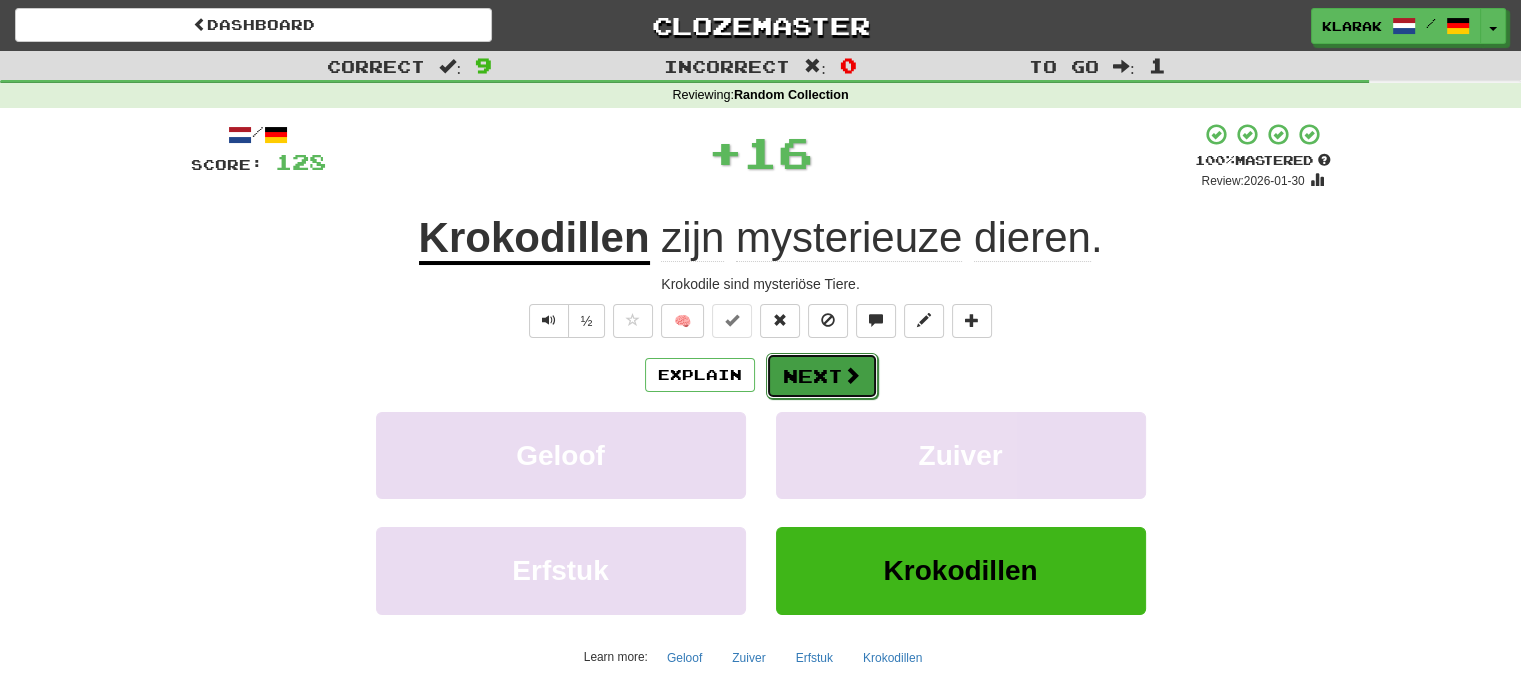 click on "Next" at bounding box center [822, 376] 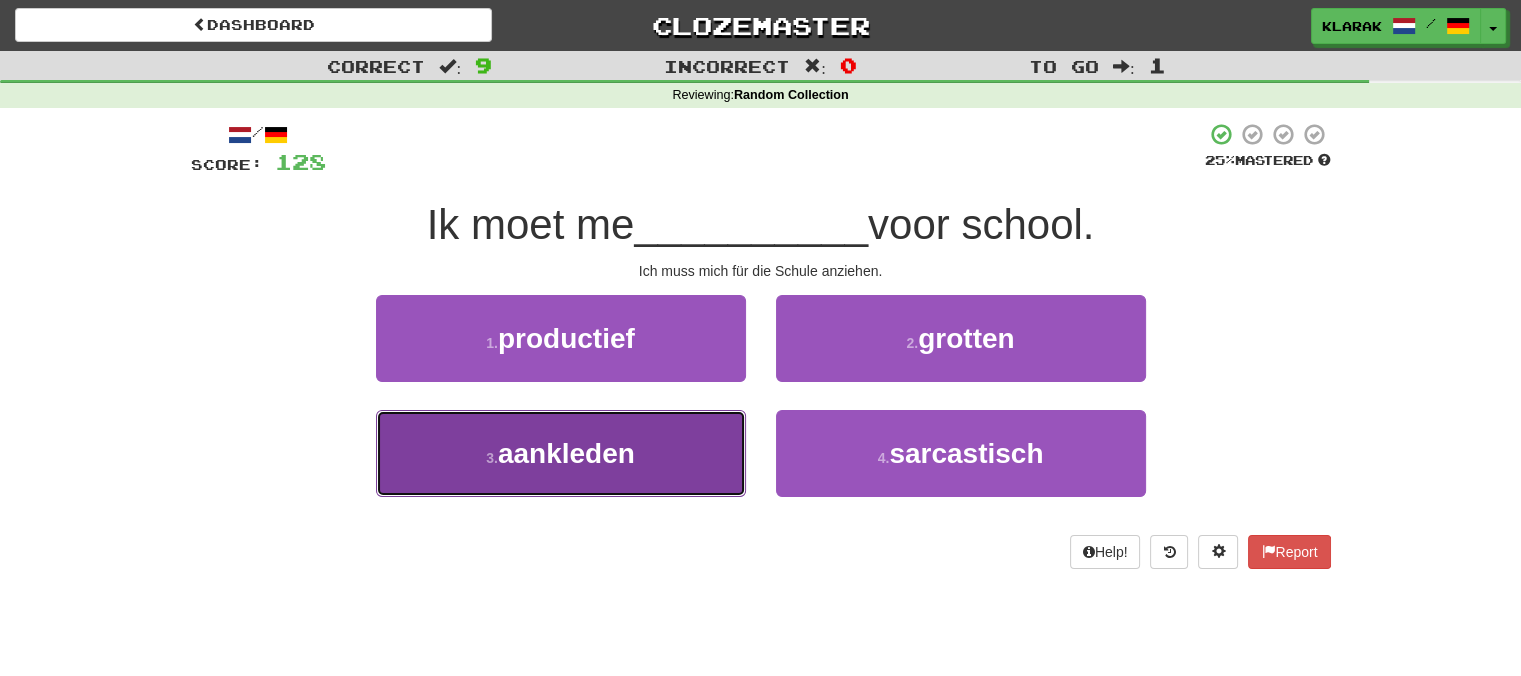 click on "3 .  aankleden" at bounding box center (561, 453) 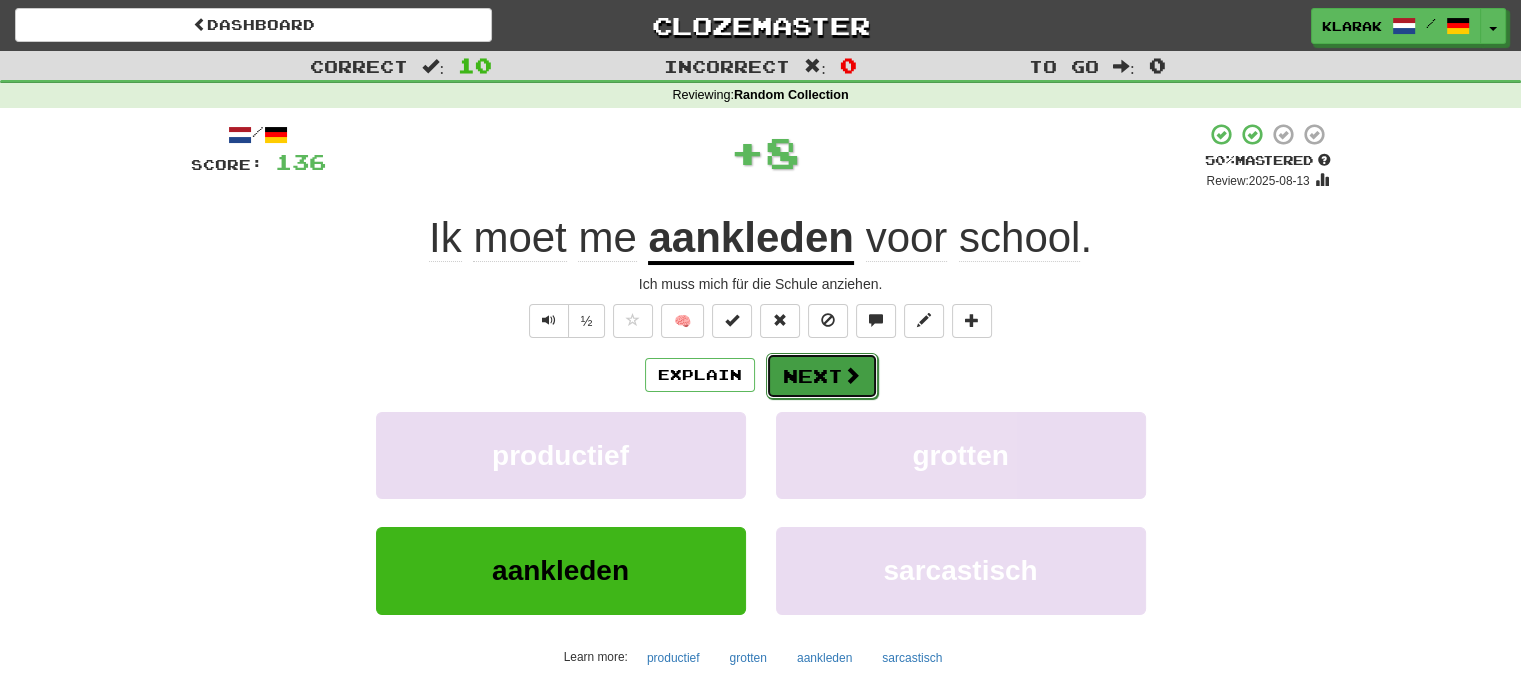 click on "Next" at bounding box center (822, 376) 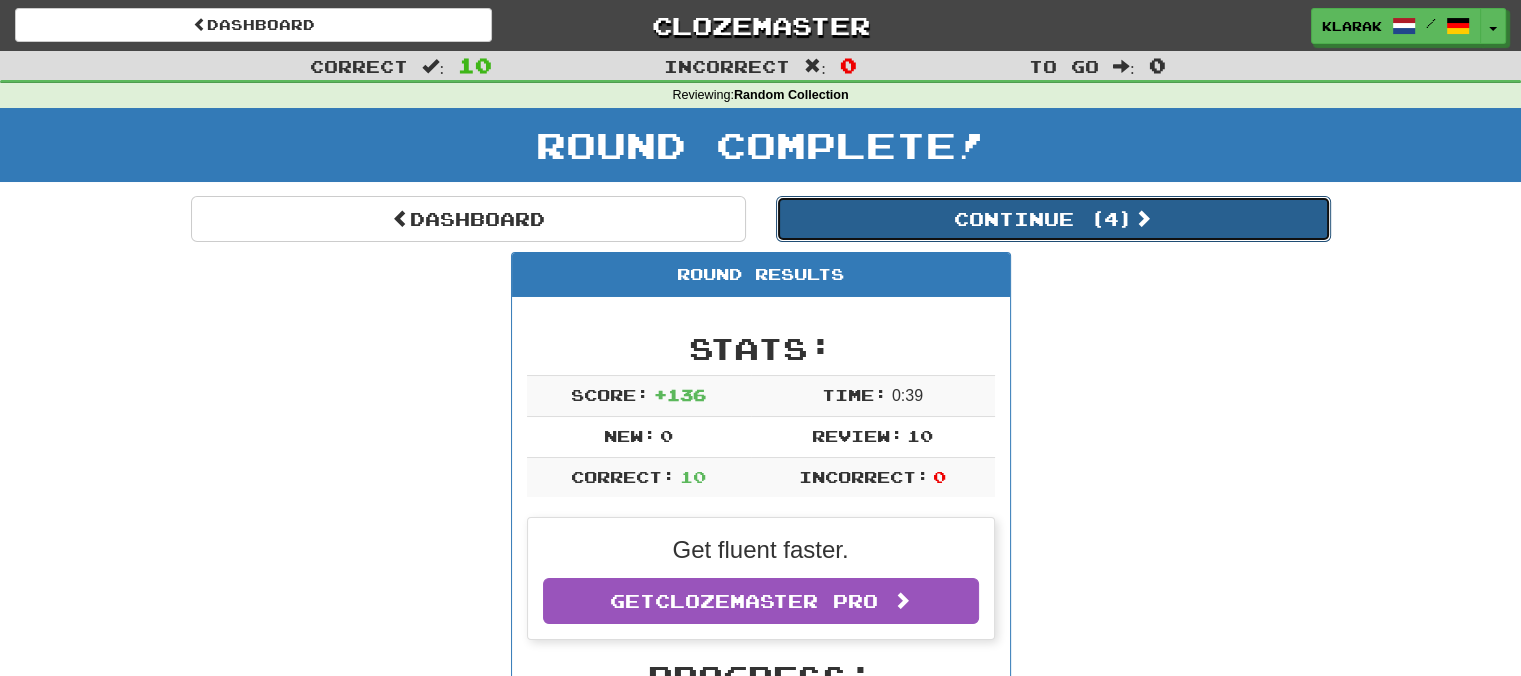 click on "Continue ( 4 )" at bounding box center (1053, 219) 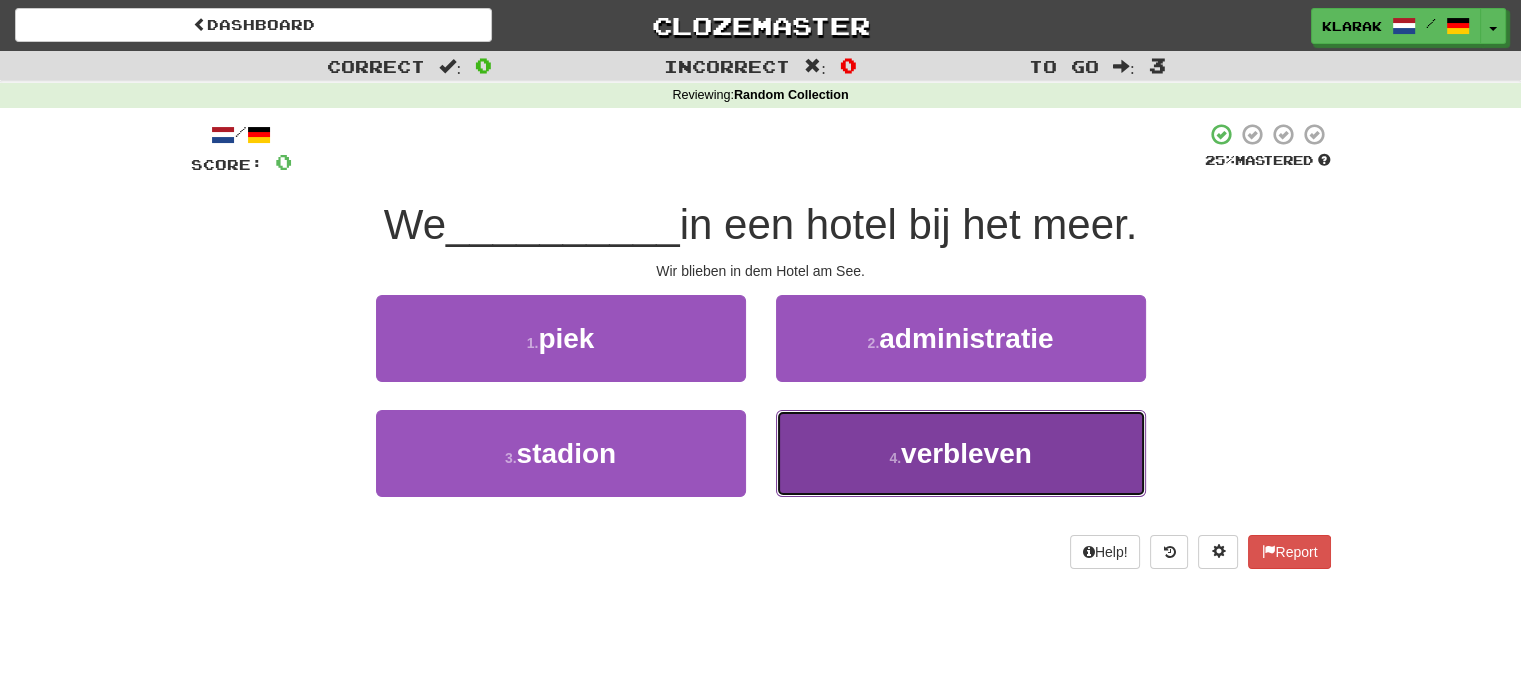 click on "verbleven" at bounding box center [966, 453] 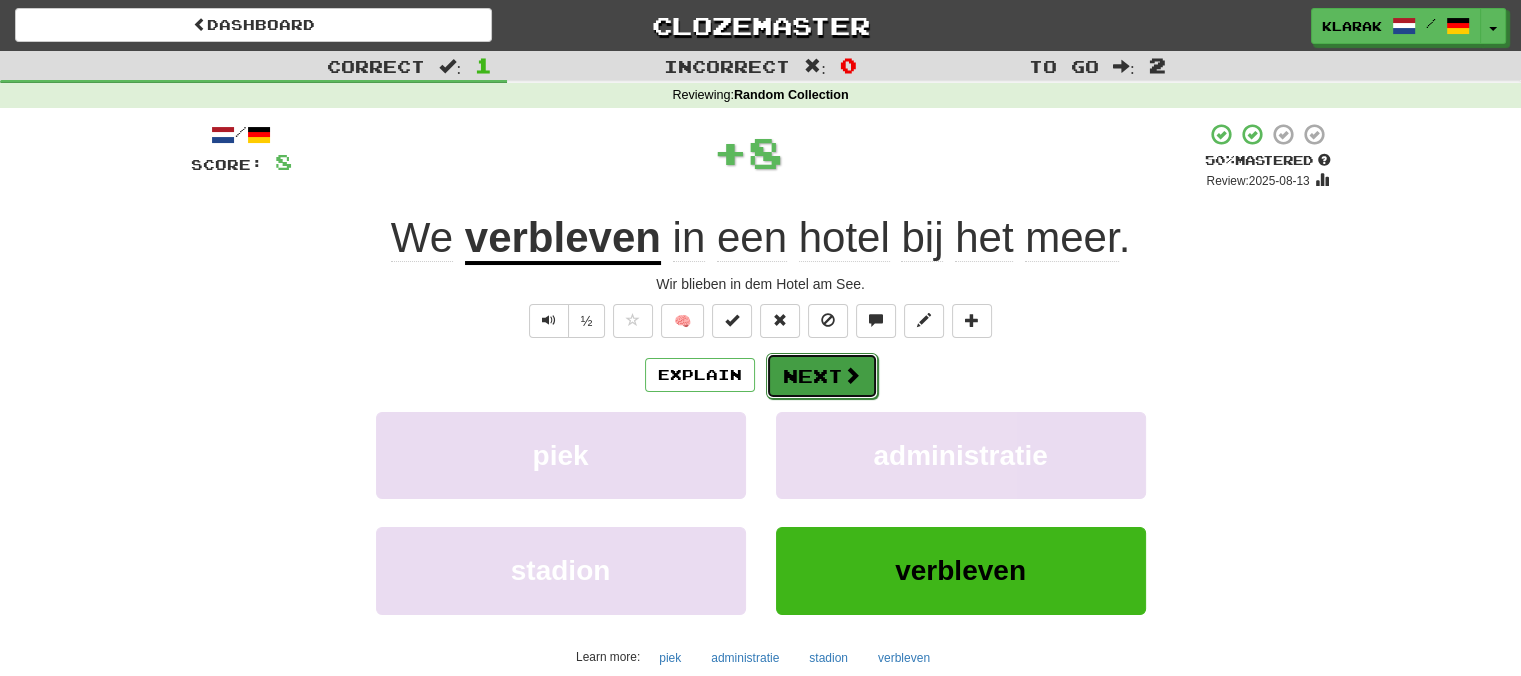 click on "Next" at bounding box center [822, 376] 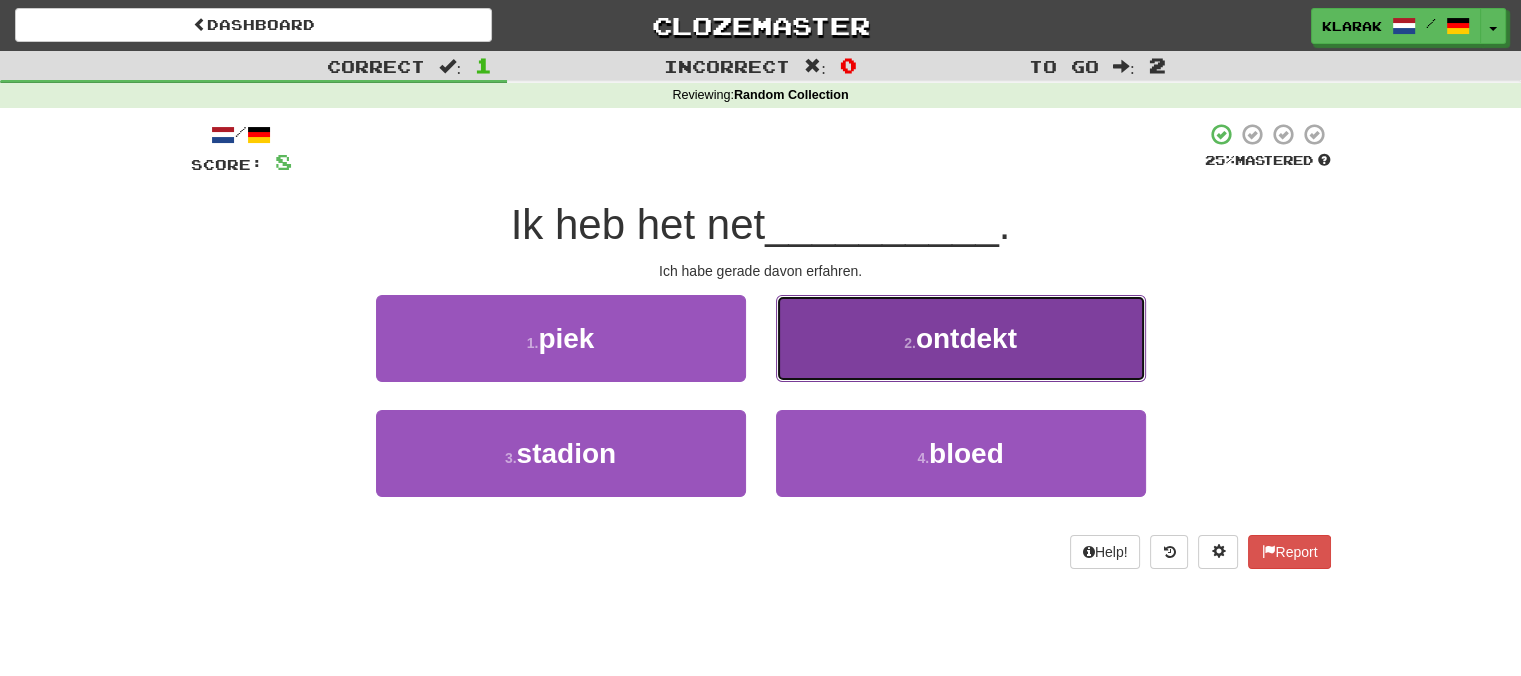click on "2 .  ontdekt" at bounding box center (961, 338) 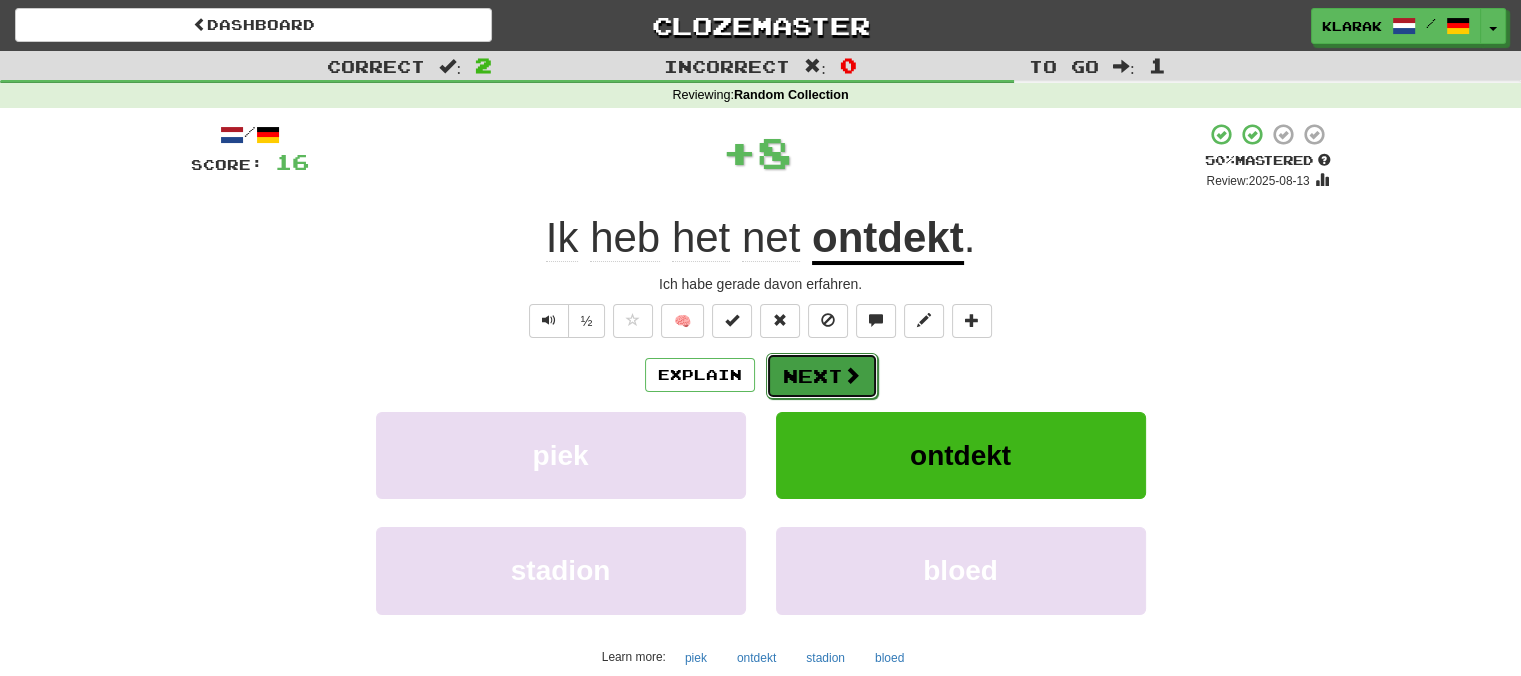 click on "Next" at bounding box center [822, 376] 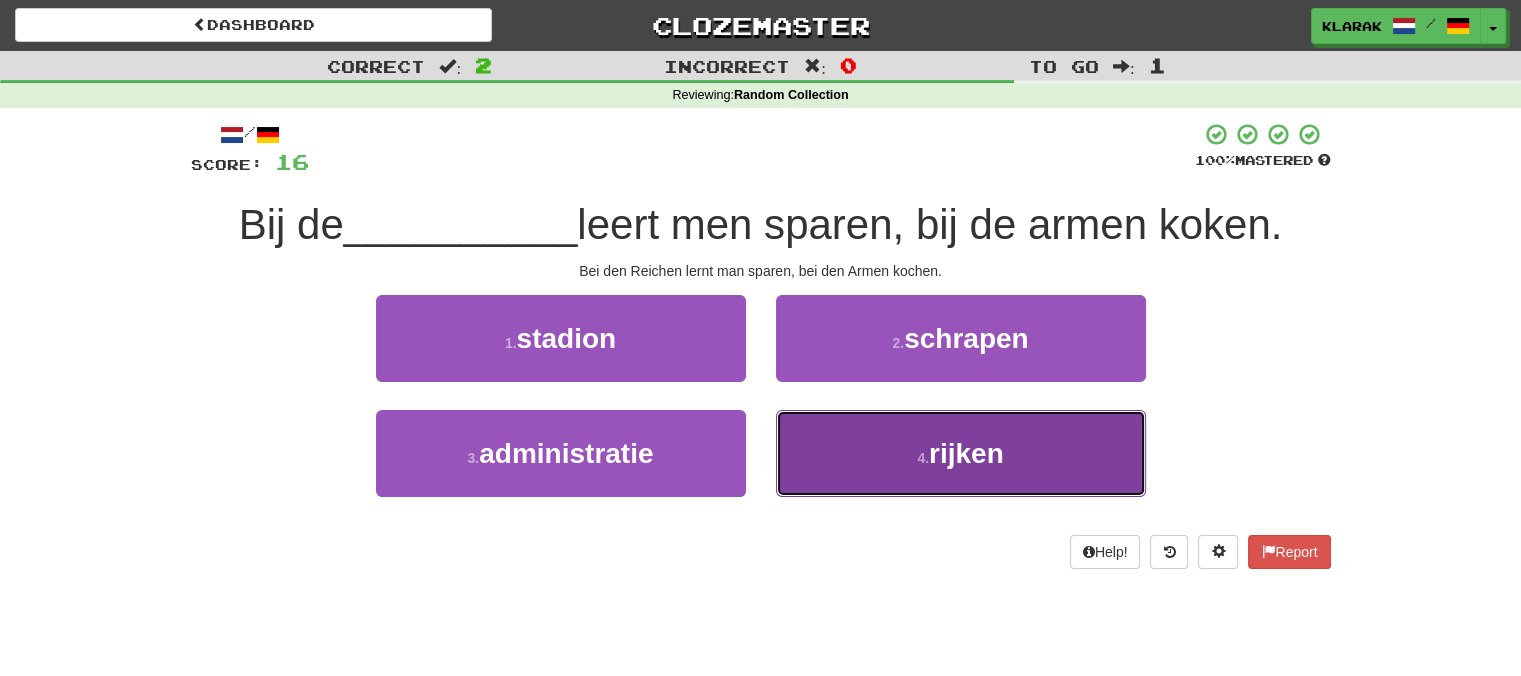 click on "4 .  rijken" at bounding box center (961, 453) 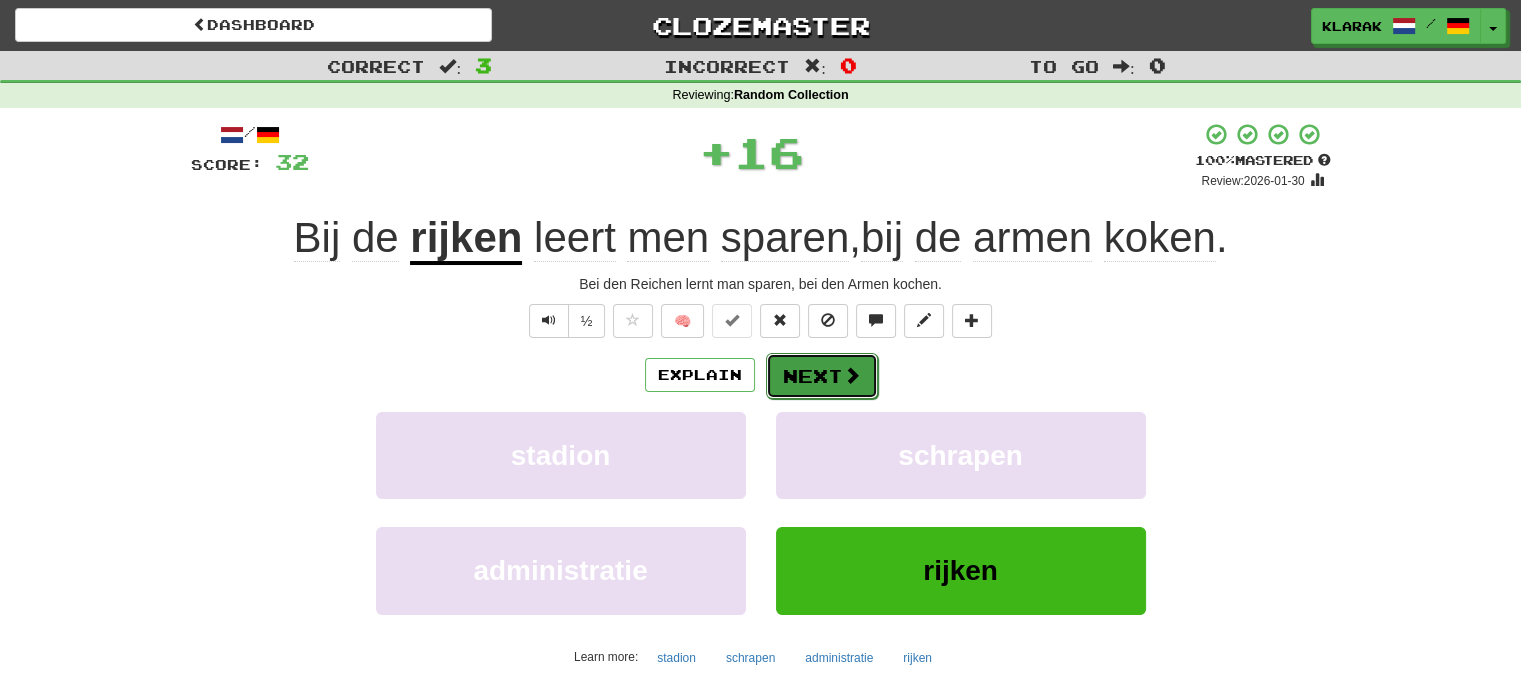 click on "Next" at bounding box center (822, 376) 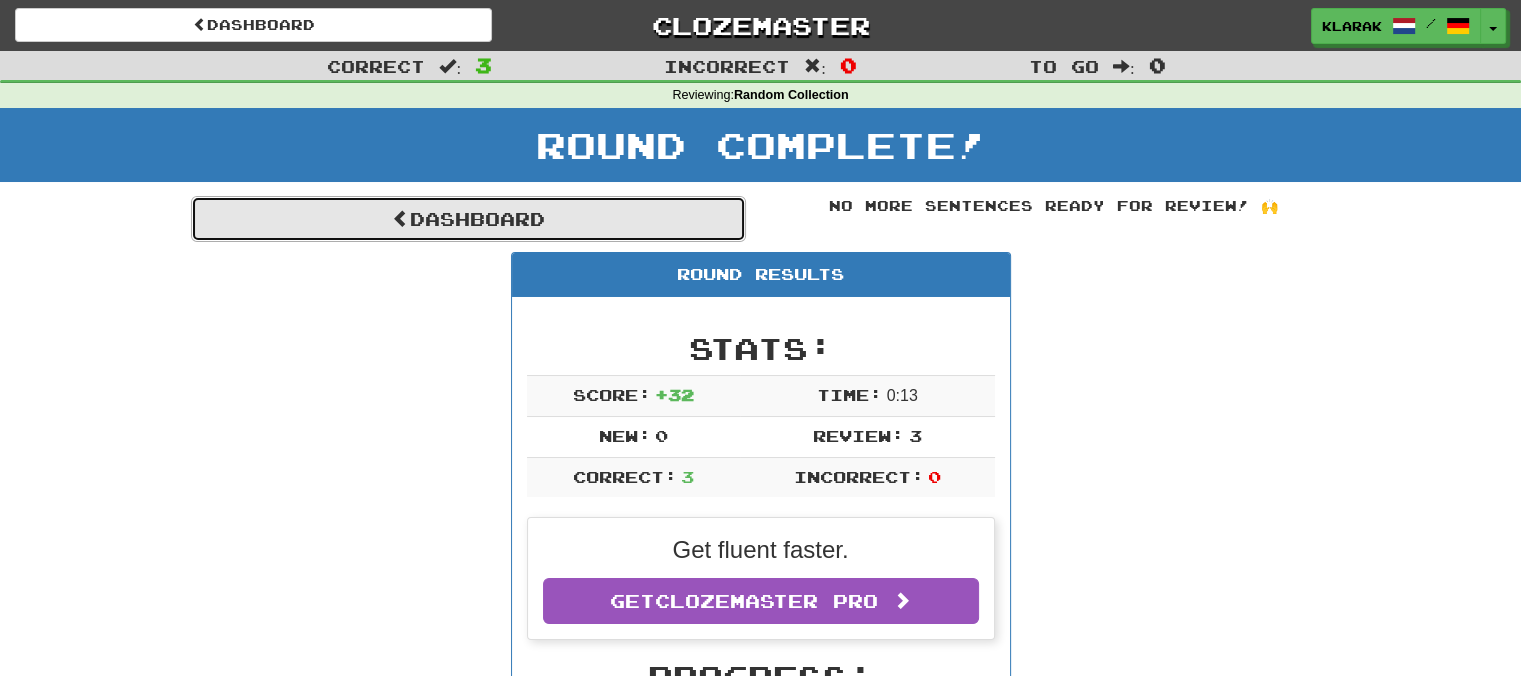 click on "Dashboard" at bounding box center [468, 219] 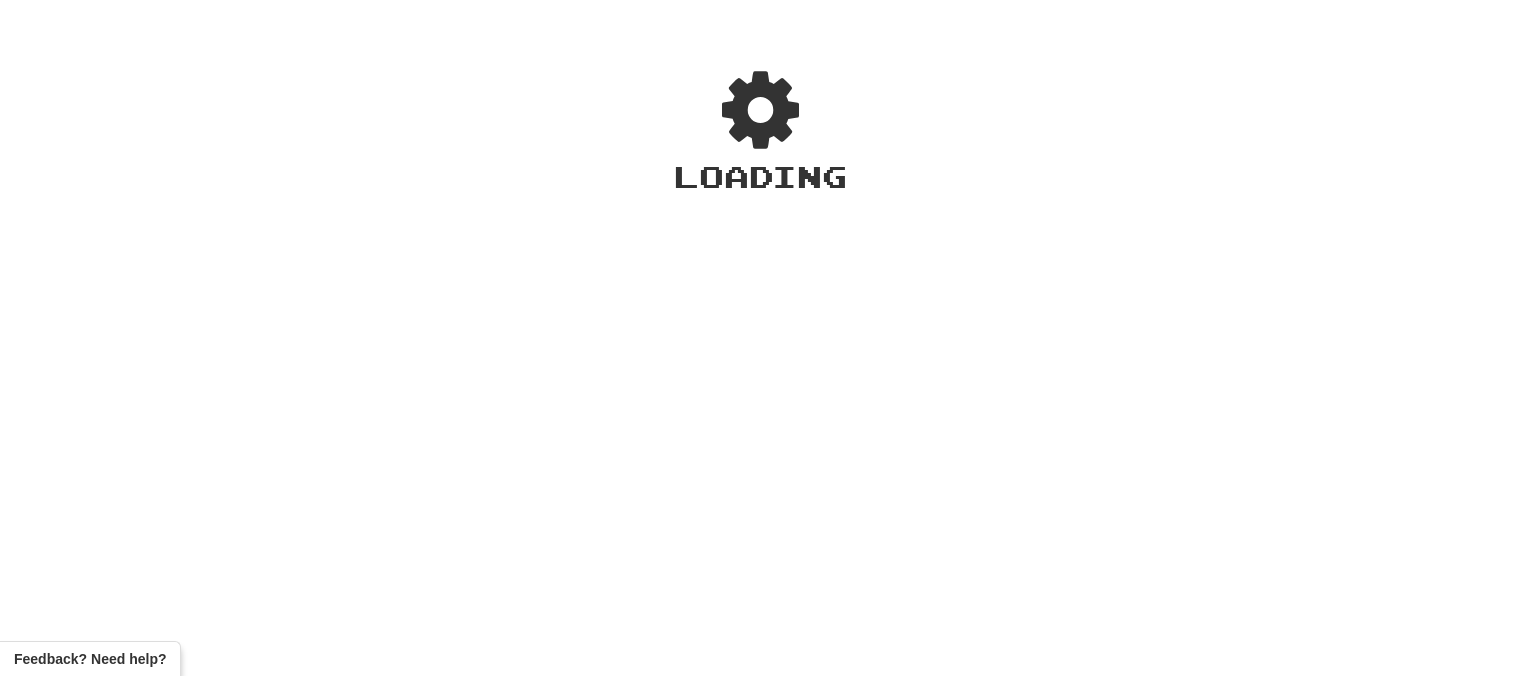 scroll, scrollTop: 0, scrollLeft: 0, axis: both 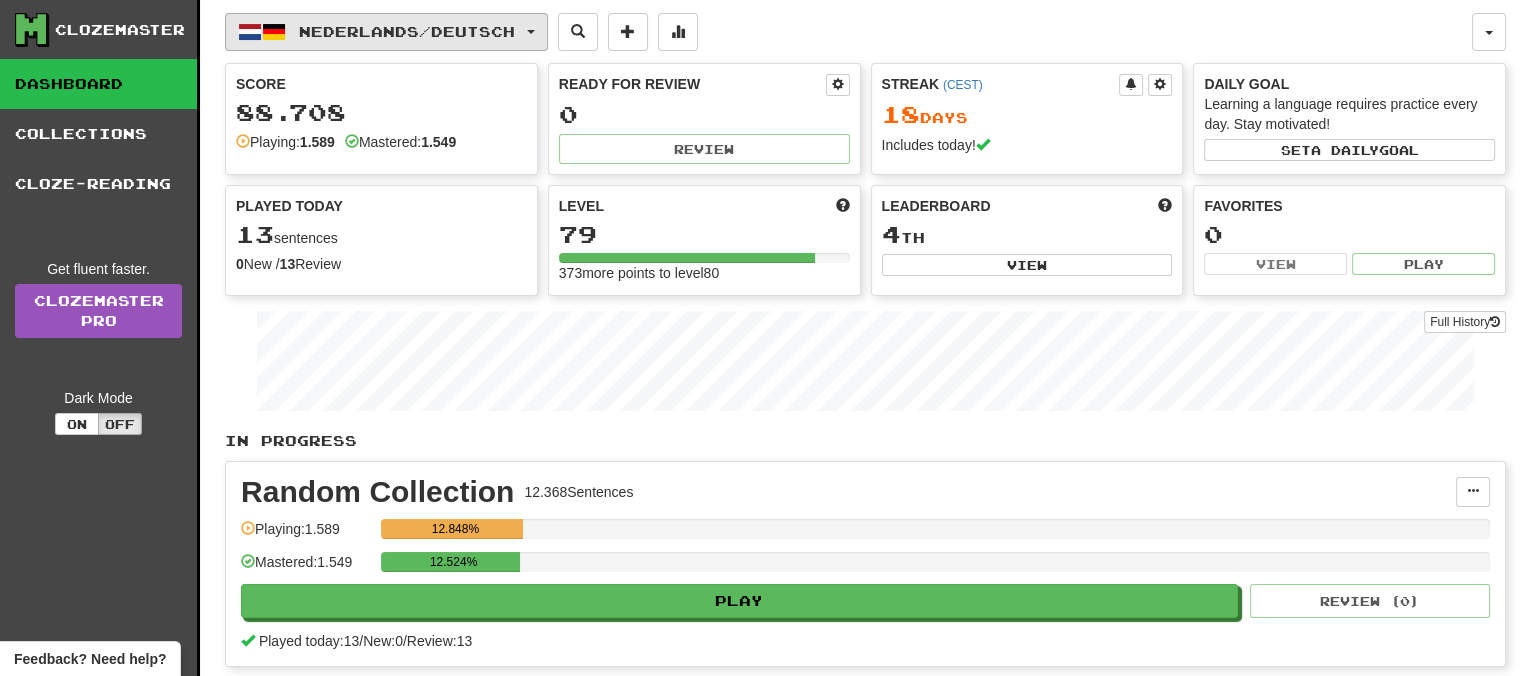 click on "Nederlands  /  Deutsch" at bounding box center (386, 32) 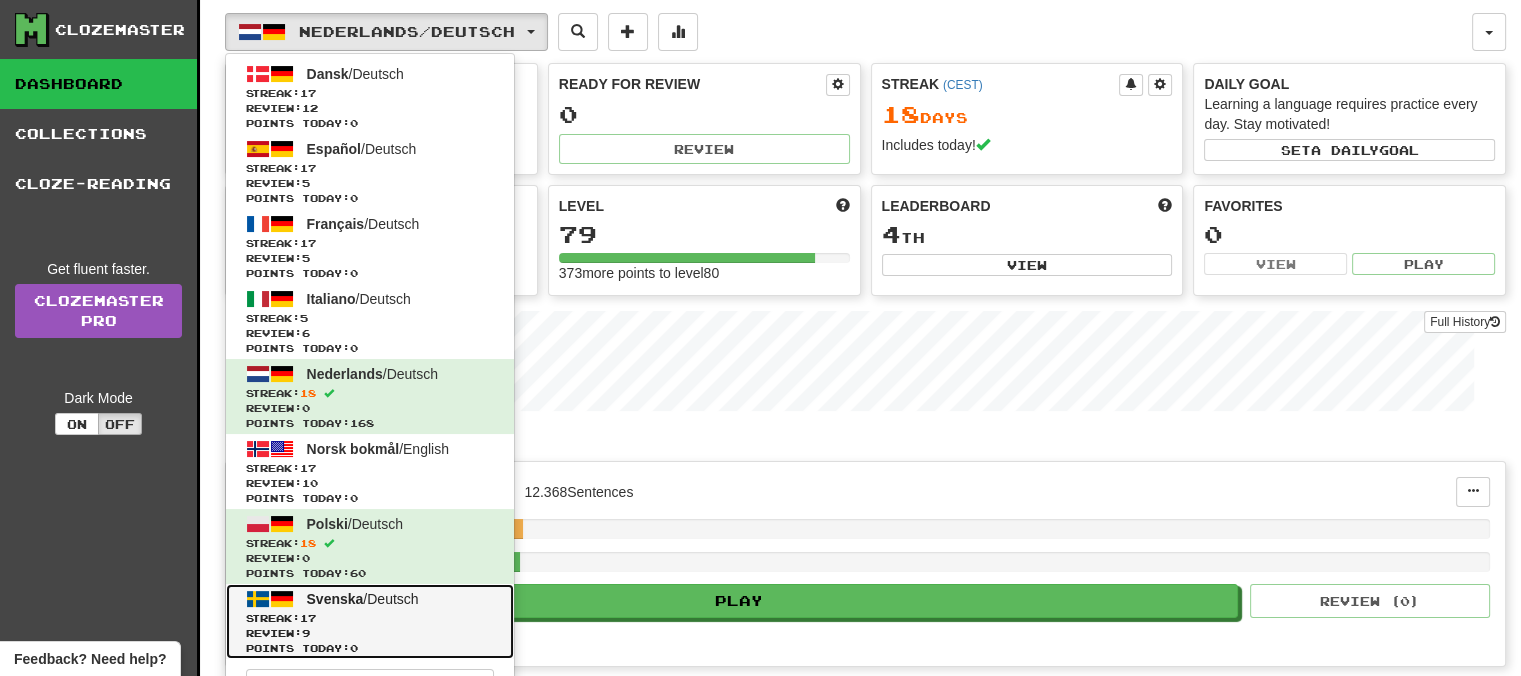 click on "Svenska" at bounding box center (335, 599) 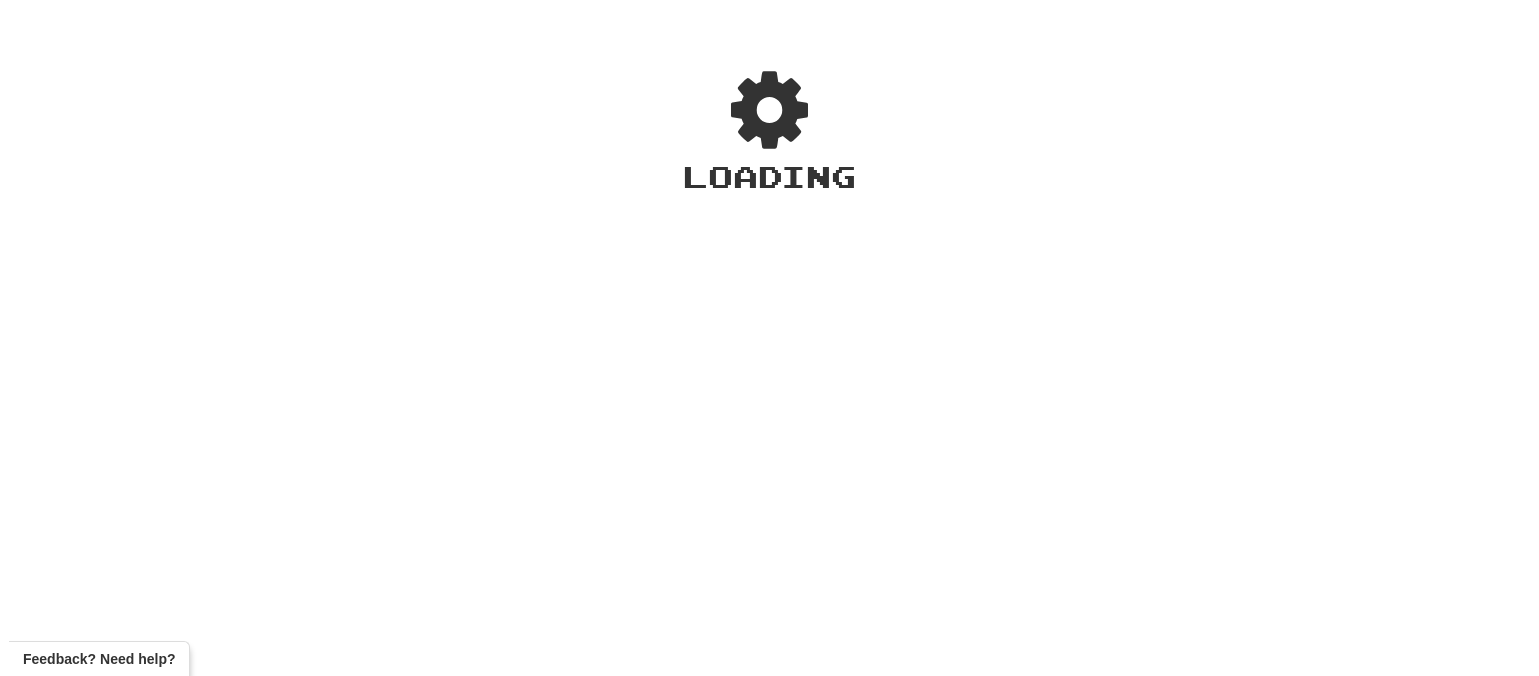 scroll, scrollTop: 0, scrollLeft: 0, axis: both 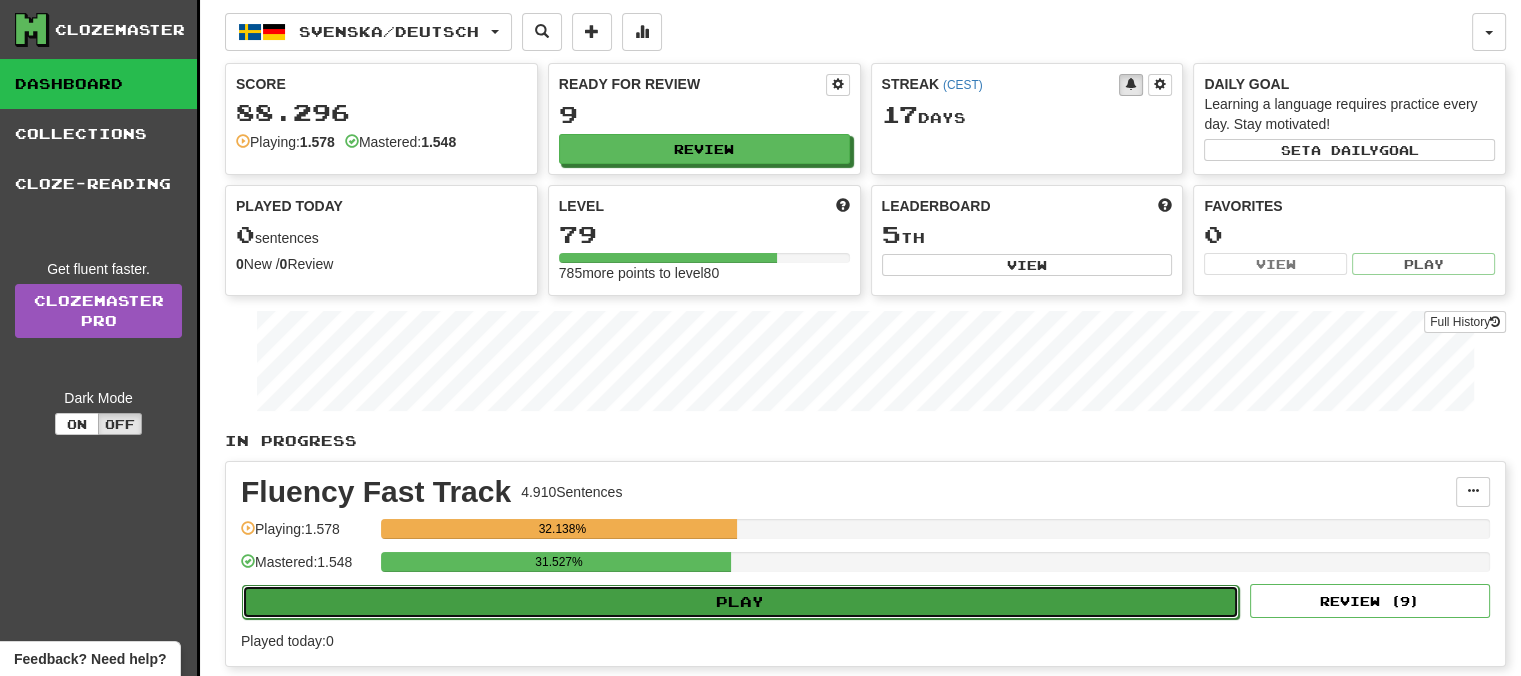 click on "Play" at bounding box center [740, 602] 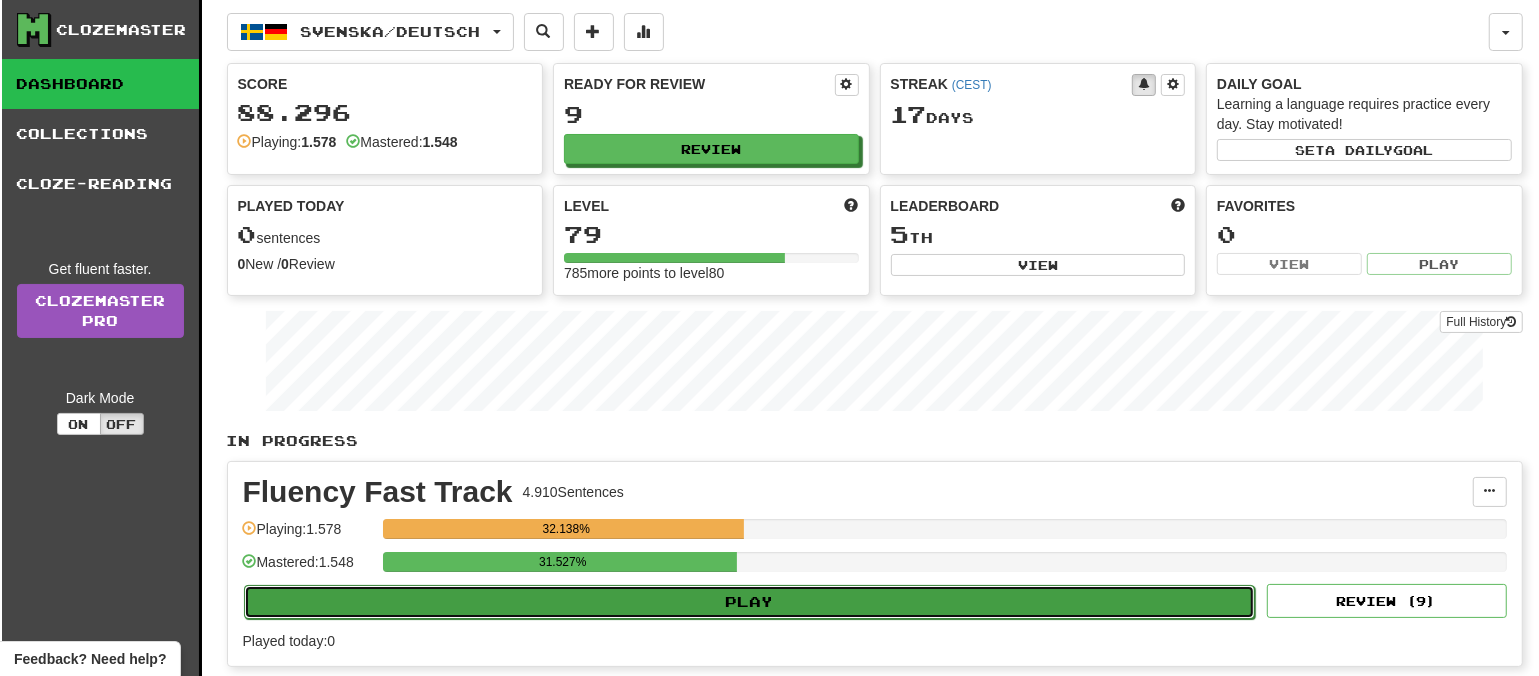 select on "**" 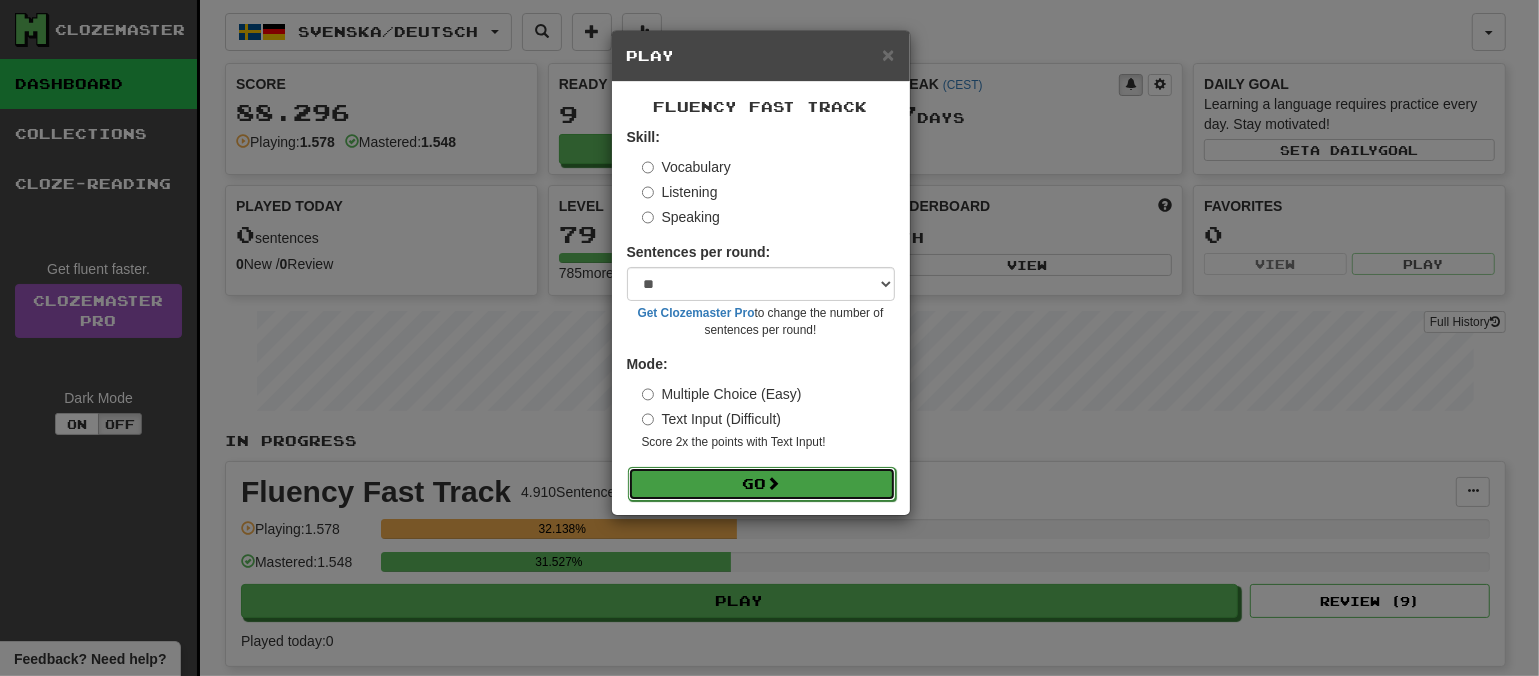 click at bounding box center [774, 483] 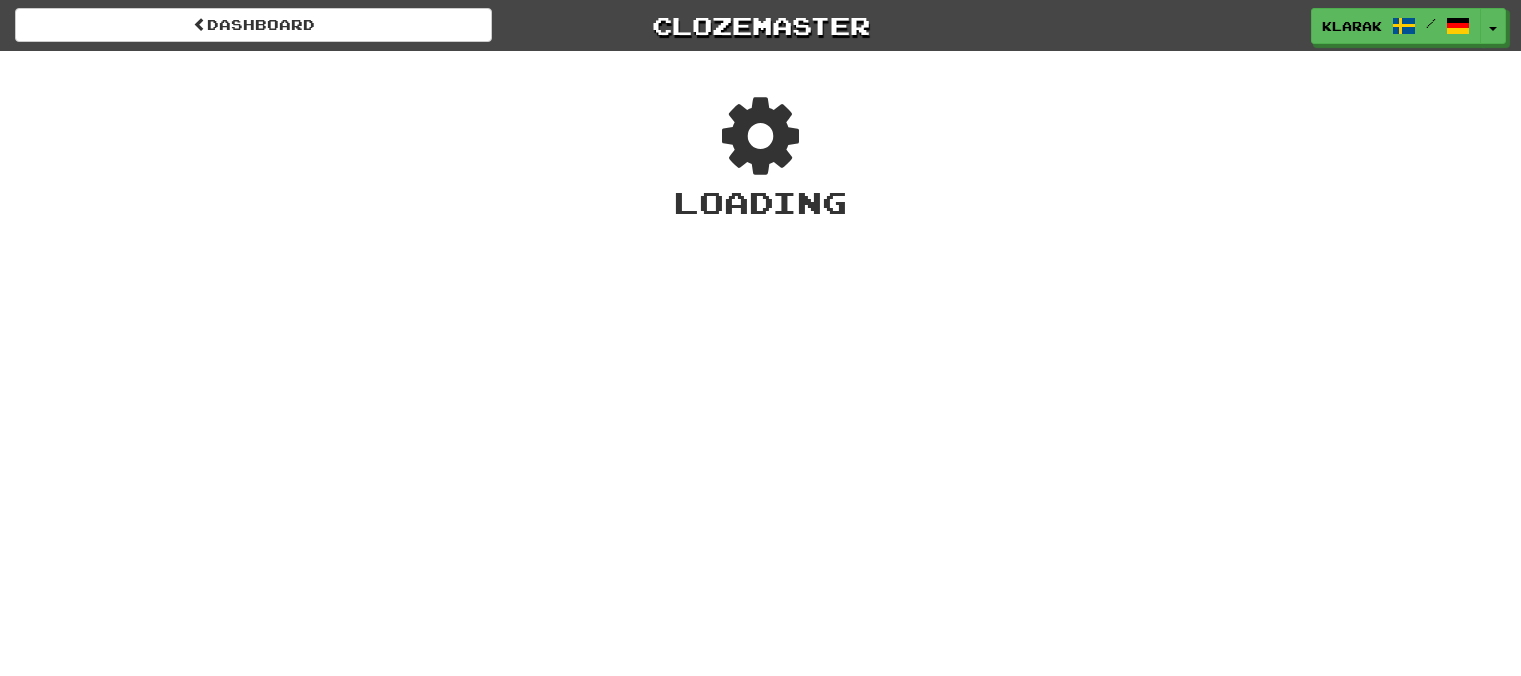 scroll, scrollTop: 0, scrollLeft: 0, axis: both 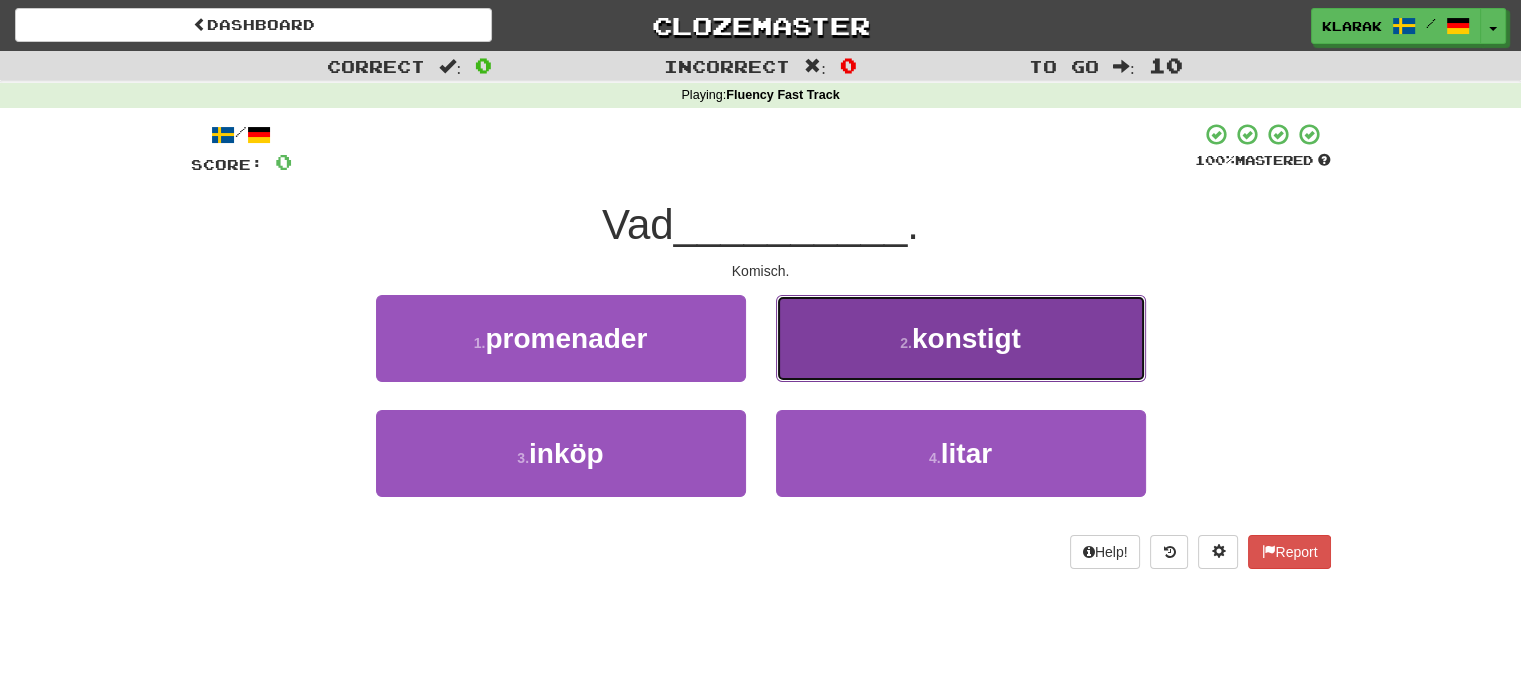click on "2 .  konstigt" at bounding box center (961, 338) 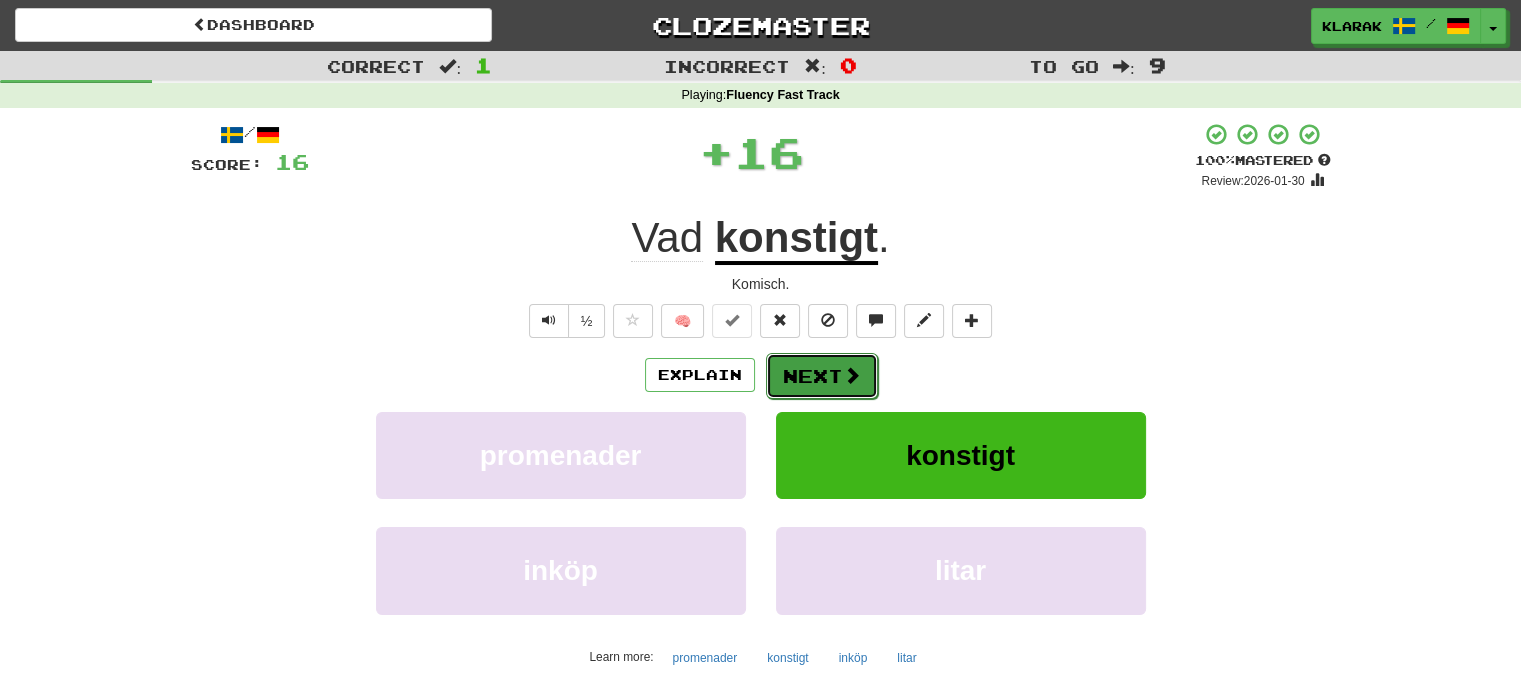 click on "Next" at bounding box center [822, 376] 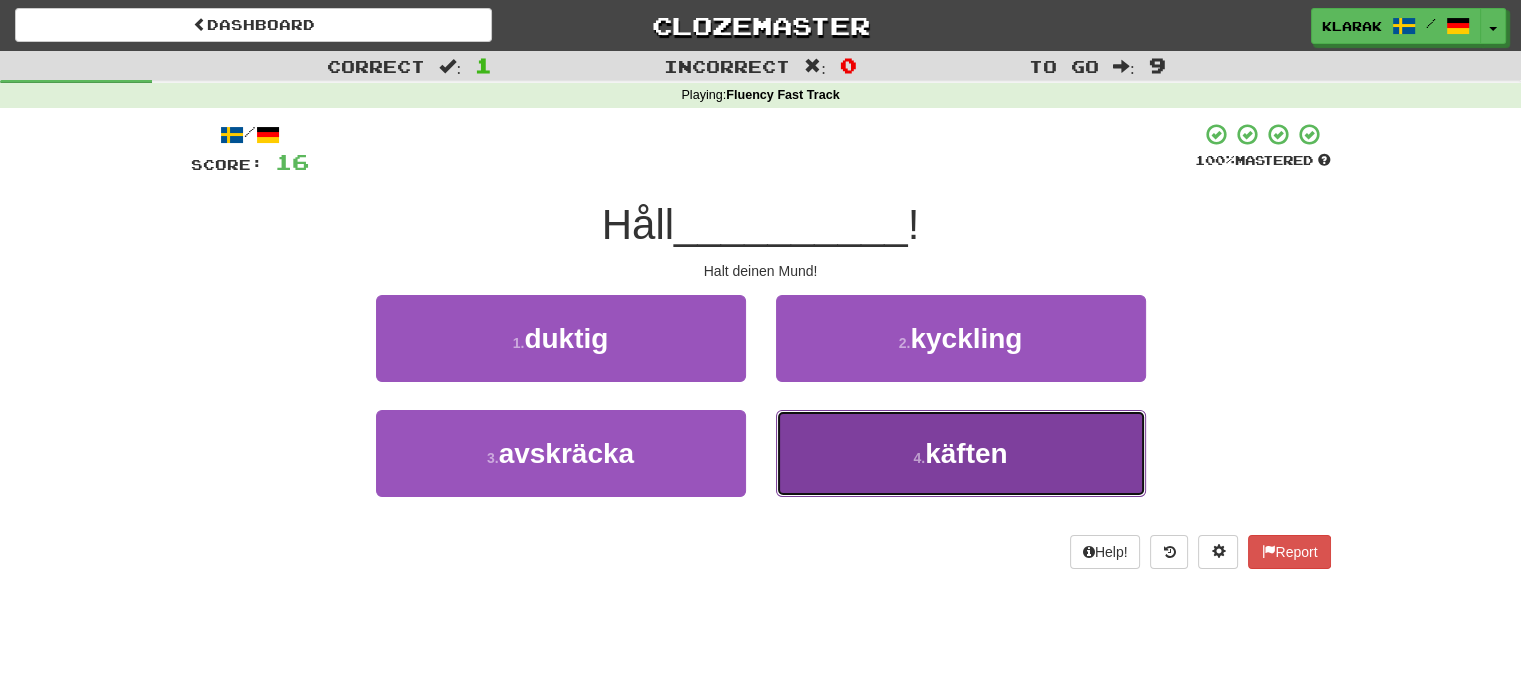 click on "4 .  käften" at bounding box center (961, 453) 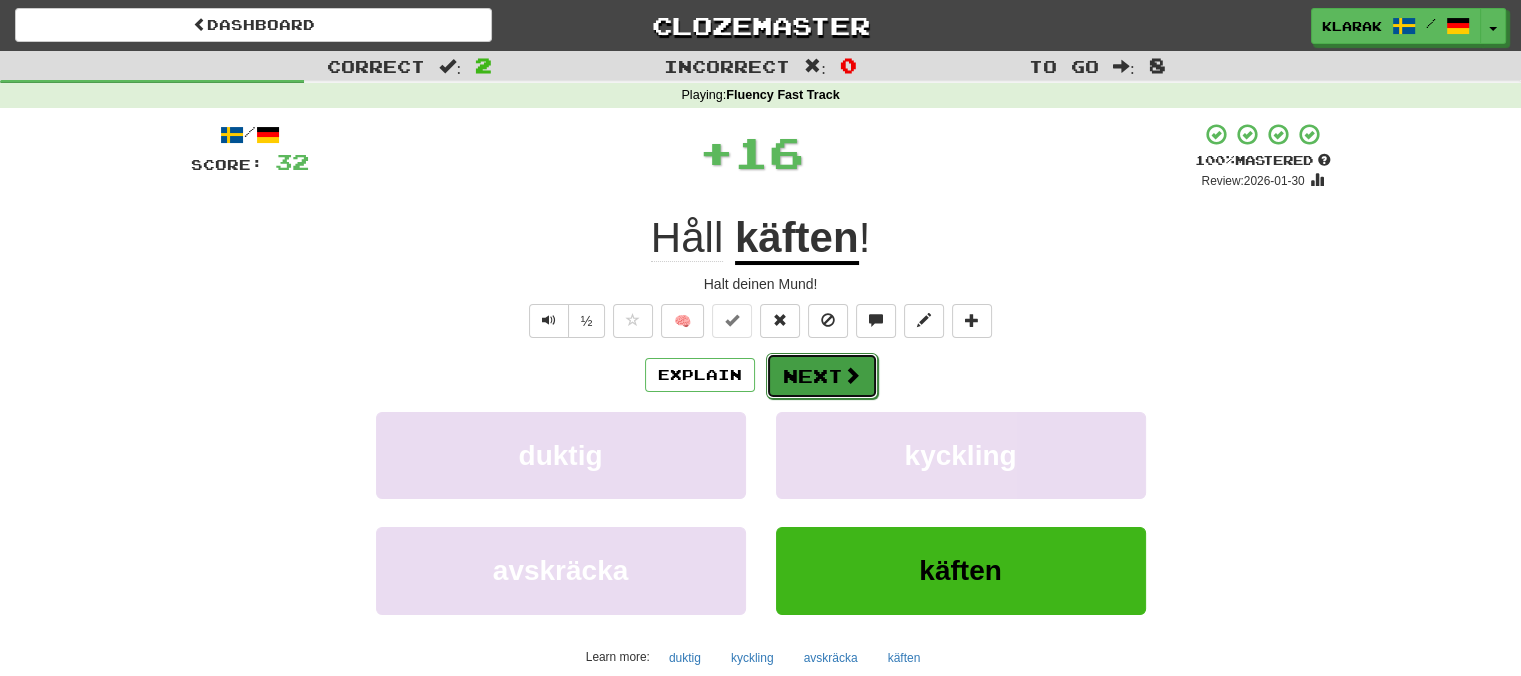 click on "Next" at bounding box center [822, 376] 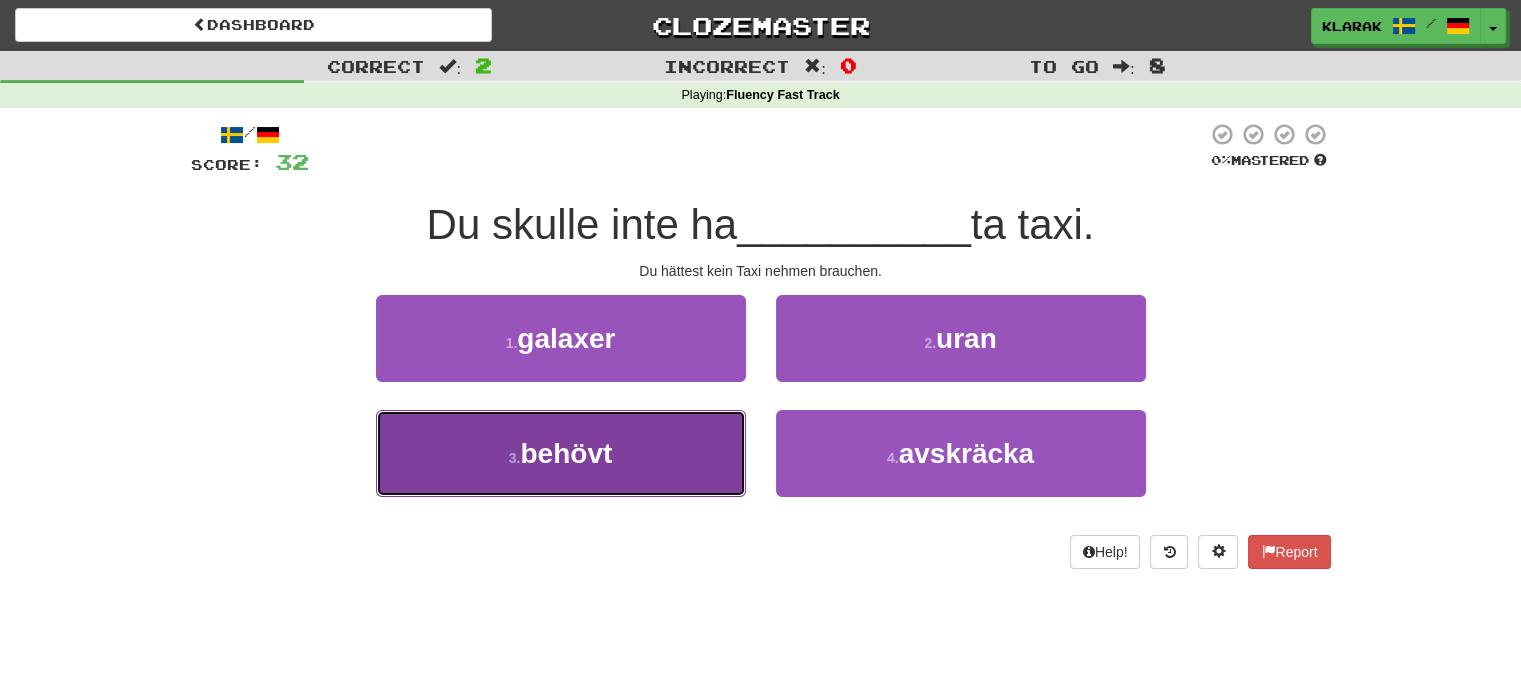 click on "3 .  behövt" at bounding box center [561, 453] 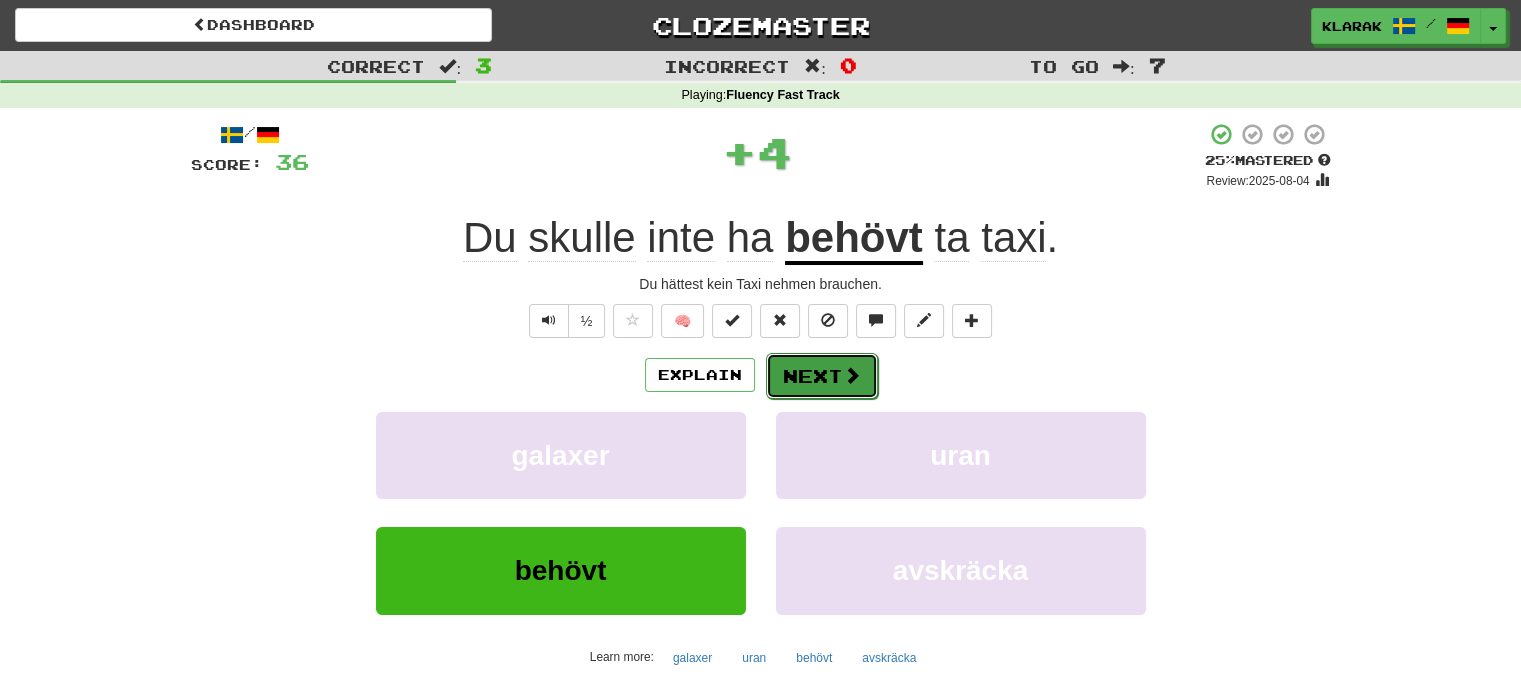click on "Next" at bounding box center (822, 376) 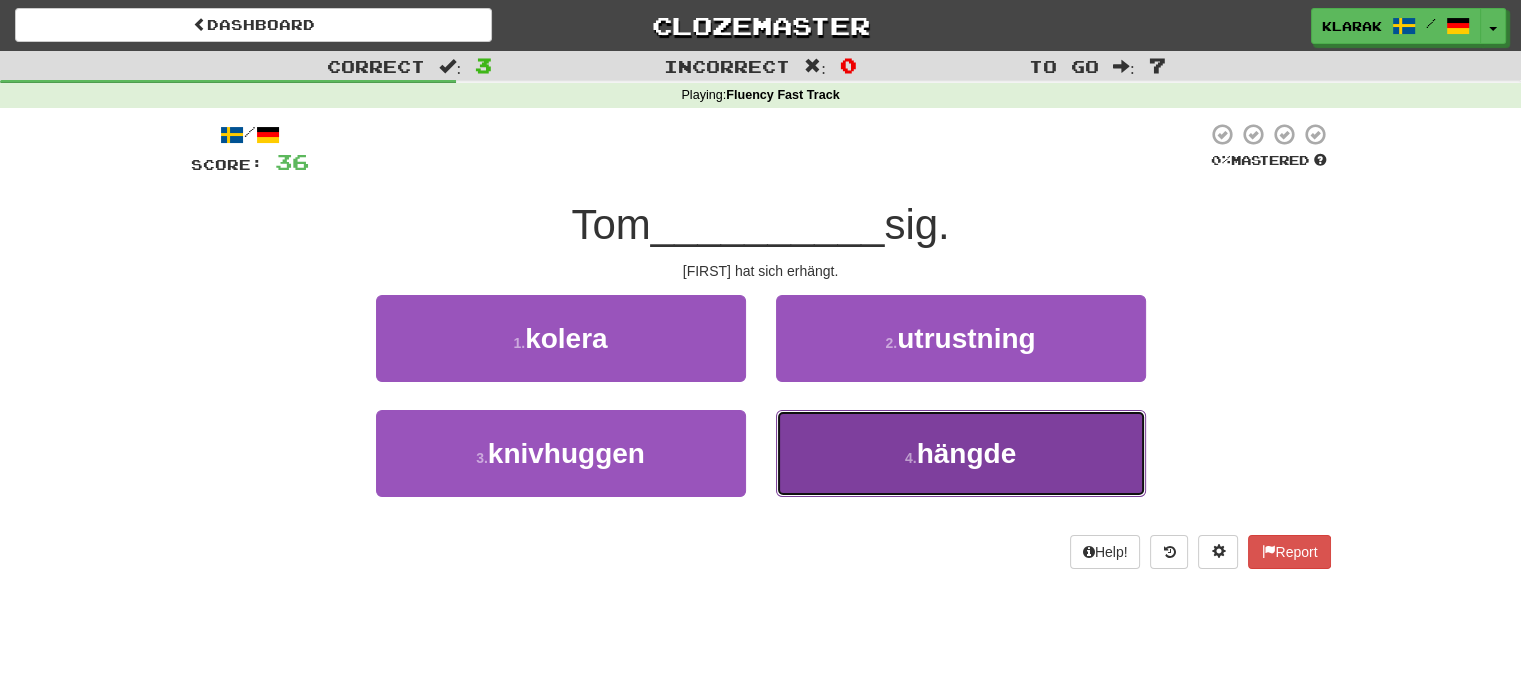 click on "4 .  hängde" at bounding box center [961, 453] 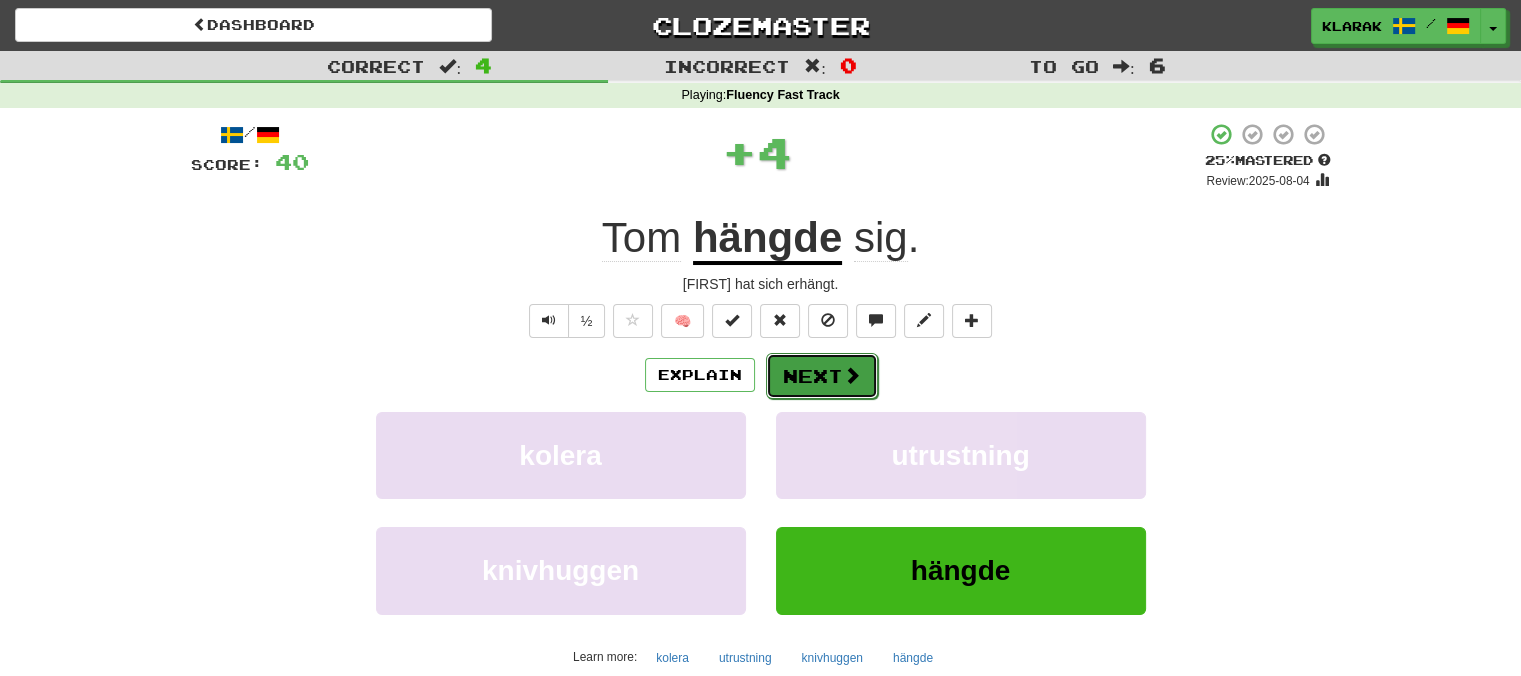 click on "Next" at bounding box center (822, 376) 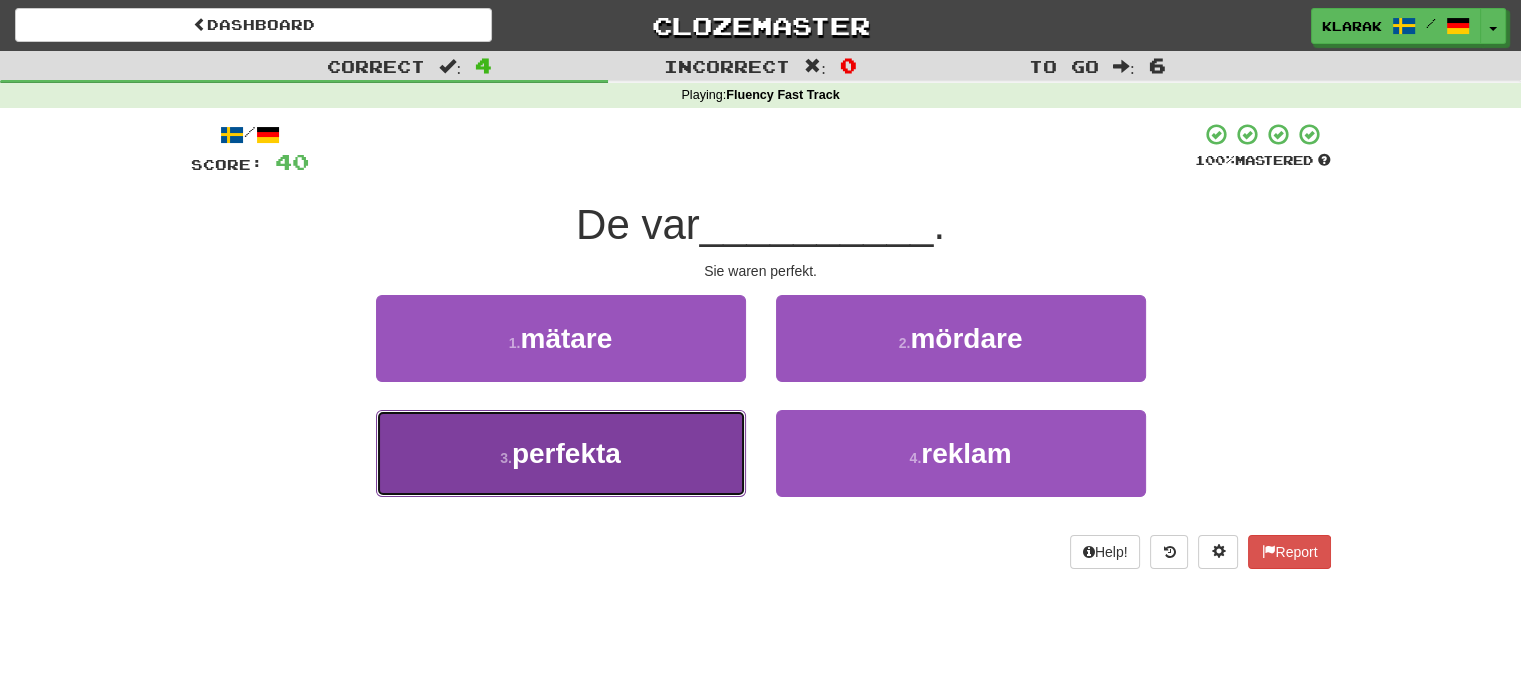 click on "3 .  perfekta" at bounding box center (561, 453) 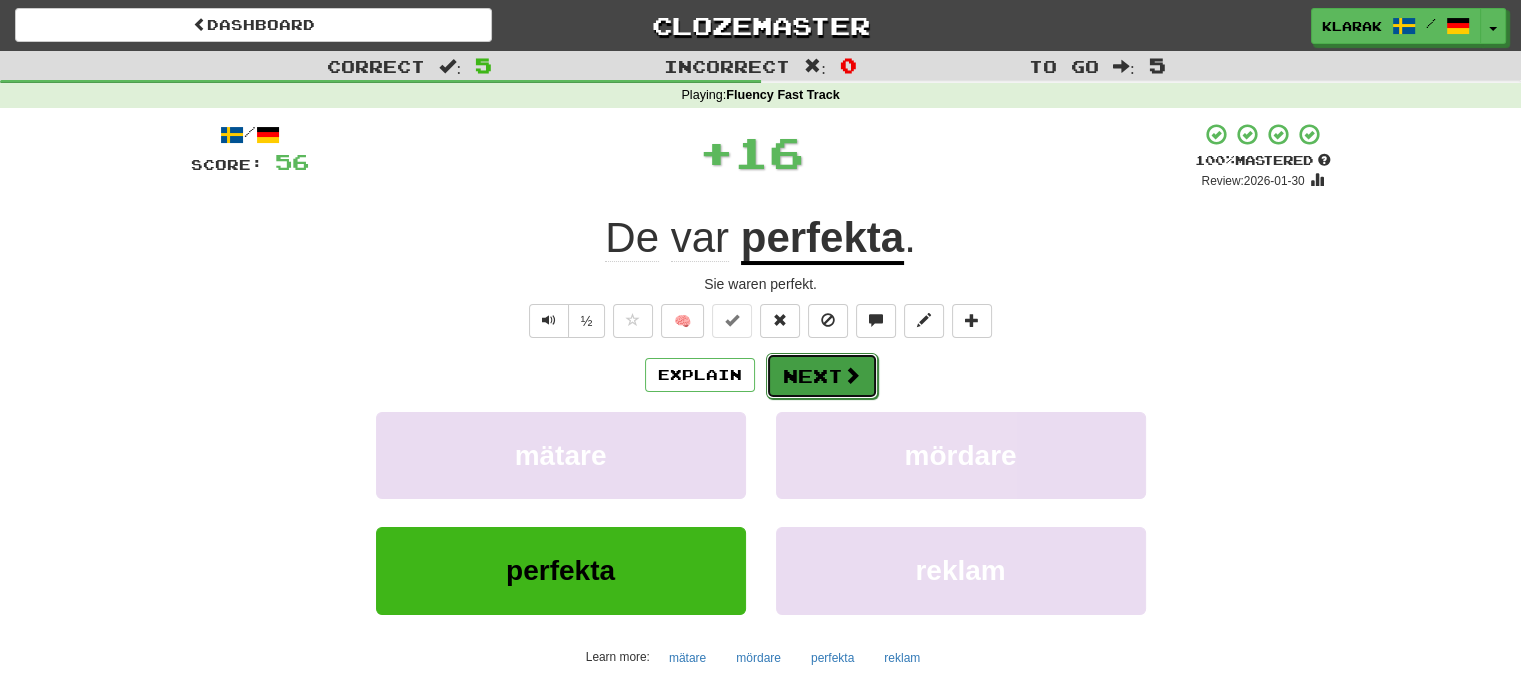 click on "Next" at bounding box center (822, 376) 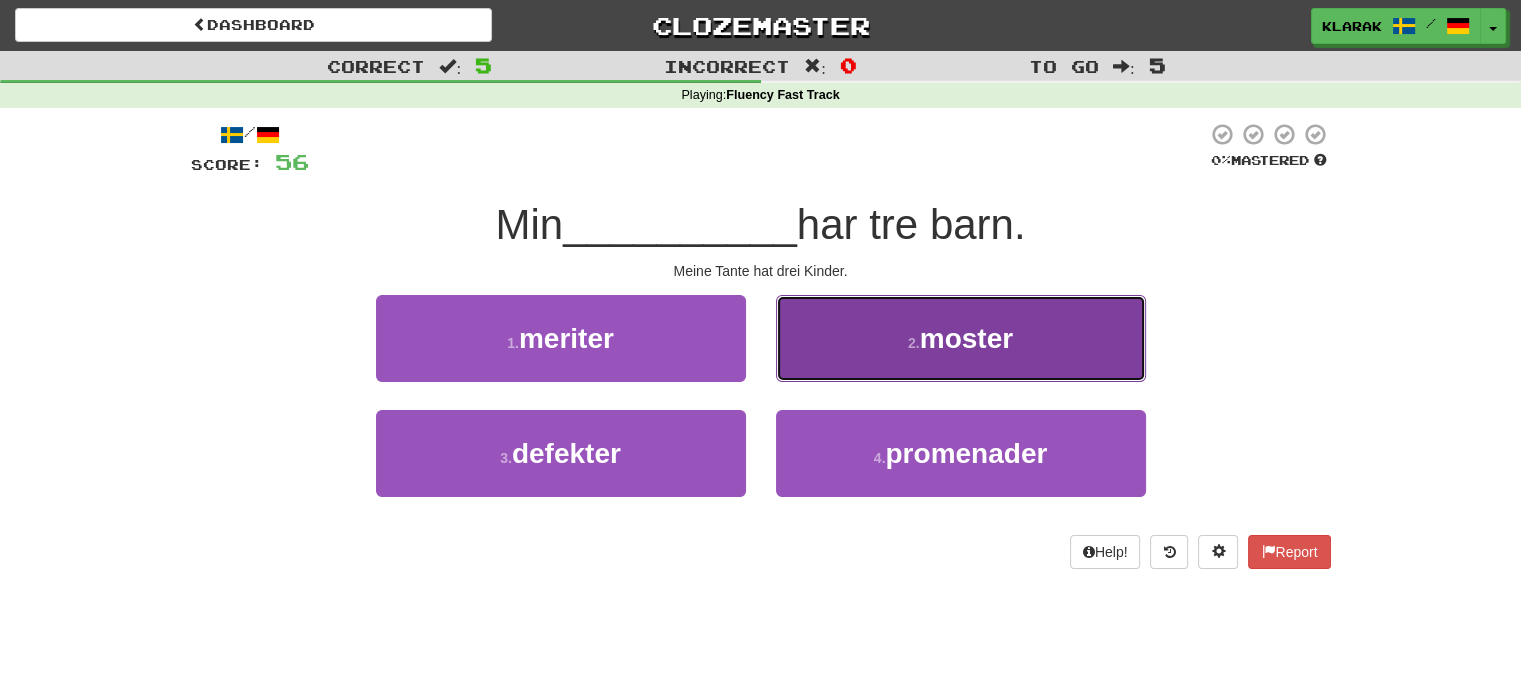 click on "2 .  moster" at bounding box center [961, 338] 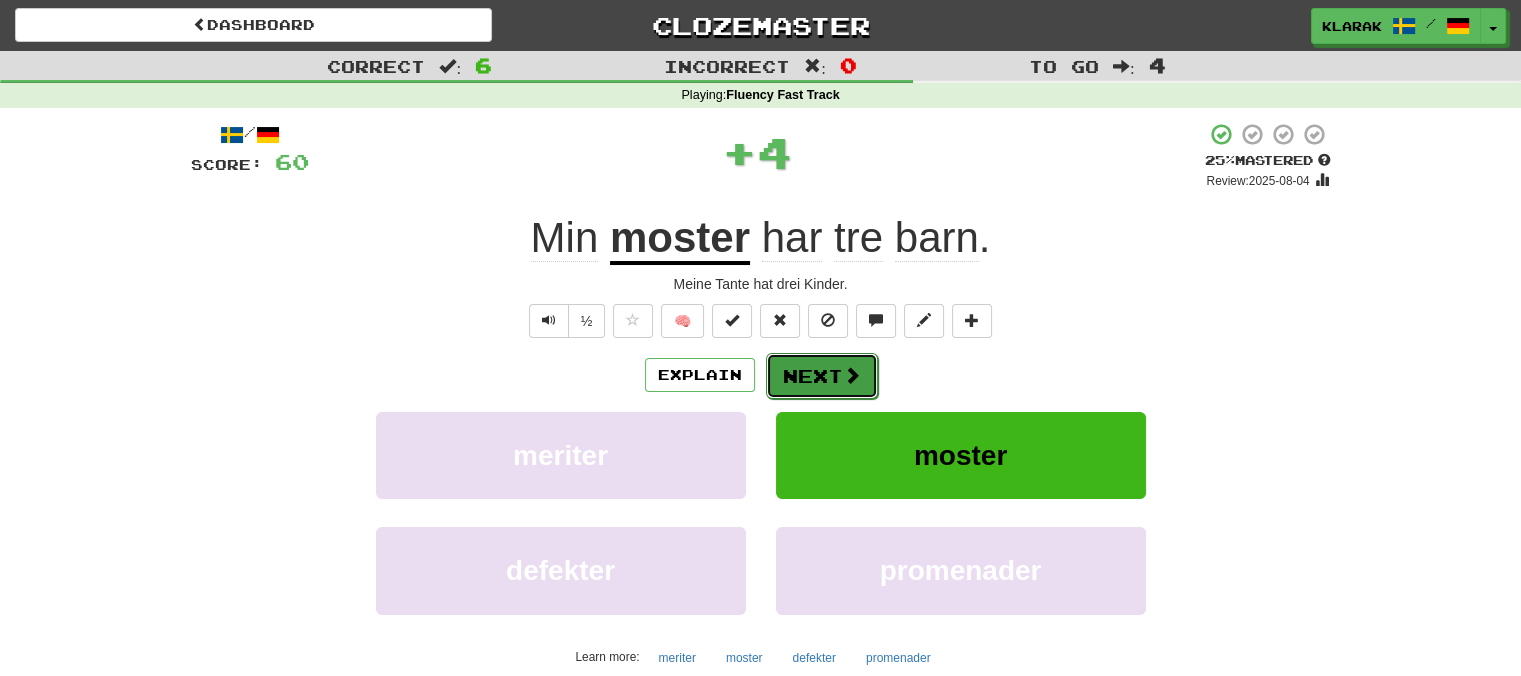 click on "Next" at bounding box center (822, 376) 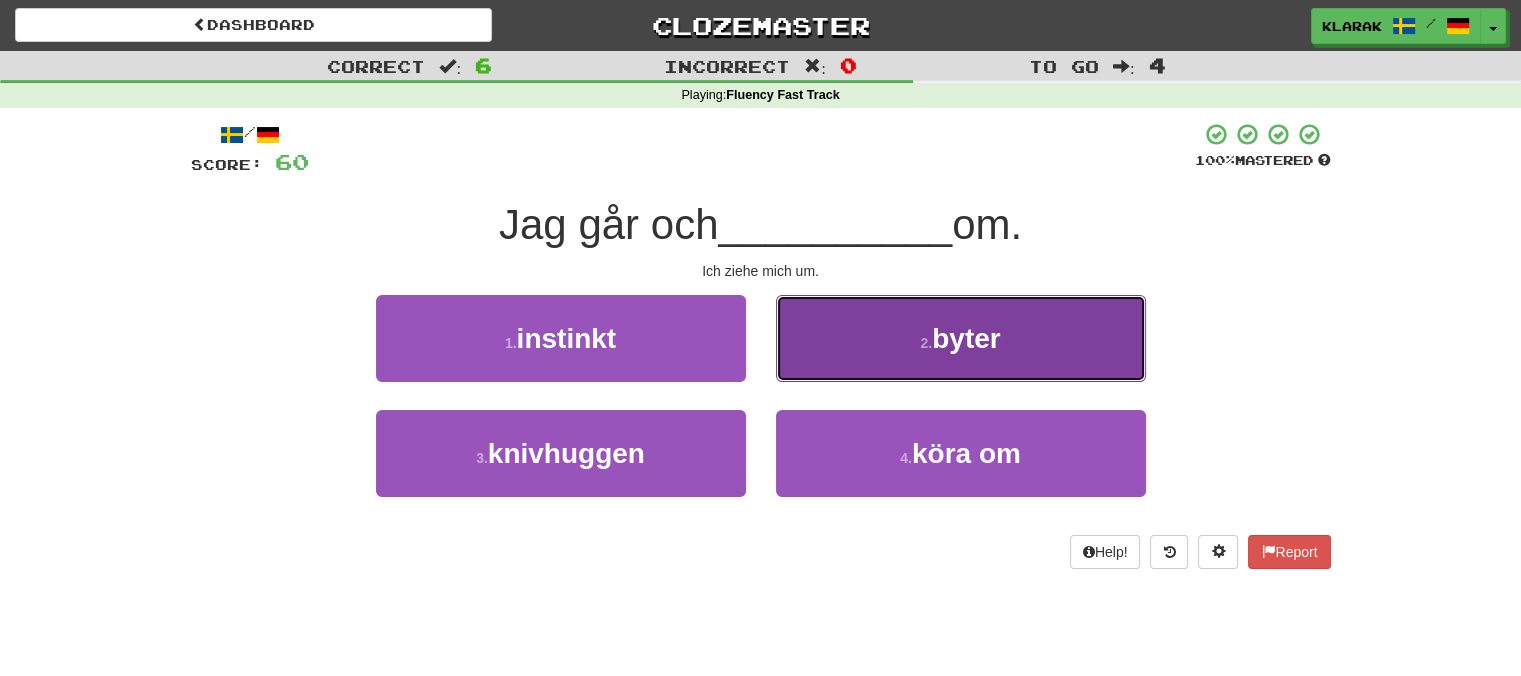 click on "2 .  byter" at bounding box center [961, 338] 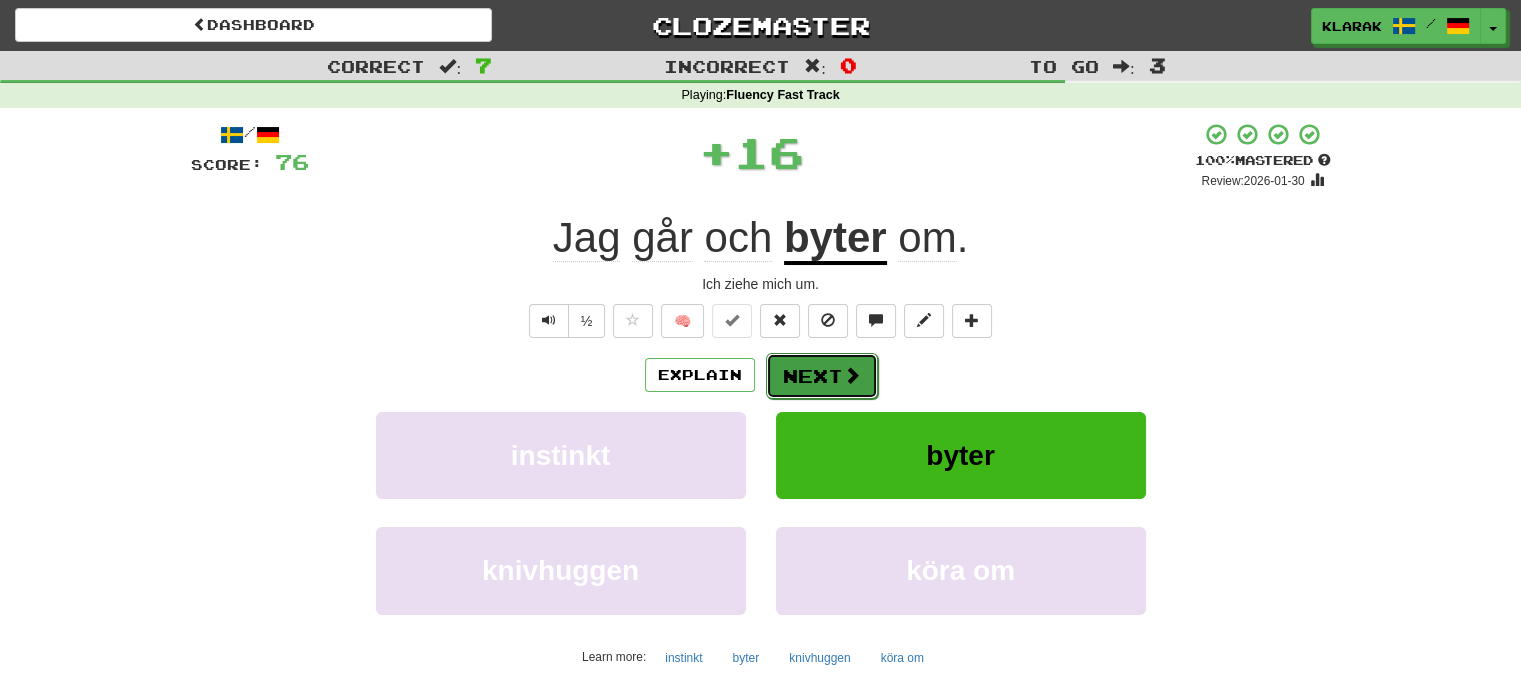 click on "Next" at bounding box center [822, 376] 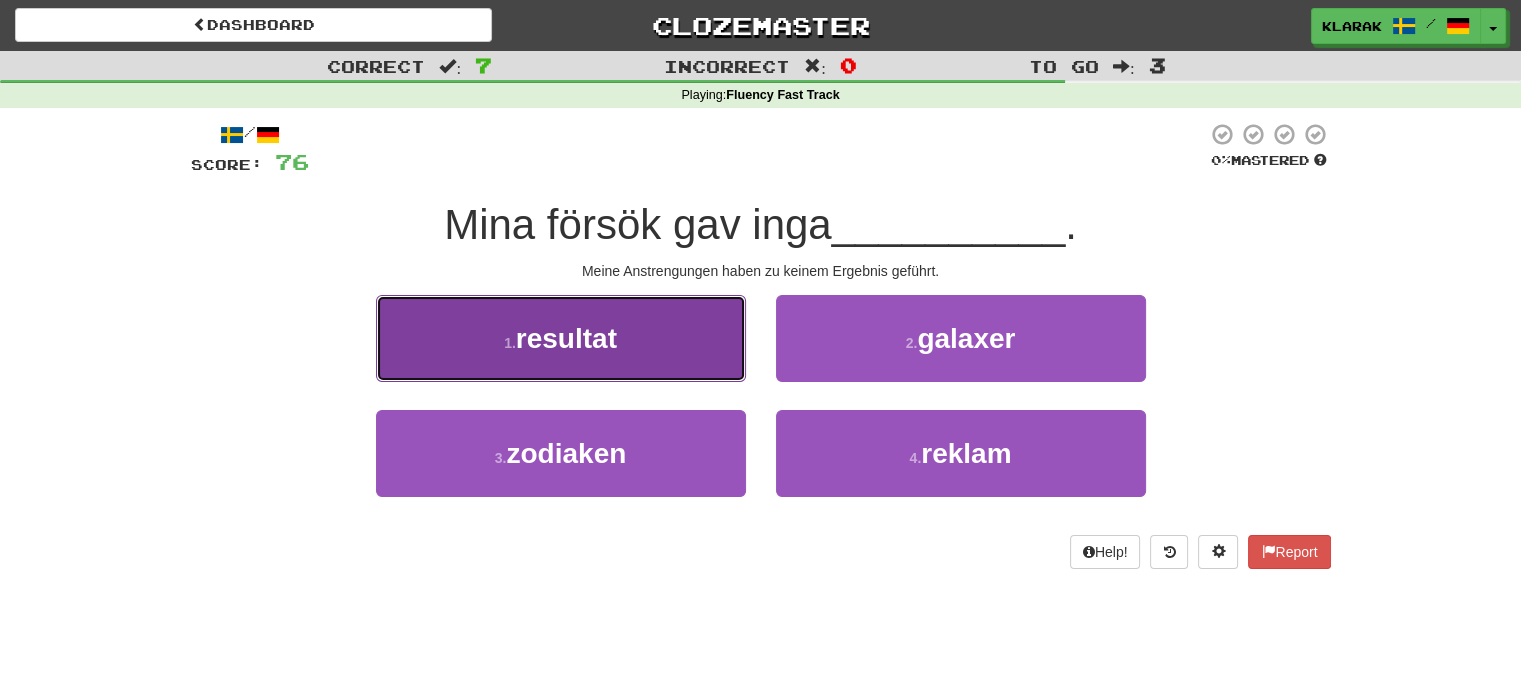 click on "1 .  resultat" at bounding box center [561, 338] 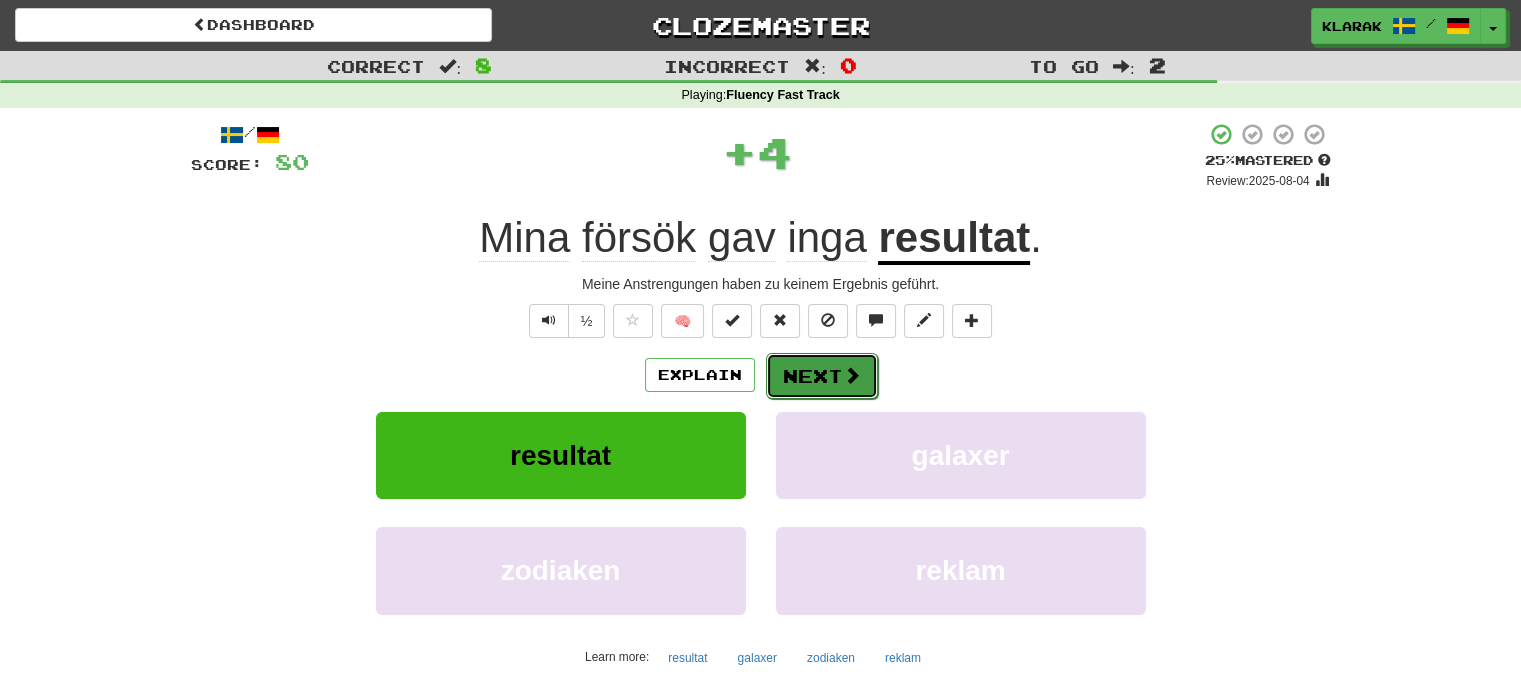 click on "Next" at bounding box center (822, 376) 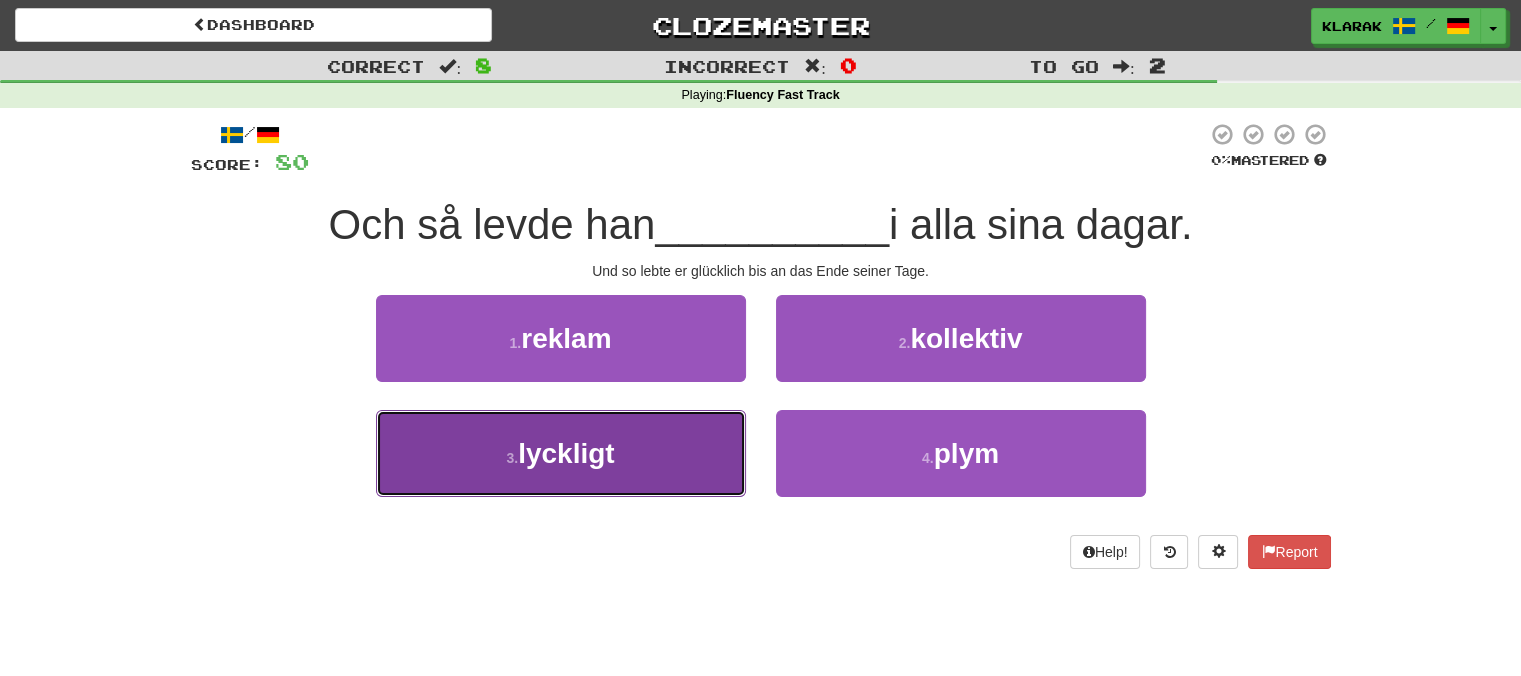 click on "3 .  lyckligt" at bounding box center [561, 453] 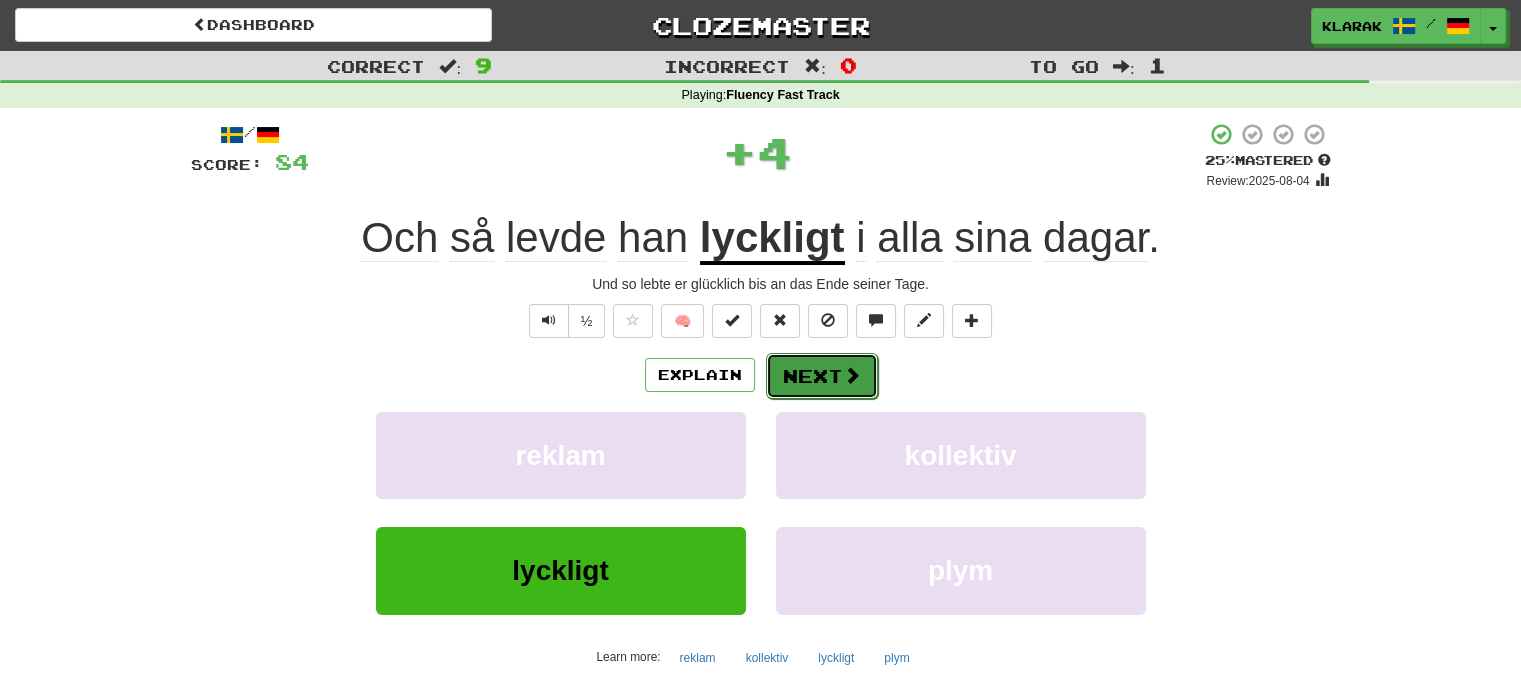 click on "Next" at bounding box center [822, 376] 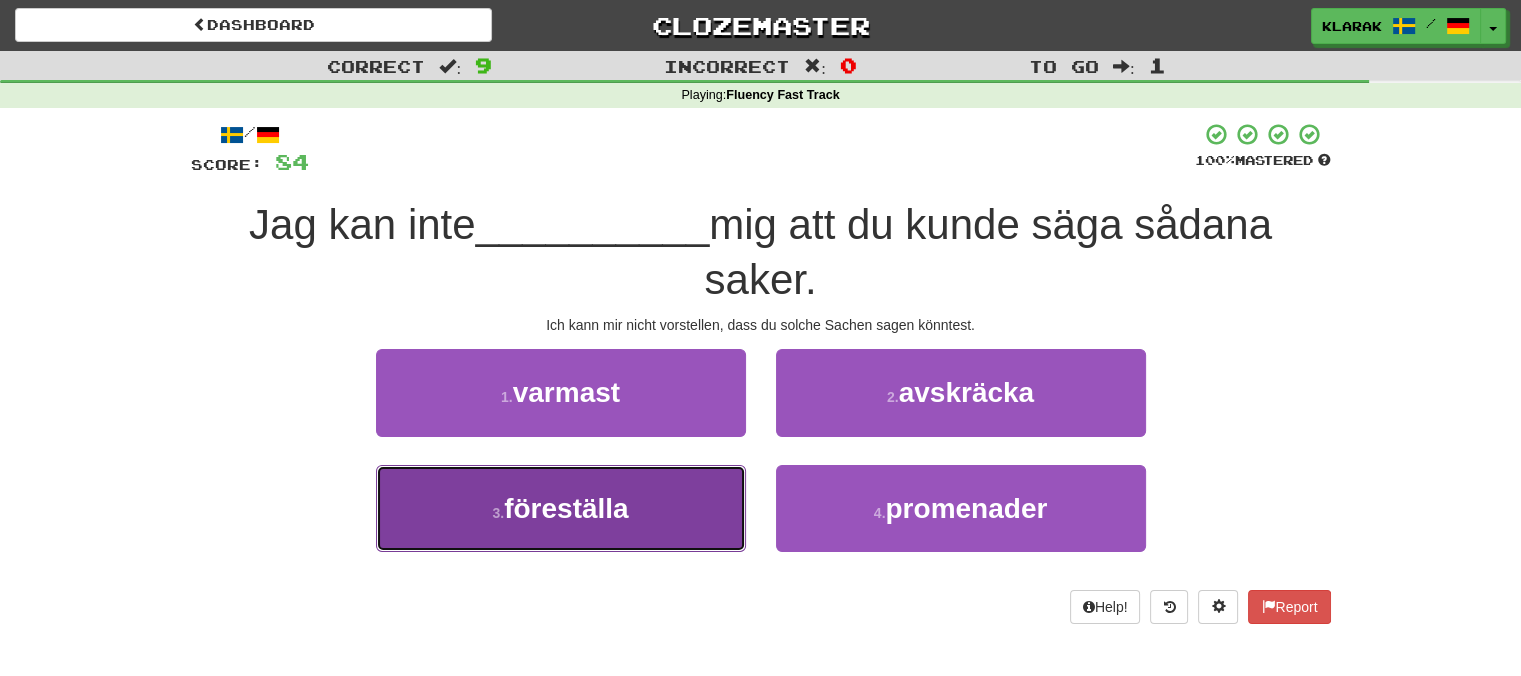 click on "3 .  föreställa" at bounding box center (561, 508) 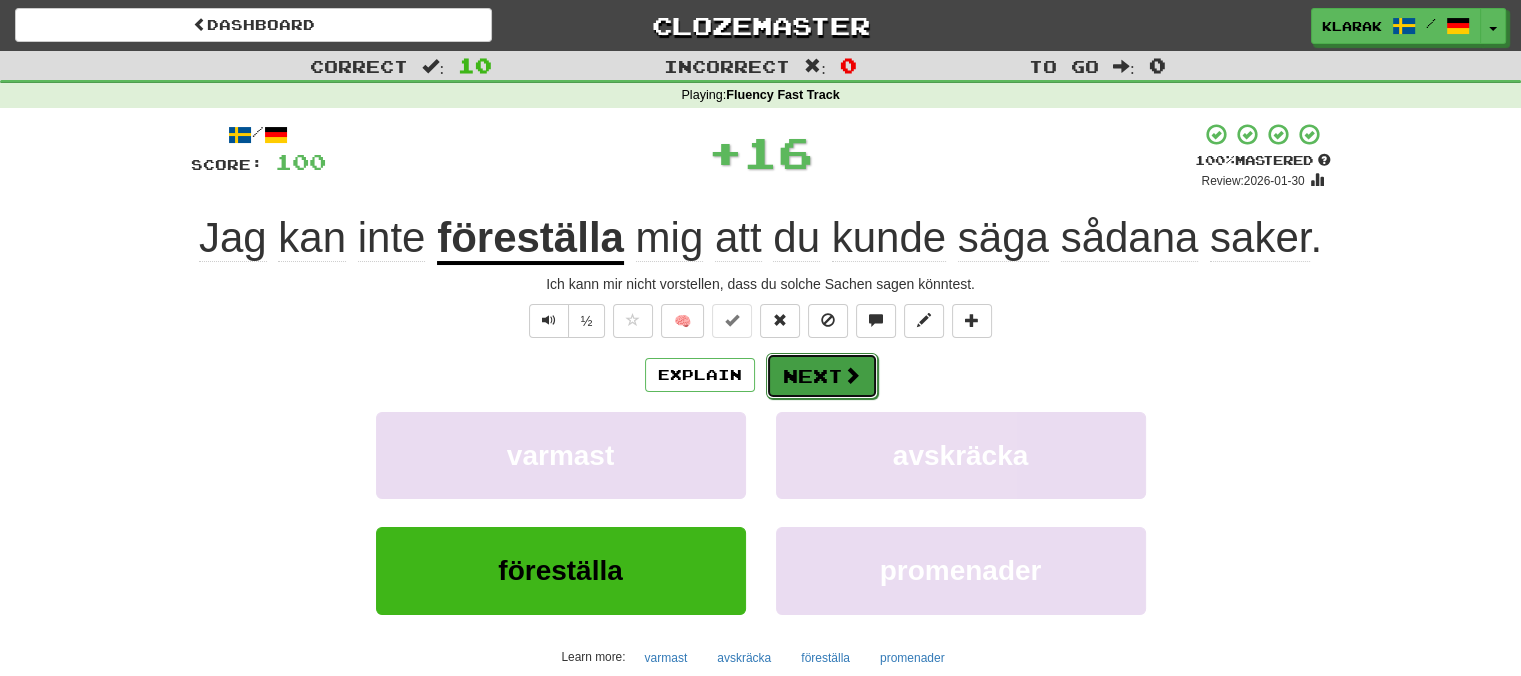 click on "Next" at bounding box center [822, 376] 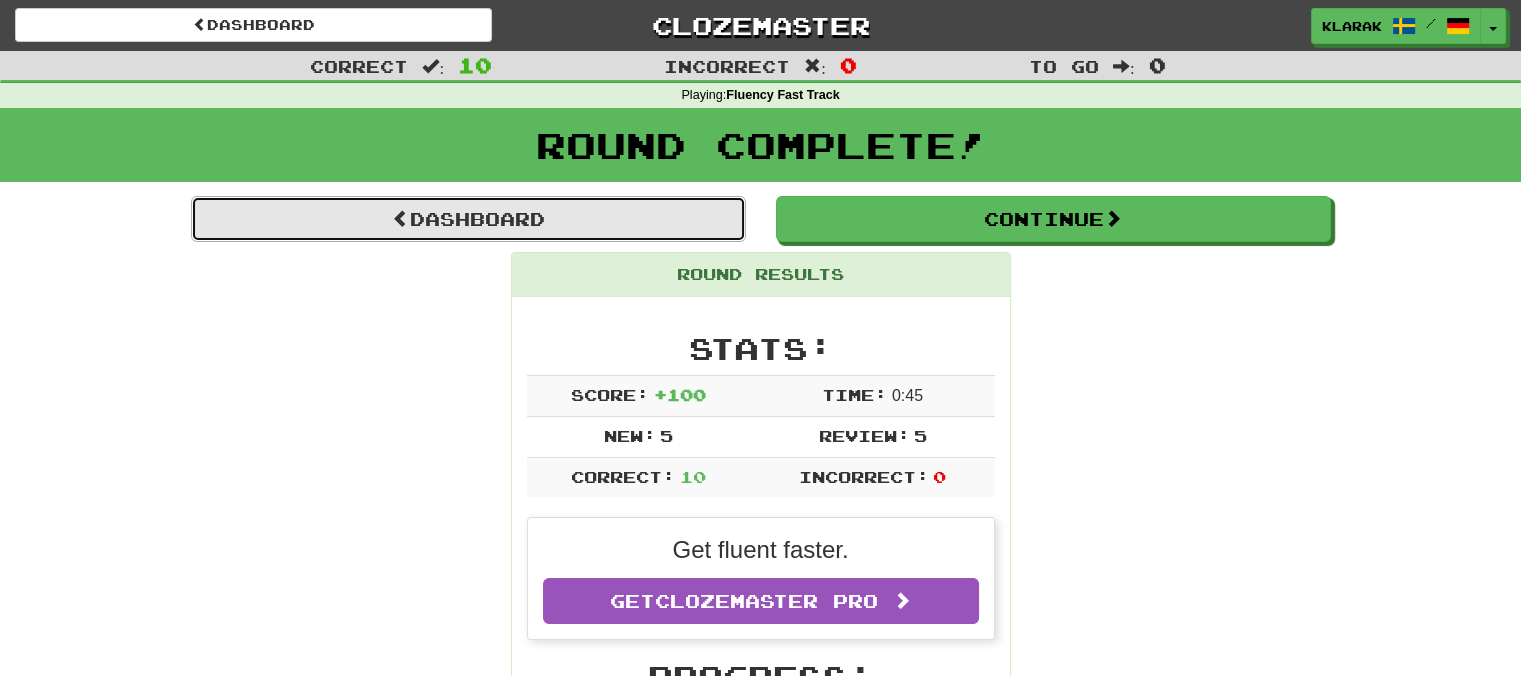 click on "Dashboard" at bounding box center (468, 219) 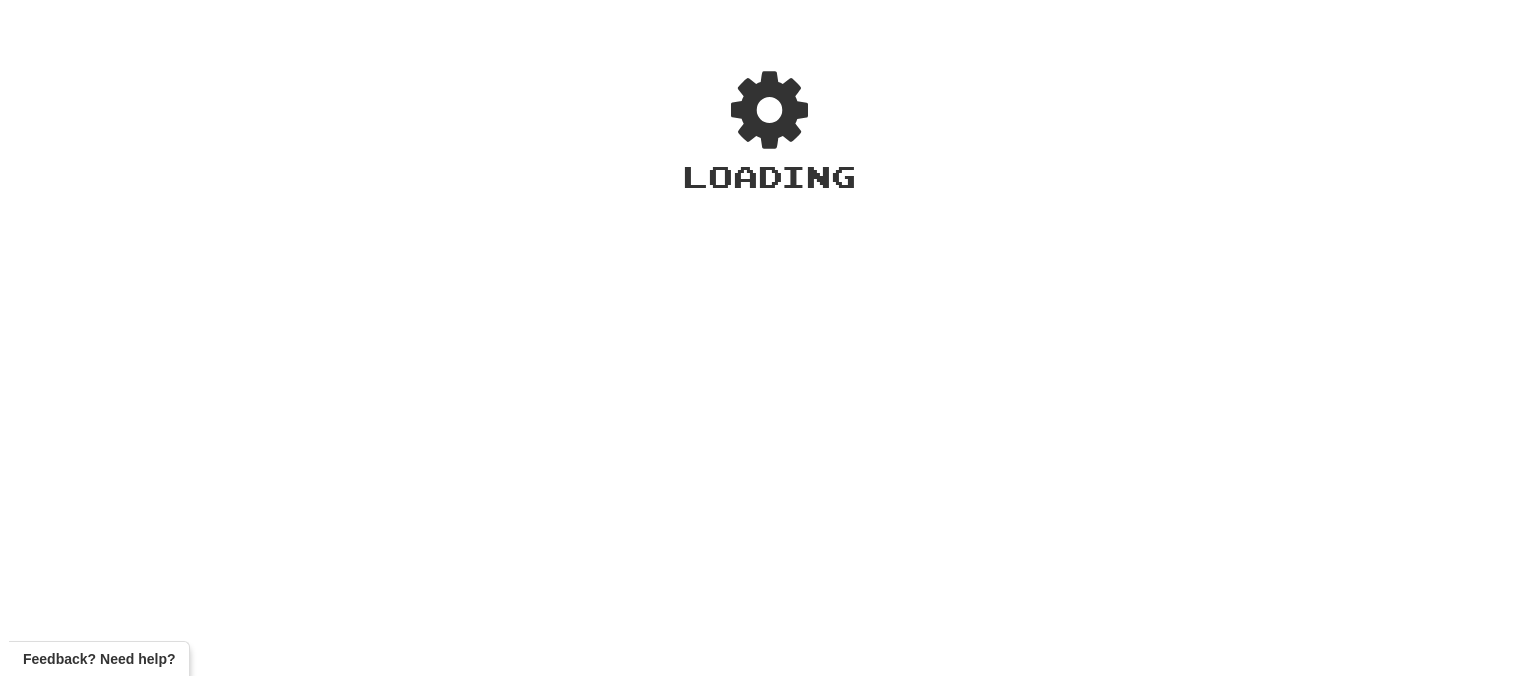 scroll, scrollTop: 0, scrollLeft: 0, axis: both 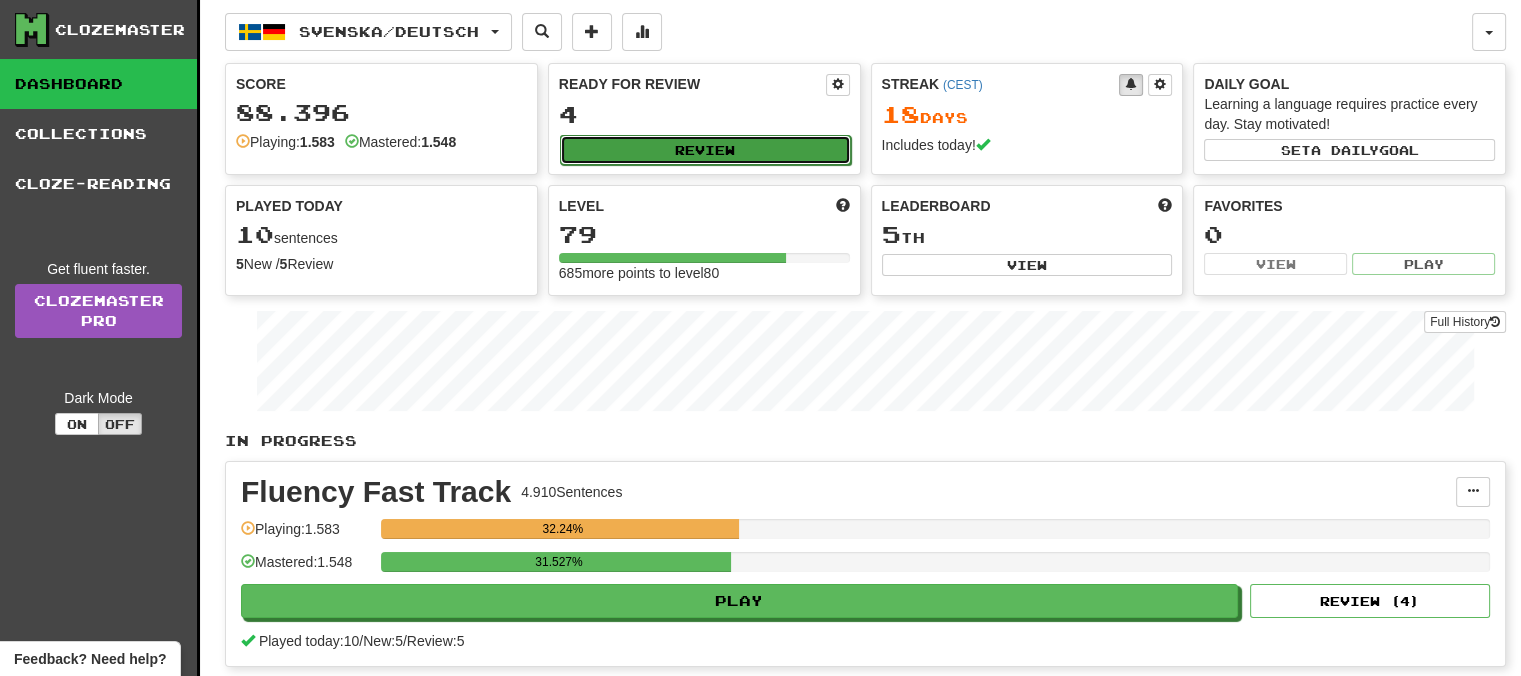 click on "Review" at bounding box center [705, 150] 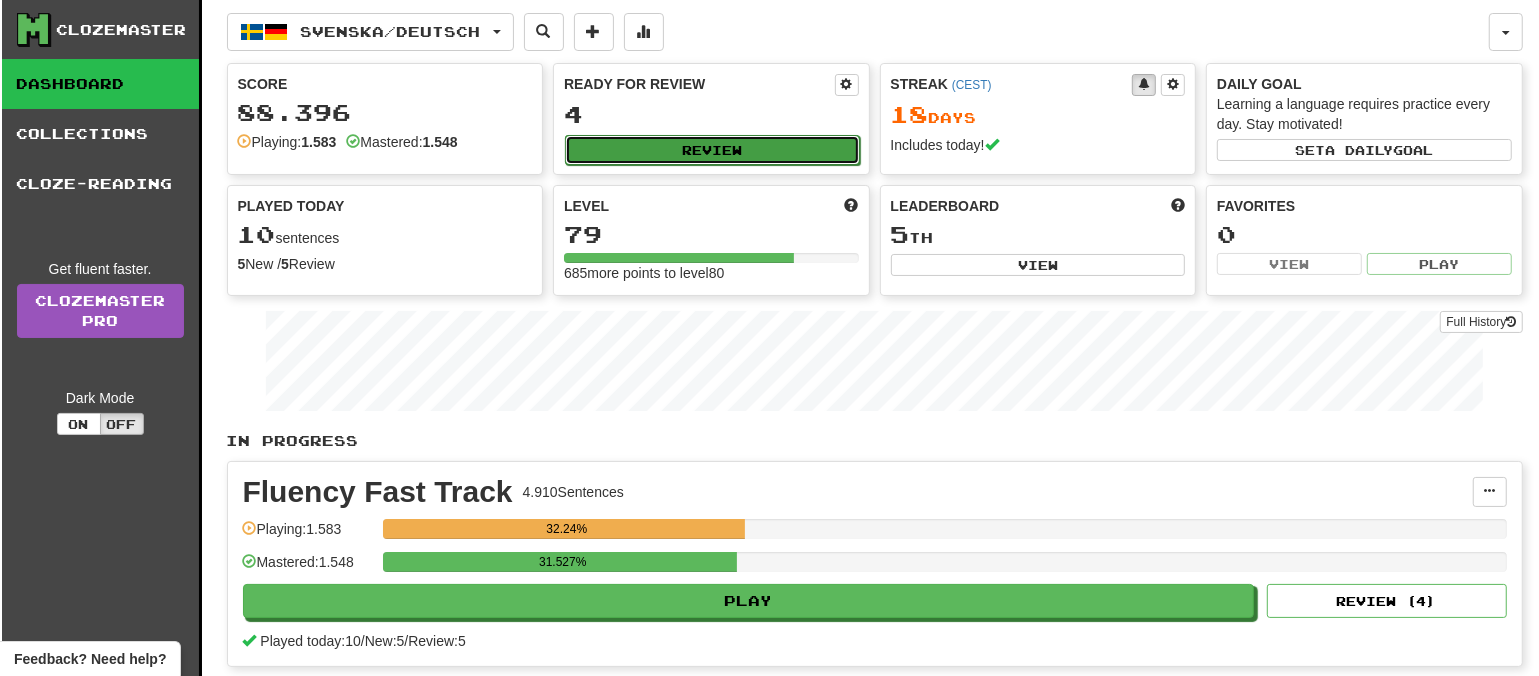 select on "**" 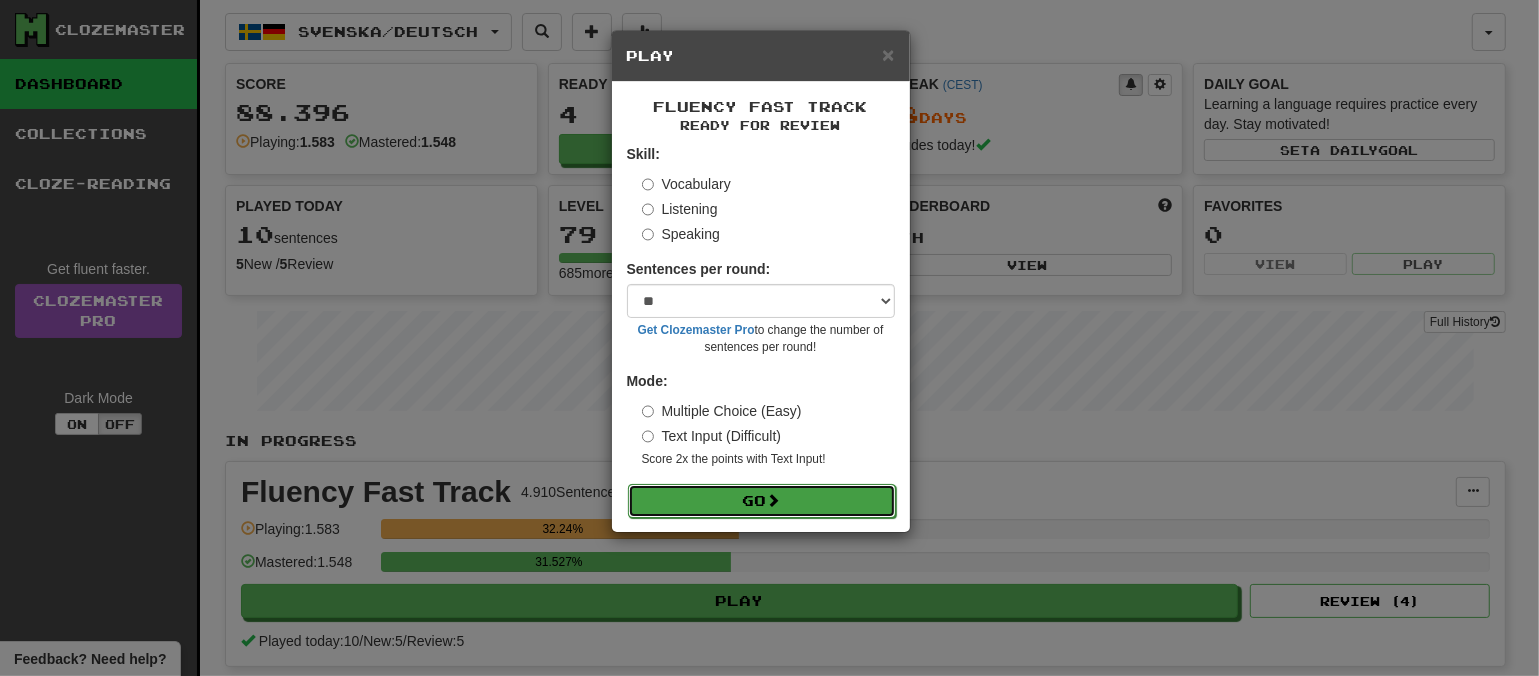 click on "Go" at bounding box center [762, 501] 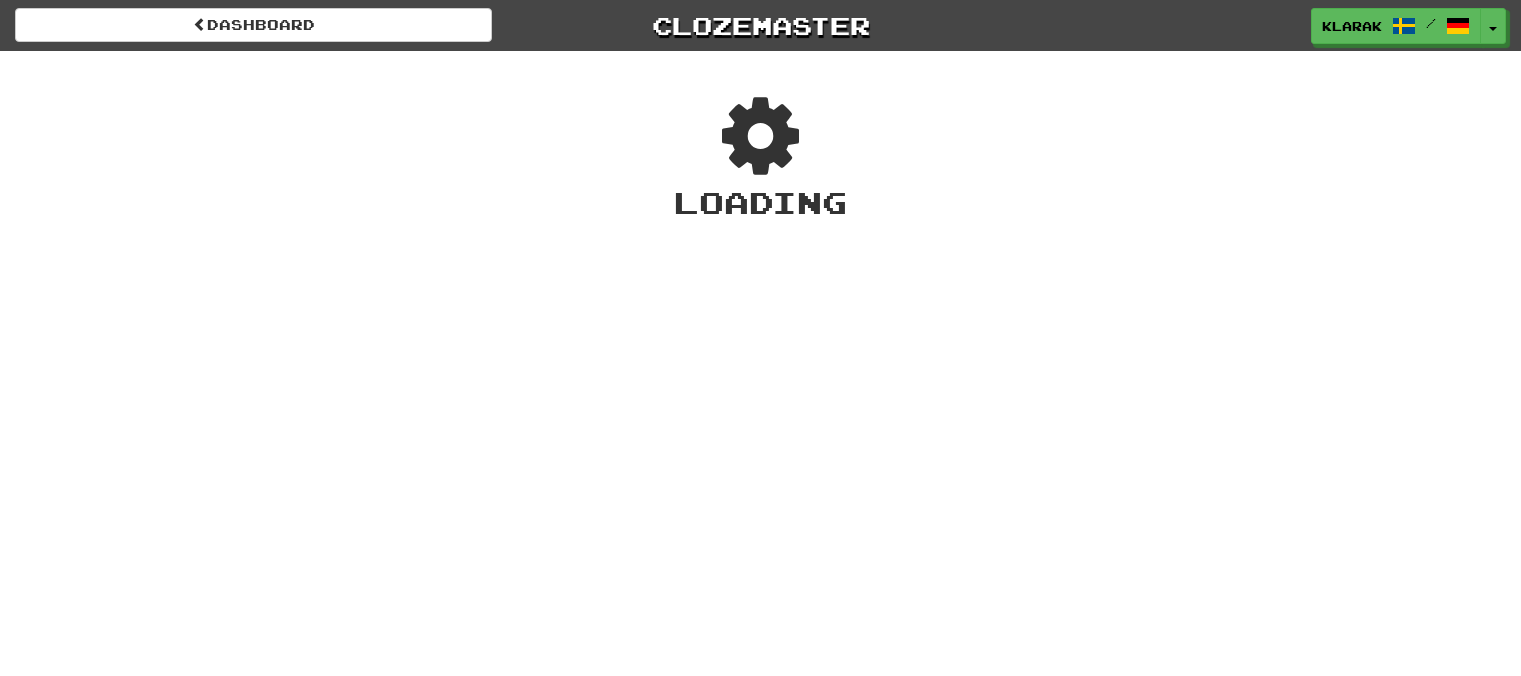 scroll, scrollTop: 0, scrollLeft: 0, axis: both 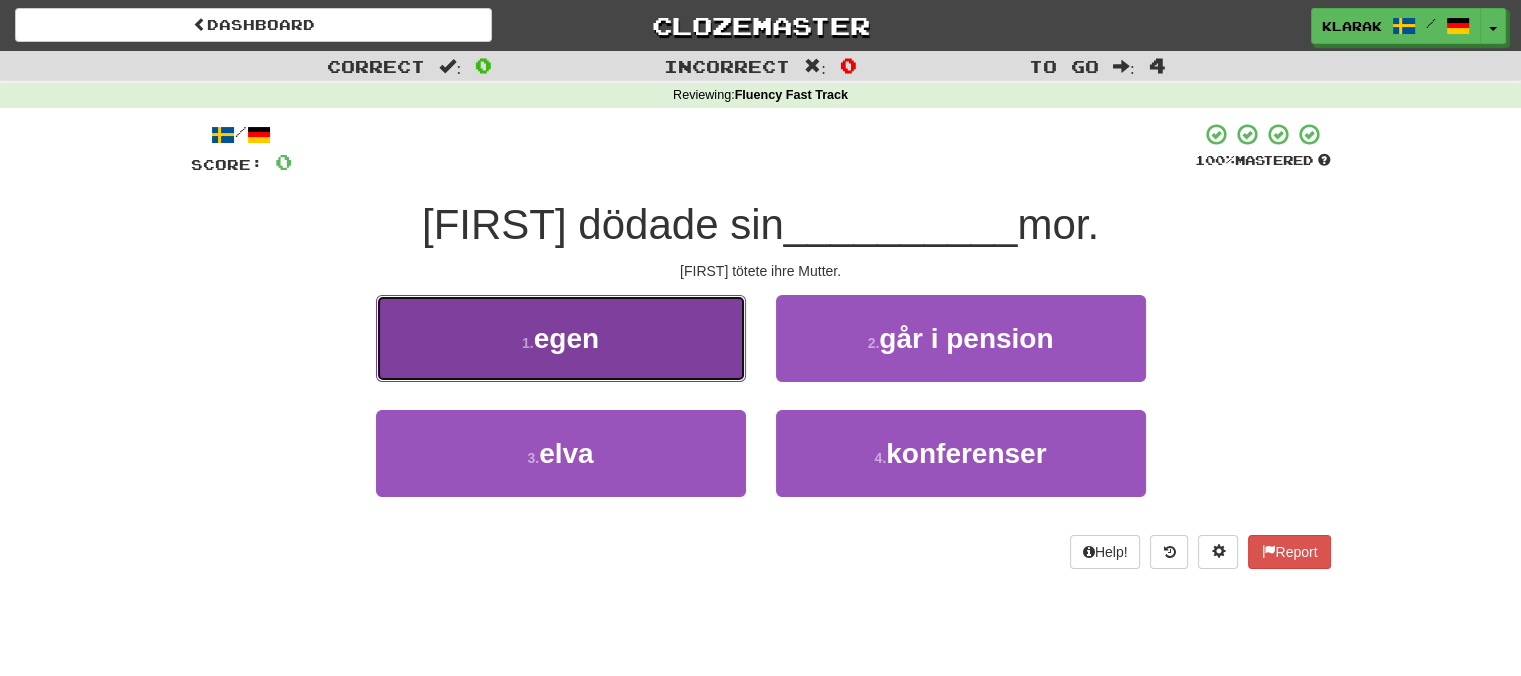 click on "egen" at bounding box center (566, 338) 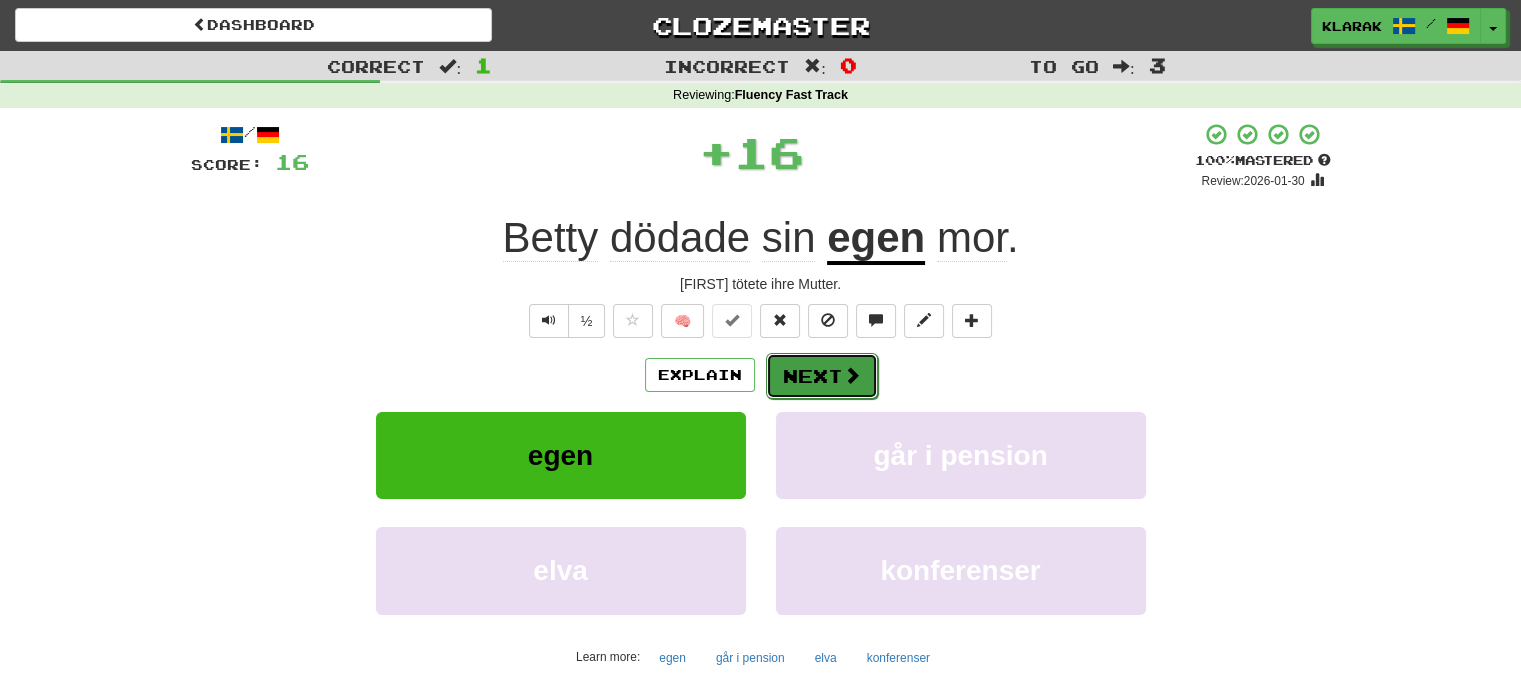 click on "Next" at bounding box center (822, 376) 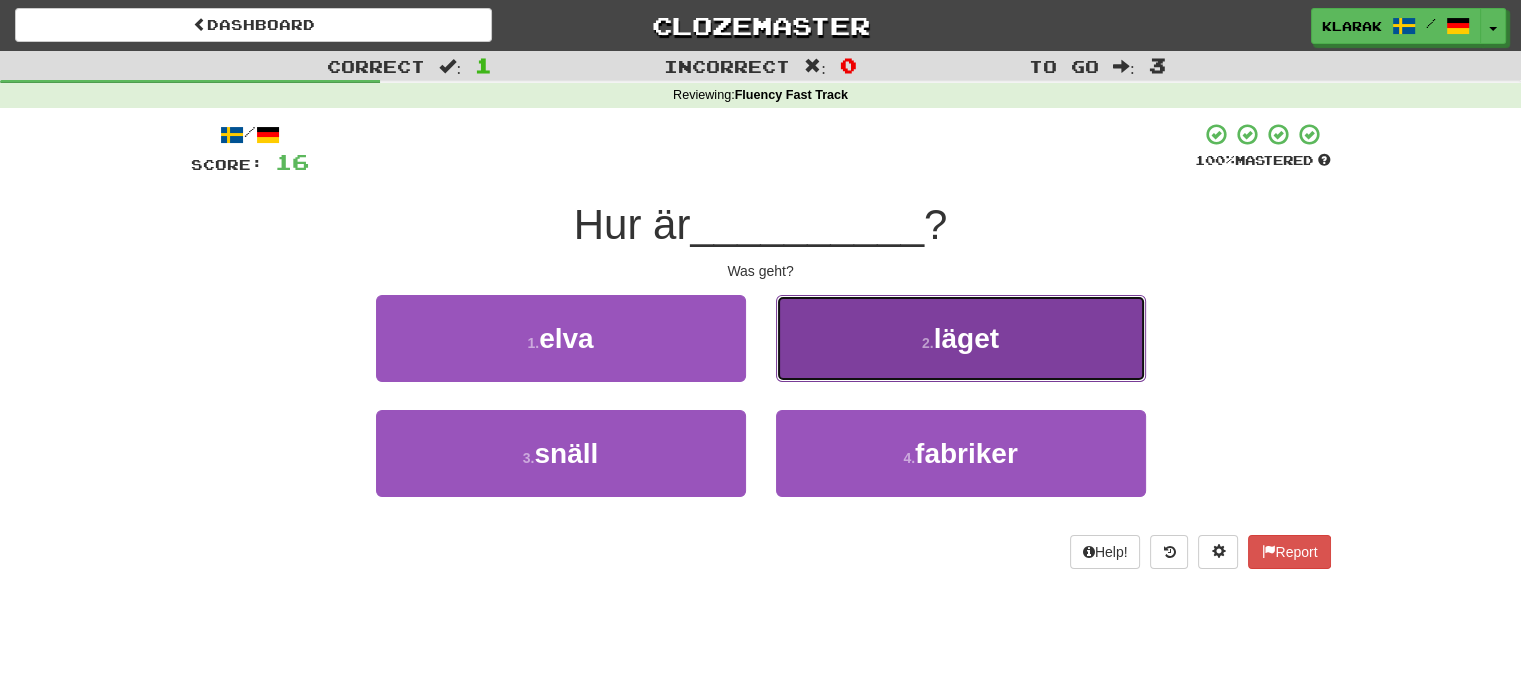 click on "2 .  läget" at bounding box center (961, 338) 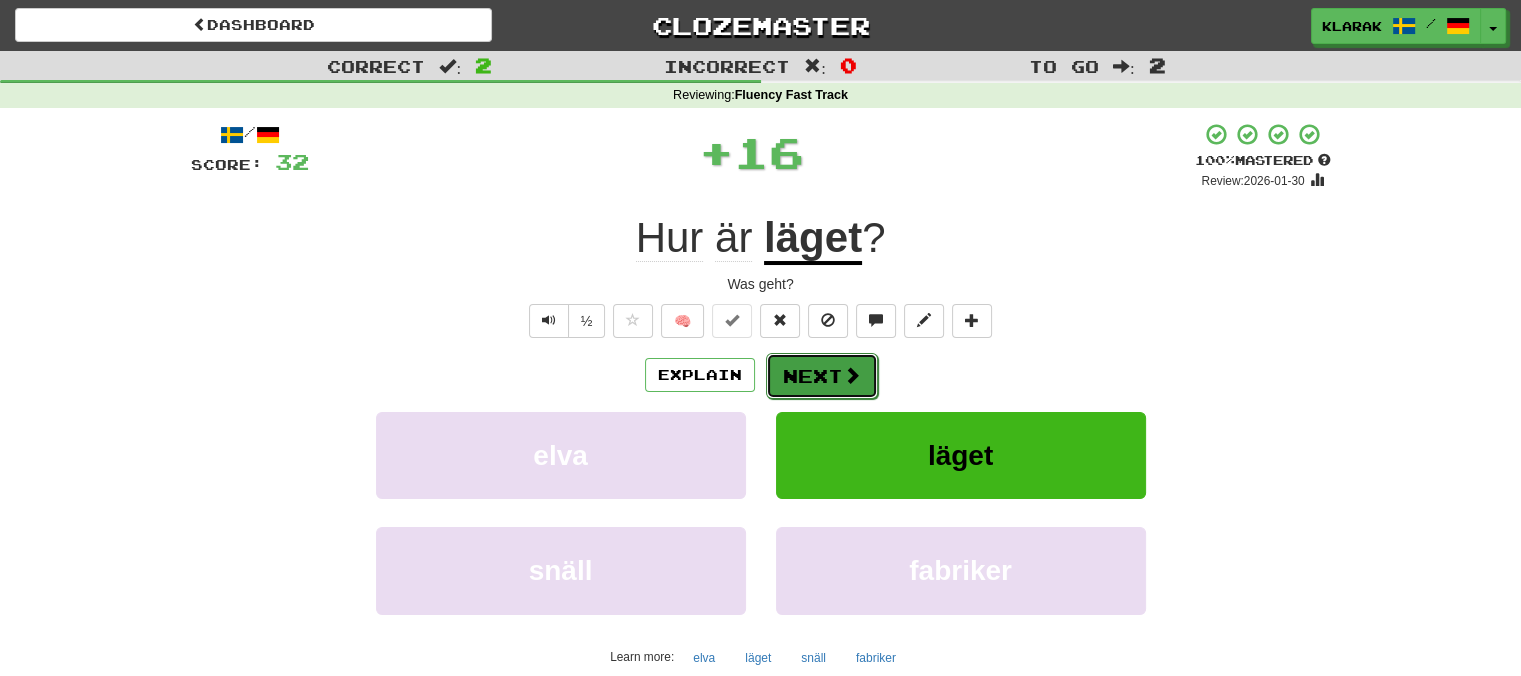 click on "Next" at bounding box center (822, 376) 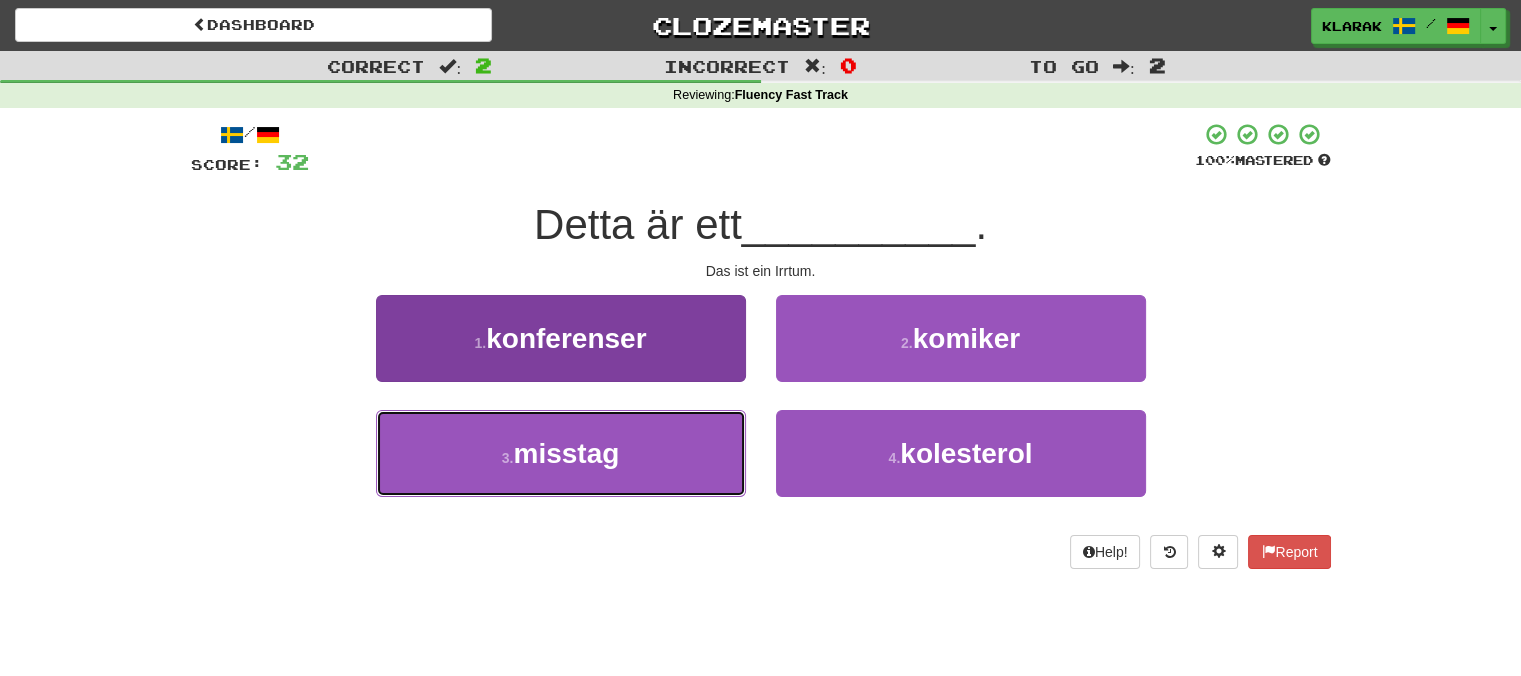 click on "3 .  misstag" at bounding box center (561, 453) 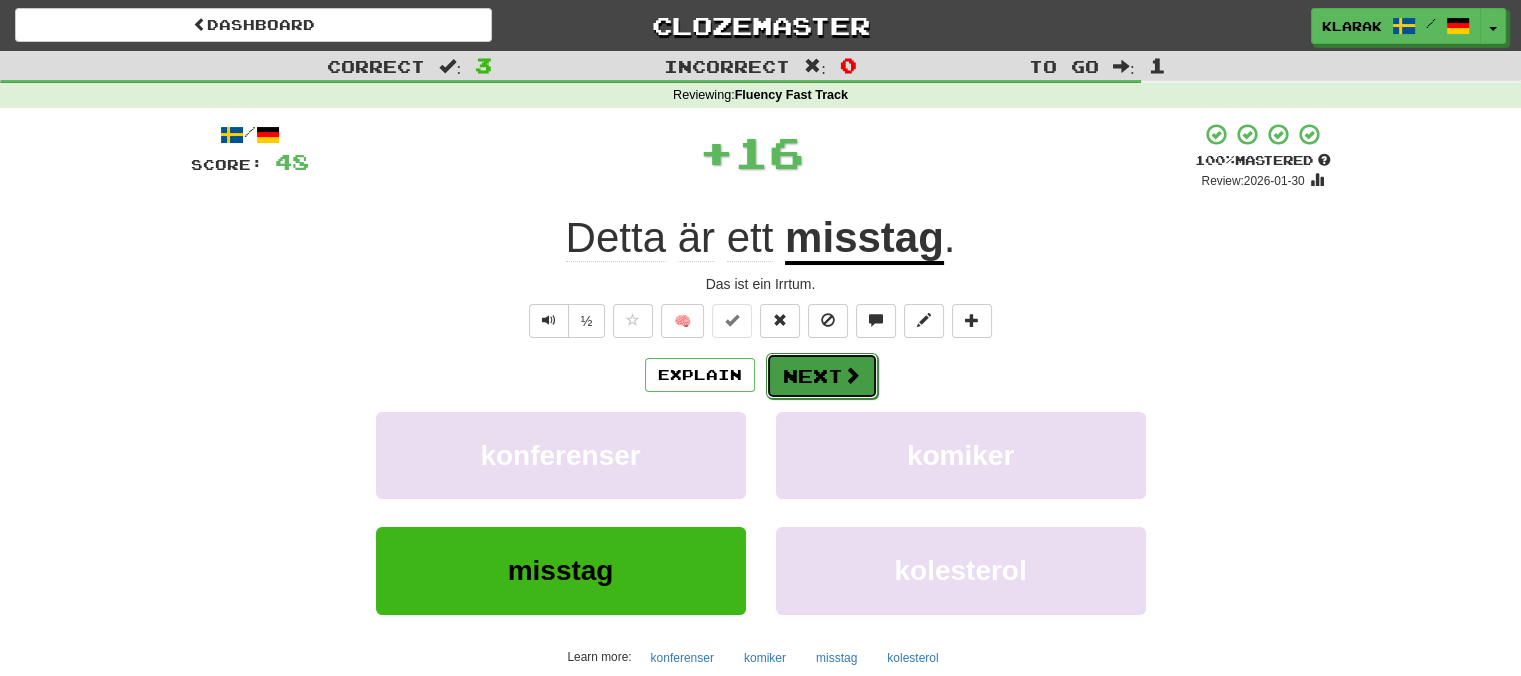 click on "Next" at bounding box center (822, 376) 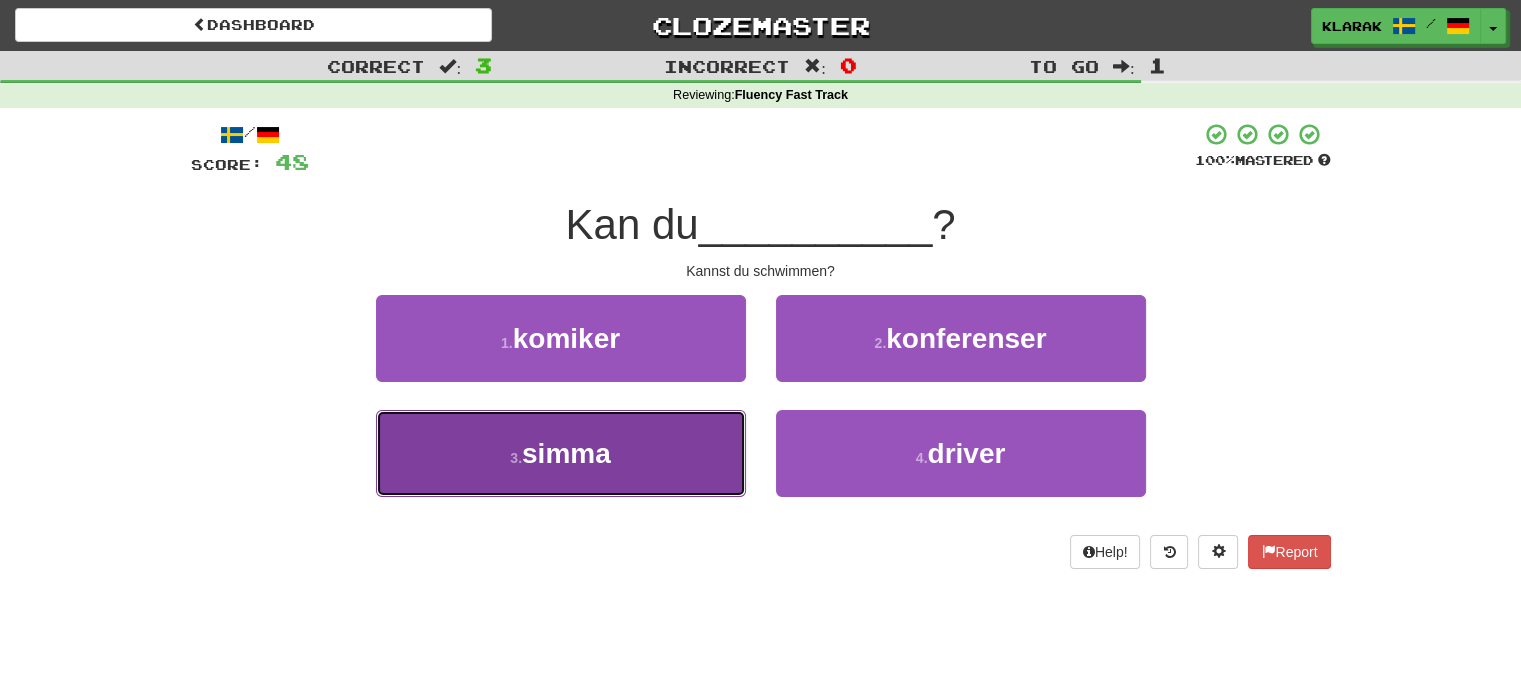 click on "3 .  simma" at bounding box center (561, 453) 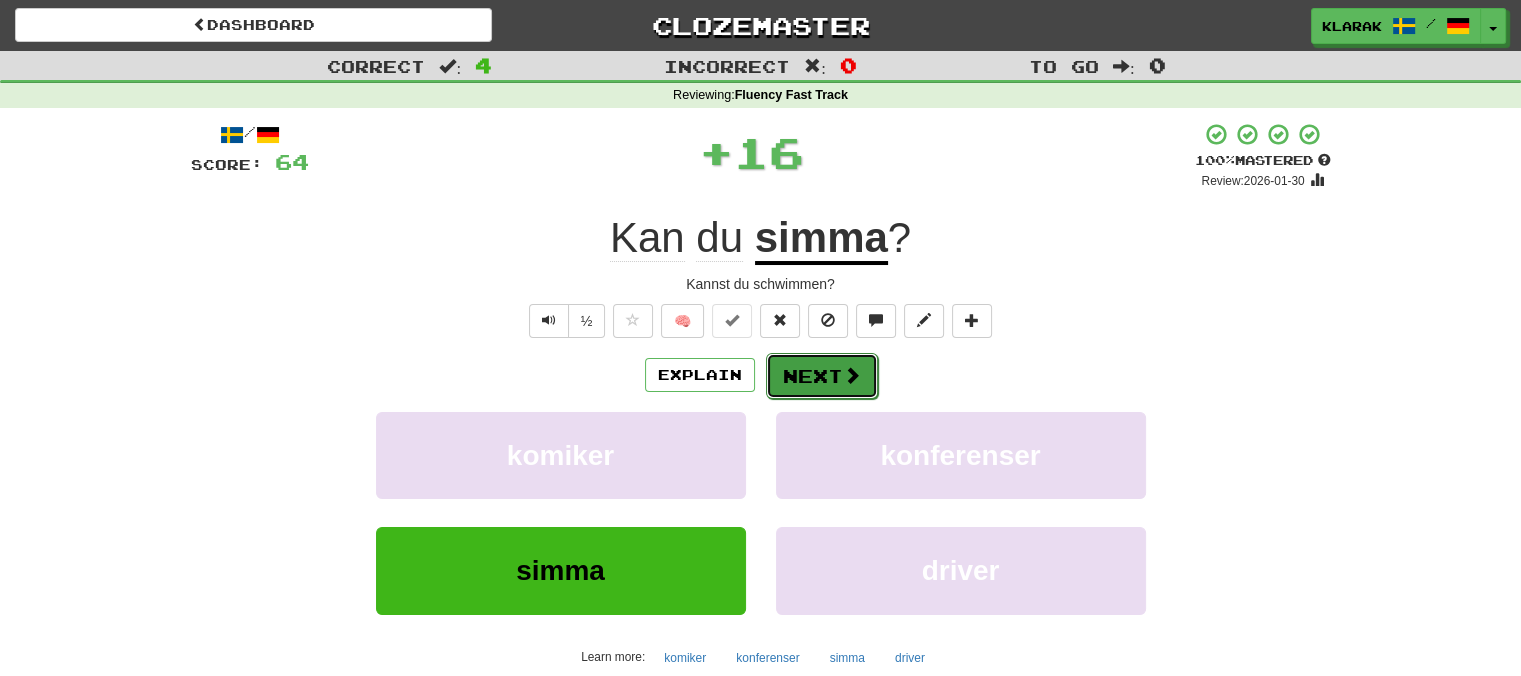 click on "Next" at bounding box center (822, 376) 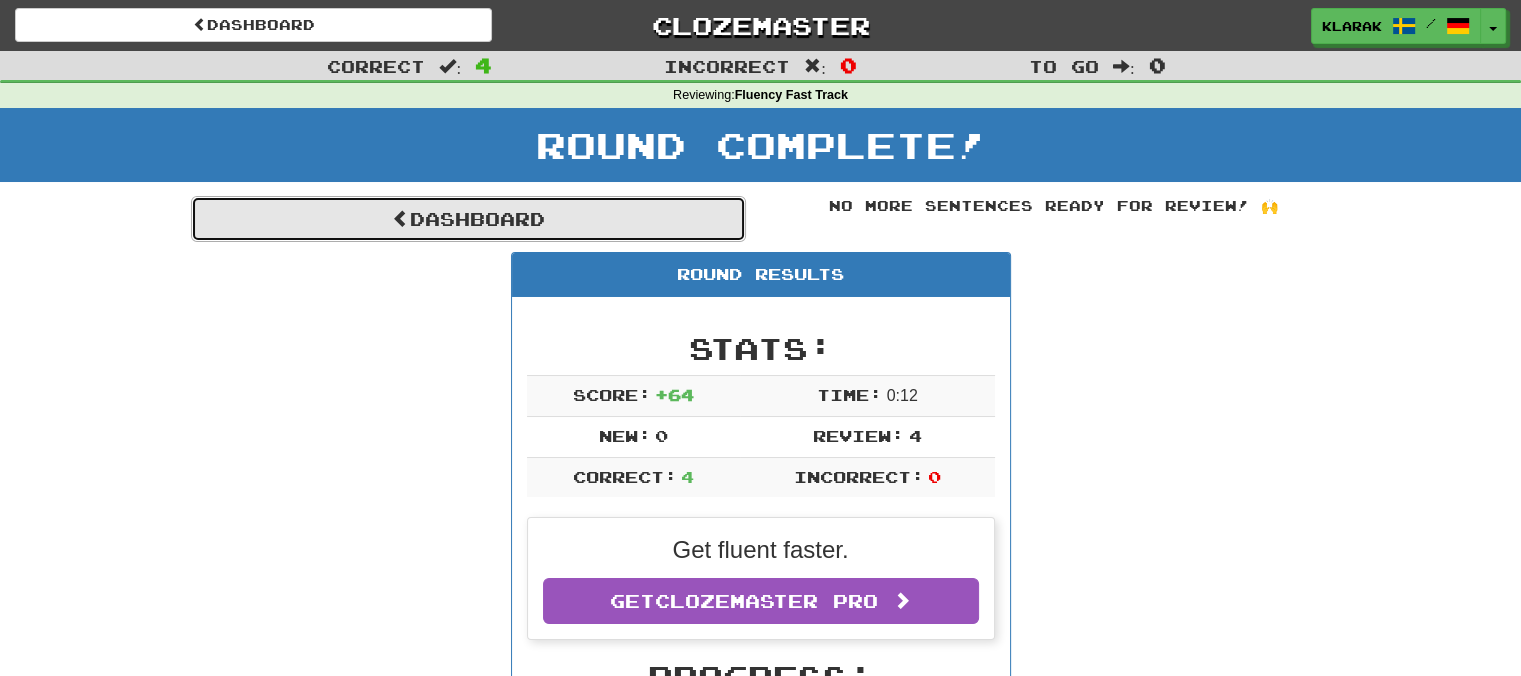 click on "Dashboard" at bounding box center [468, 219] 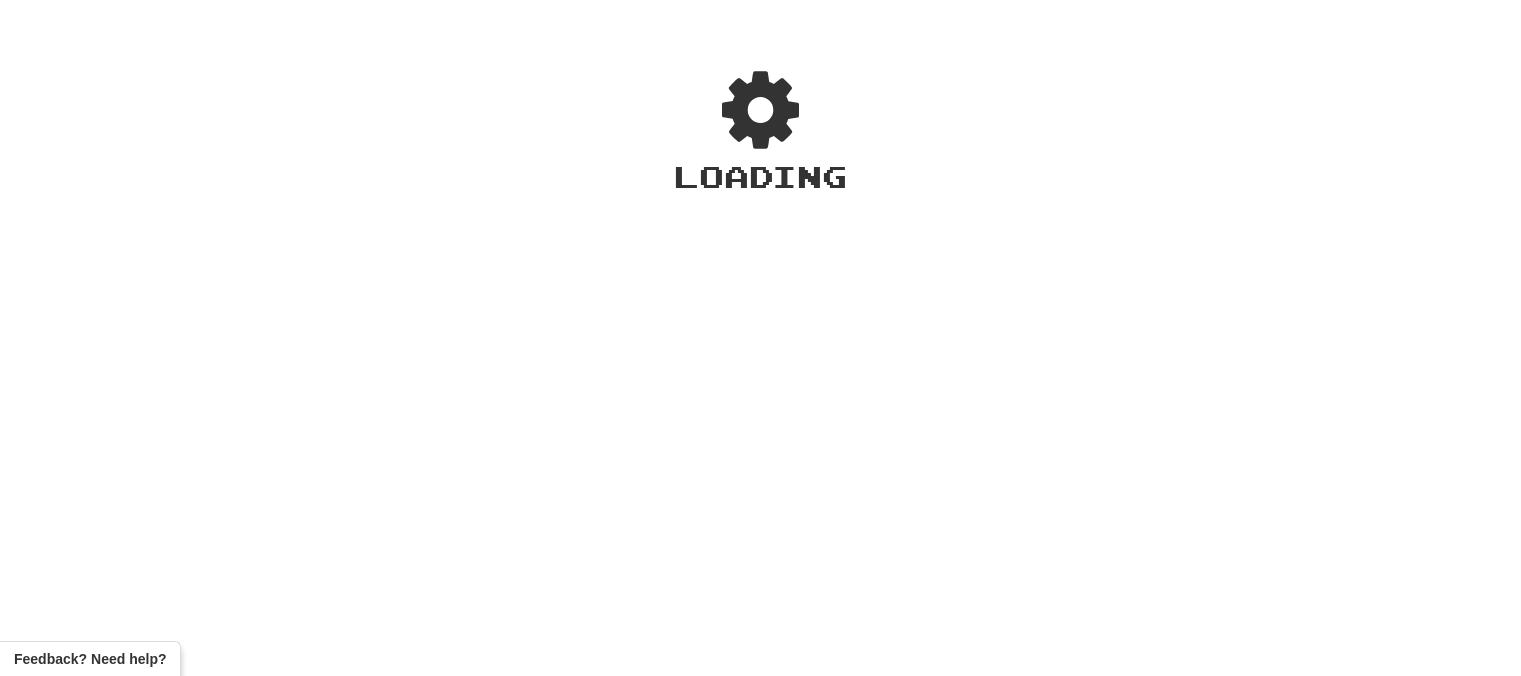 scroll, scrollTop: 0, scrollLeft: 0, axis: both 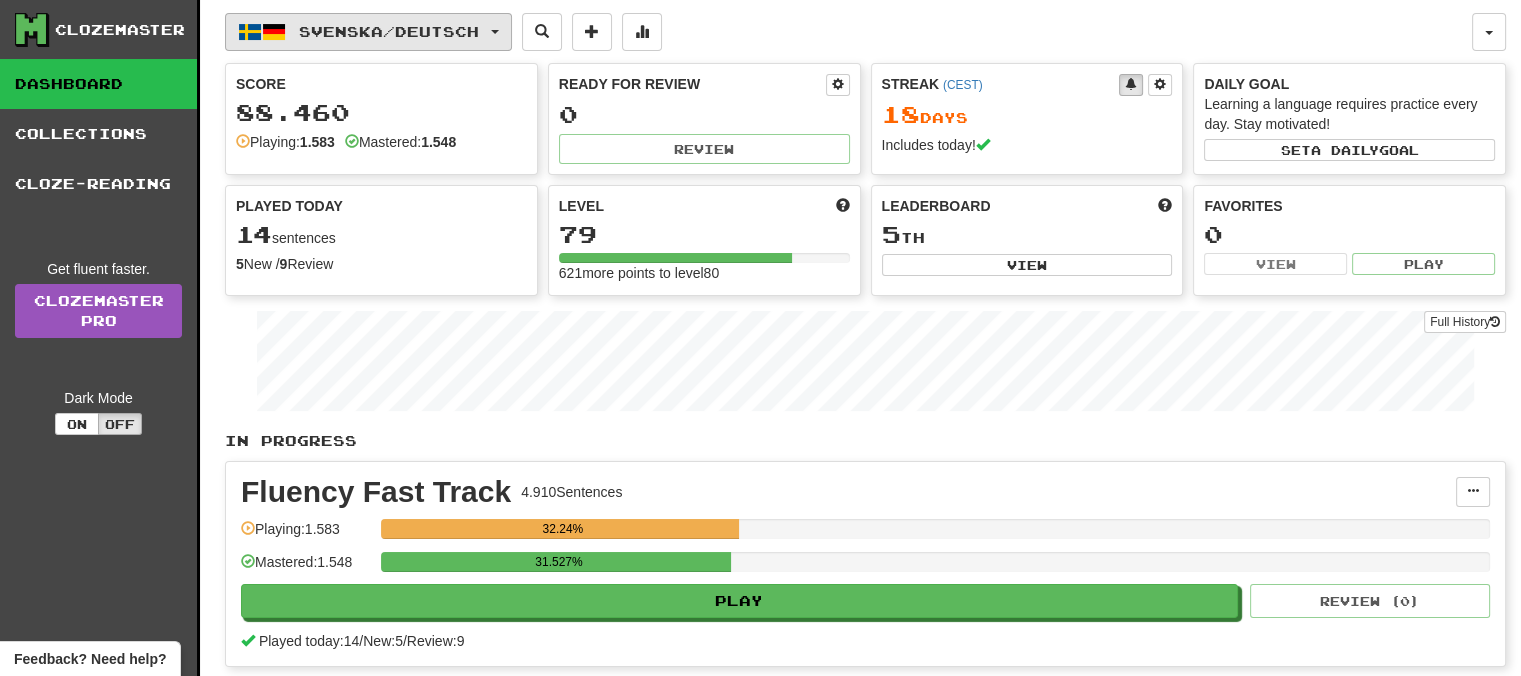 click on "Svenska  /  Deutsch" at bounding box center (368, 32) 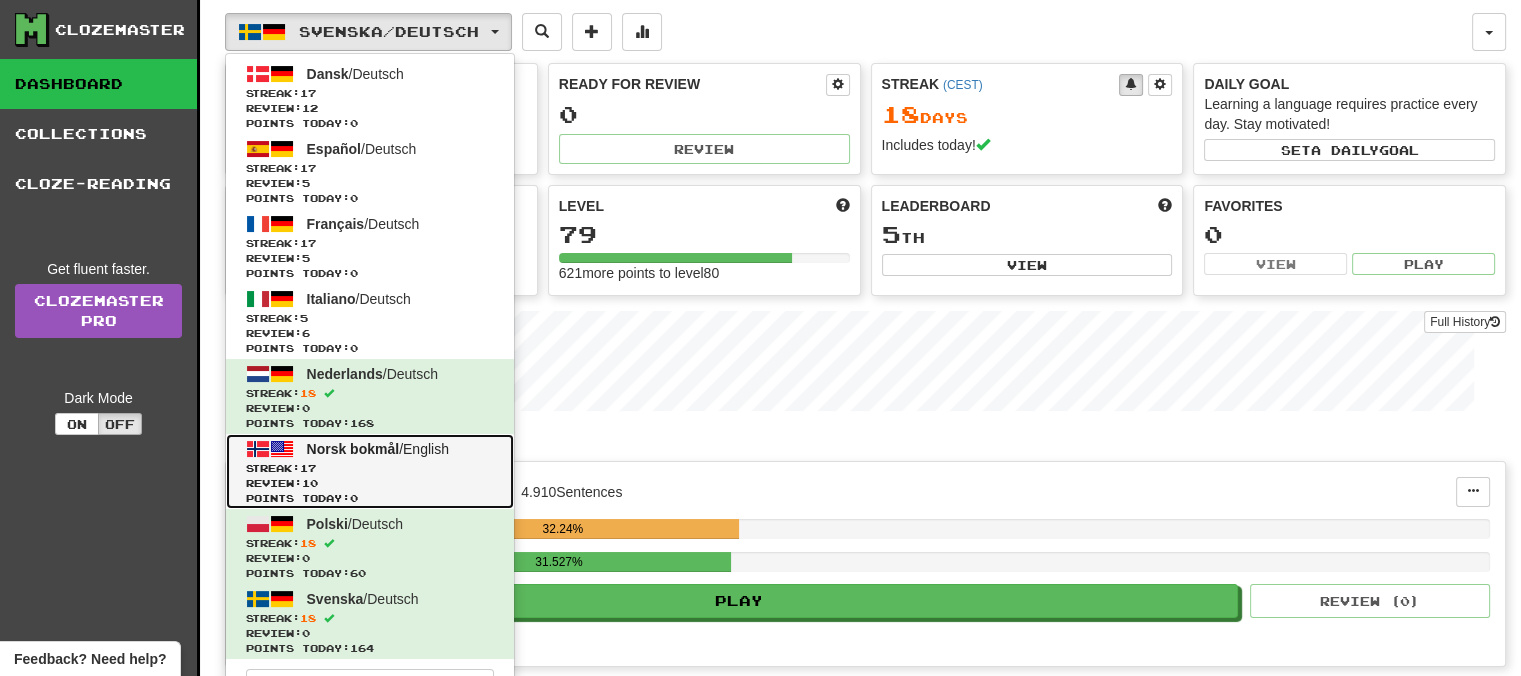 click on "Norsk bokmål" at bounding box center [353, 449] 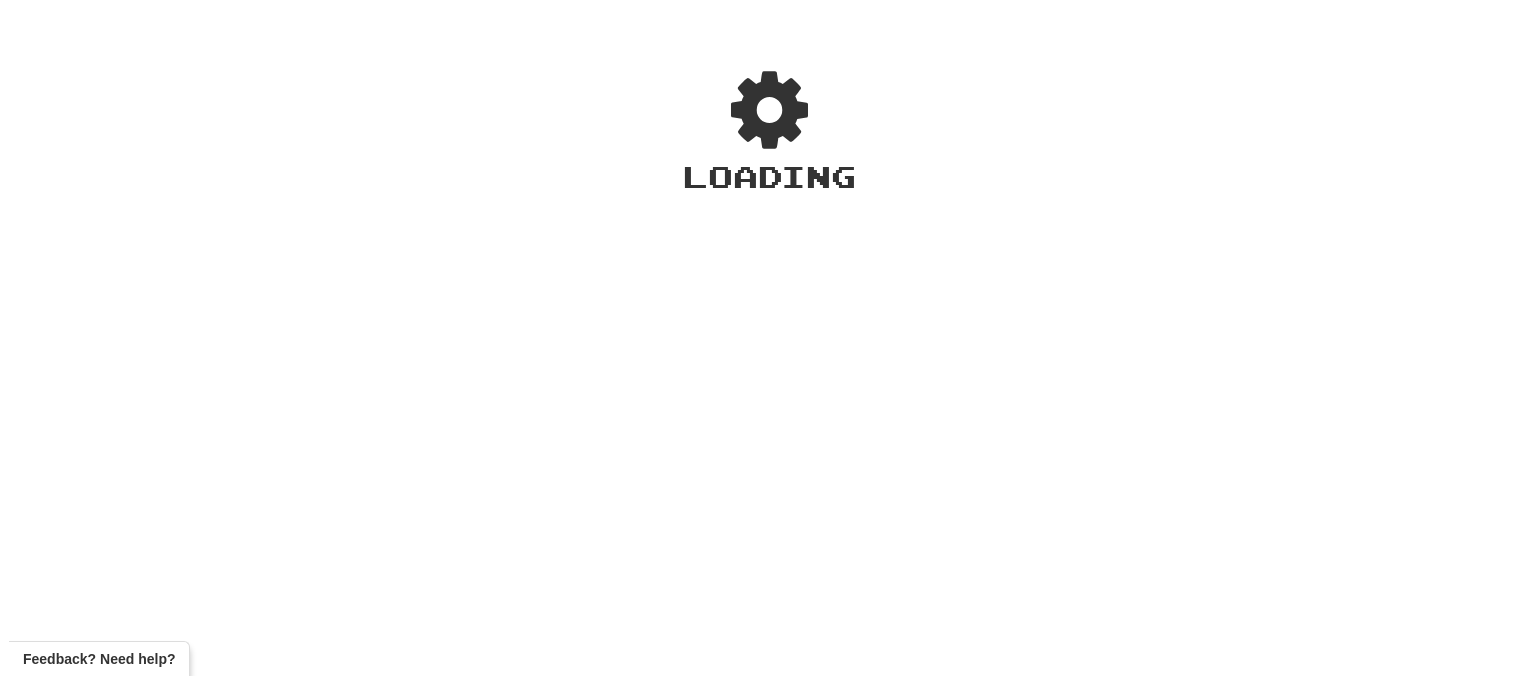 scroll, scrollTop: 0, scrollLeft: 0, axis: both 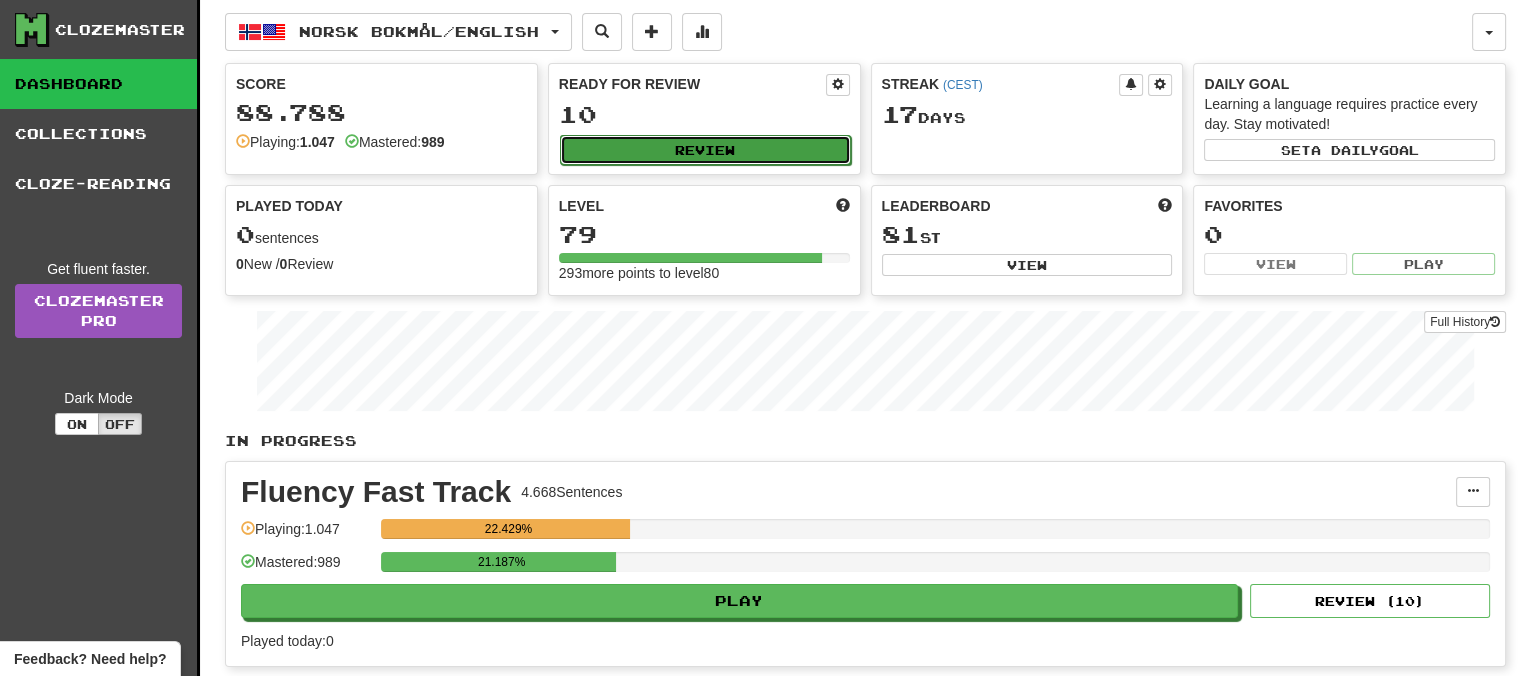 click on "Review" at bounding box center (705, 150) 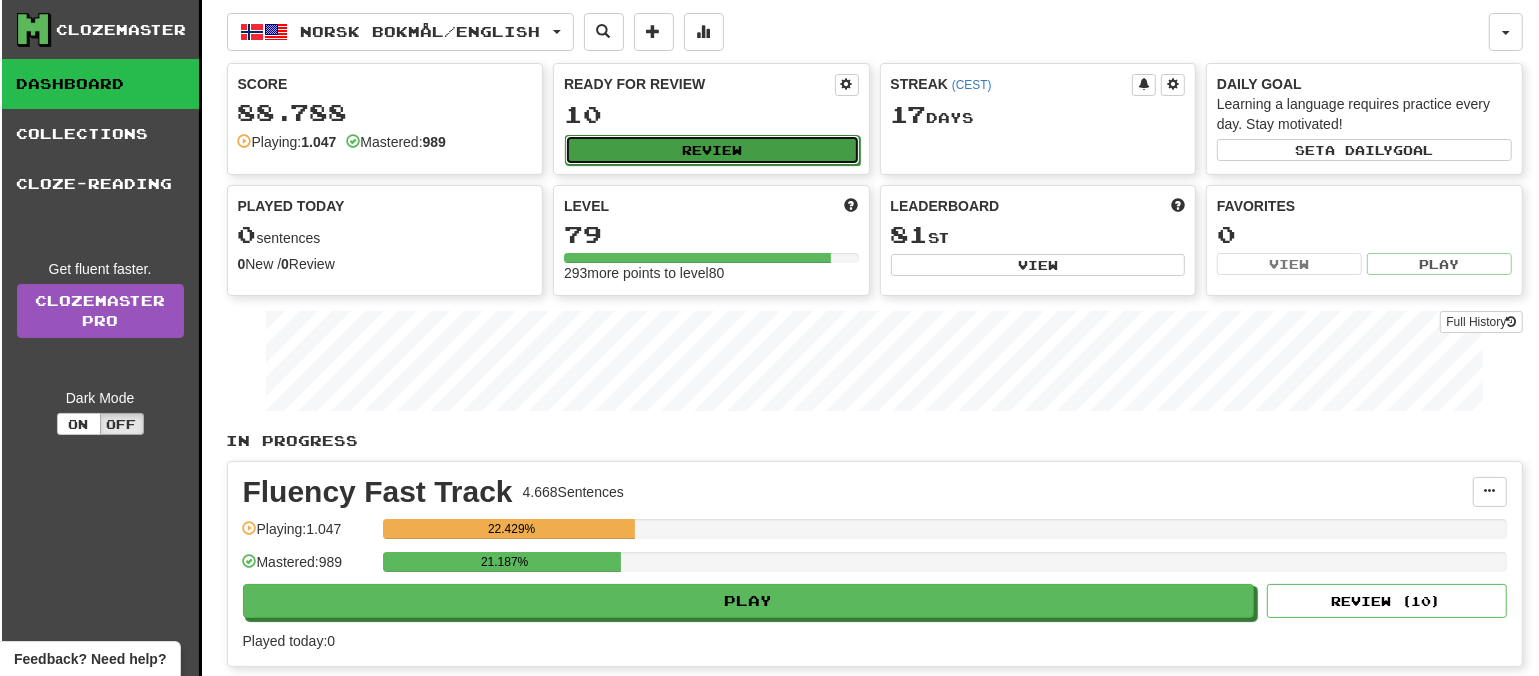 select on "**" 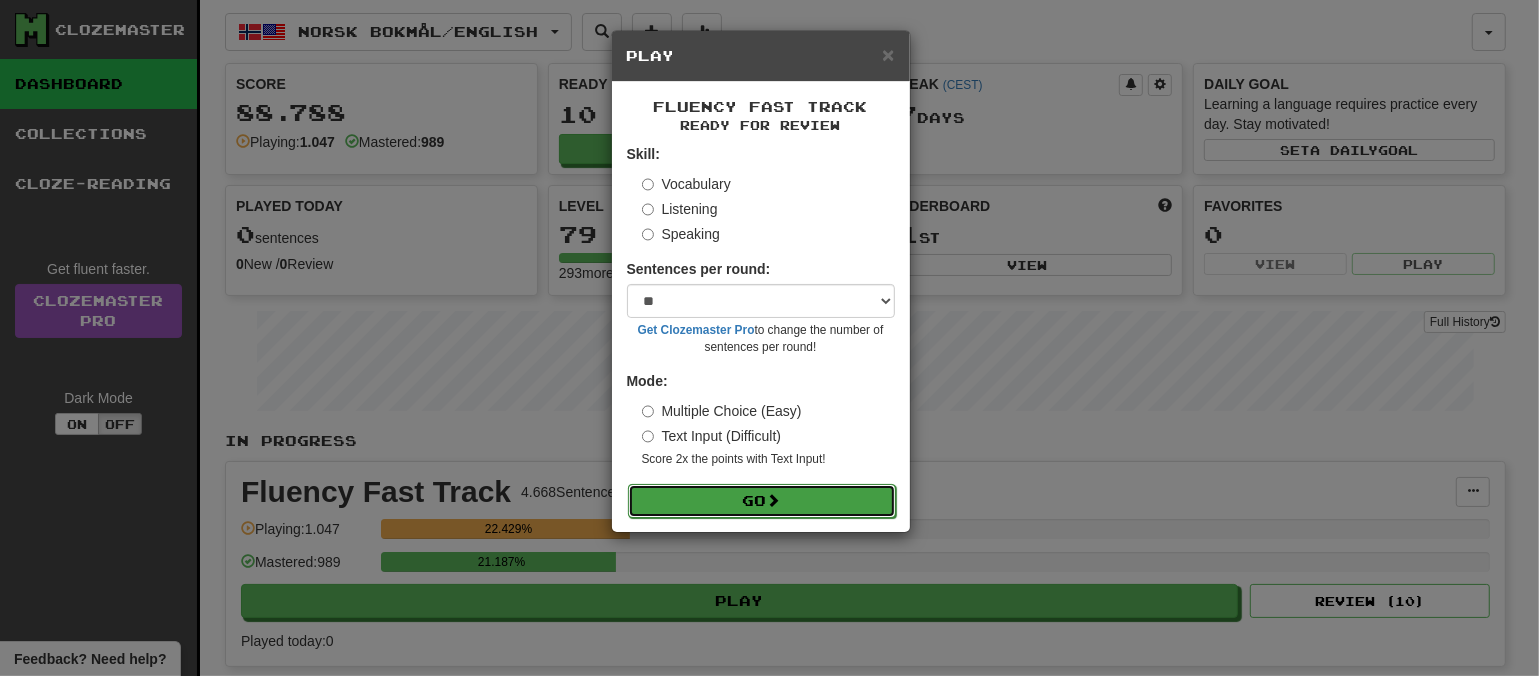 click at bounding box center (774, 500) 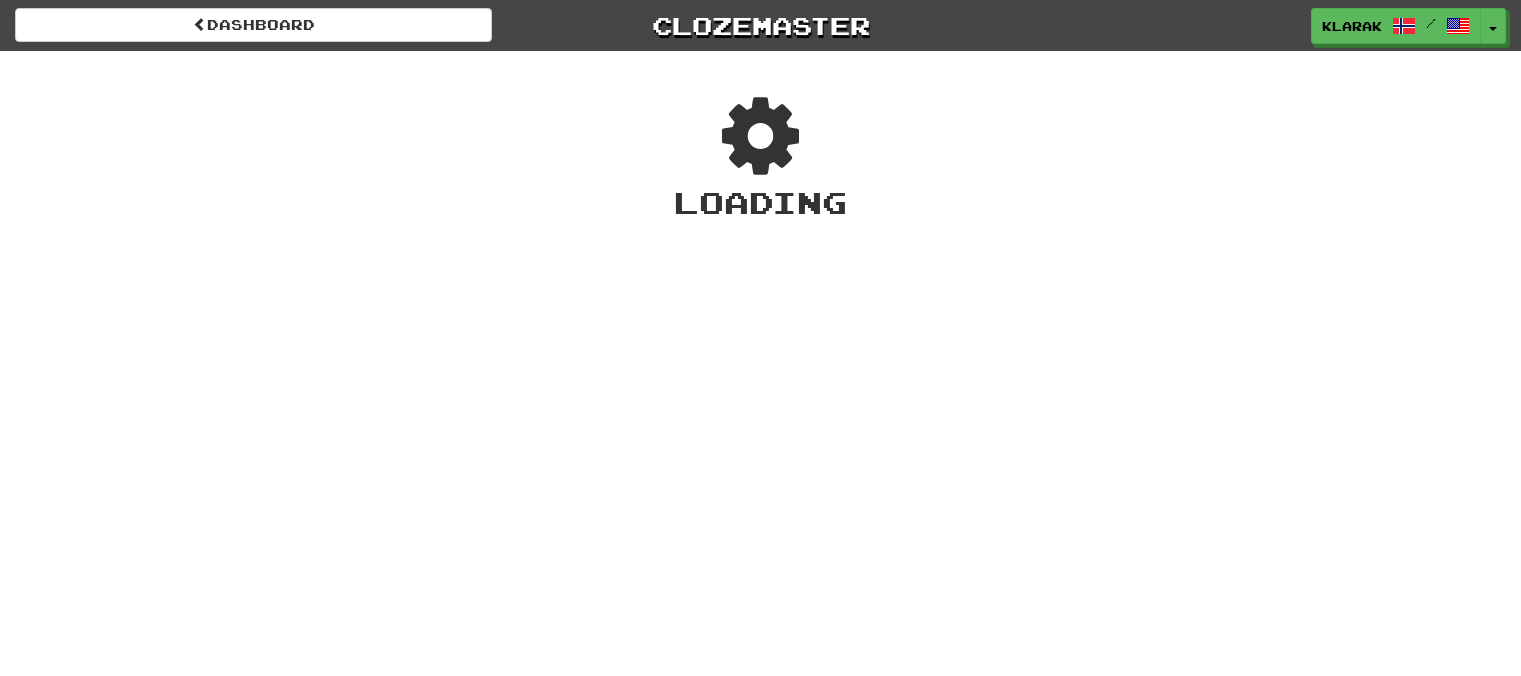scroll, scrollTop: 0, scrollLeft: 0, axis: both 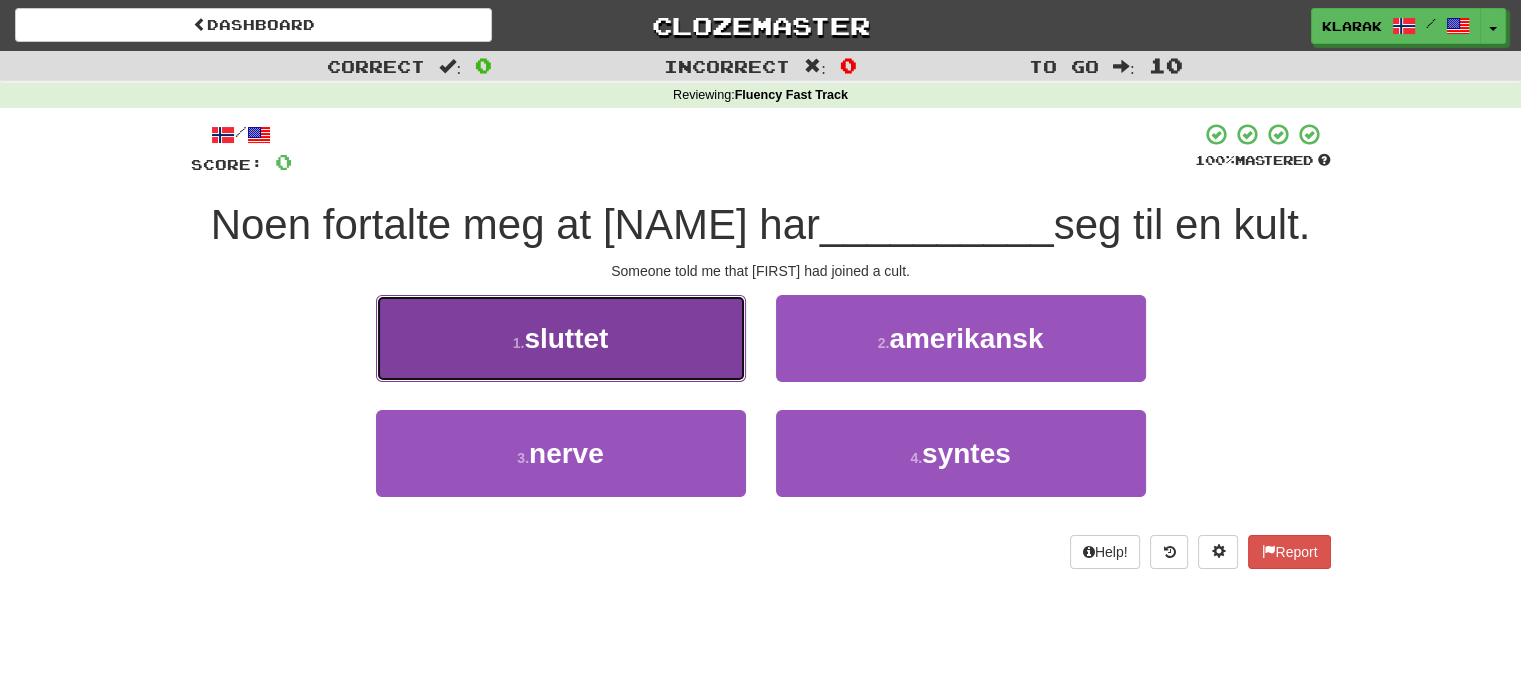 click on "1 .  sluttet" at bounding box center [561, 338] 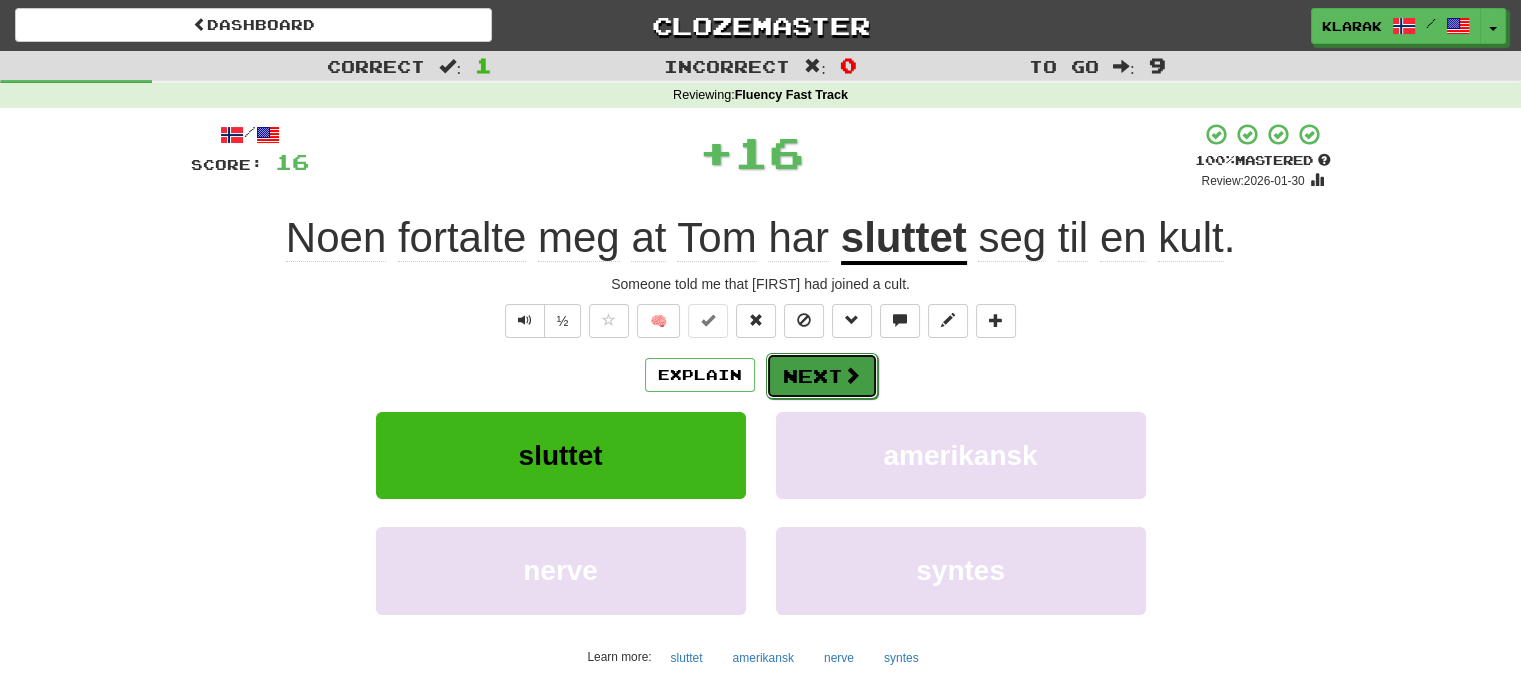 click on "Next" at bounding box center (822, 376) 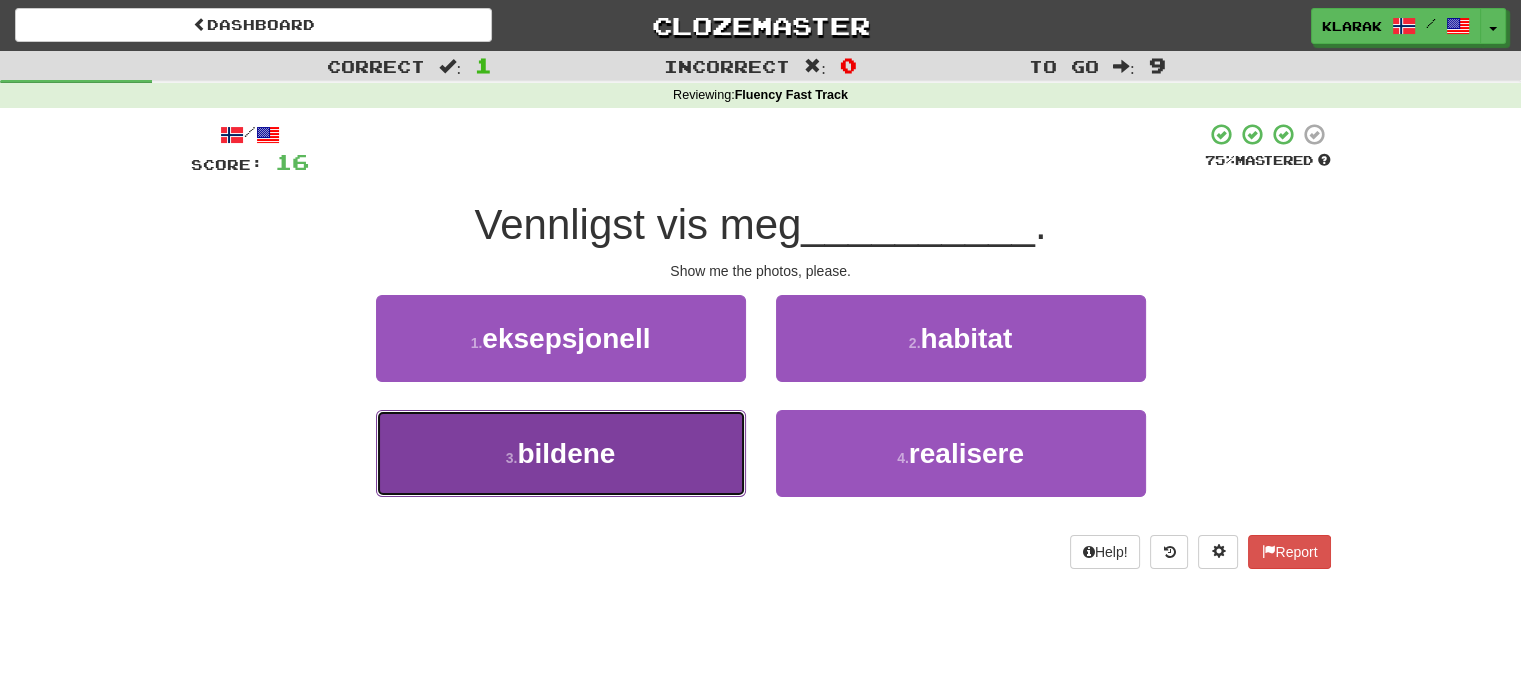 click on "3 .  bildene" at bounding box center (561, 453) 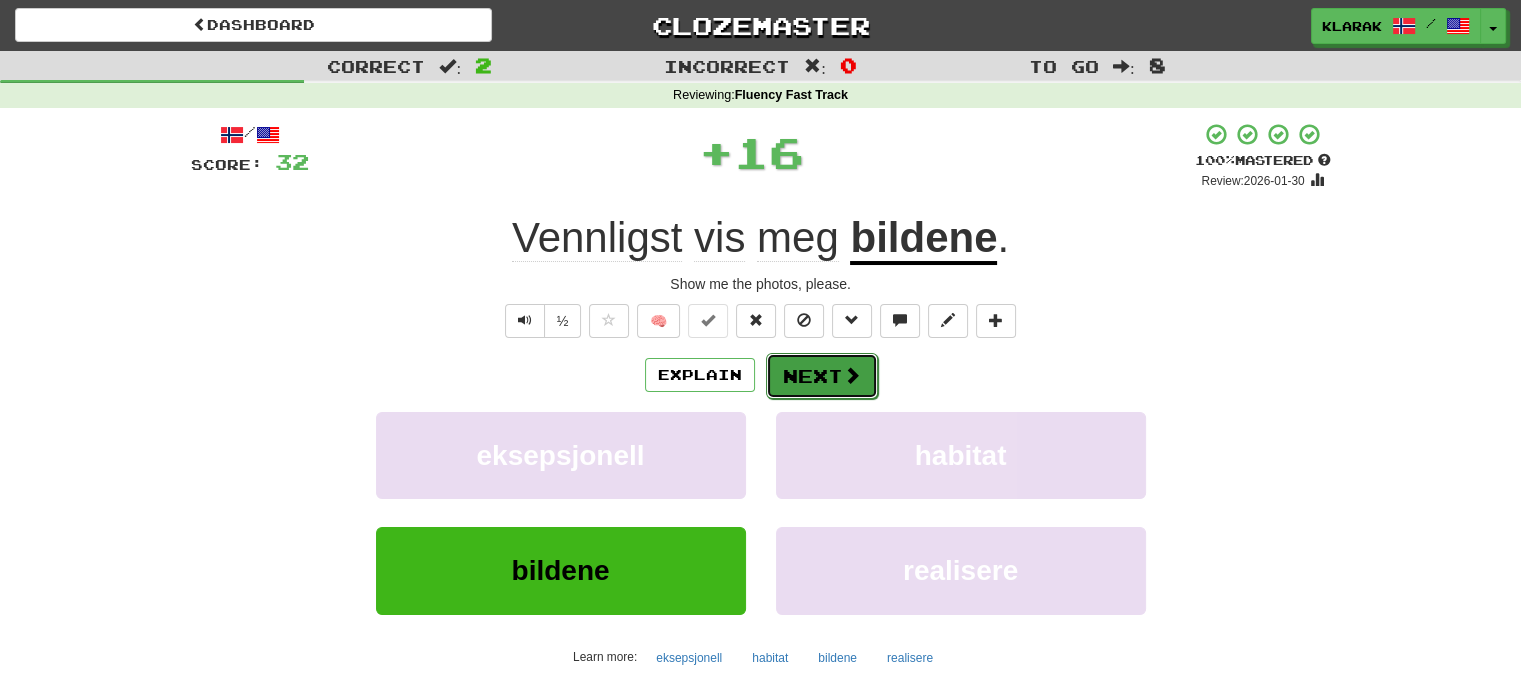 click on "Next" at bounding box center [822, 376] 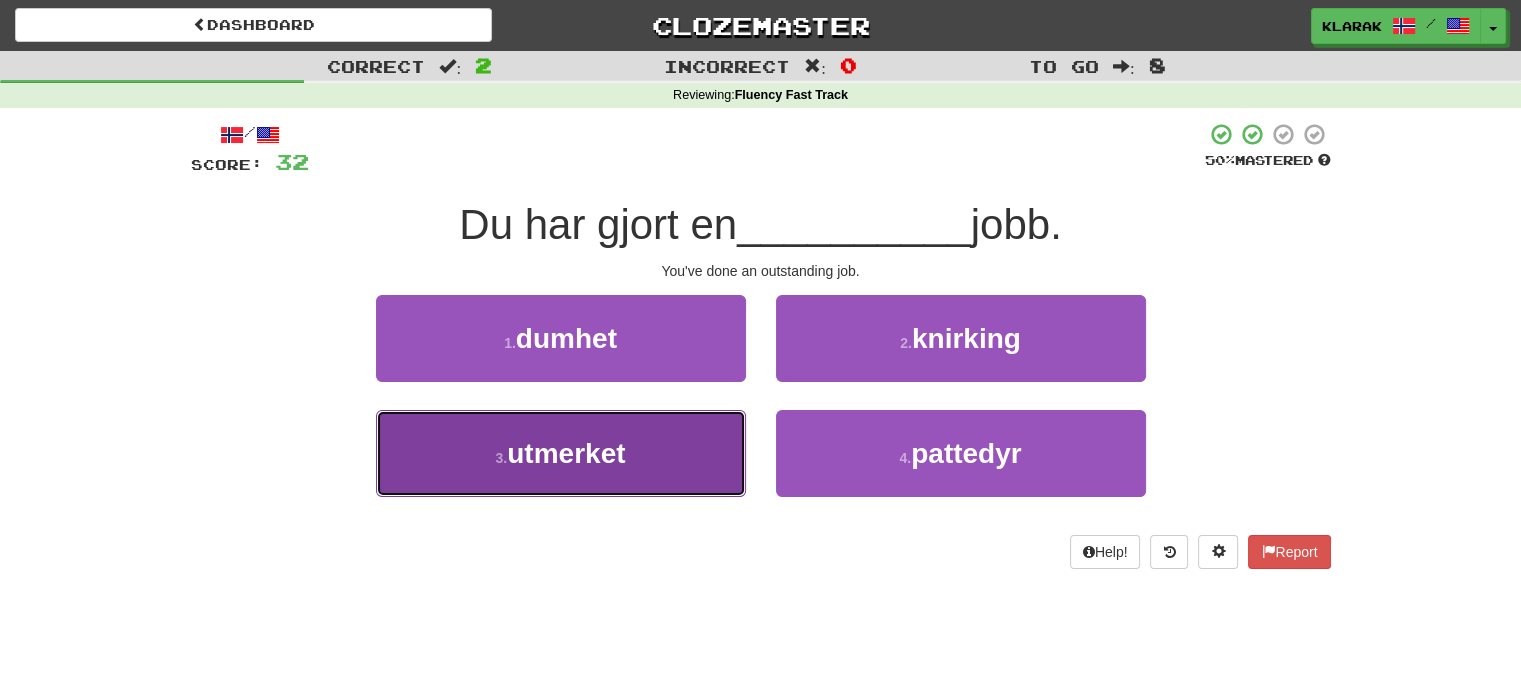 click on "3 .  utmerket" at bounding box center [561, 453] 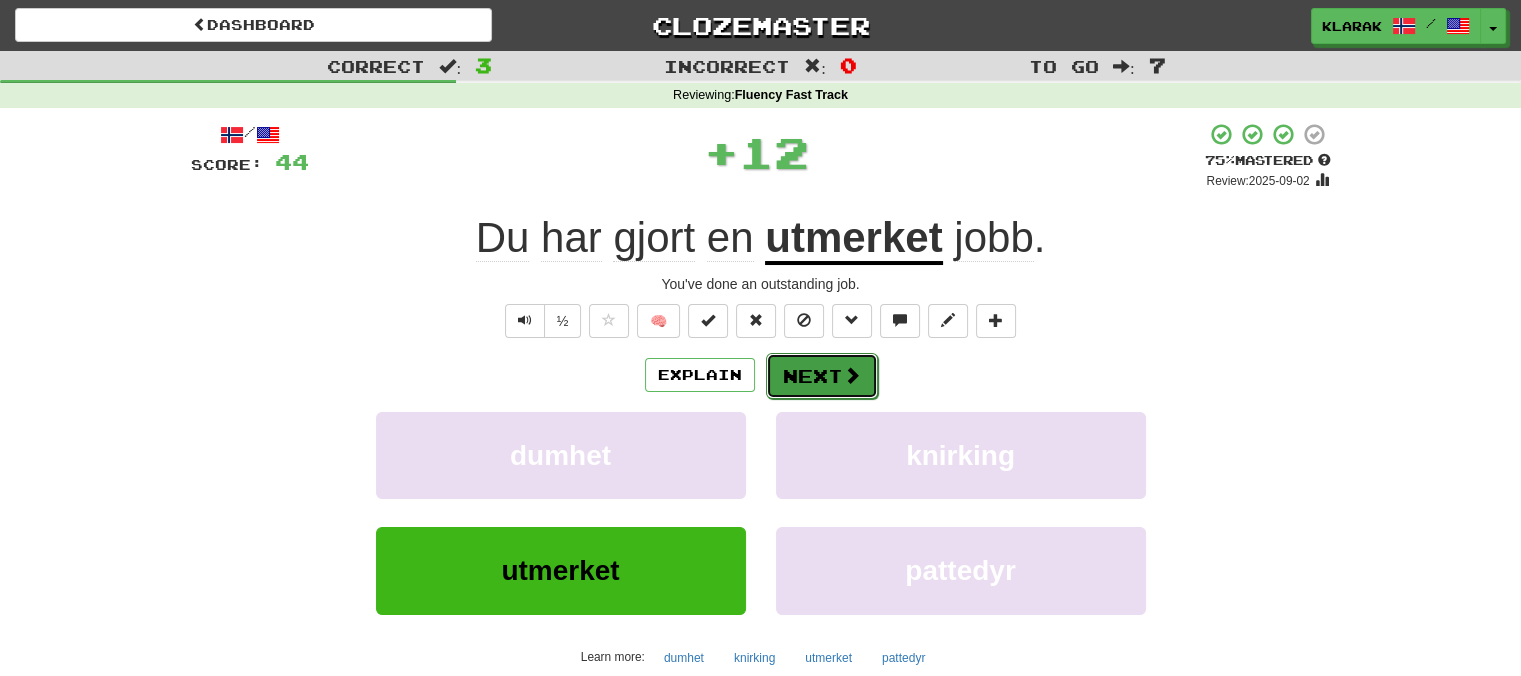click on "Next" at bounding box center (822, 376) 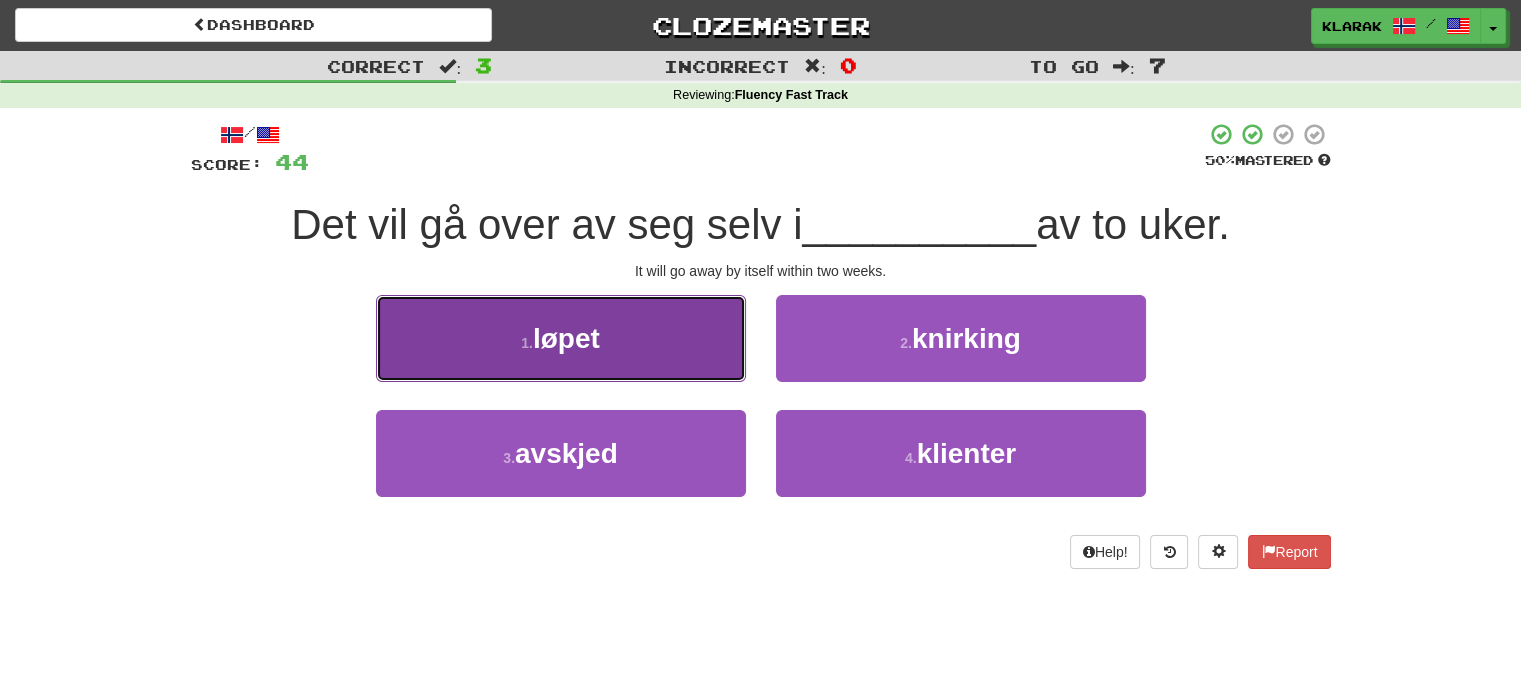 click on "løpet" at bounding box center [566, 338] 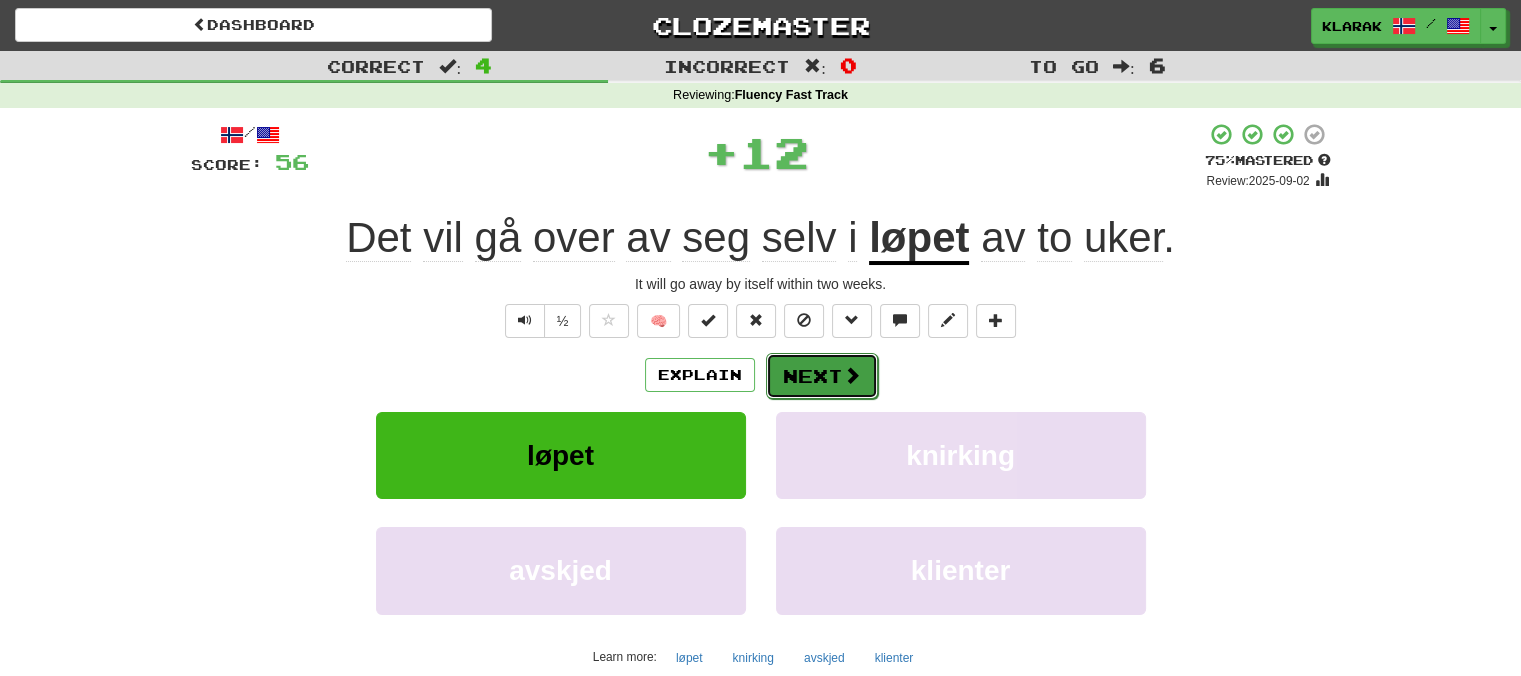 click on "Next" at bounding box center [822, 376] 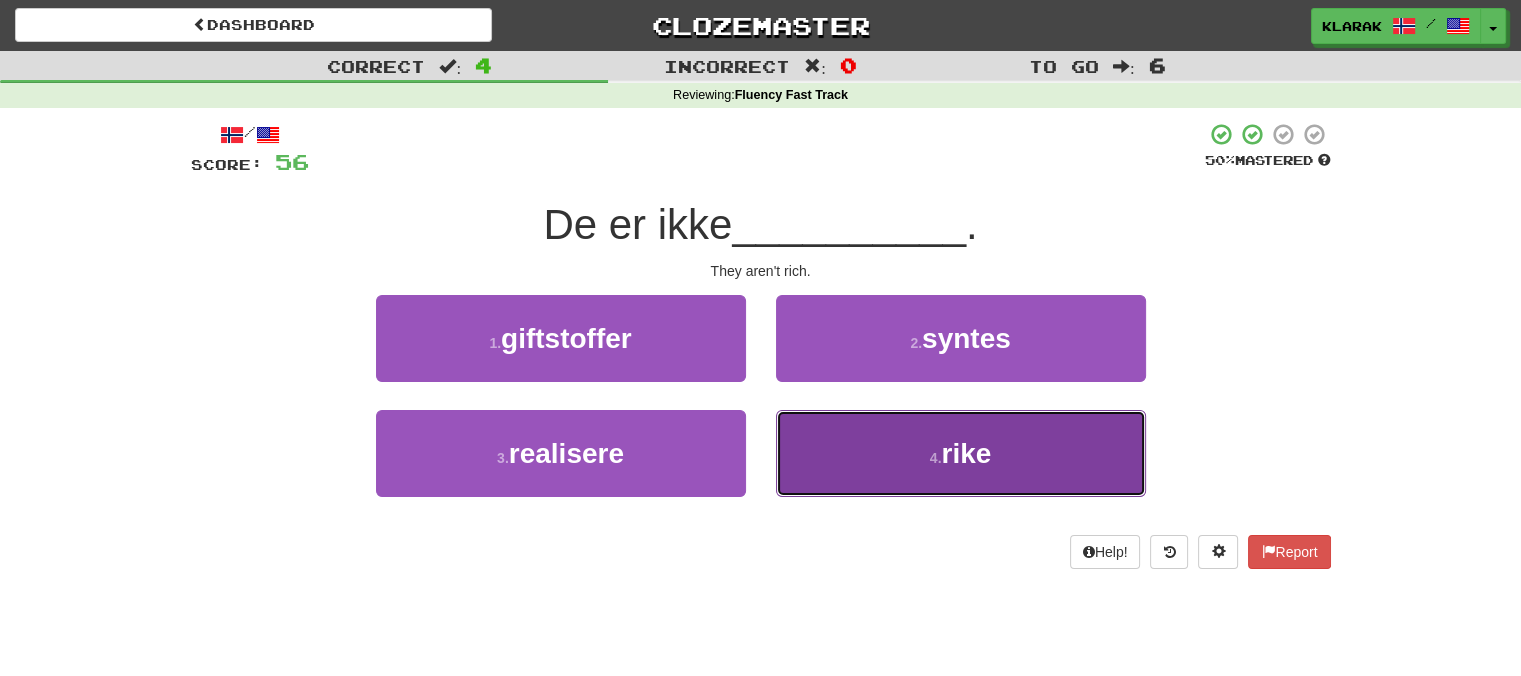 click on "4 .  rike" at bounding box center (961, 453) 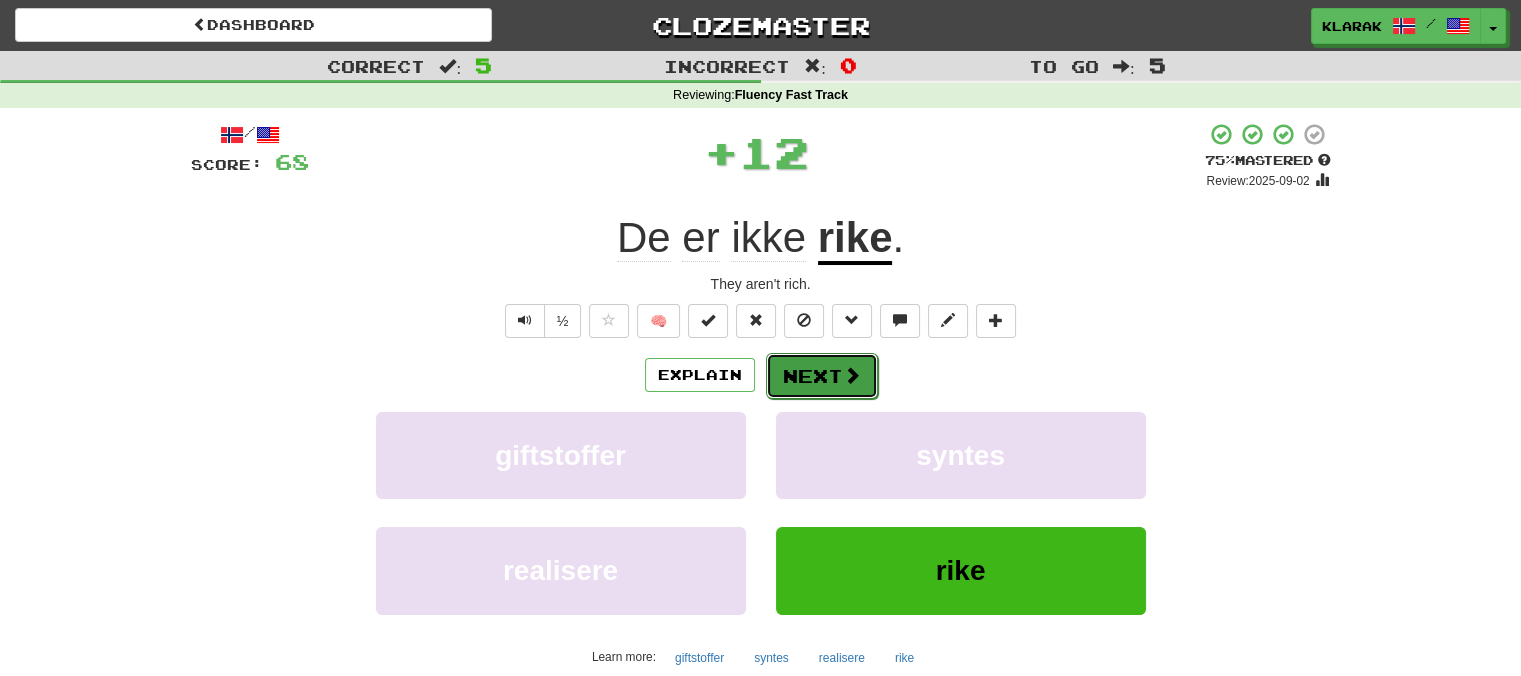 click on "Next" at bounding box center (822, 376) 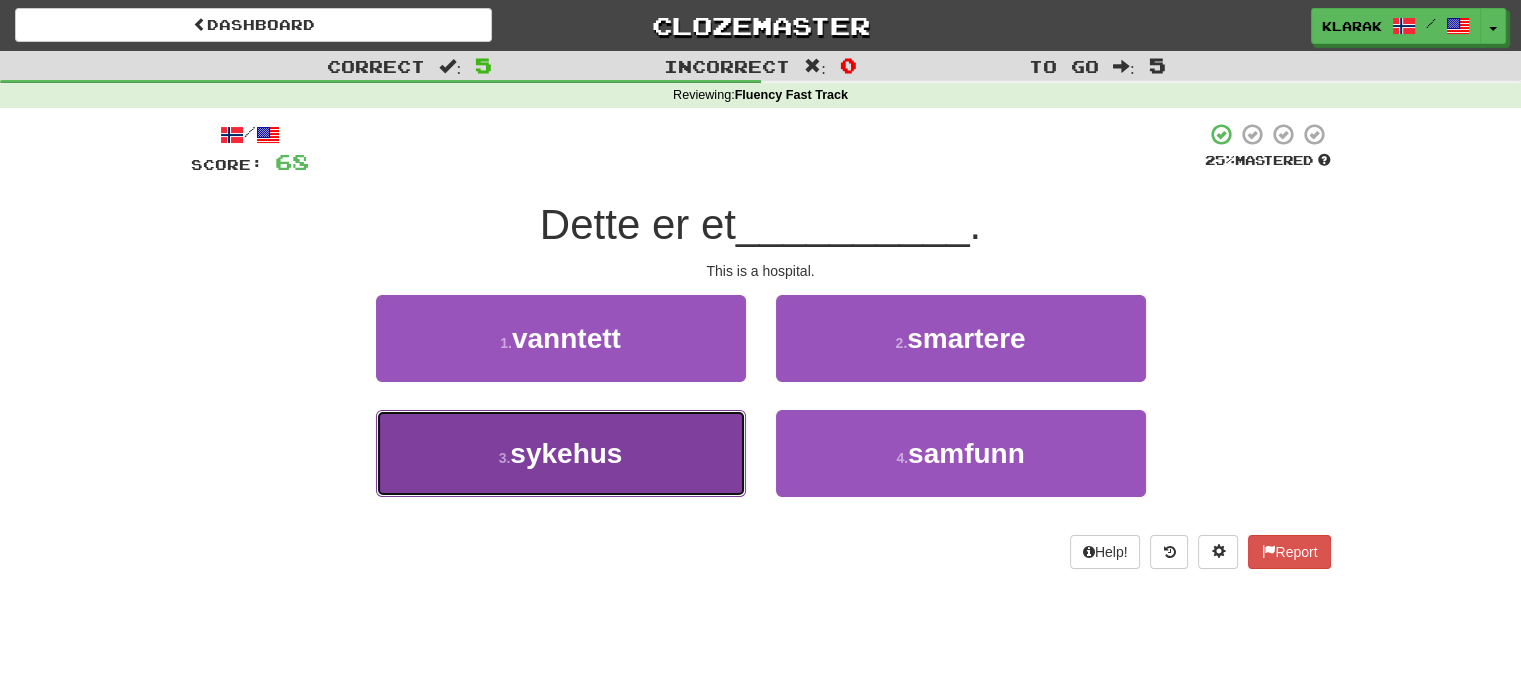 click on "3 .  sykehus" at bounding box center [561, 453] 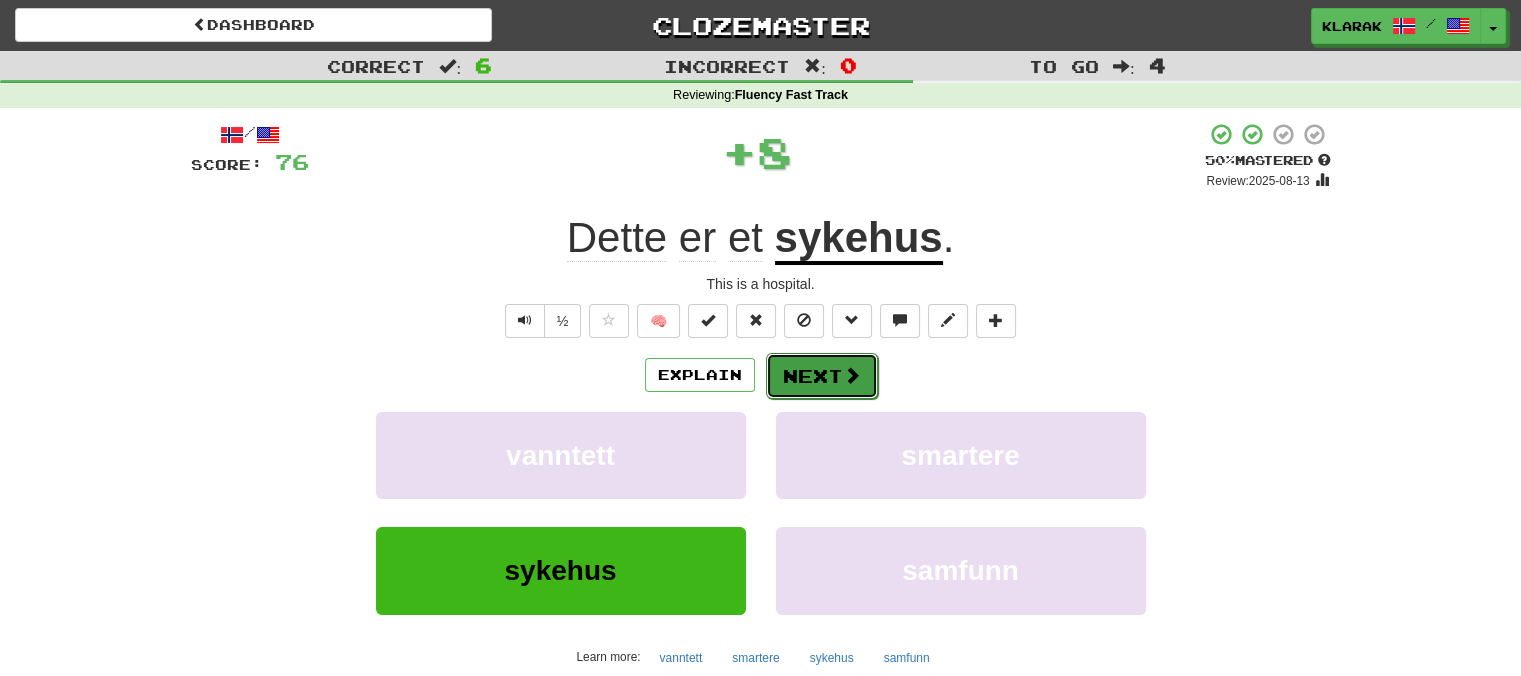 click on "Next" at bounding box center (822, 376) 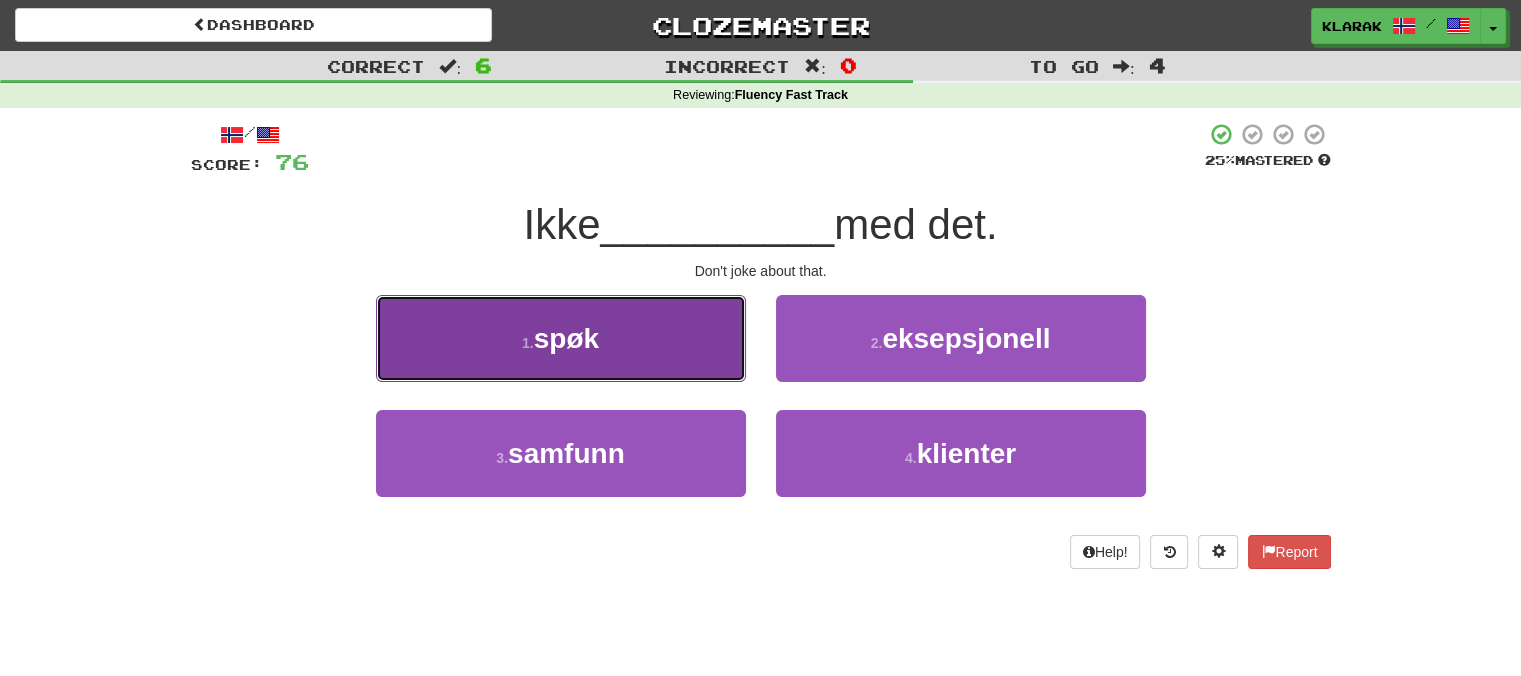 click on "1 .  spøk" at bounding box center [561, 338] 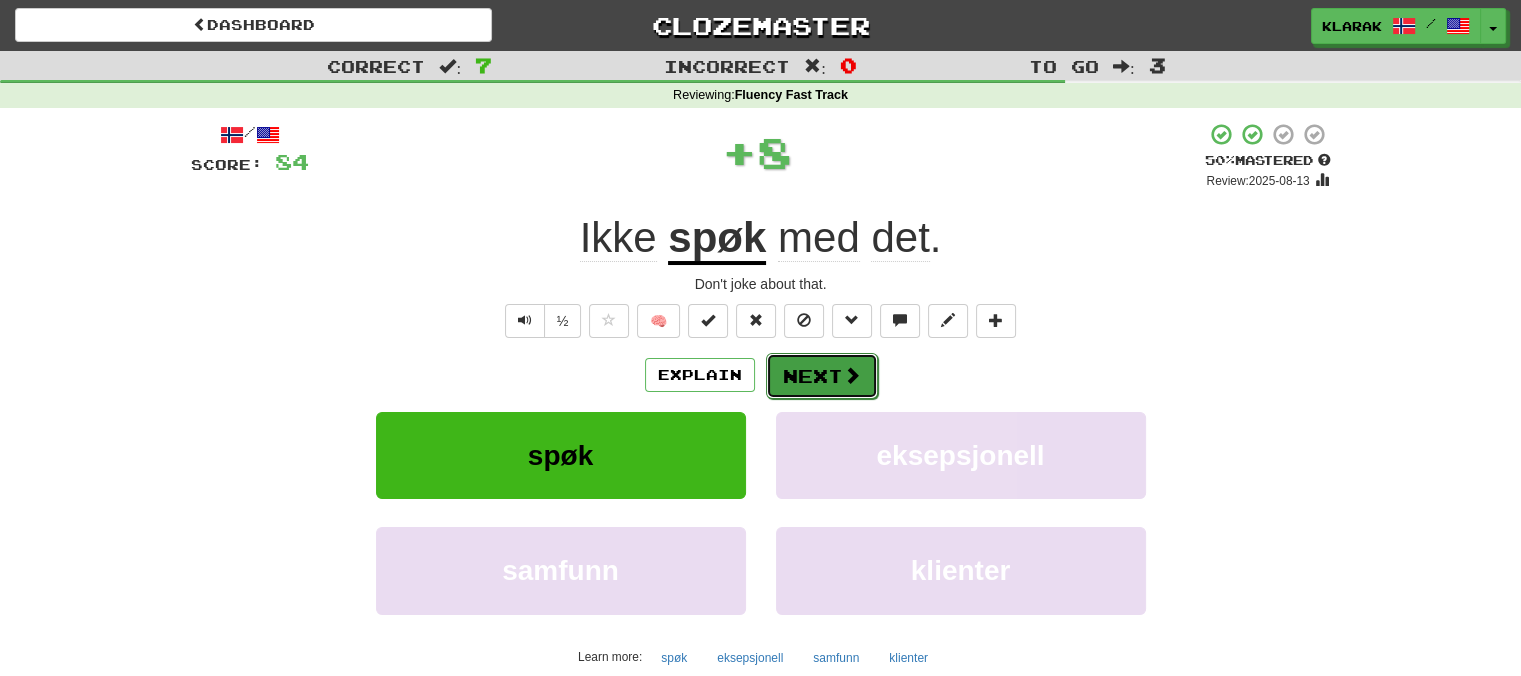 click on "Next" at bounding box center (822, 376) 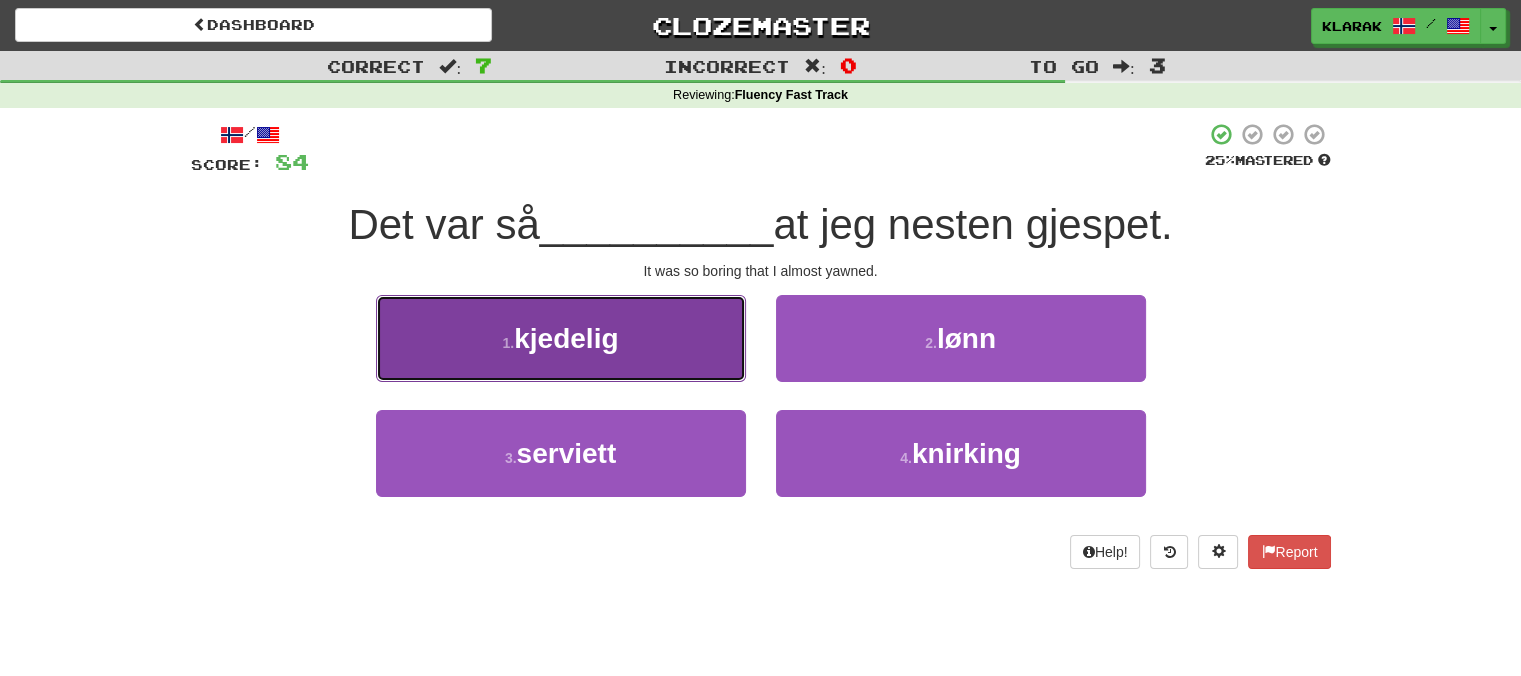 click on "1 .  kjedelig" at bounding box center (561, 338) 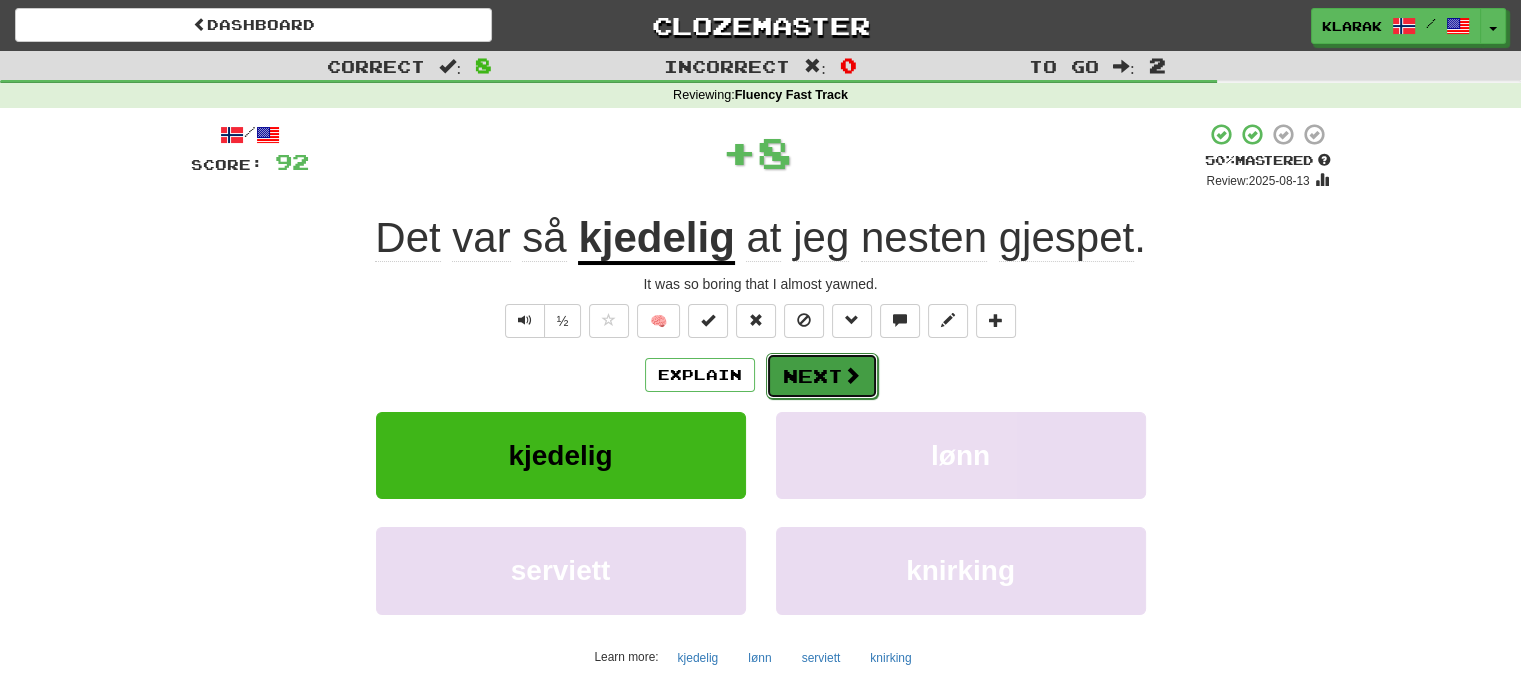click on "Next" at bounding box center (822, 376) 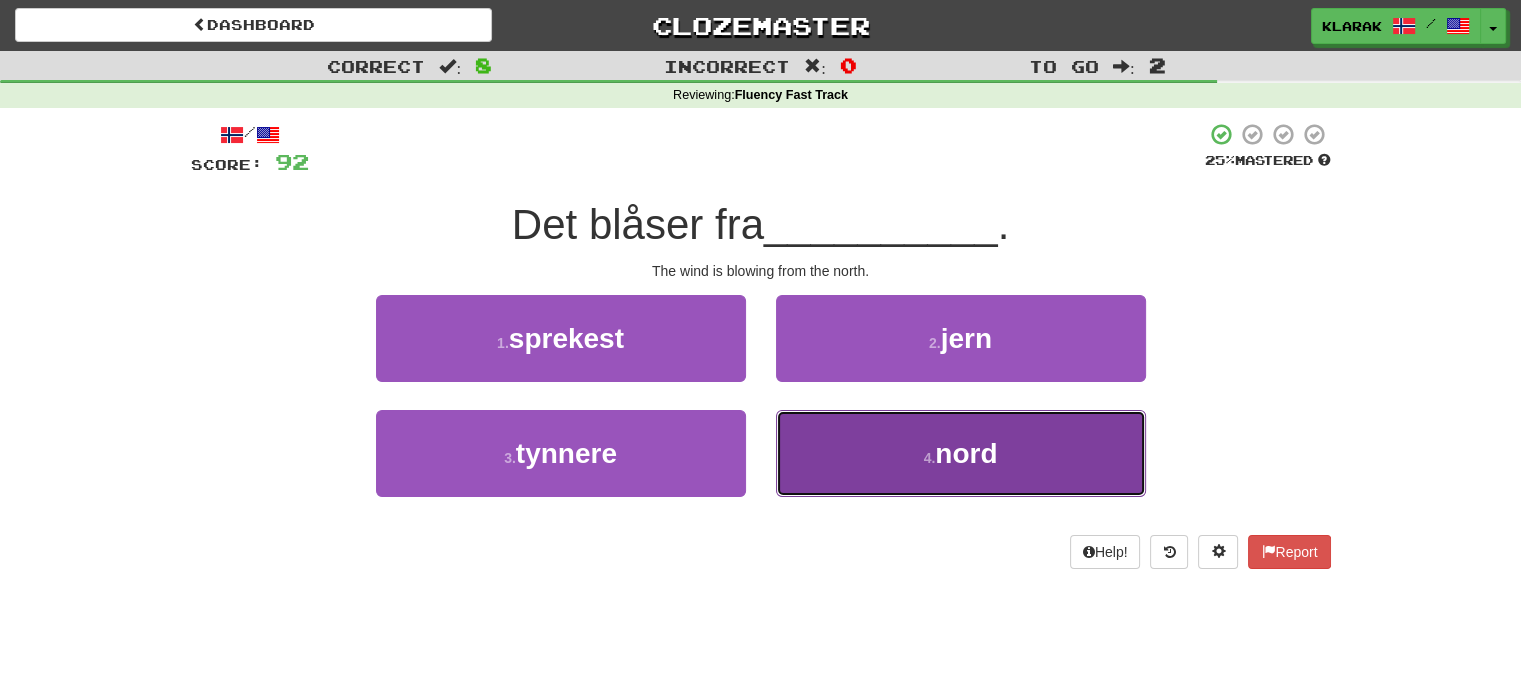 click on "4 .  nord" at bounding box center [961, 453] 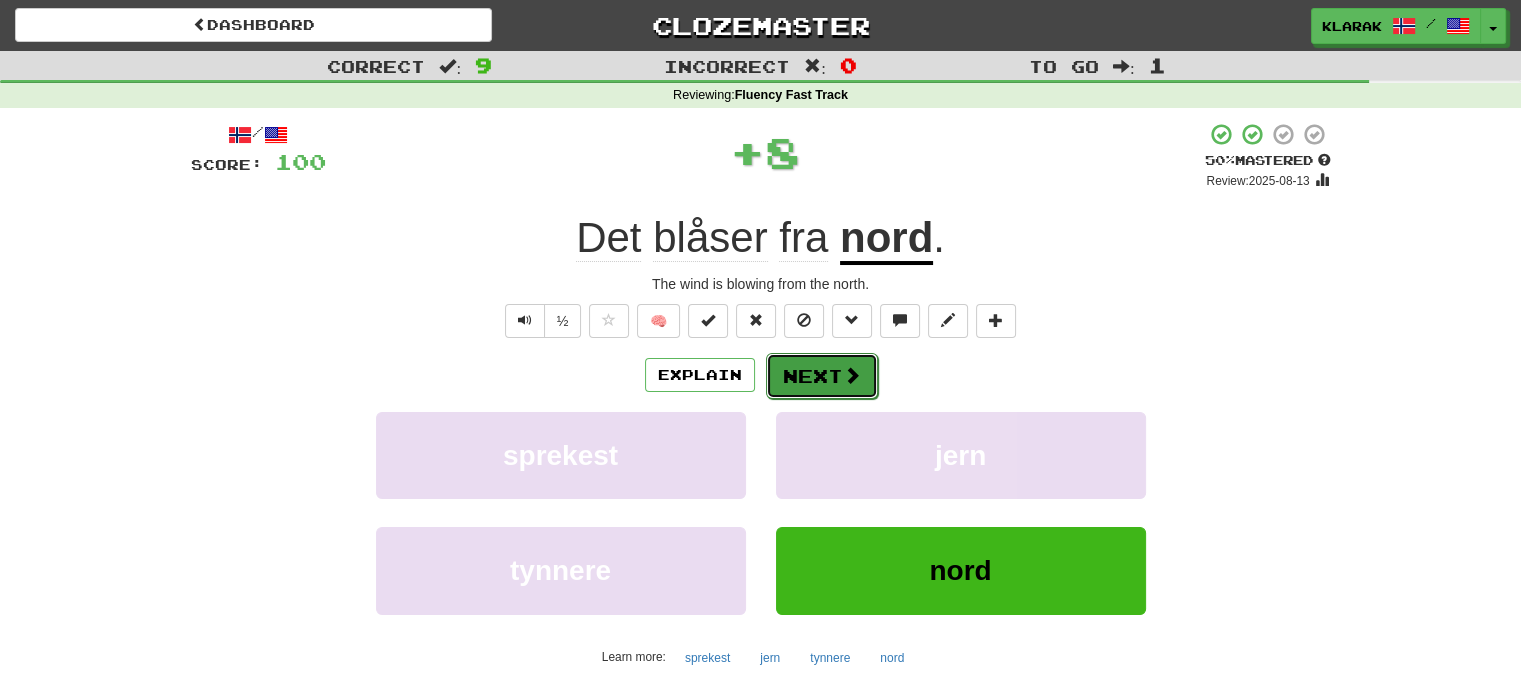 click on "Next" at bounding box center [822, 376] 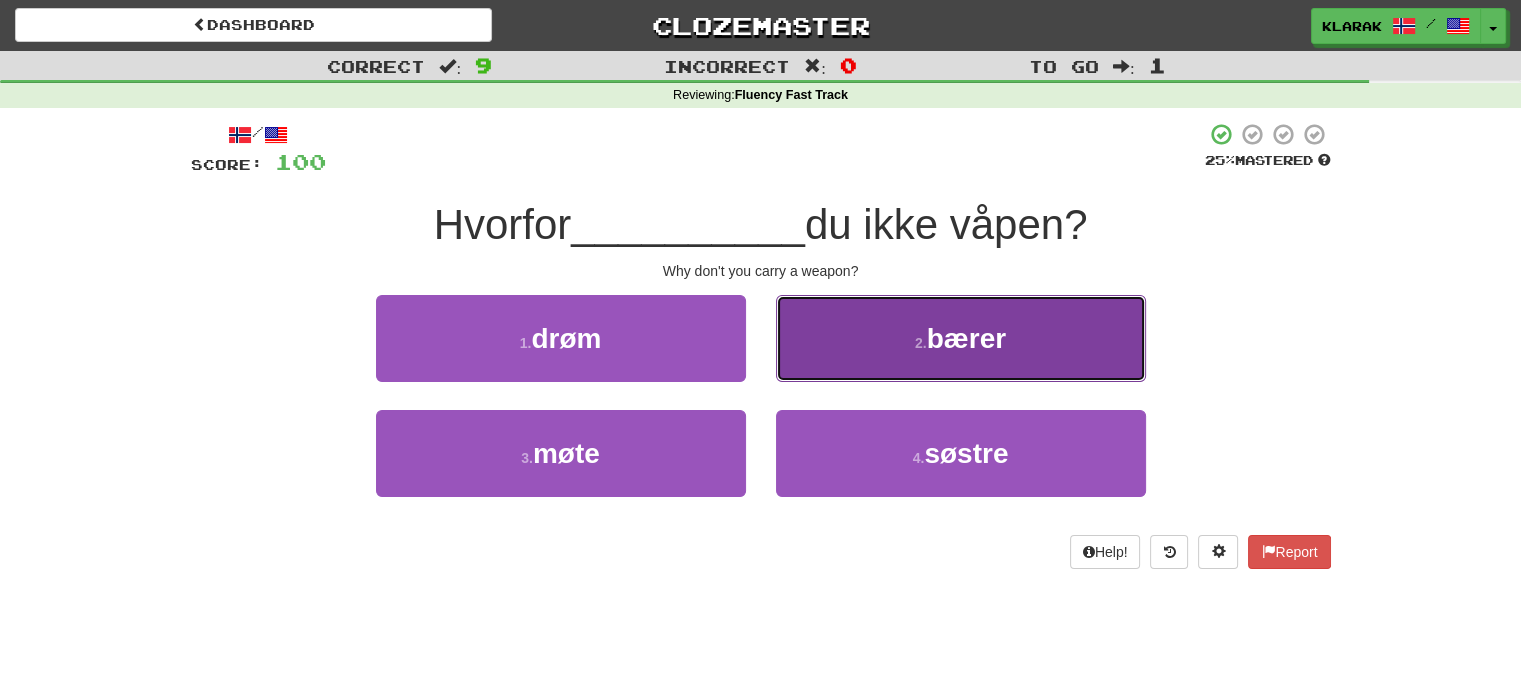 click on "2 .  bærer" at bounding box center [961, 338] 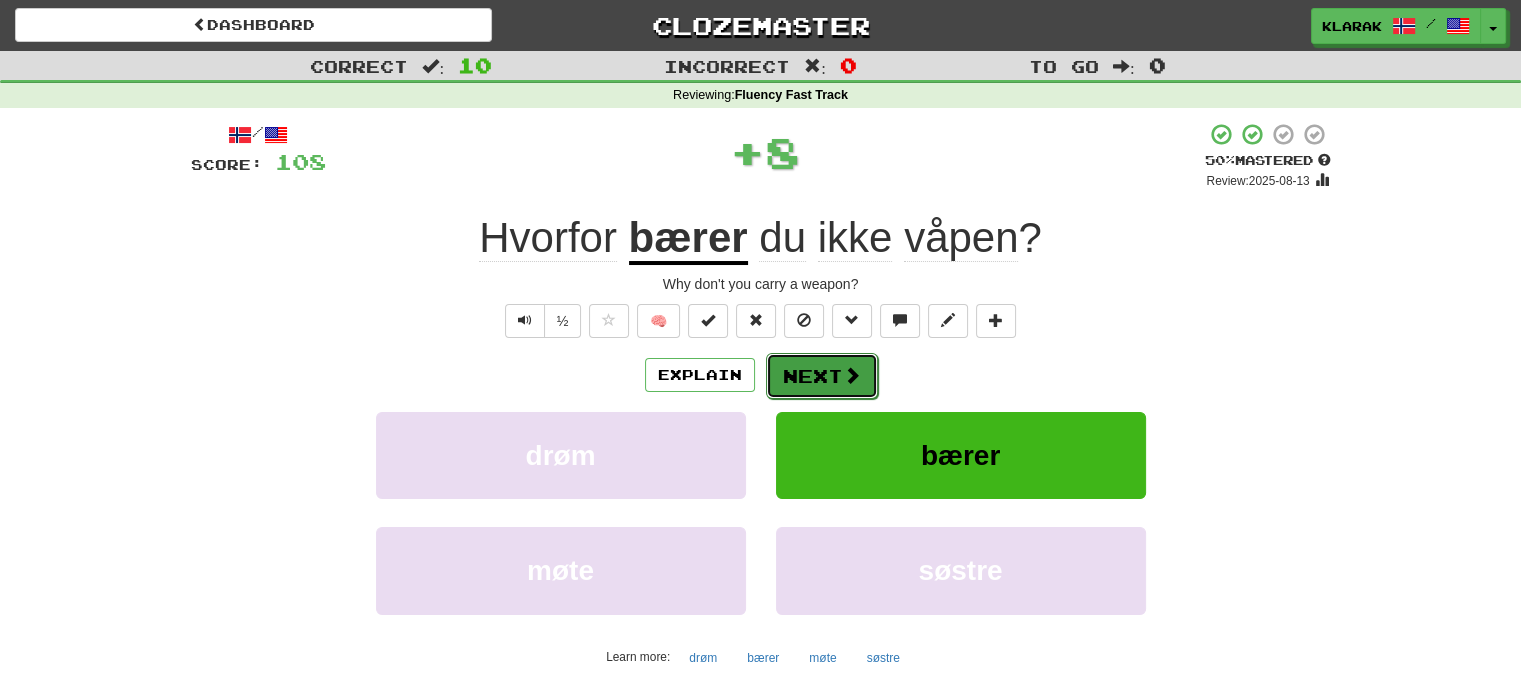 click on "Next" at bounding box center [822, 376] 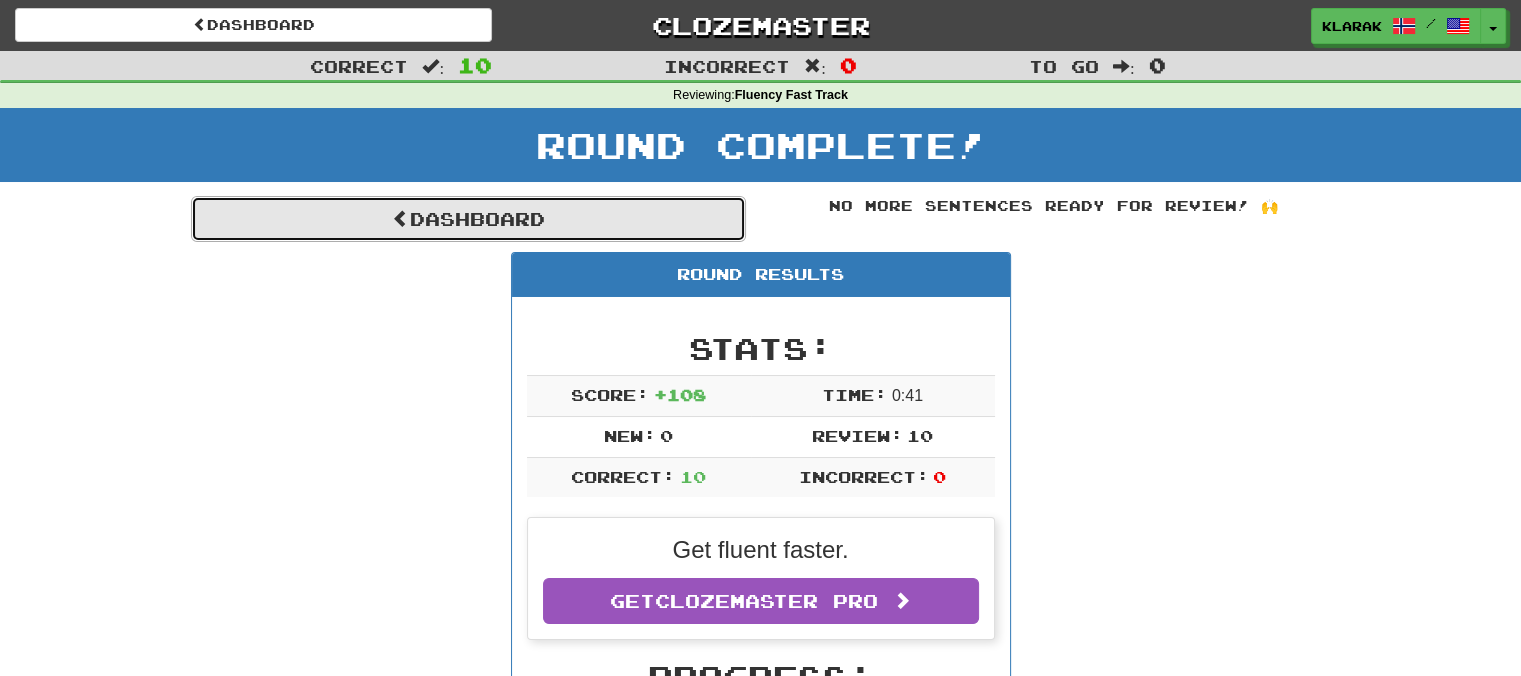click on "Dashboard" at bounding box center (468, 219) 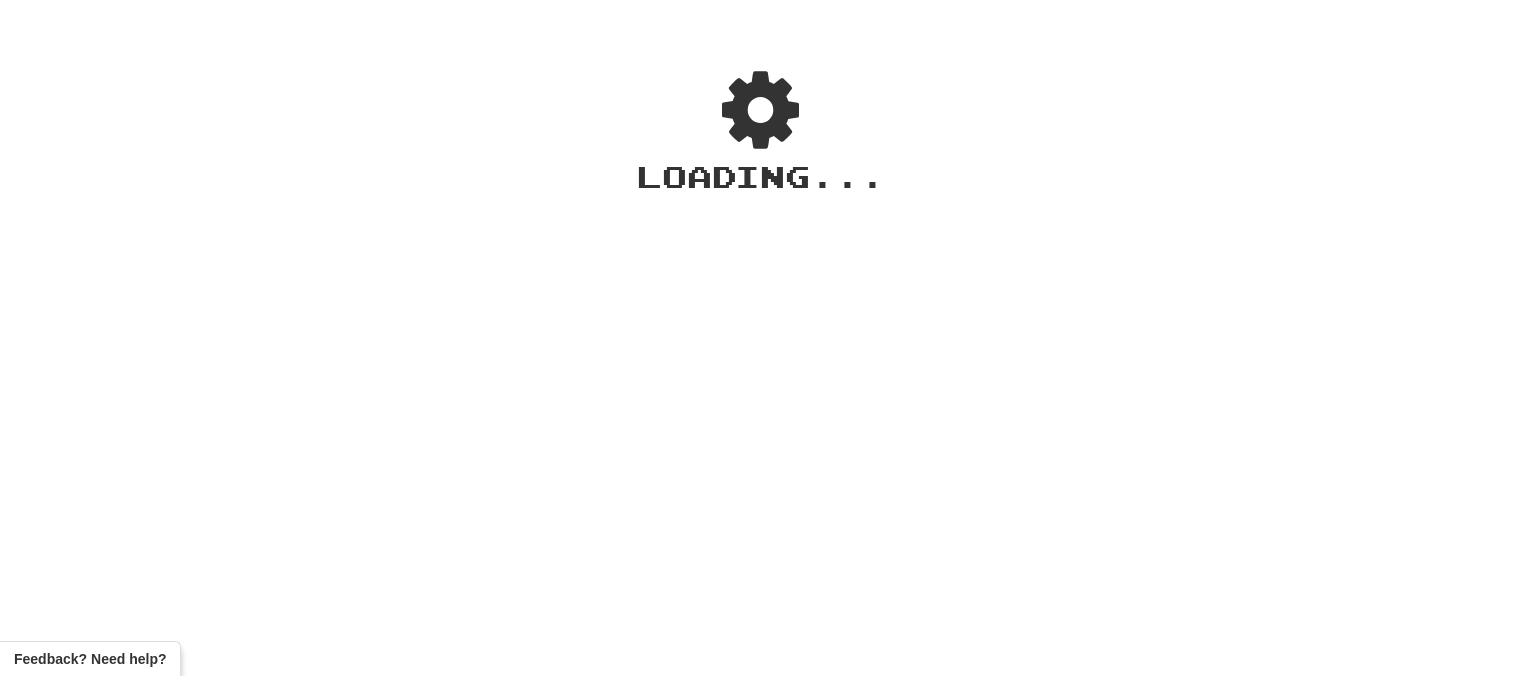 scroll, scrollTop: 0, scrollLeft: 0, axis: both 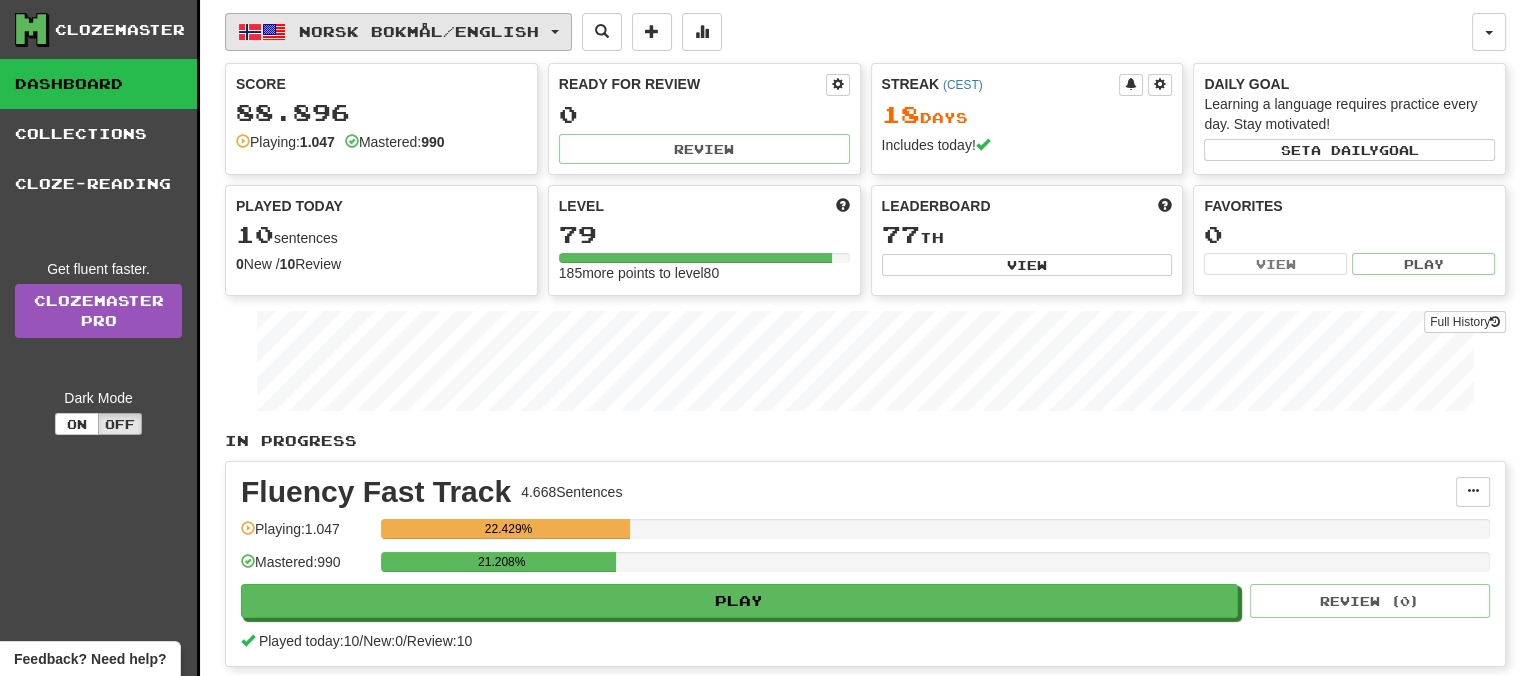 click on "Norsk bokmål  /  English" at bounding box center [398, 32] 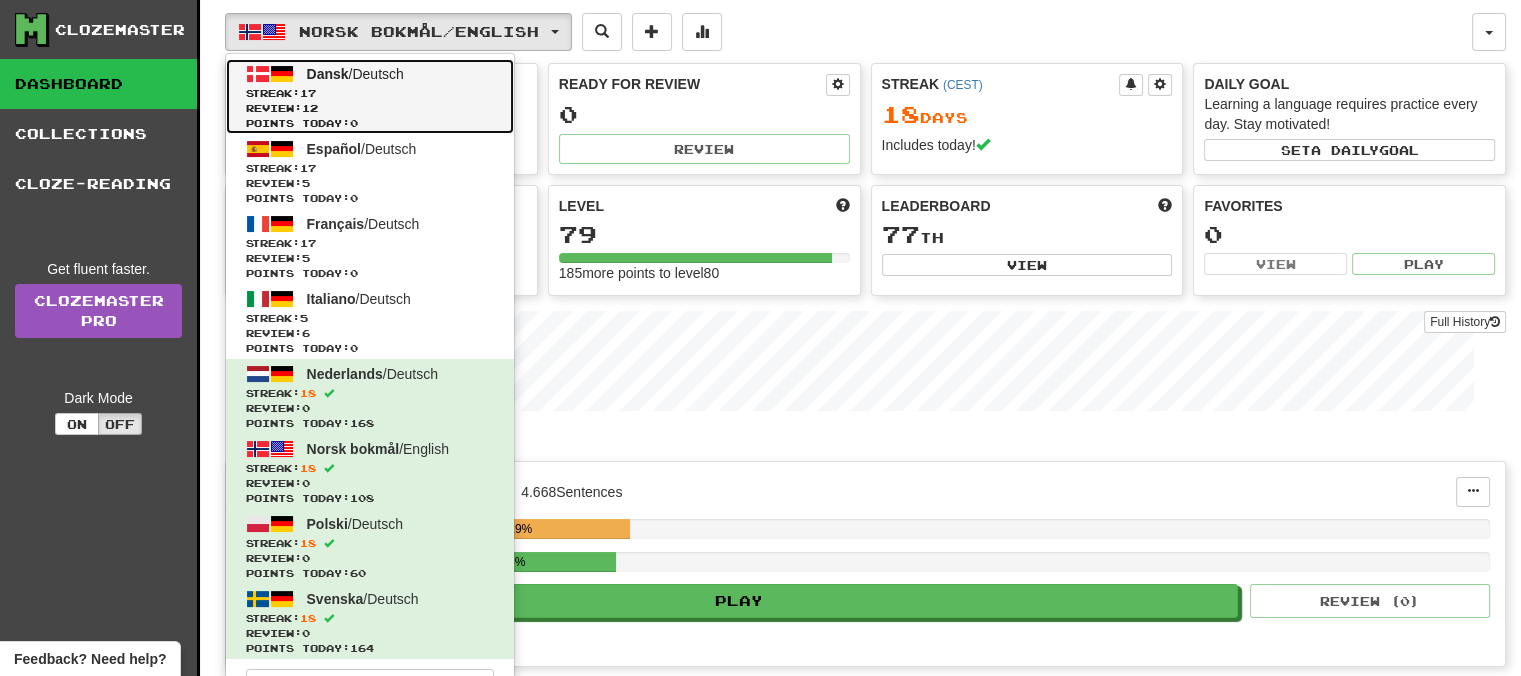 click on "Dansk" at bounding box center (328, 74) 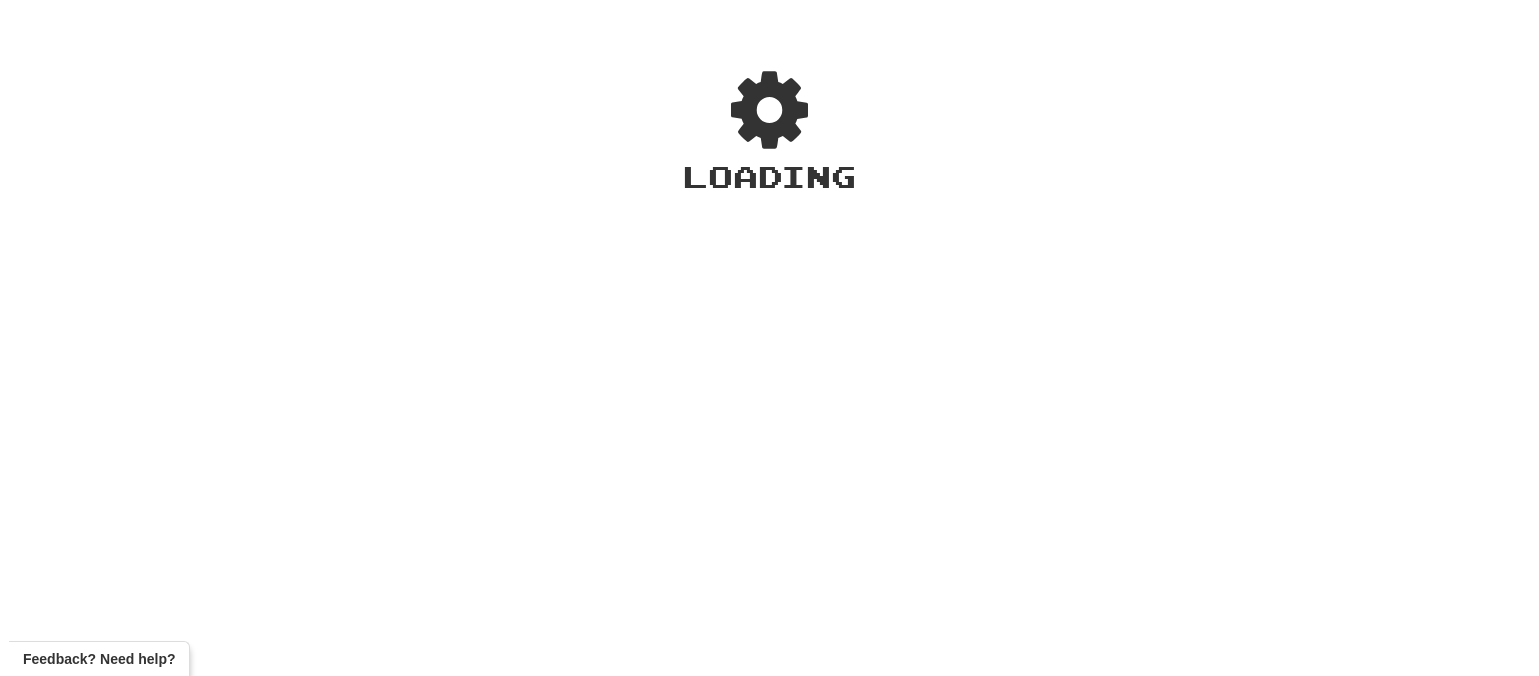 scroll, scrollTop: 0, scrollLeft: 0, axis: both 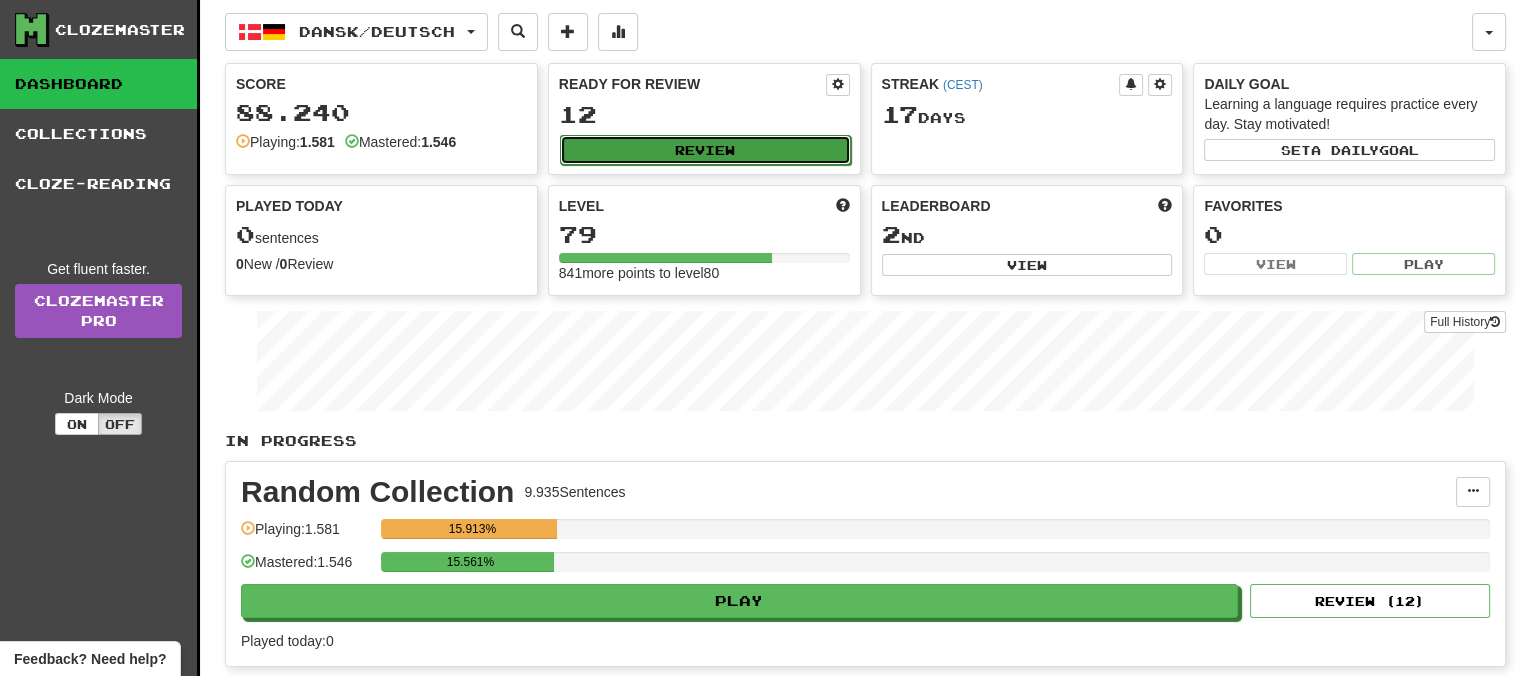 click on "Review" at bounding box center (705, 150) 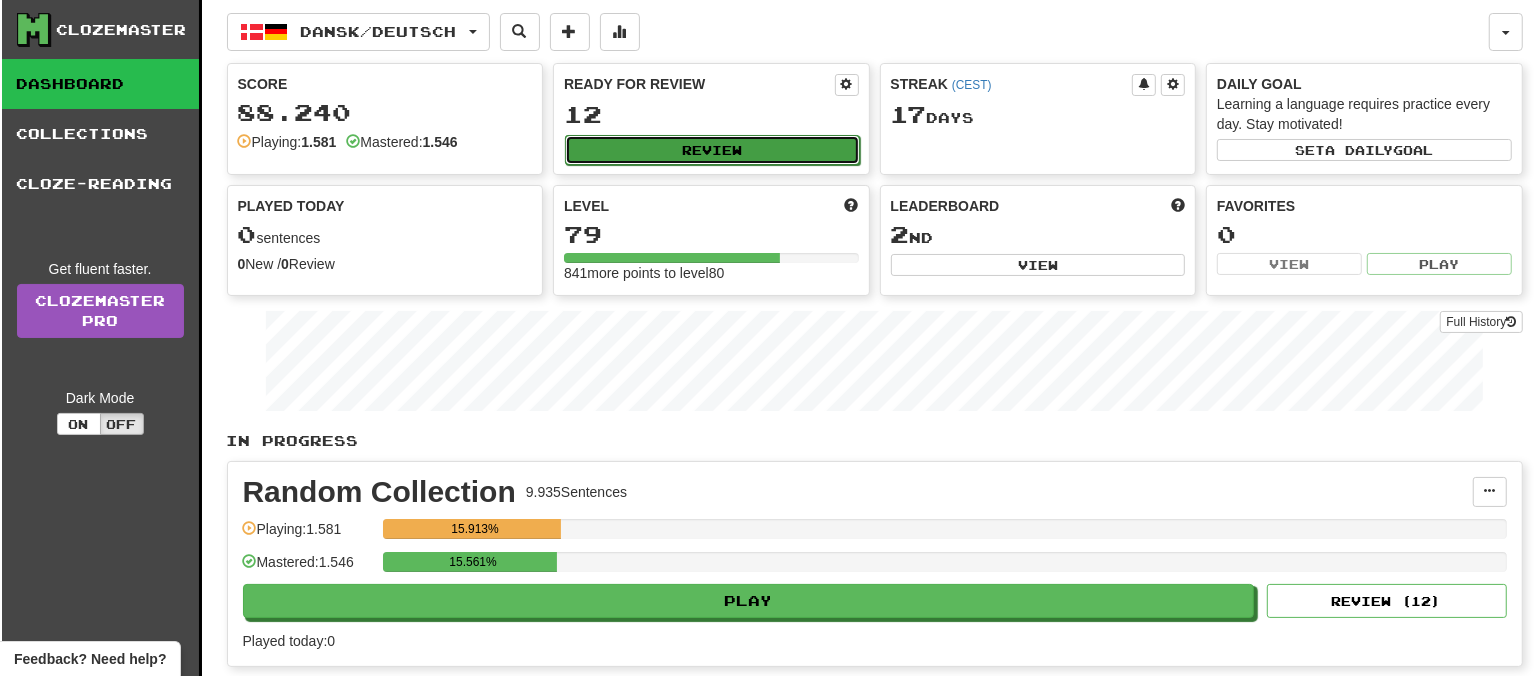 select on "**" 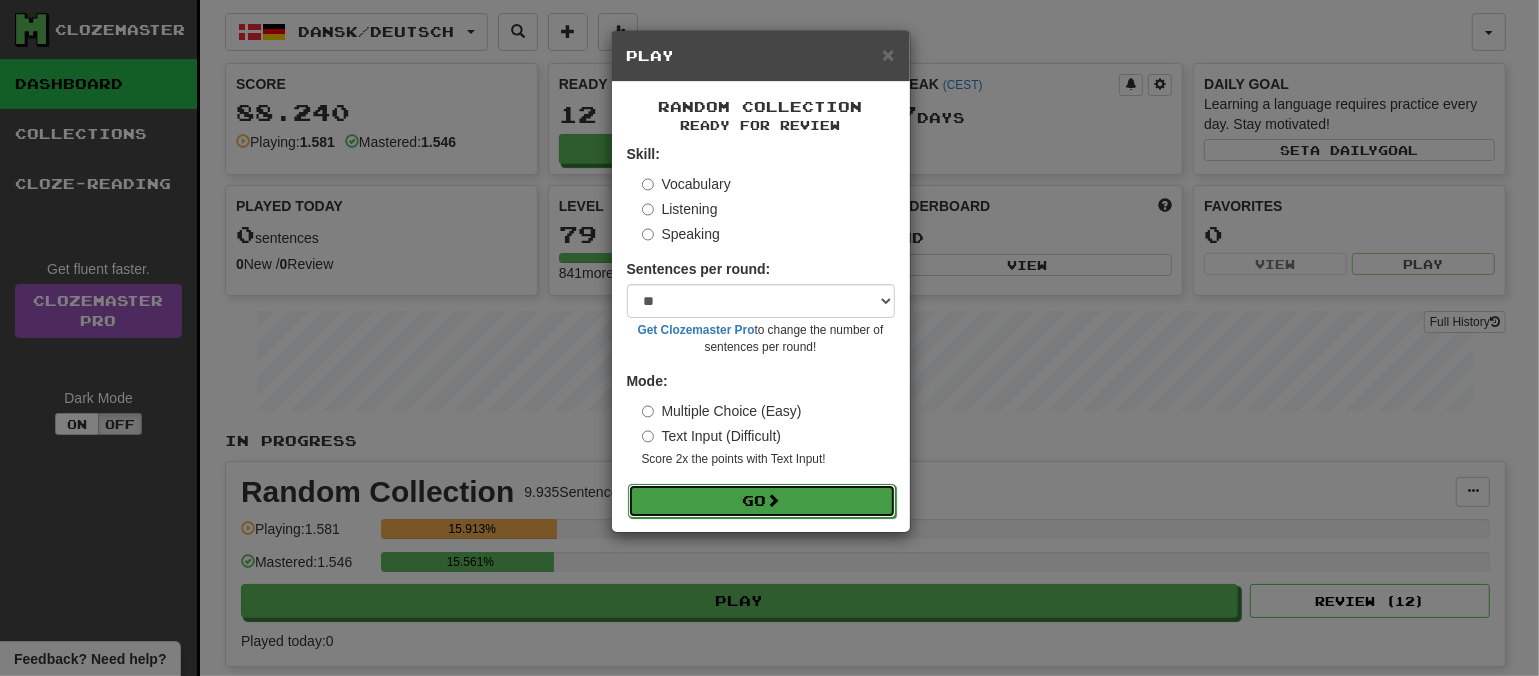 click on "Go" at bounding box center [762, 501] 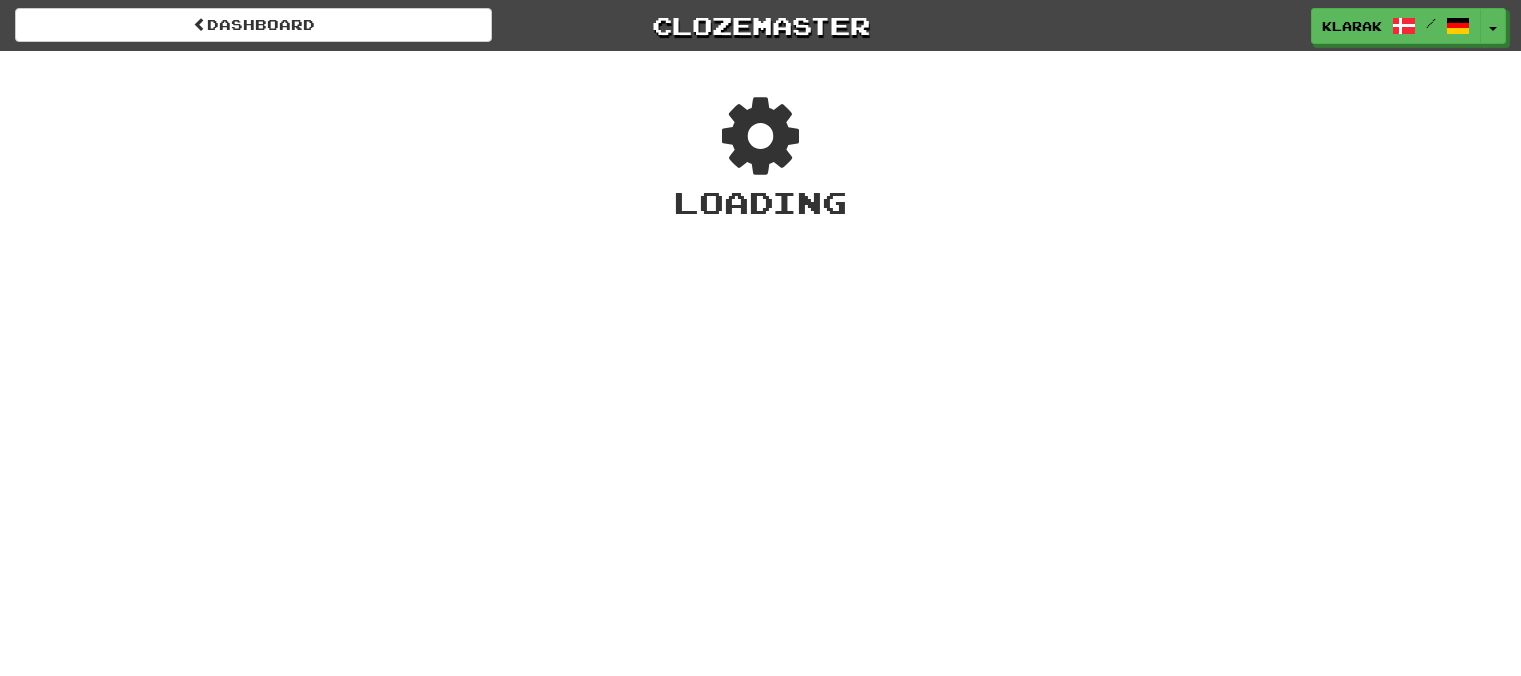 scroll, scrollTop: 0, scrollLeft: 0, axis: both 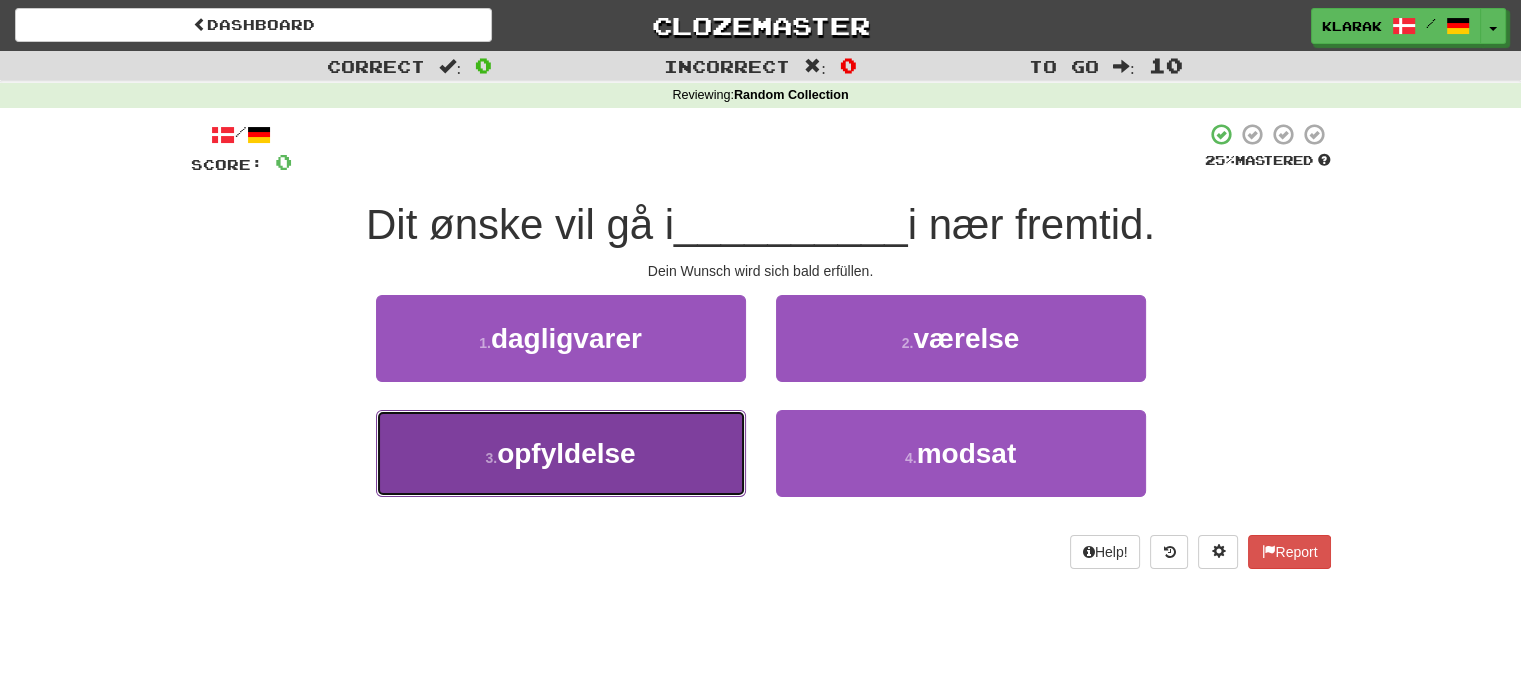 click on "3 .  opfyldelse" at bounding box center (561, 453) 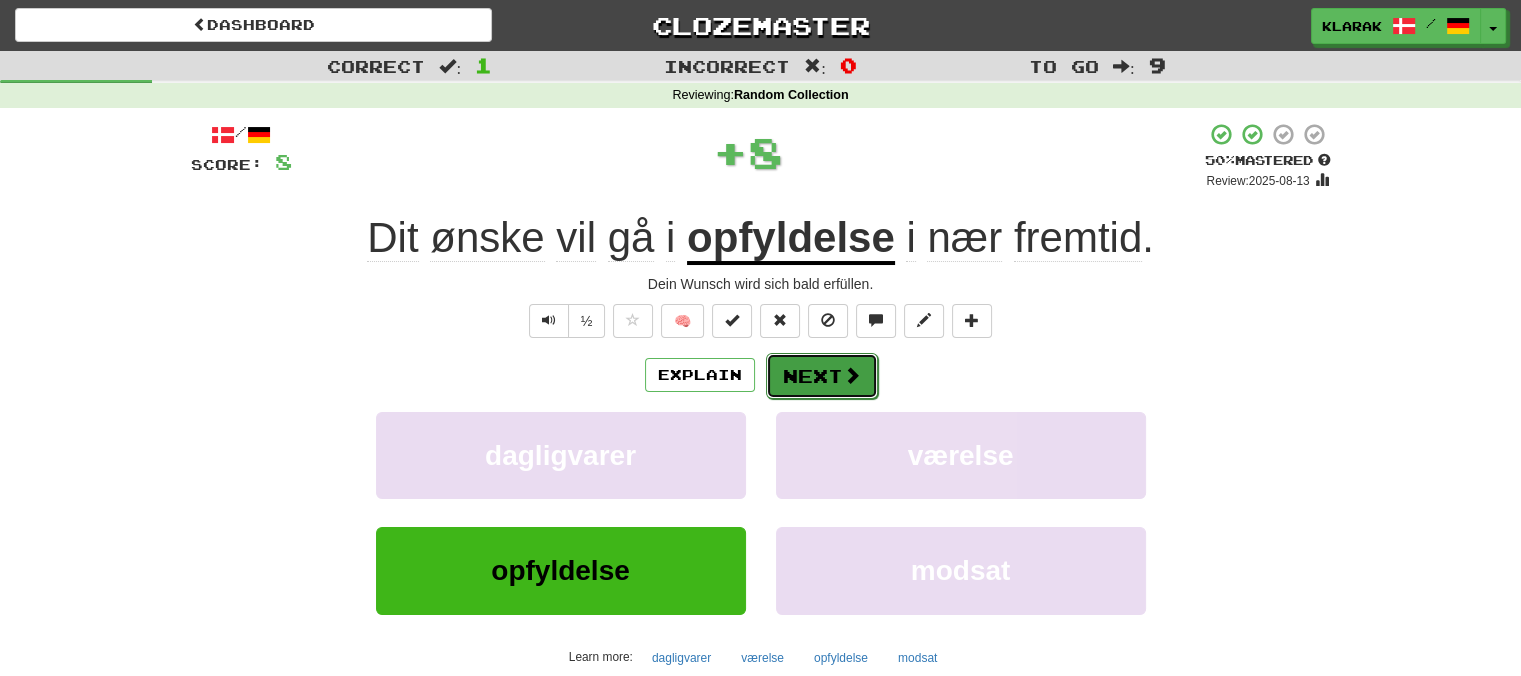 click on "Next" at bounding box center [822, 376] 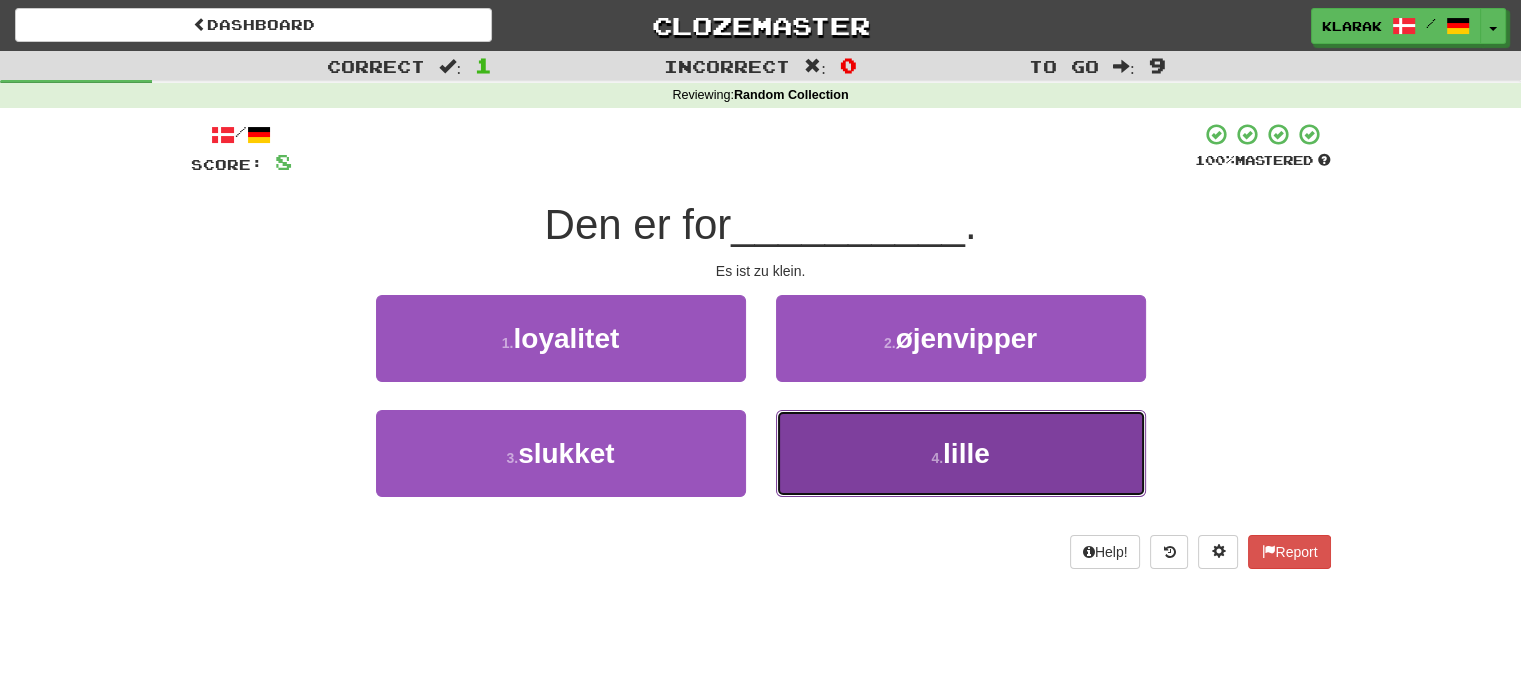 click on "4 .  lille" at bounding box center (961, 453) 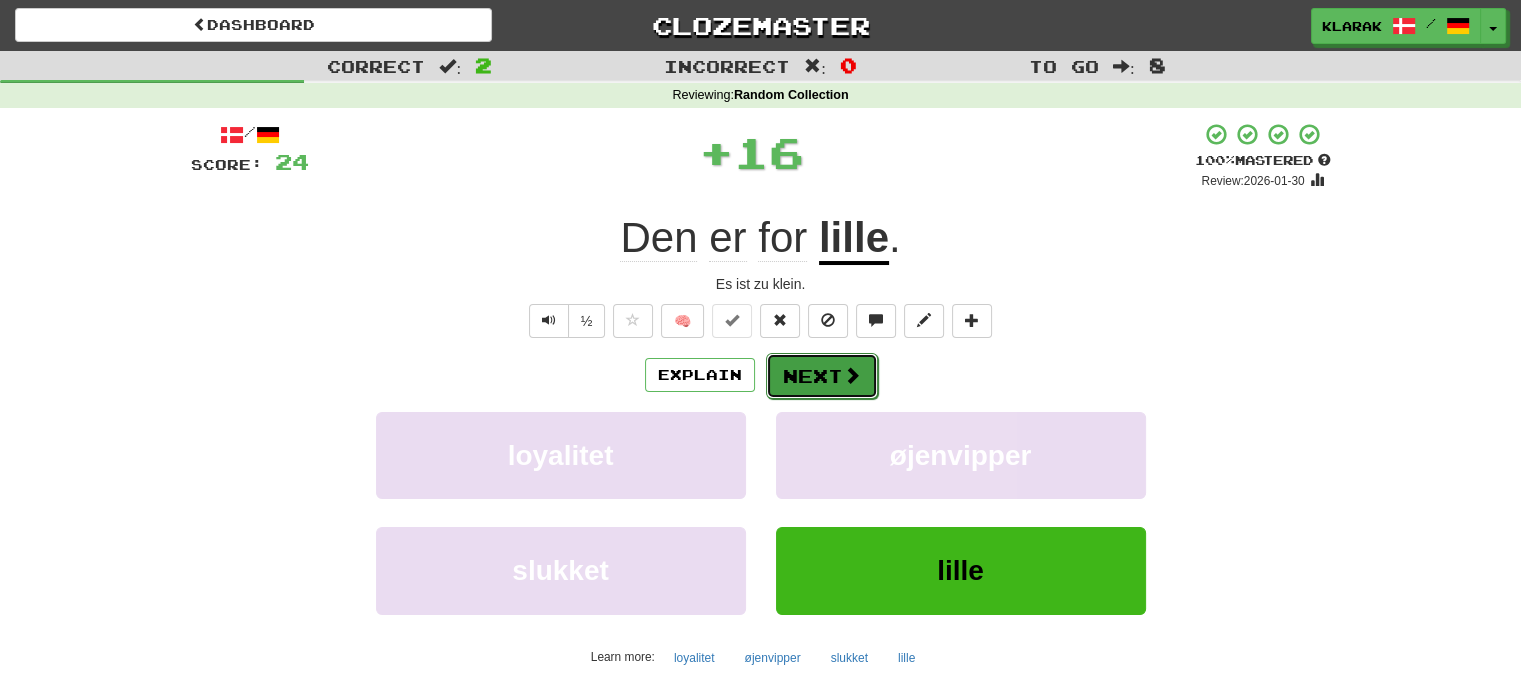 click on "Next" at bounding box center (822, 376) 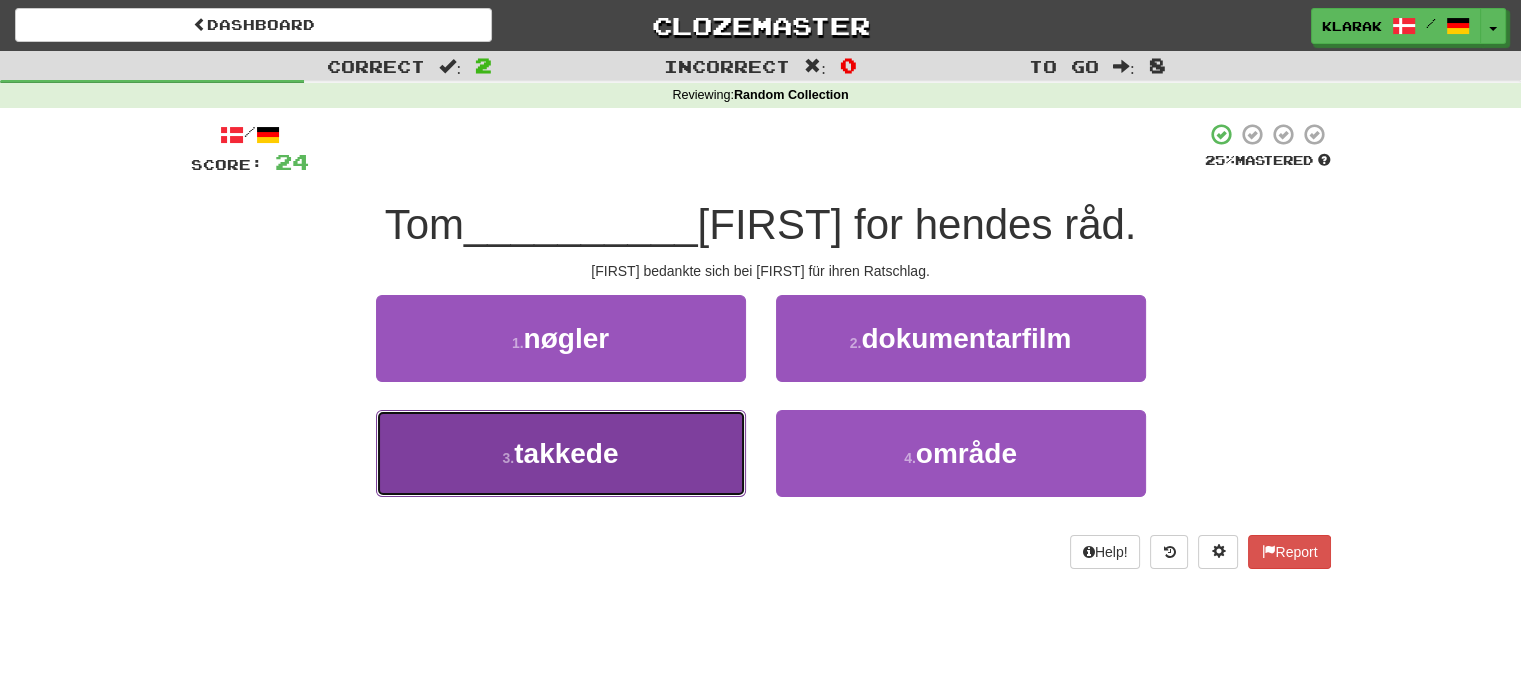 click on "3 .  takkede" at bounding box center [561, 453] 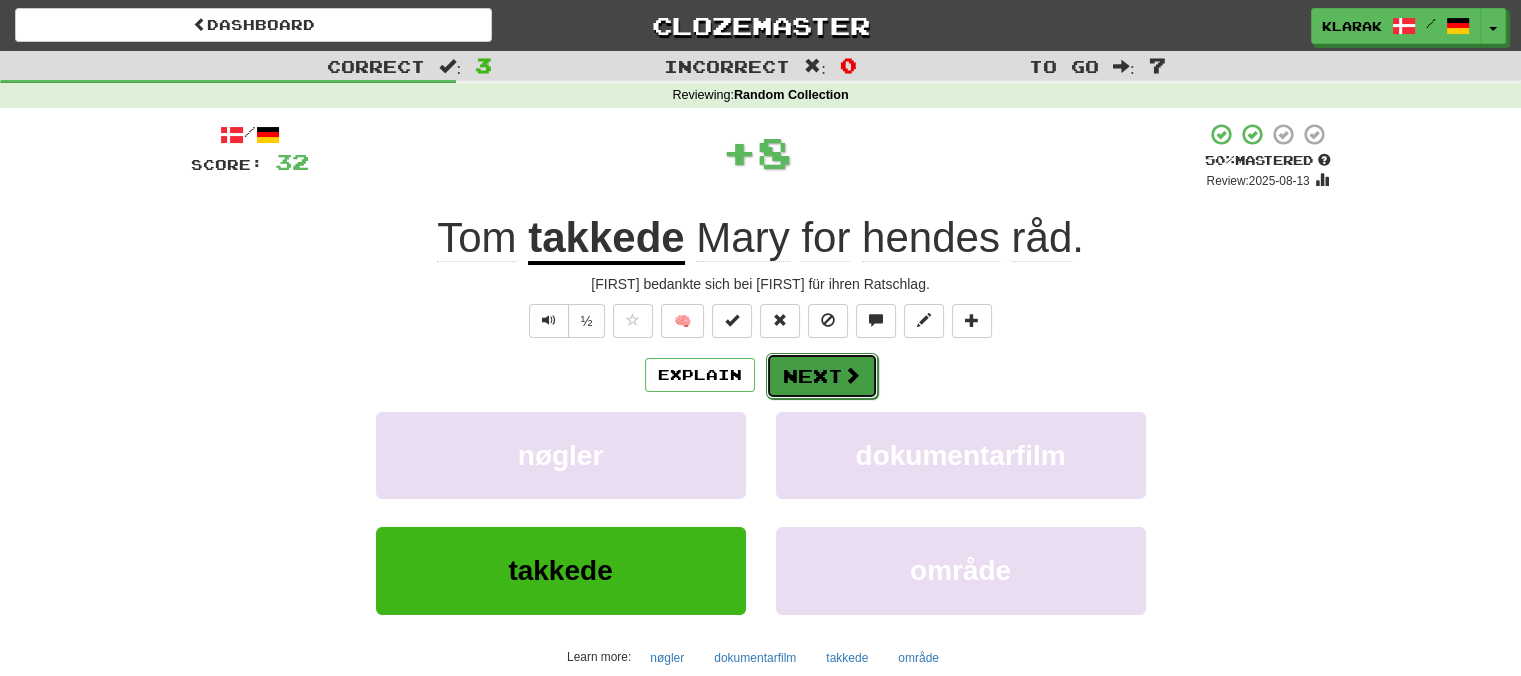 click on "Next" at bounding box center [822, 376] 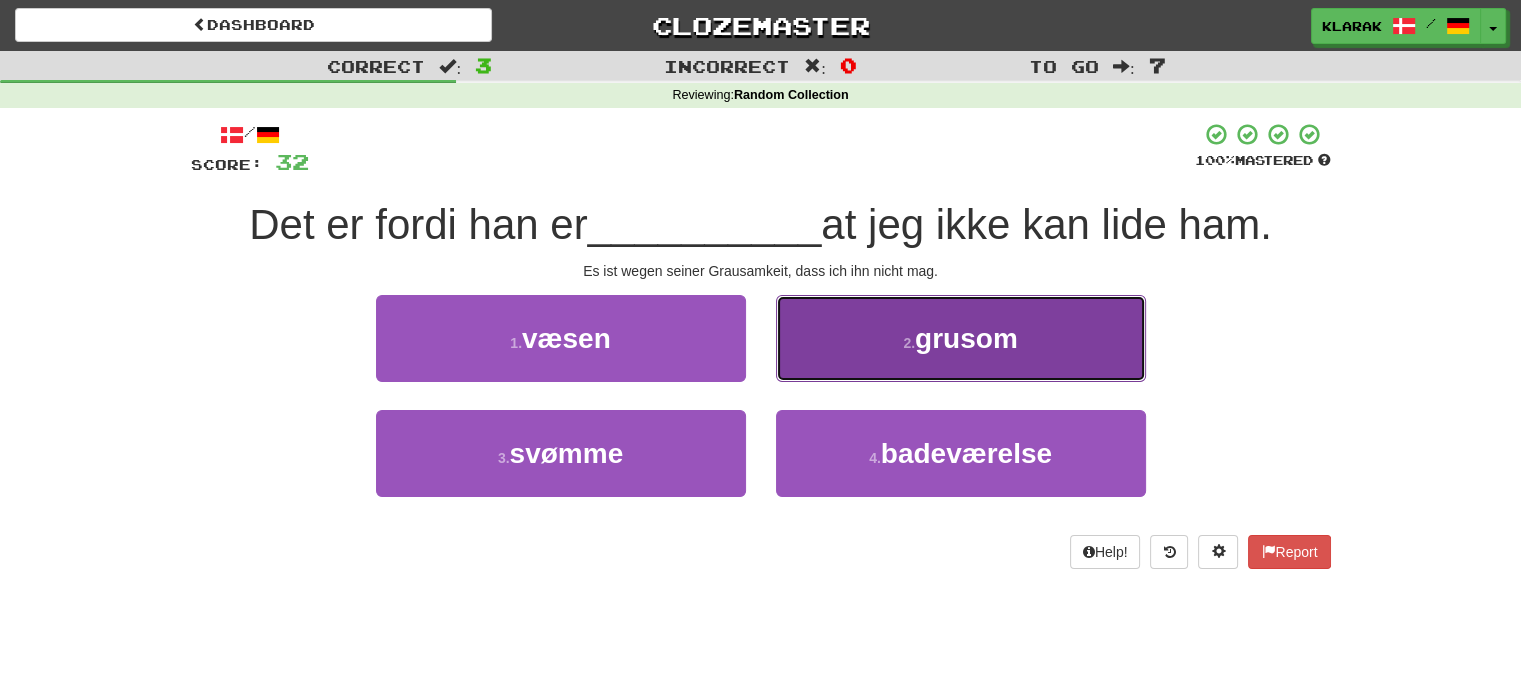 click on "2 .  grusom" at bounding box center [961, 338] 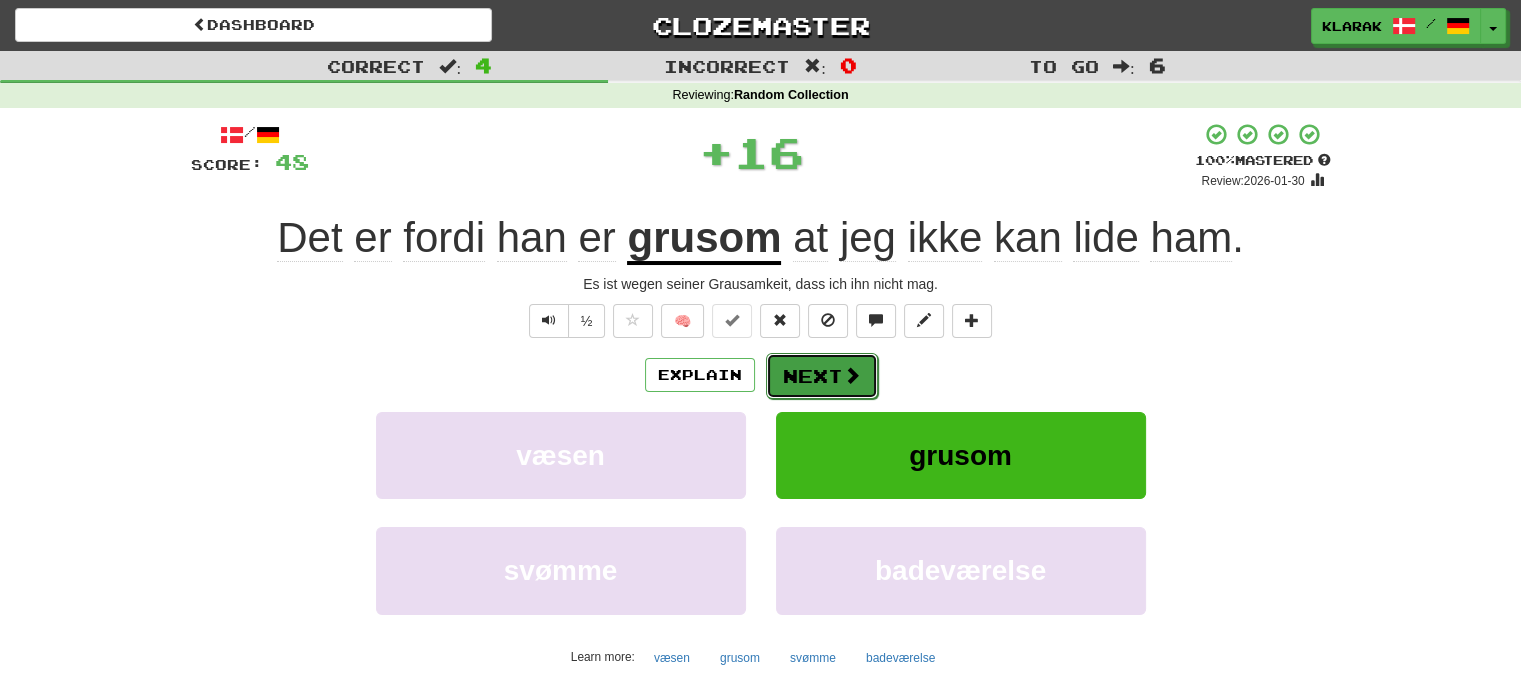 click on "Next" at bounding box center (822, 376) 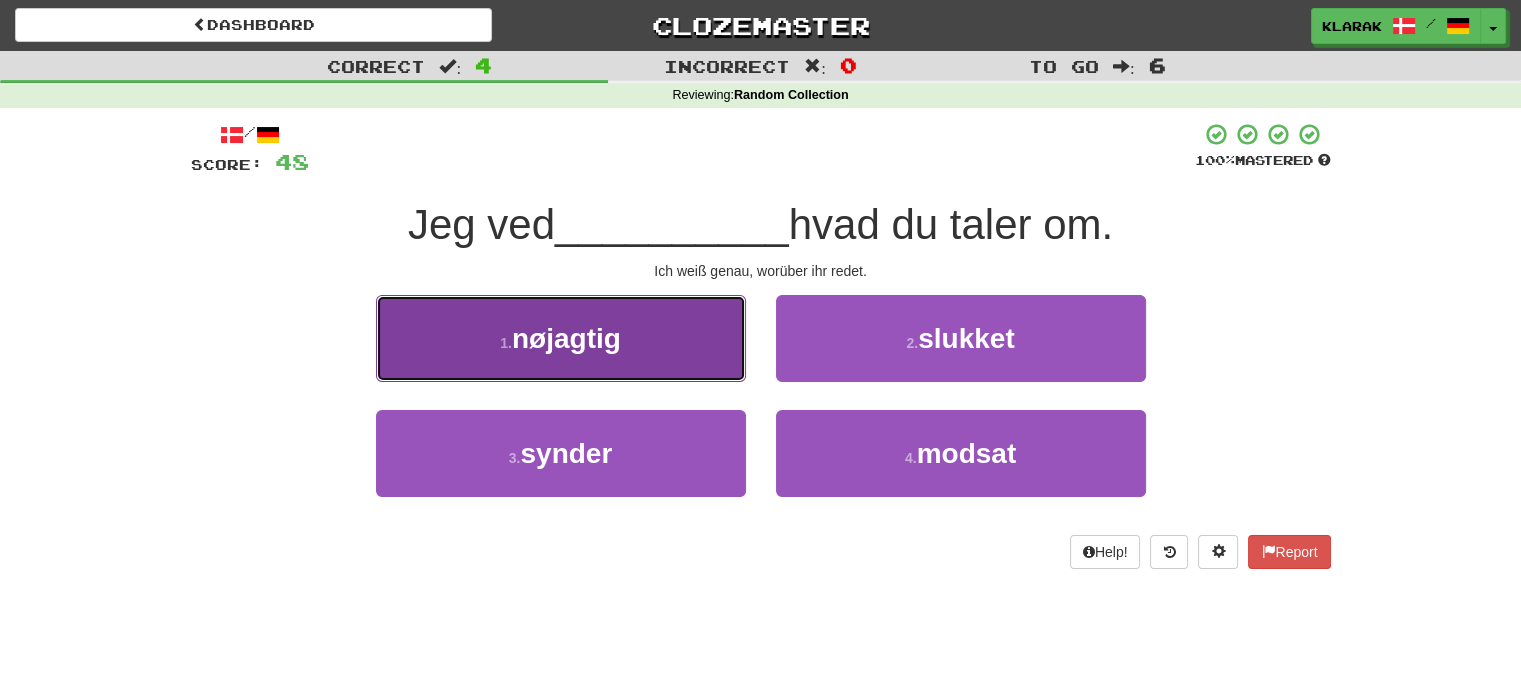 click on "1 .  nøjagtig" at bounding box center (561, 338) 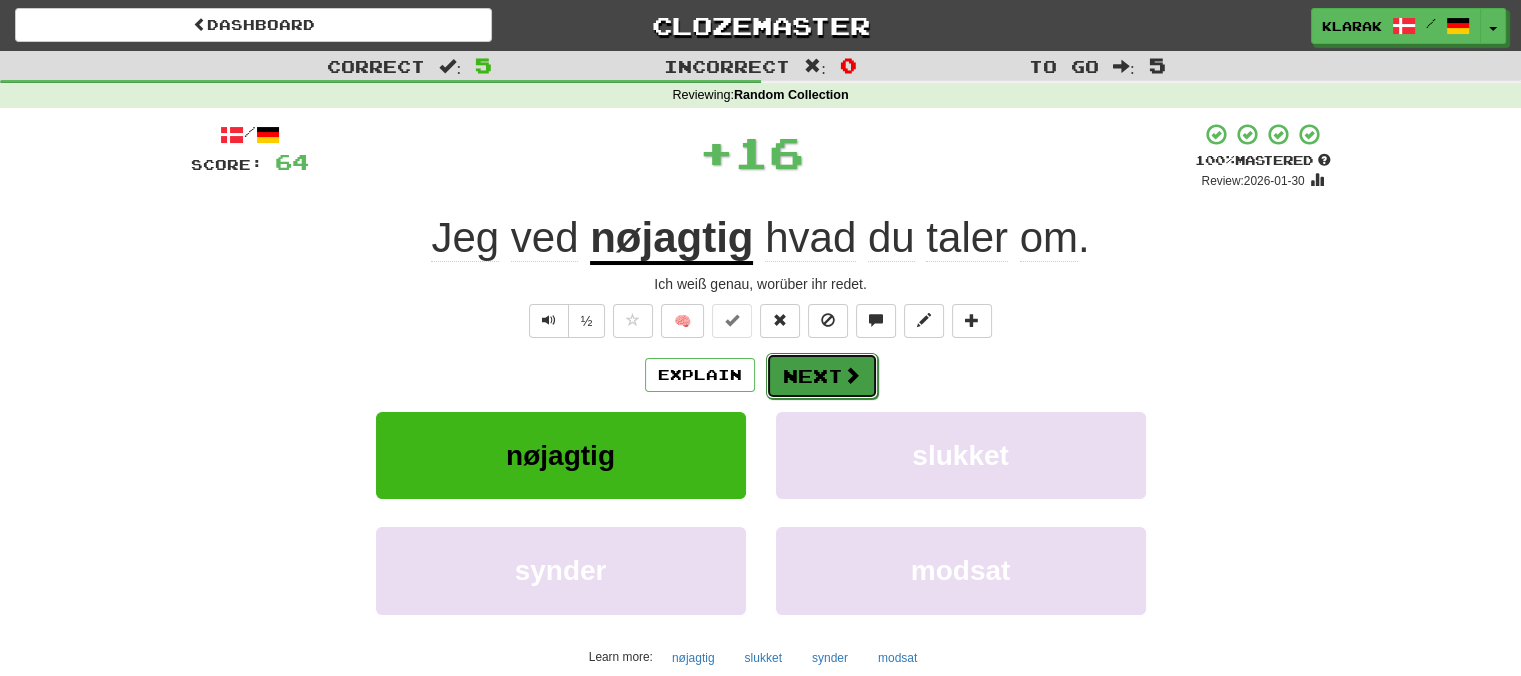 click on "Next" at bounding box center [822, 376] 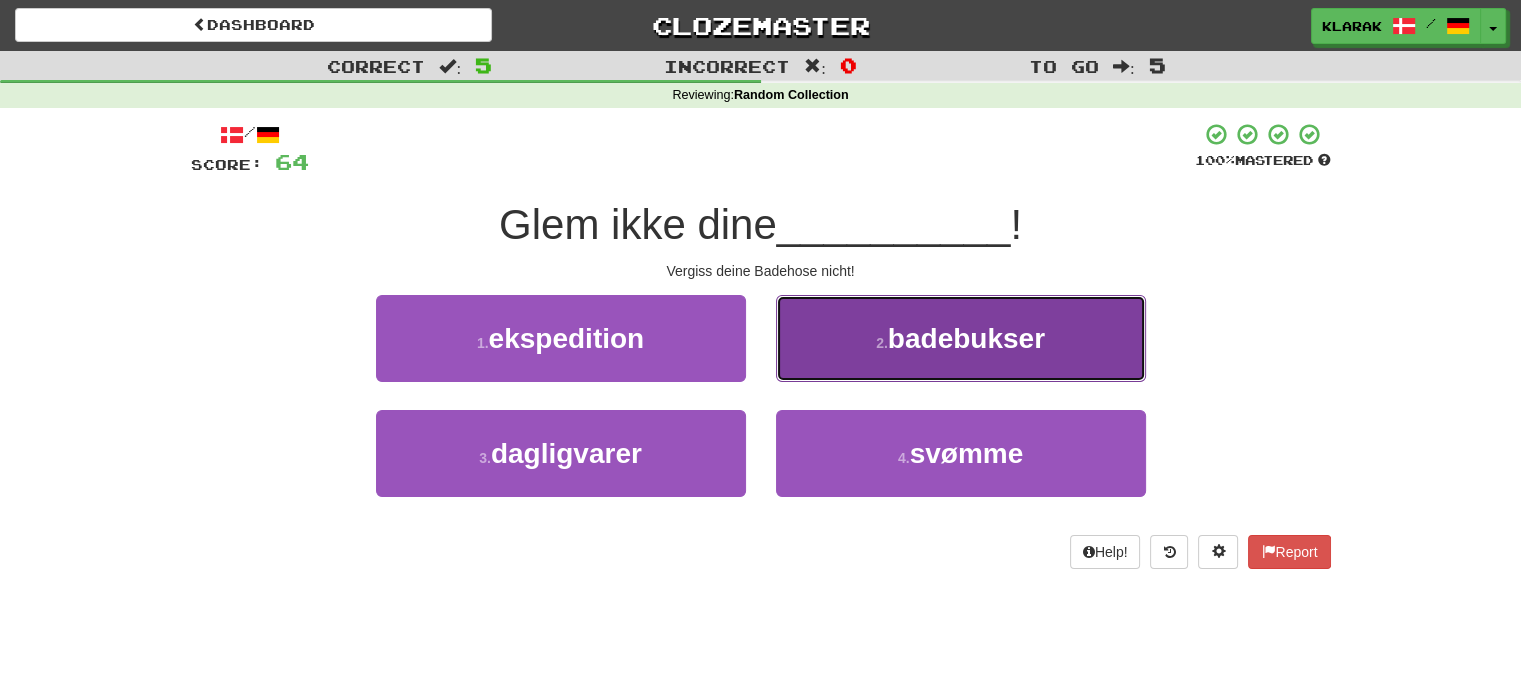 click on "2 .  badebukser" at bounding box center [961, 338] 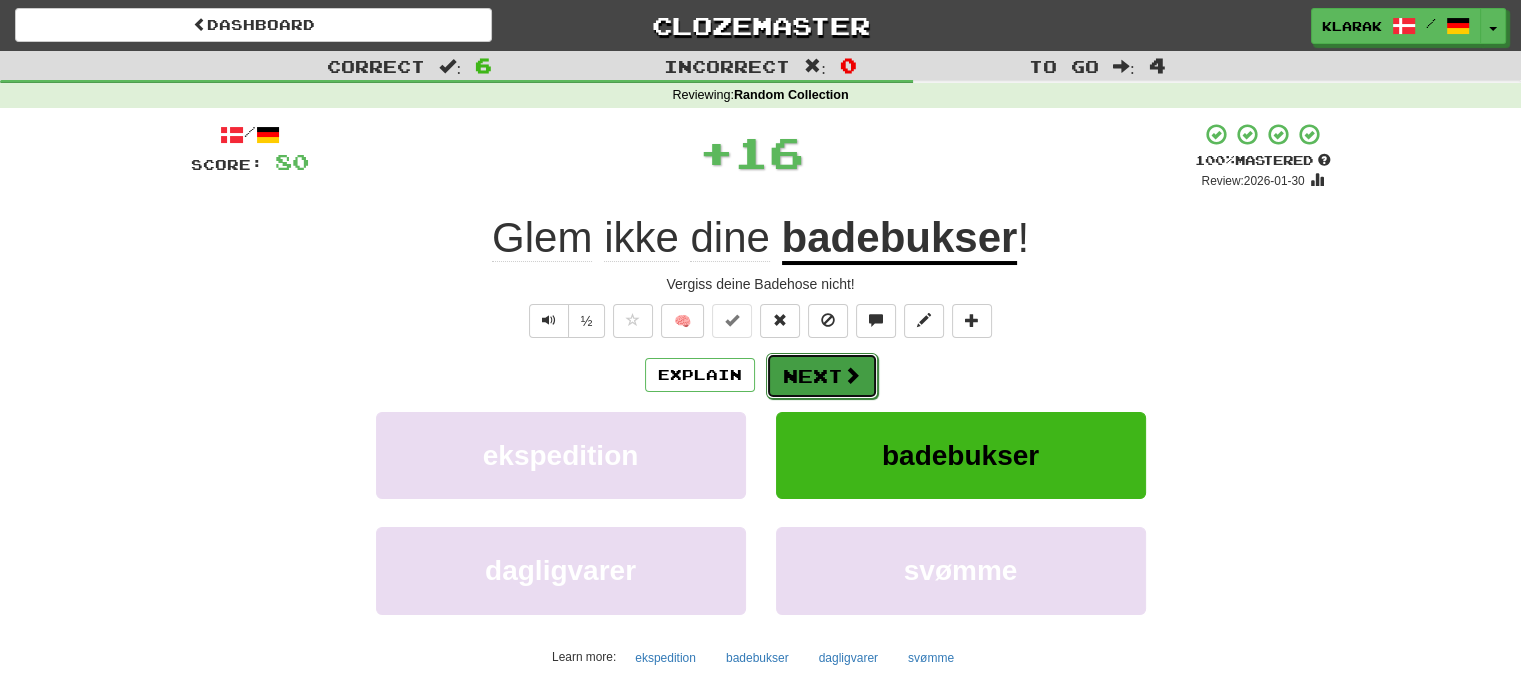 click on "Next" at bounding box center (822, 376) 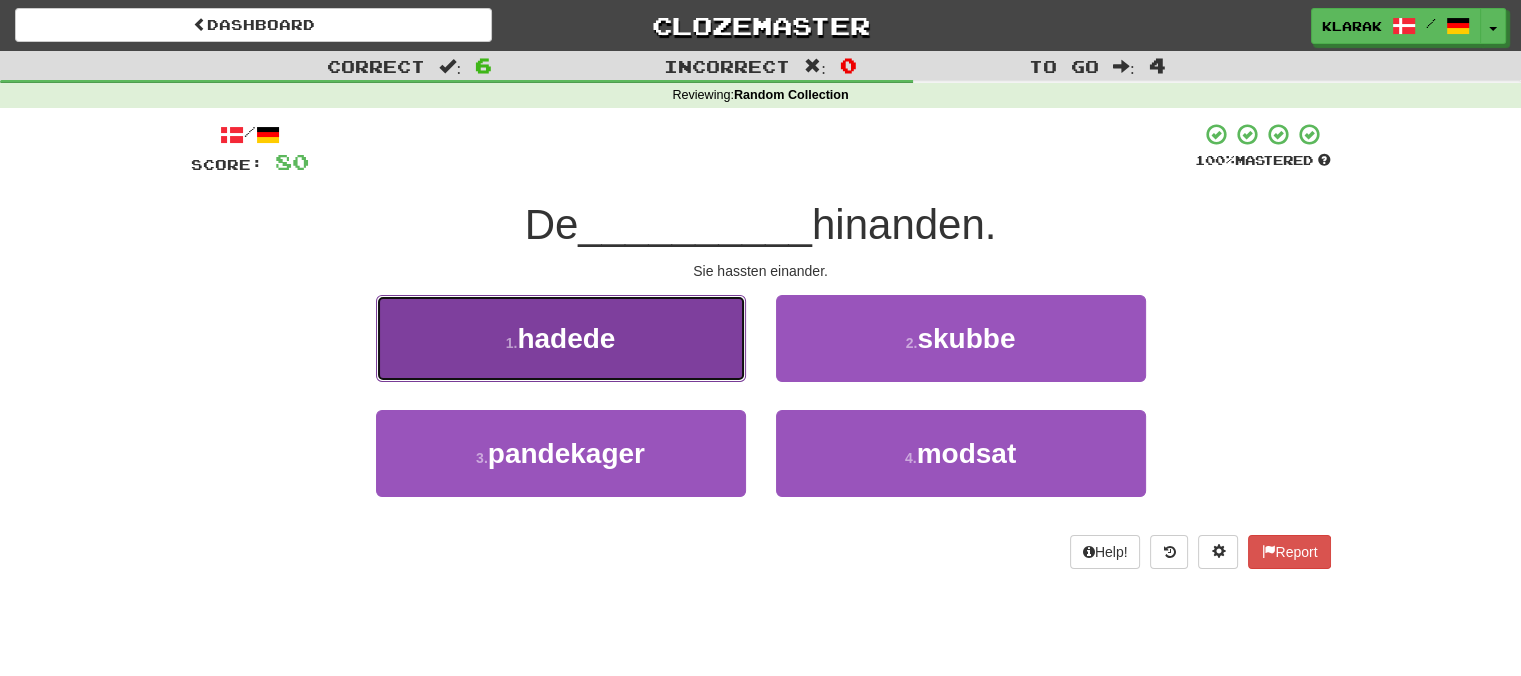 click on "1 .  hadede" at bounding box center [561, 338] 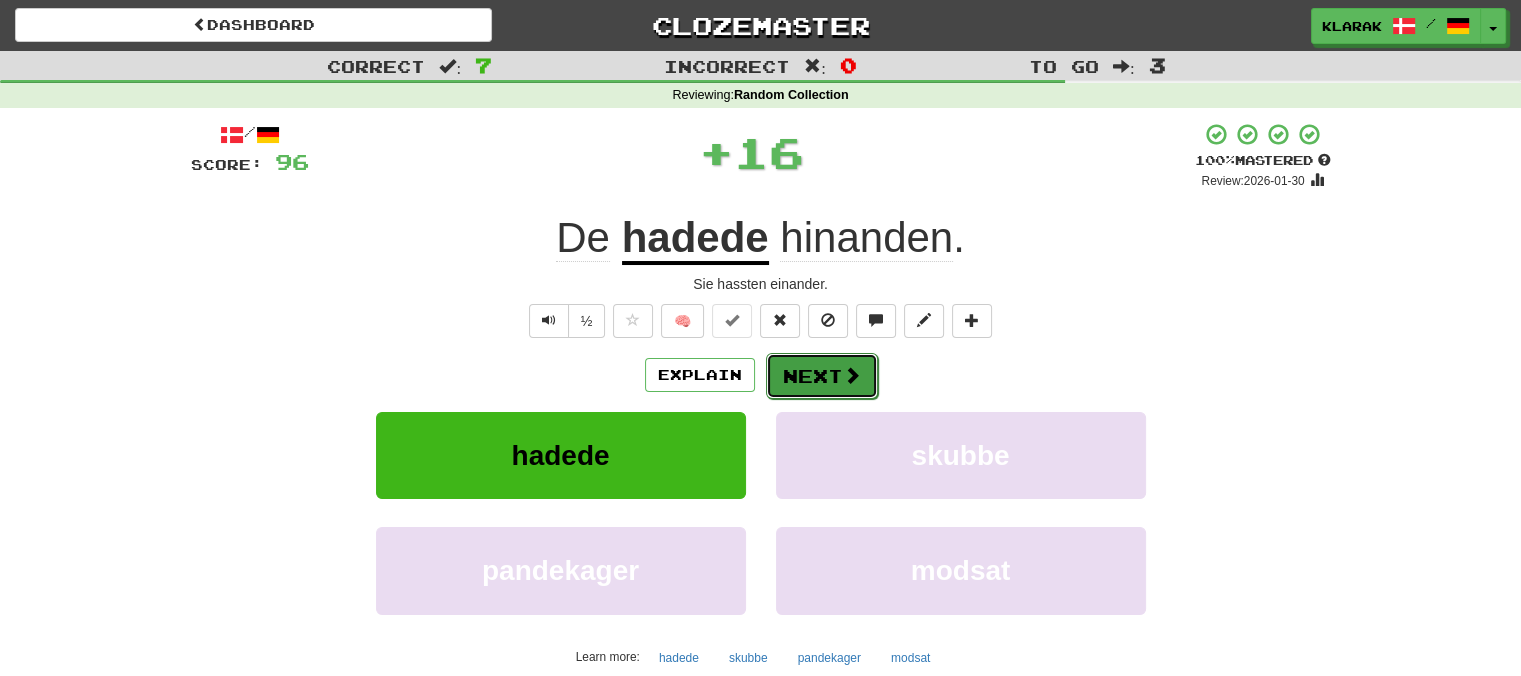 click on "Next" at bounding box center [822, 376] 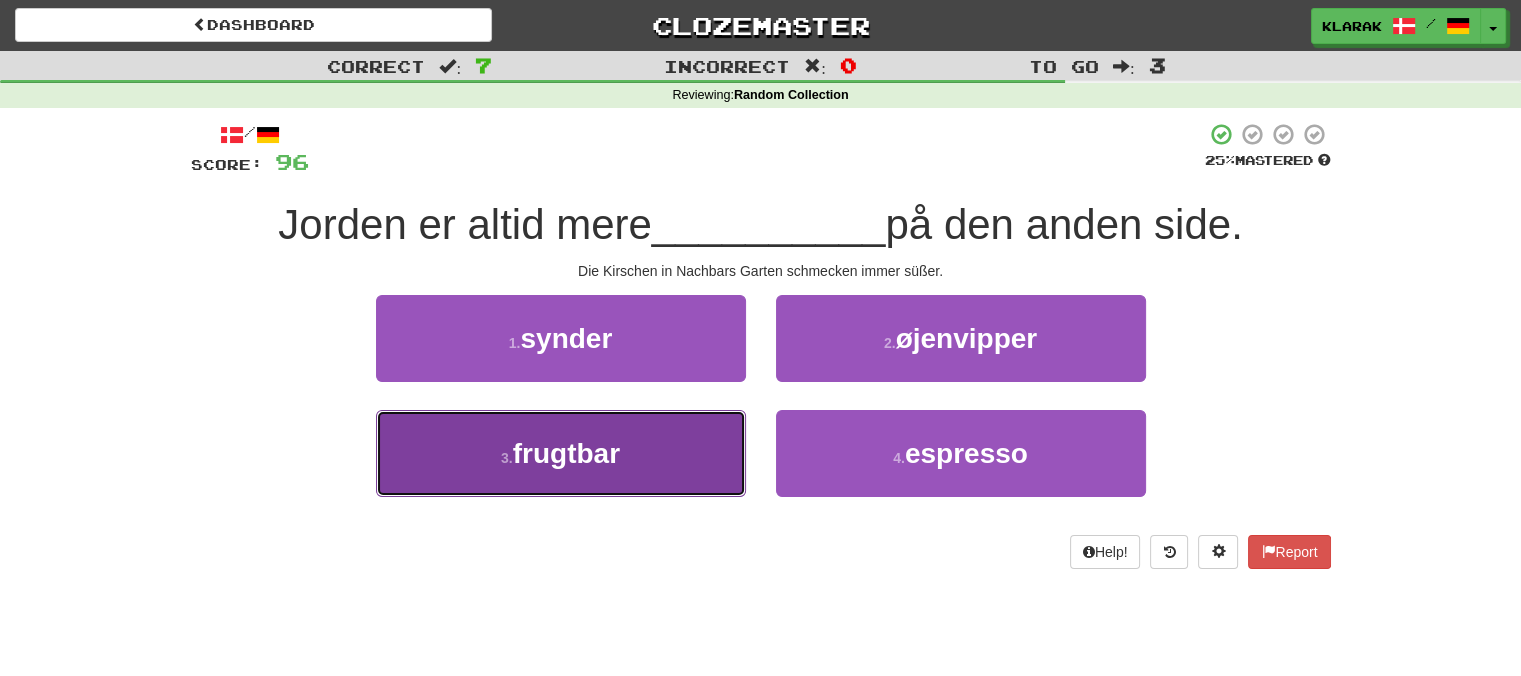 click on "3 .  frugtbar" at bounding box center (561, 453) 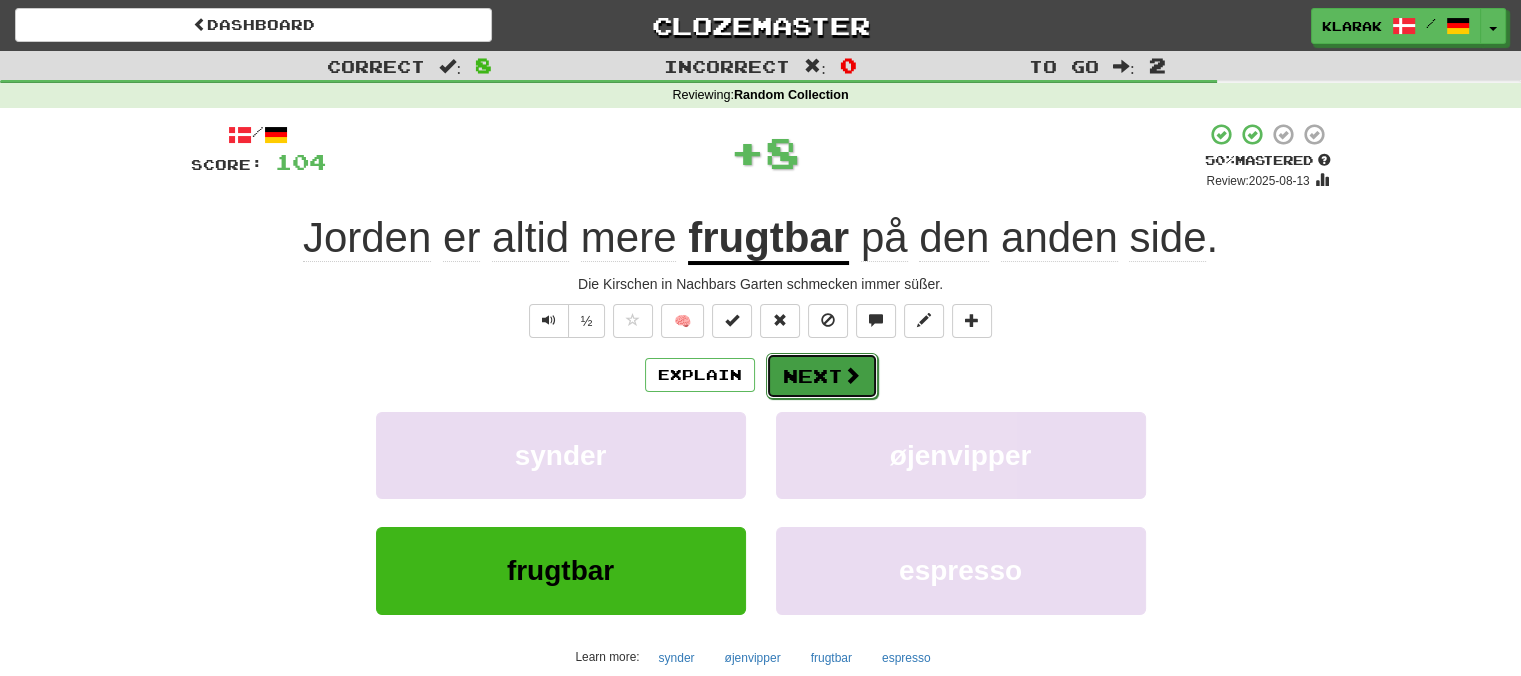 click on "Next" at bounding box center [822, 376] 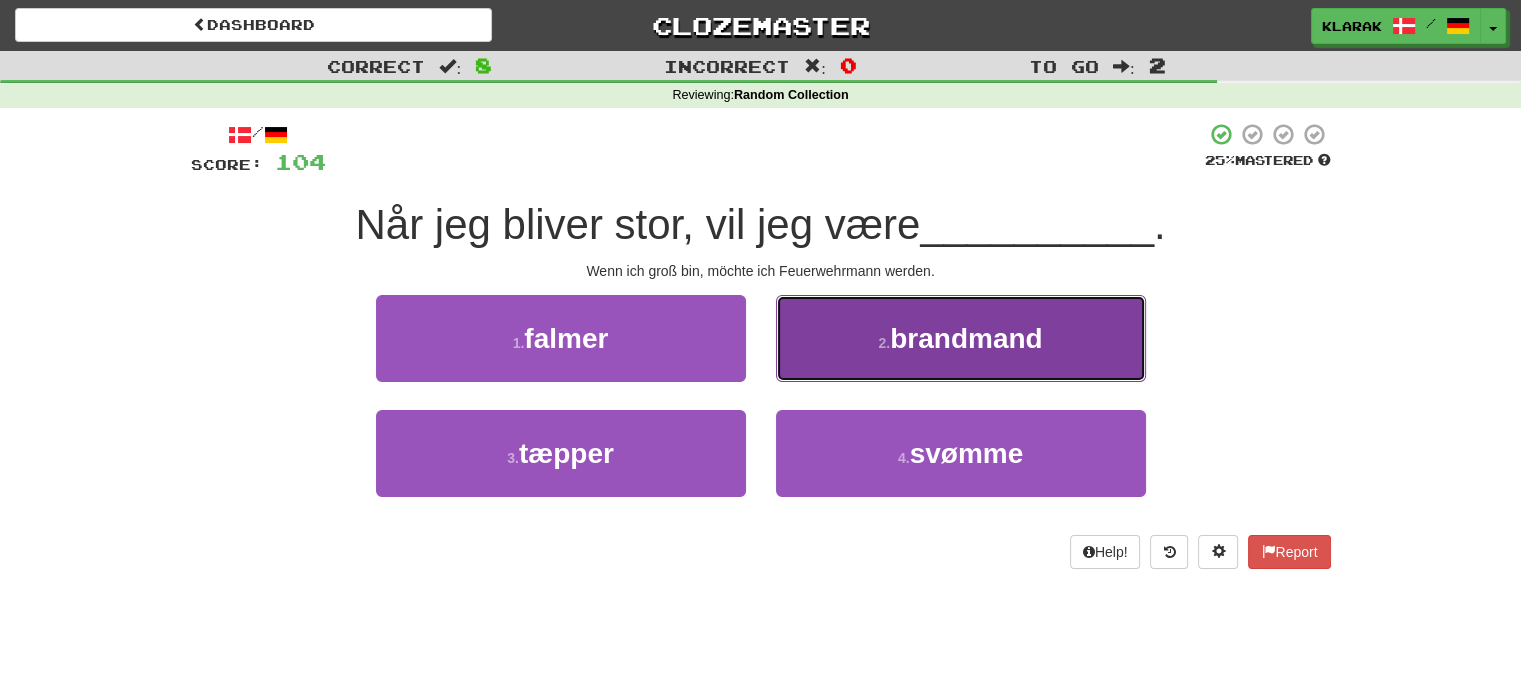 click on "2 .  brandmand" at bounding box center (961, 338) 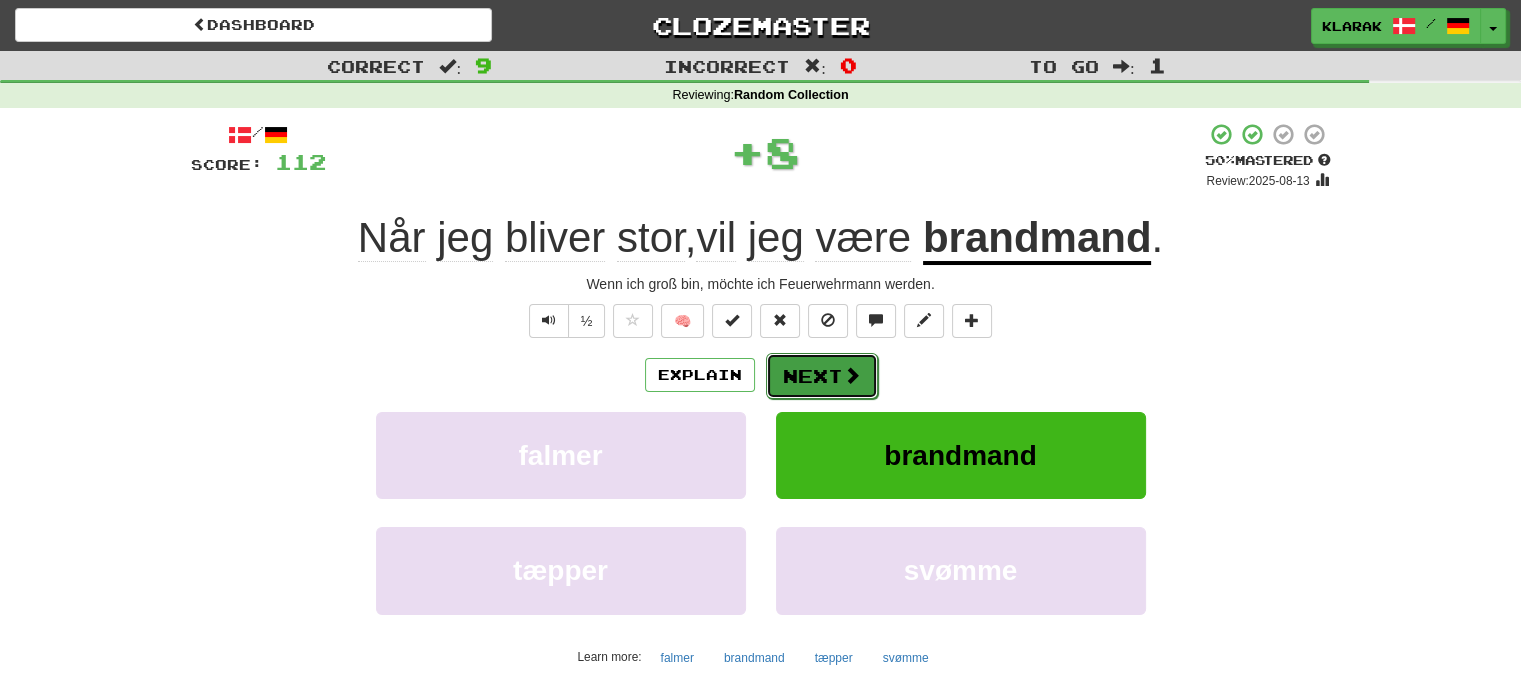 click on "Next" at bounding box center [822, 376] 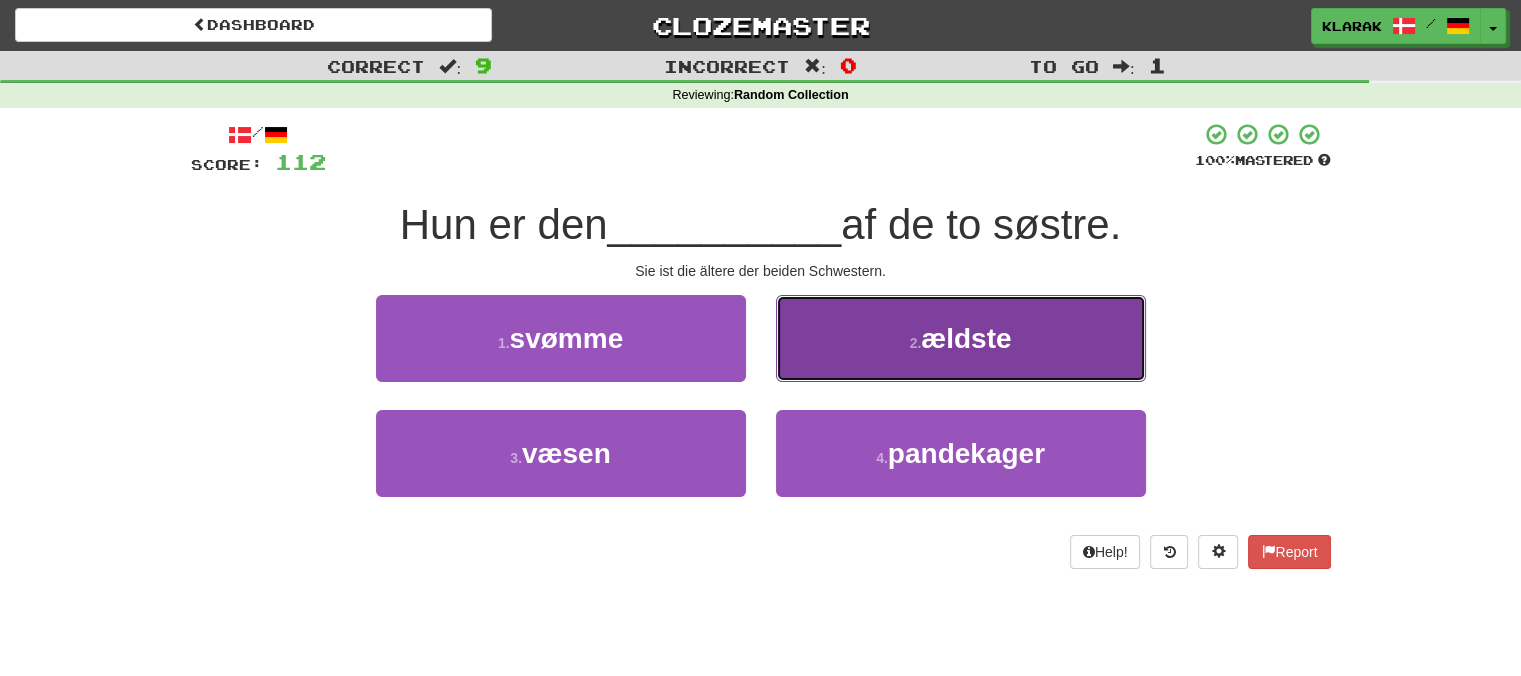 click on "2 .  ældste" at bounding box center (961, 338) 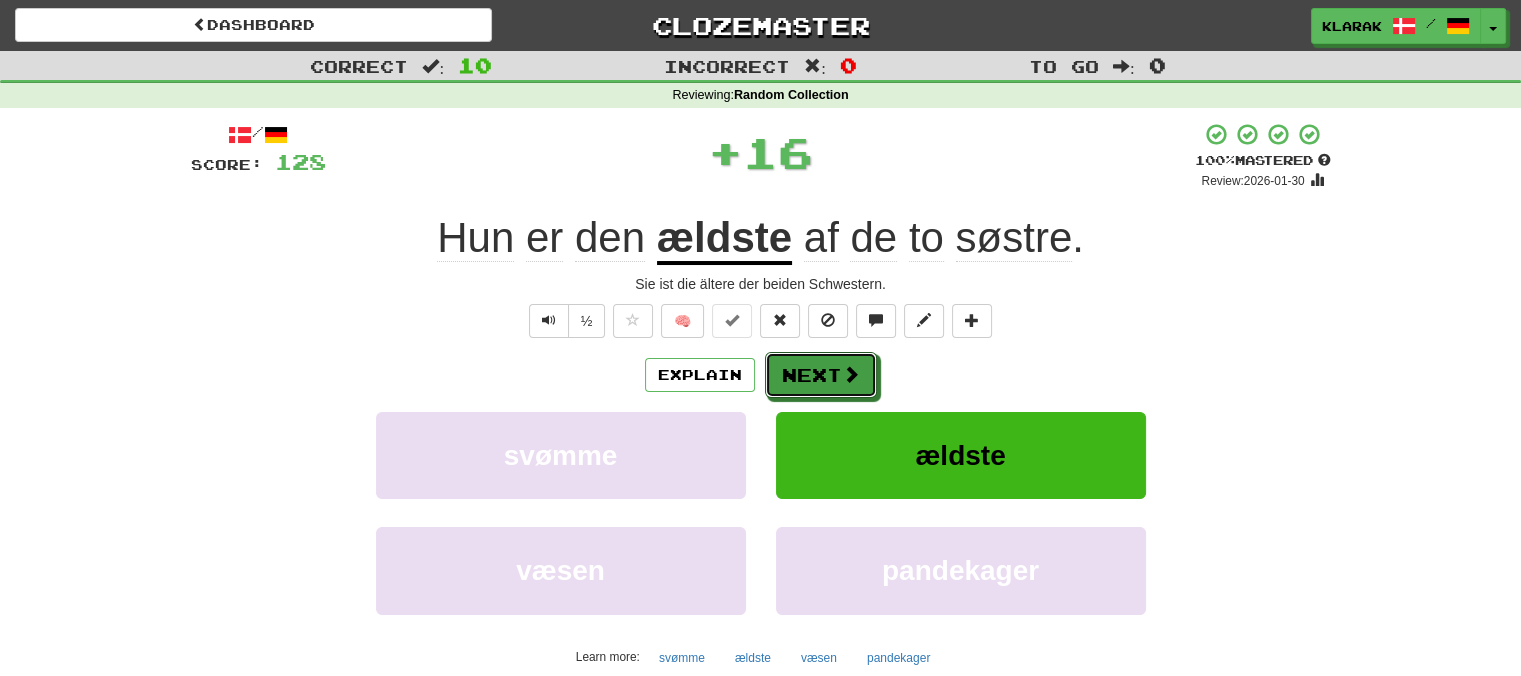 click on "Next" at bounding box center [821, 375] 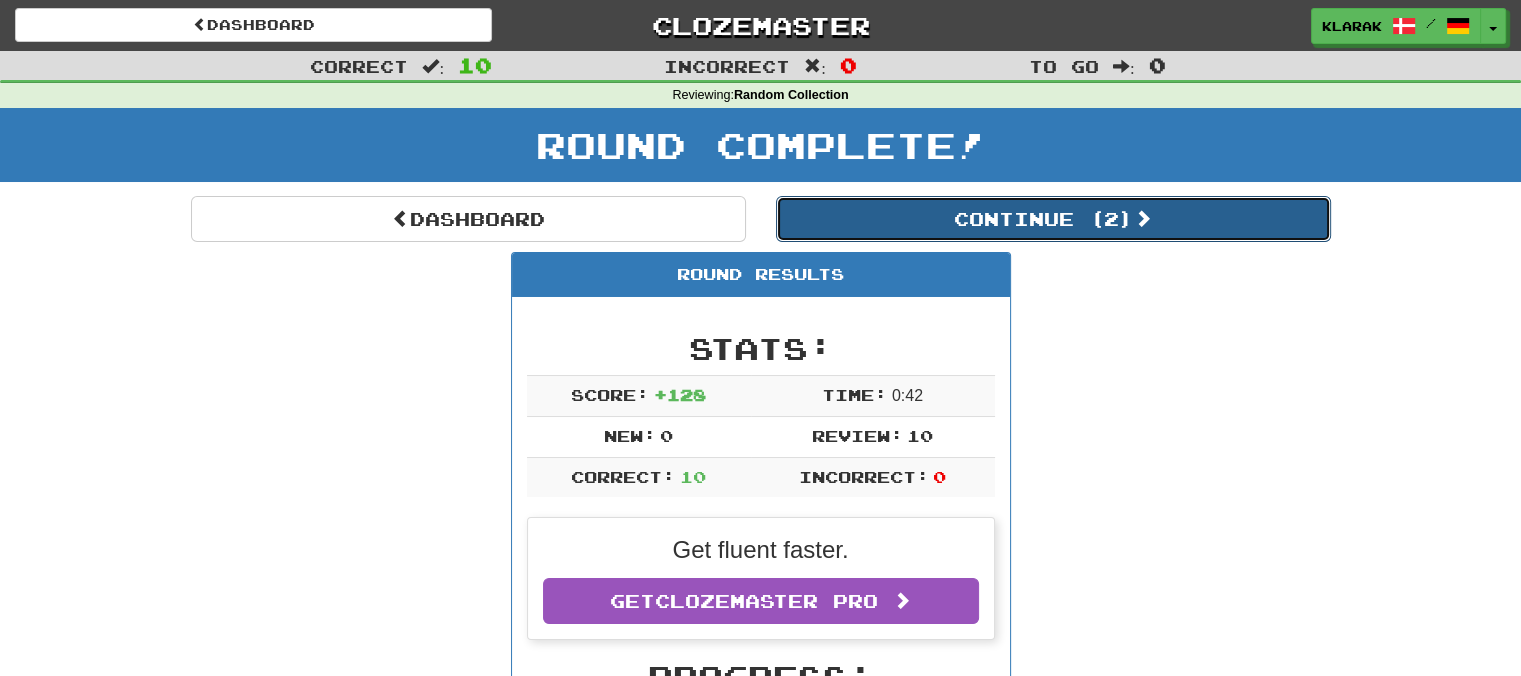 click on "Continue ( 2 )" at bounding box center [1053, 219] 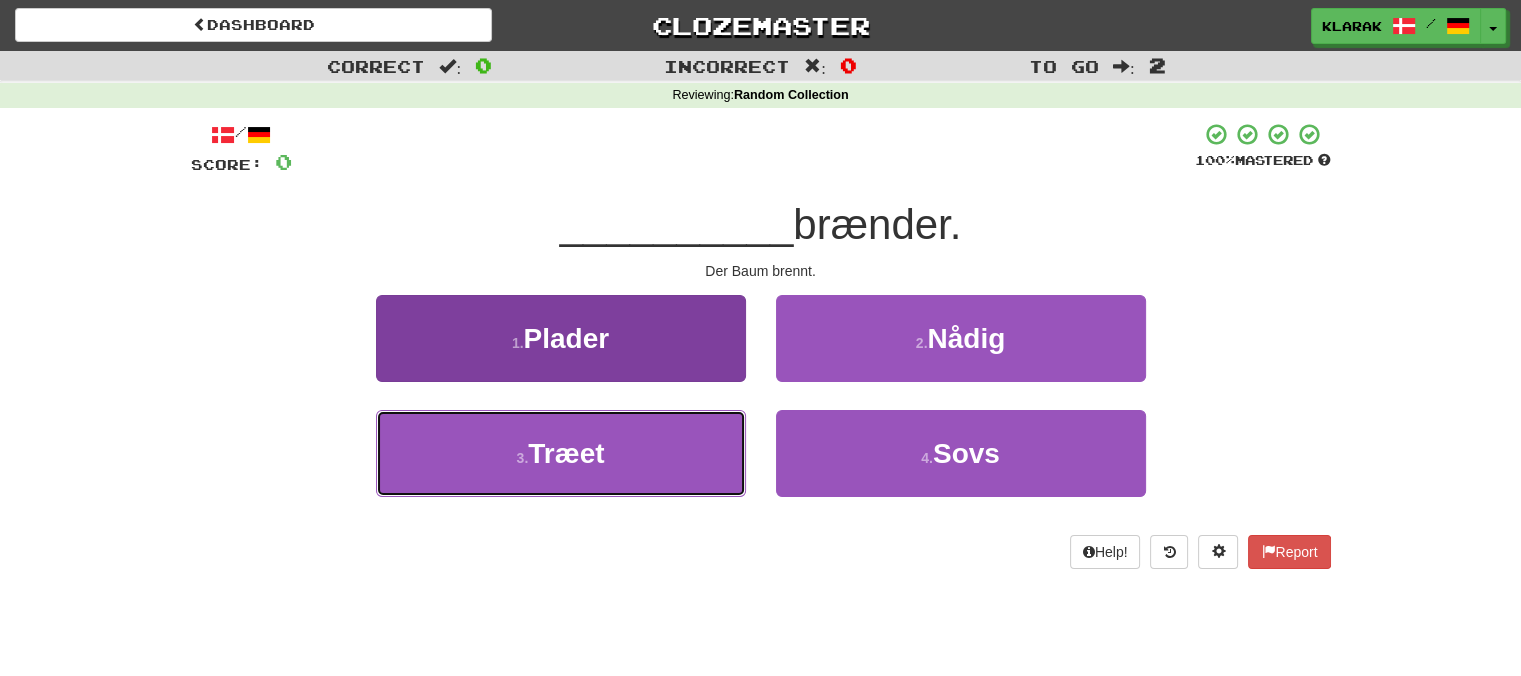 drag, startPoint x: 661, startPoint y: 448, endPoint x: 673, endPoint y: 436, distance: 16.970562 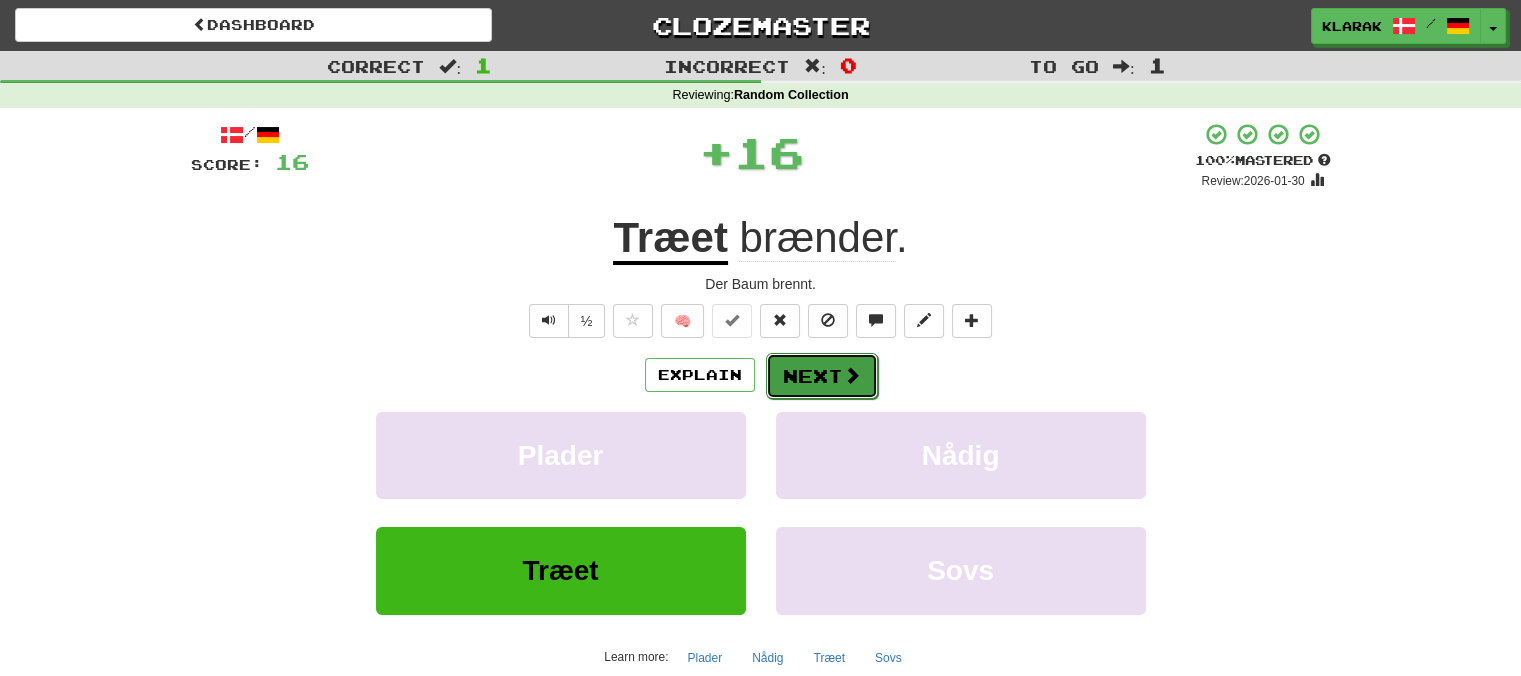click on "Next" at bounding box center (822, 376) 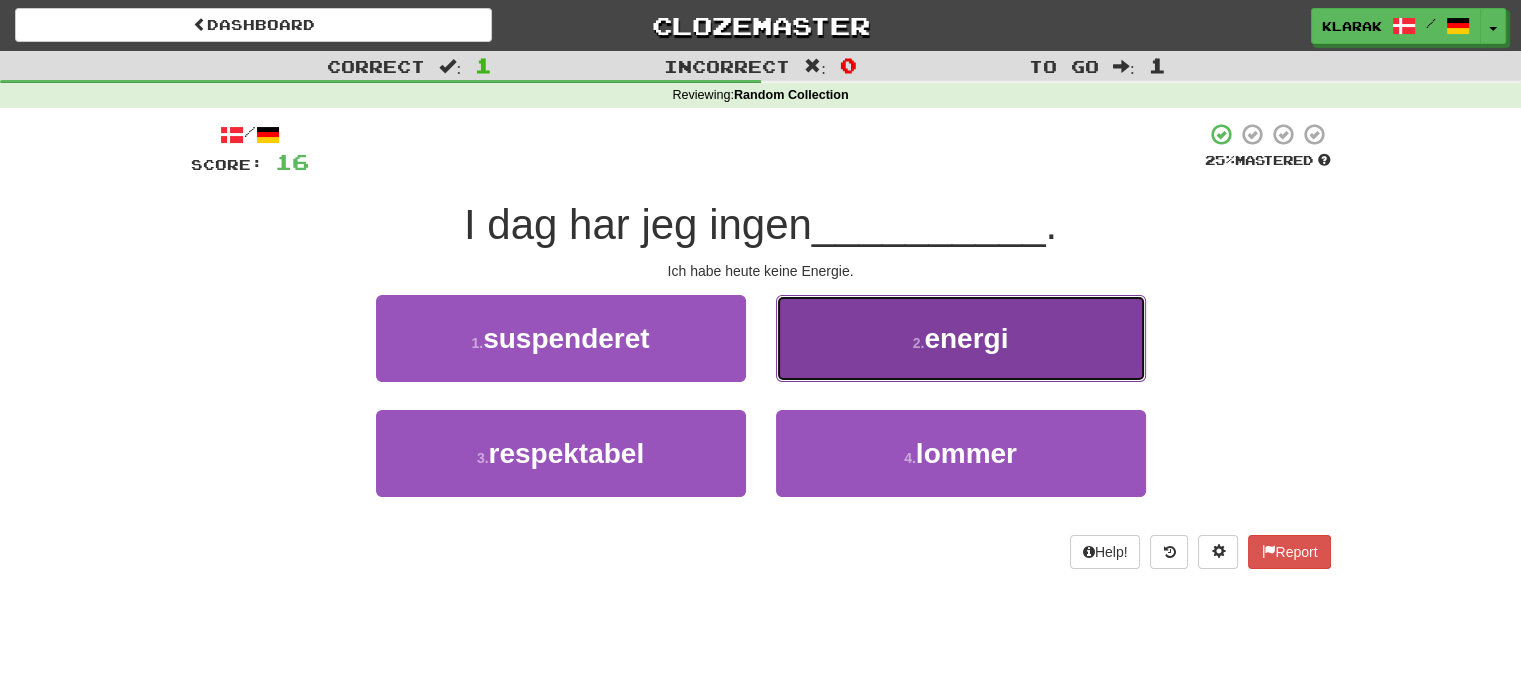 click on "2 .  energi" at bounding box center (961, 338) 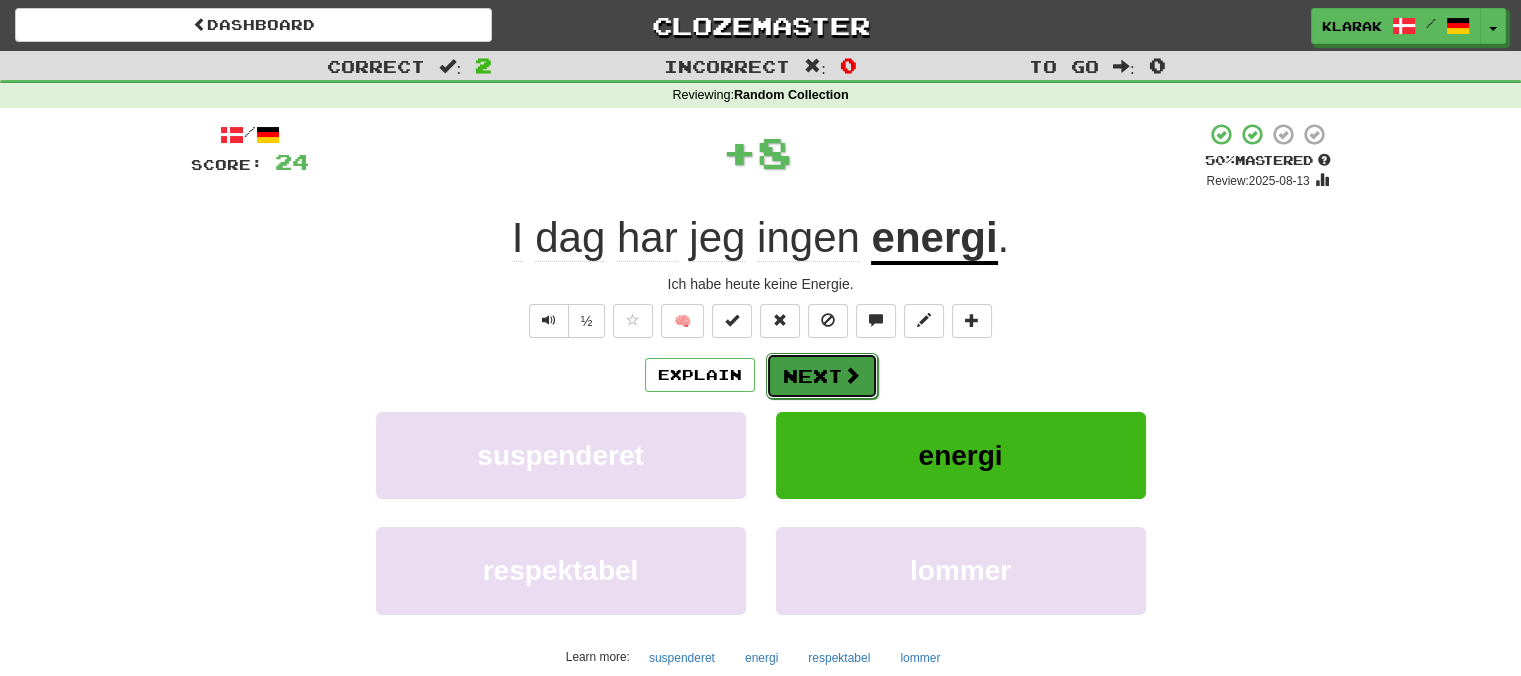 click on "Next" at bounding box center (822, 376) 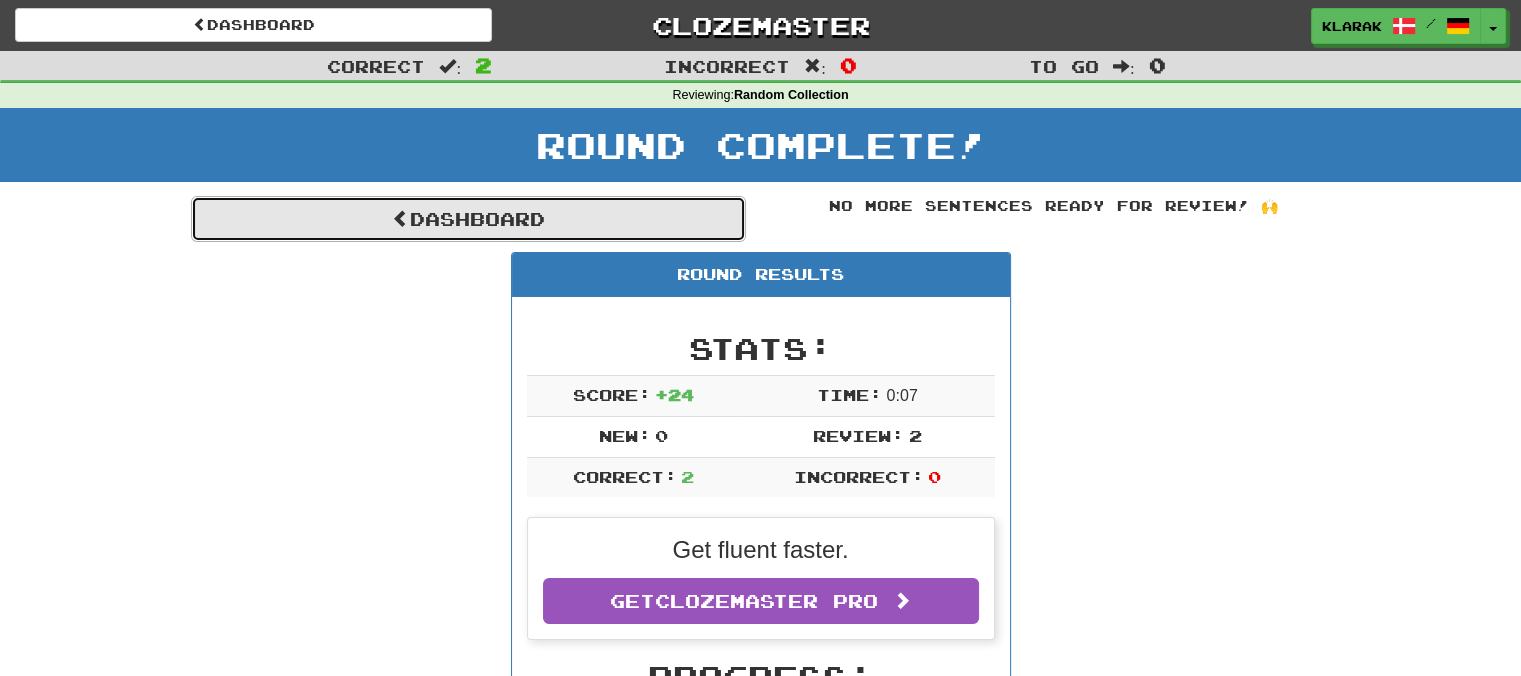 click on "Dashboard" at bounding box center [468, 219] 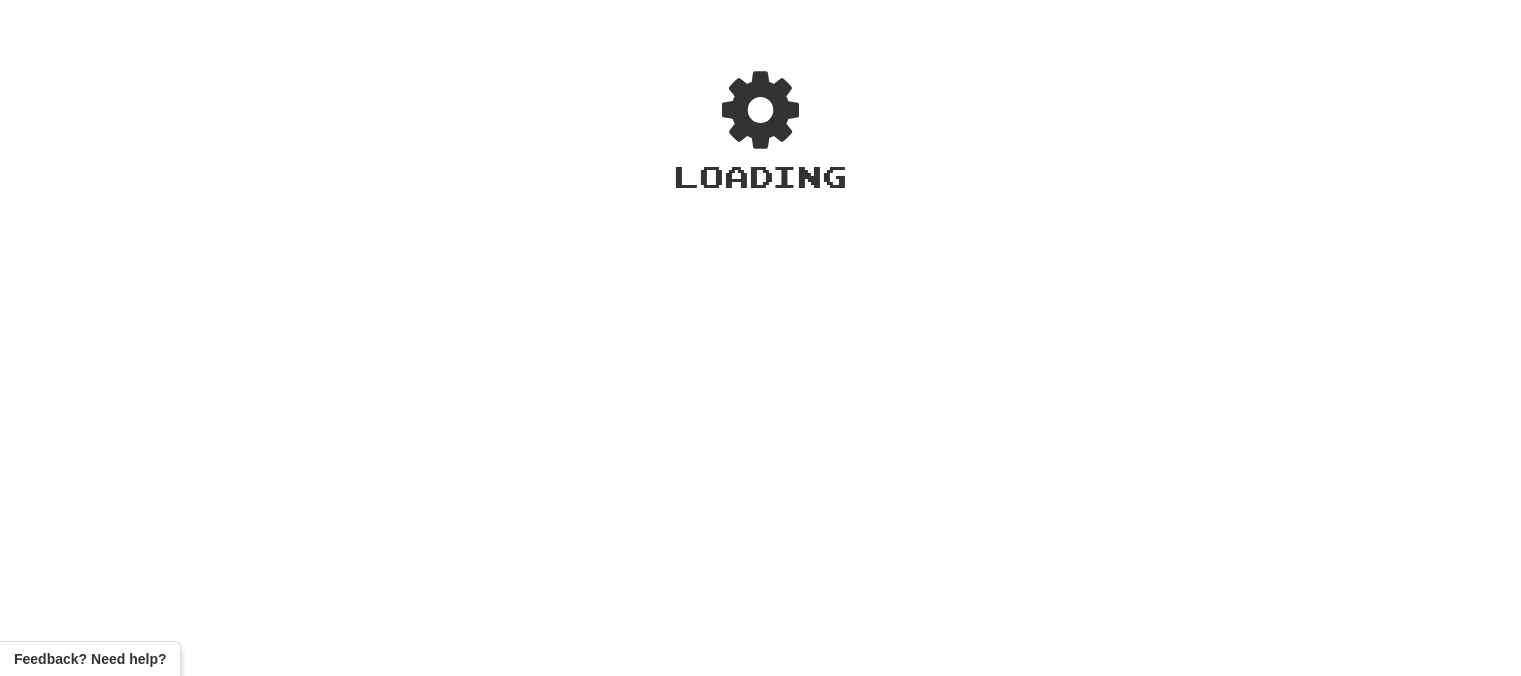 scroll, scrollTop: 0, scrollLeft: 0, axis: both 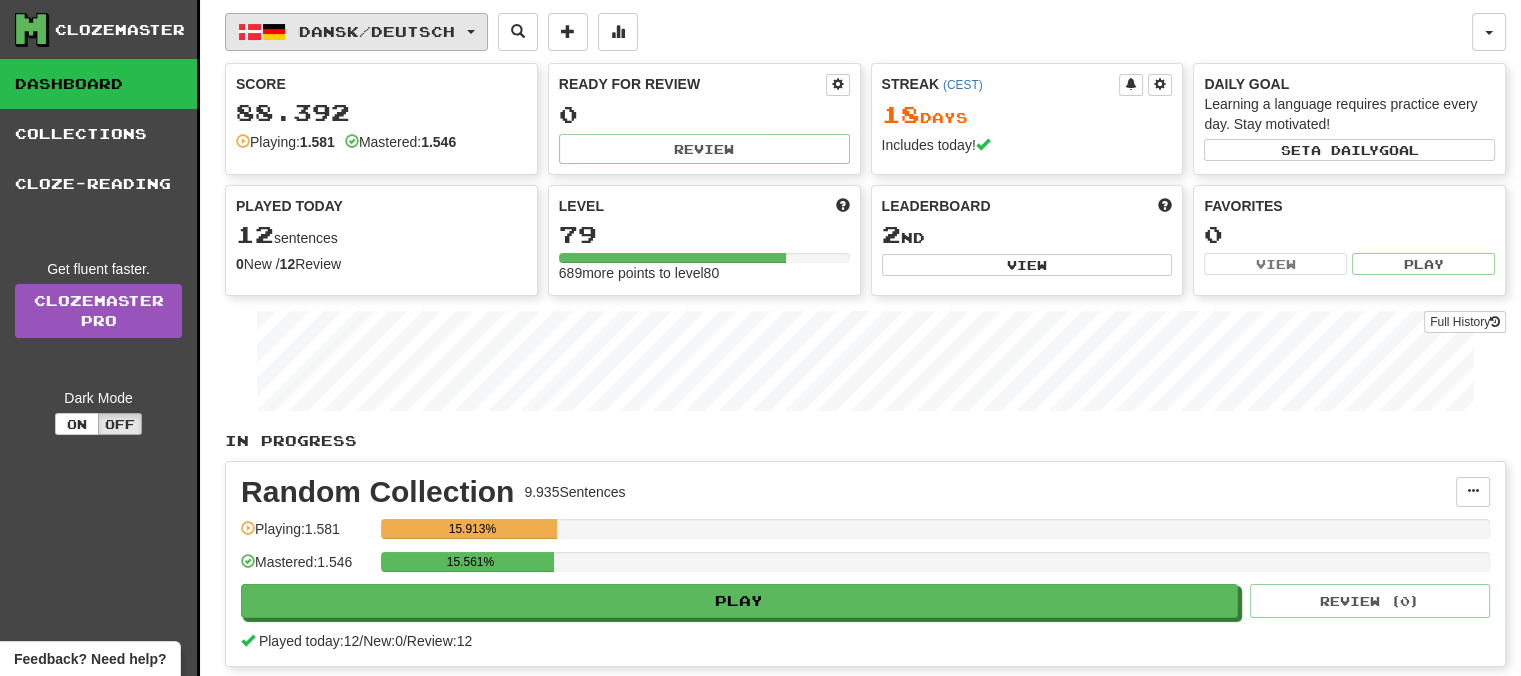 click on "Dansk  /  Deutsch" at bounding box center [356, 32] 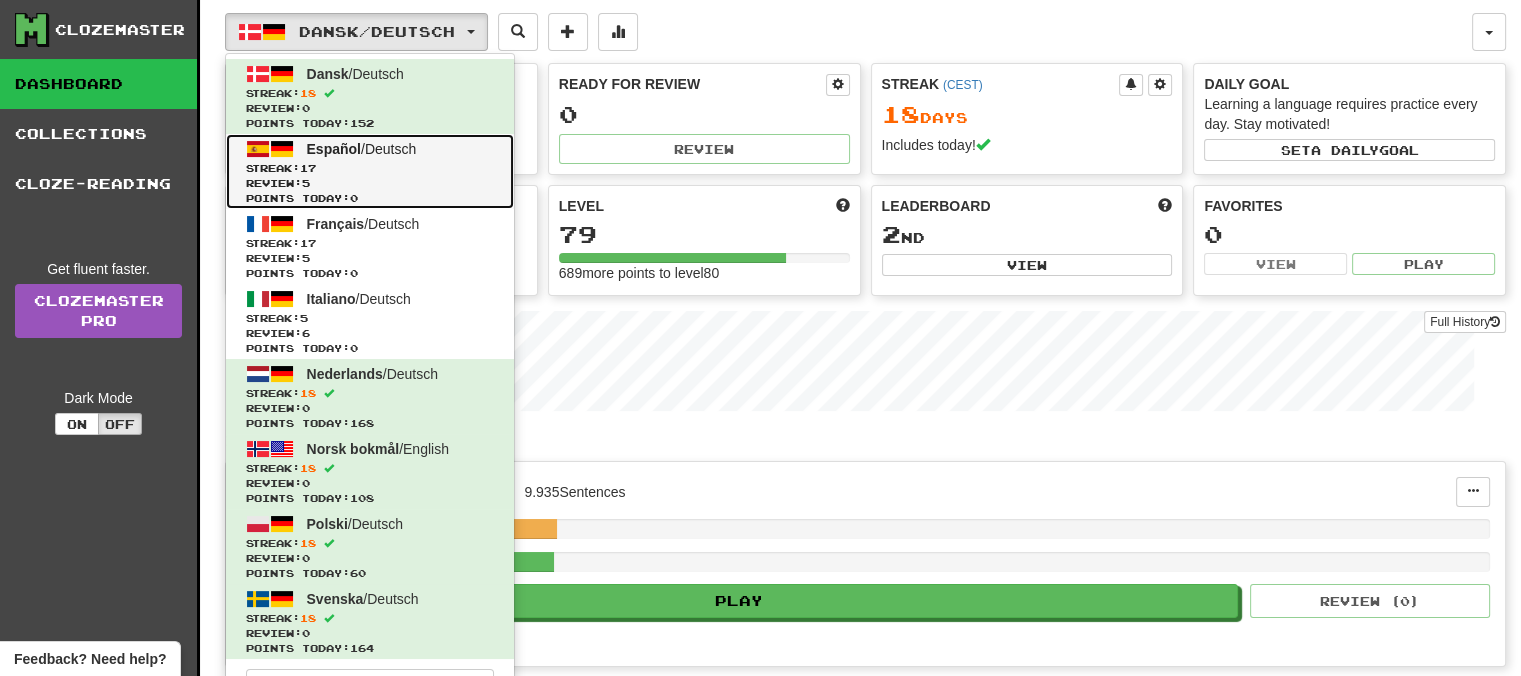 click on "Español" at bounding box center (334, 149) 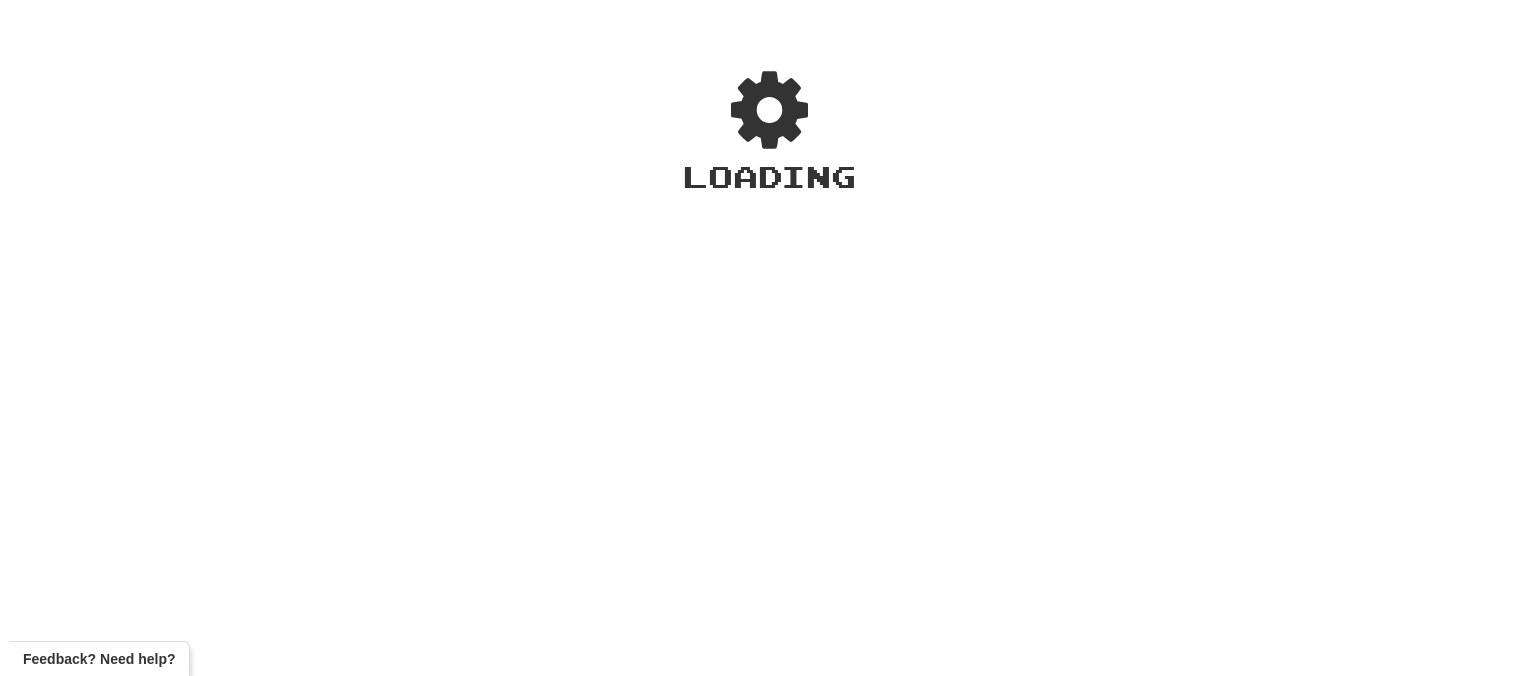 scroll, scrollTop: 0, scrollLeft: 0, axis: both 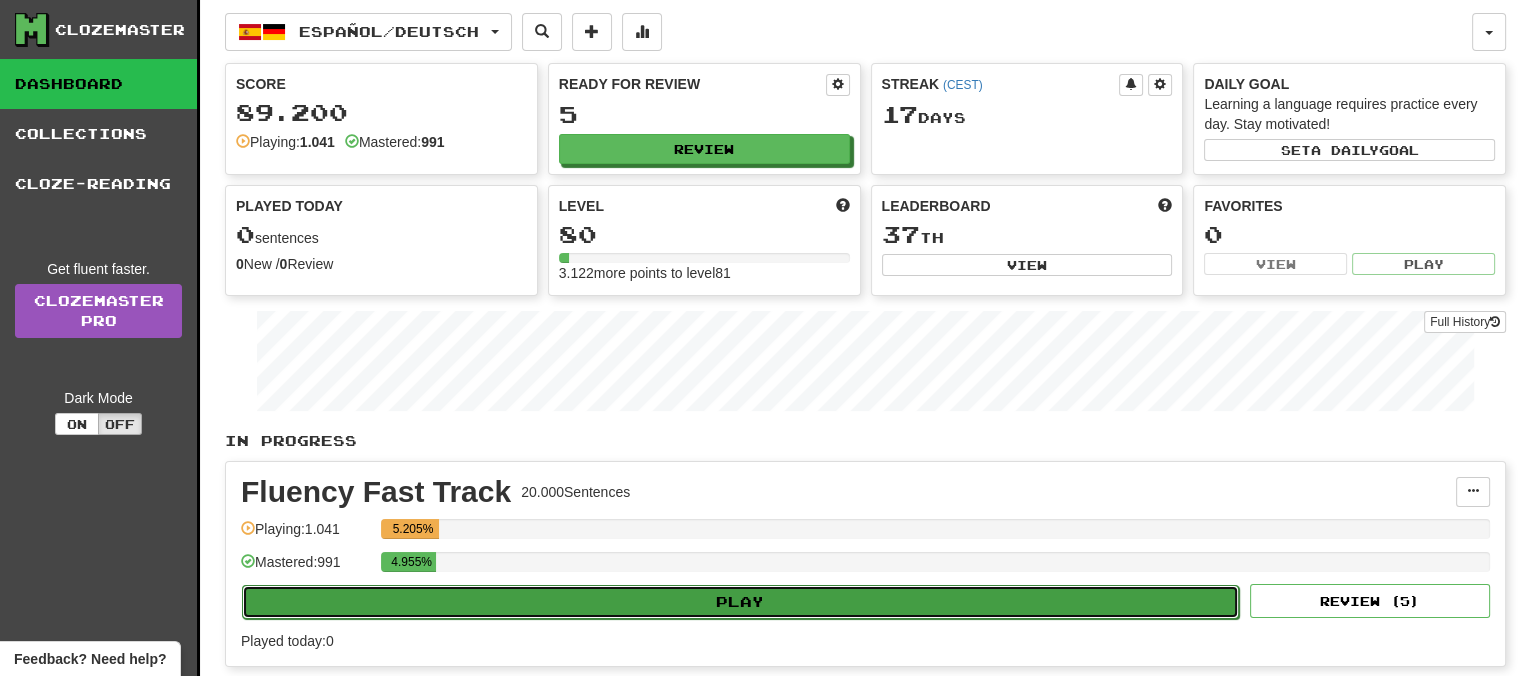 click on "Play" at bounding box center (740, 602) 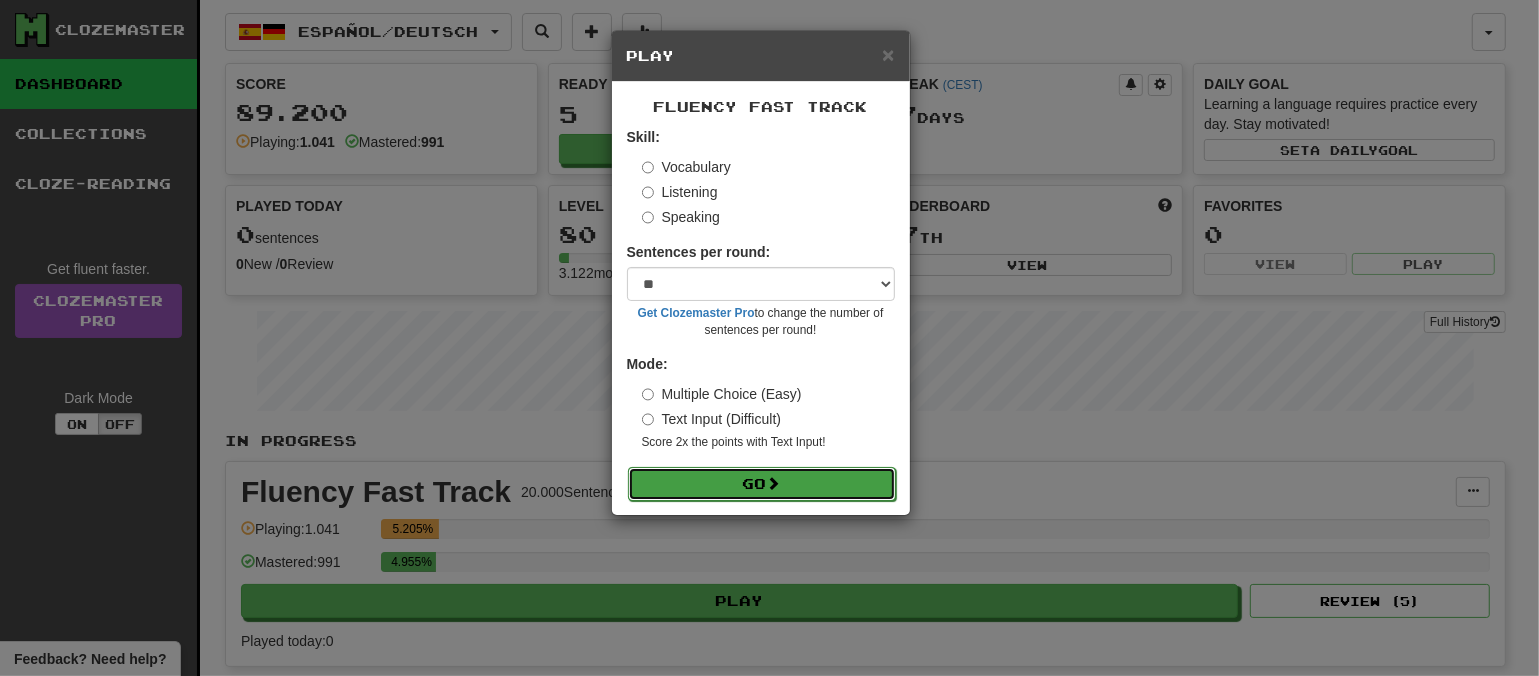 click on "Go" at bounding box center [762, 484] 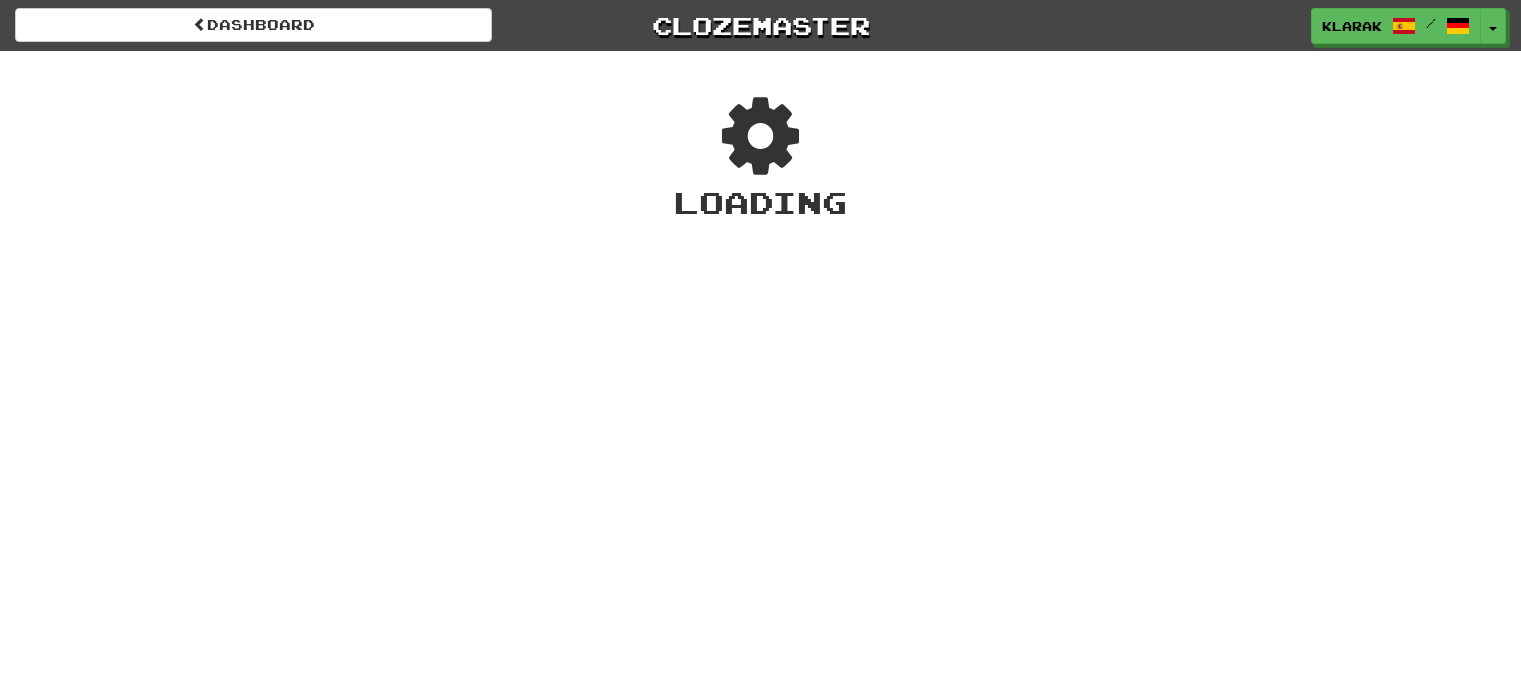 scroll, scrollTop: 0, scrollLeft: 0, axis: both 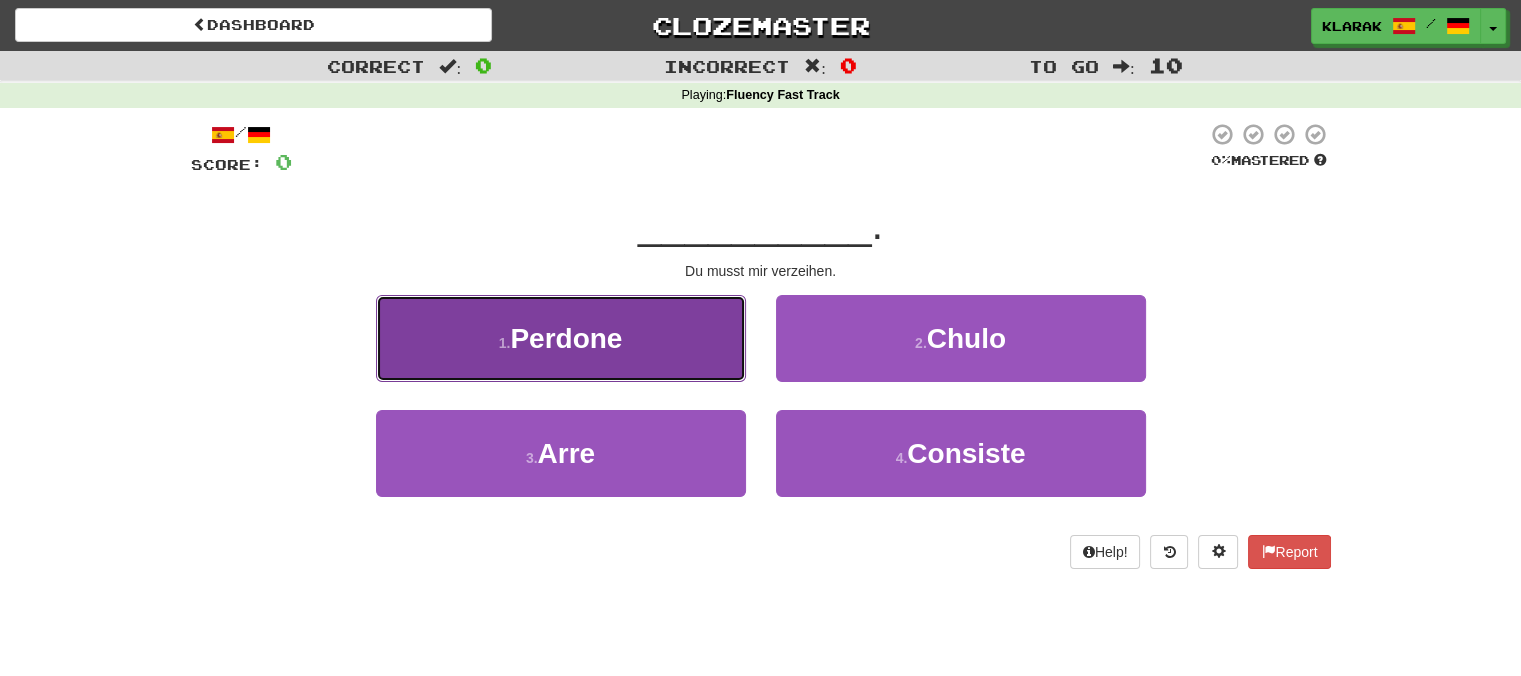 click on "1 .  Perdone" at bounding box center (561, 338) 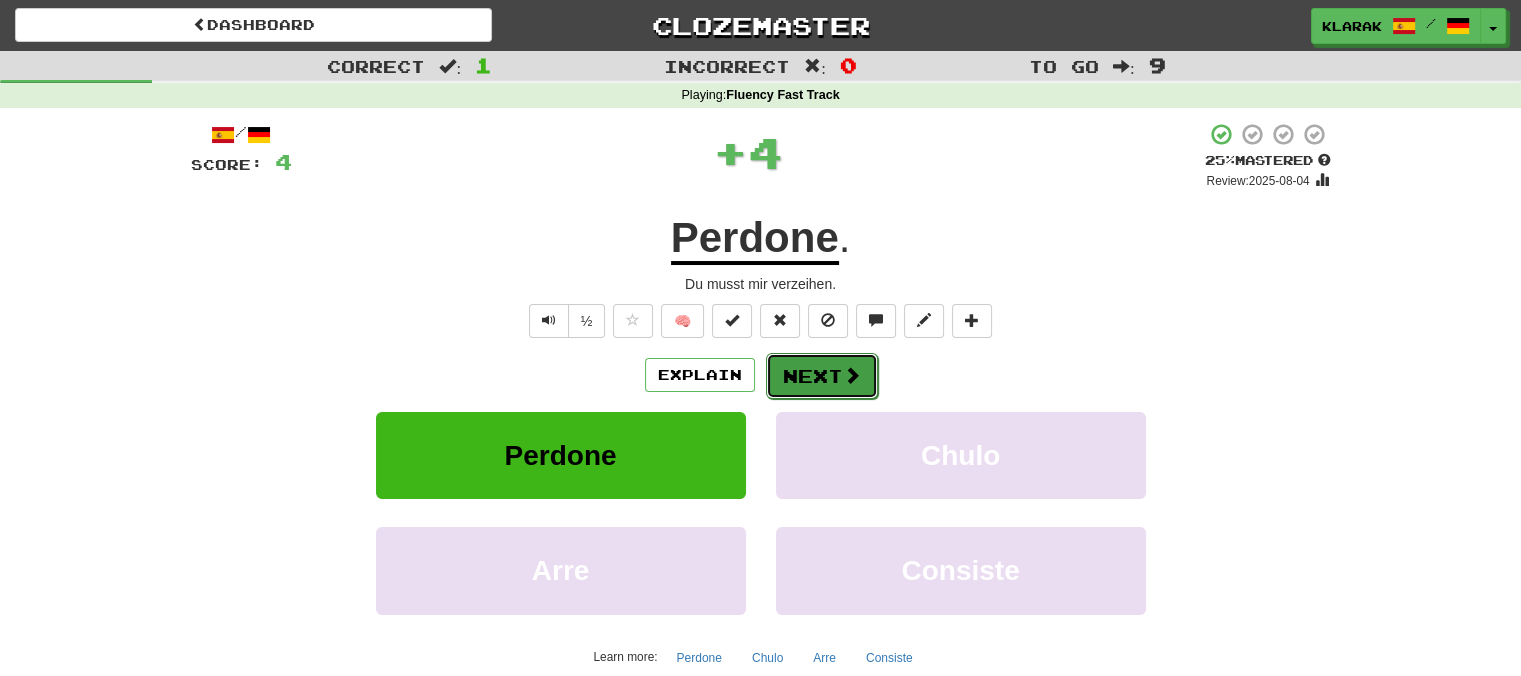 click on "Next" at bounding box center (822, 376) 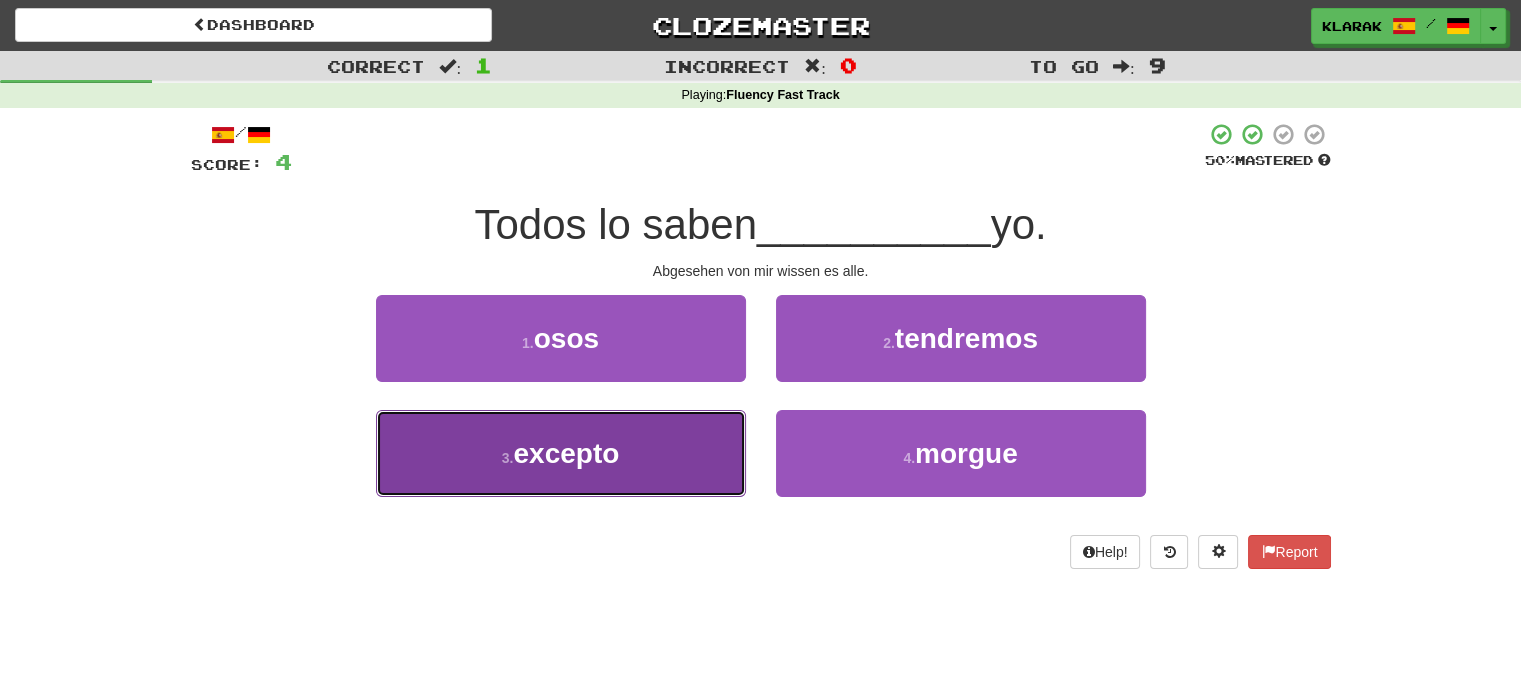 click on "3 .  excepto" at bounding box center [561, 453] 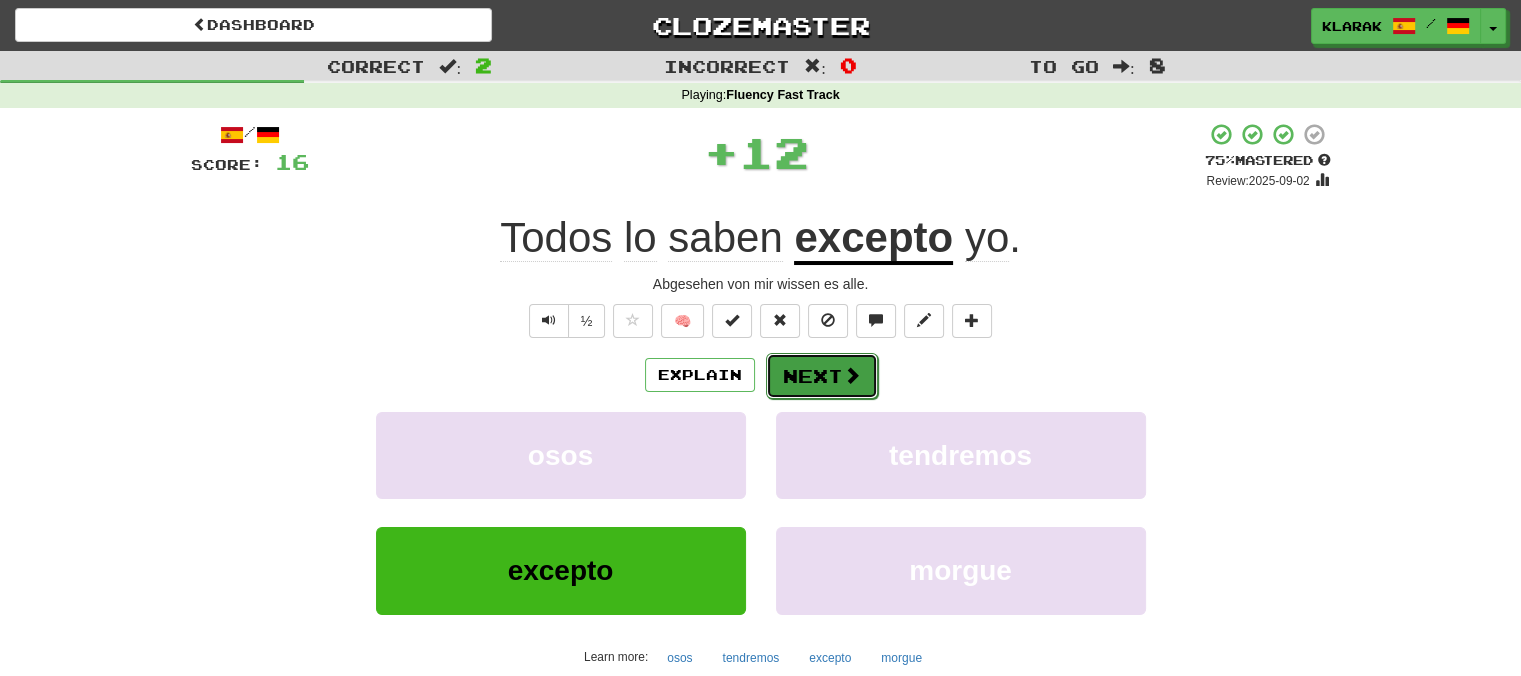 click on "Next" at bounding box center (822, 376) 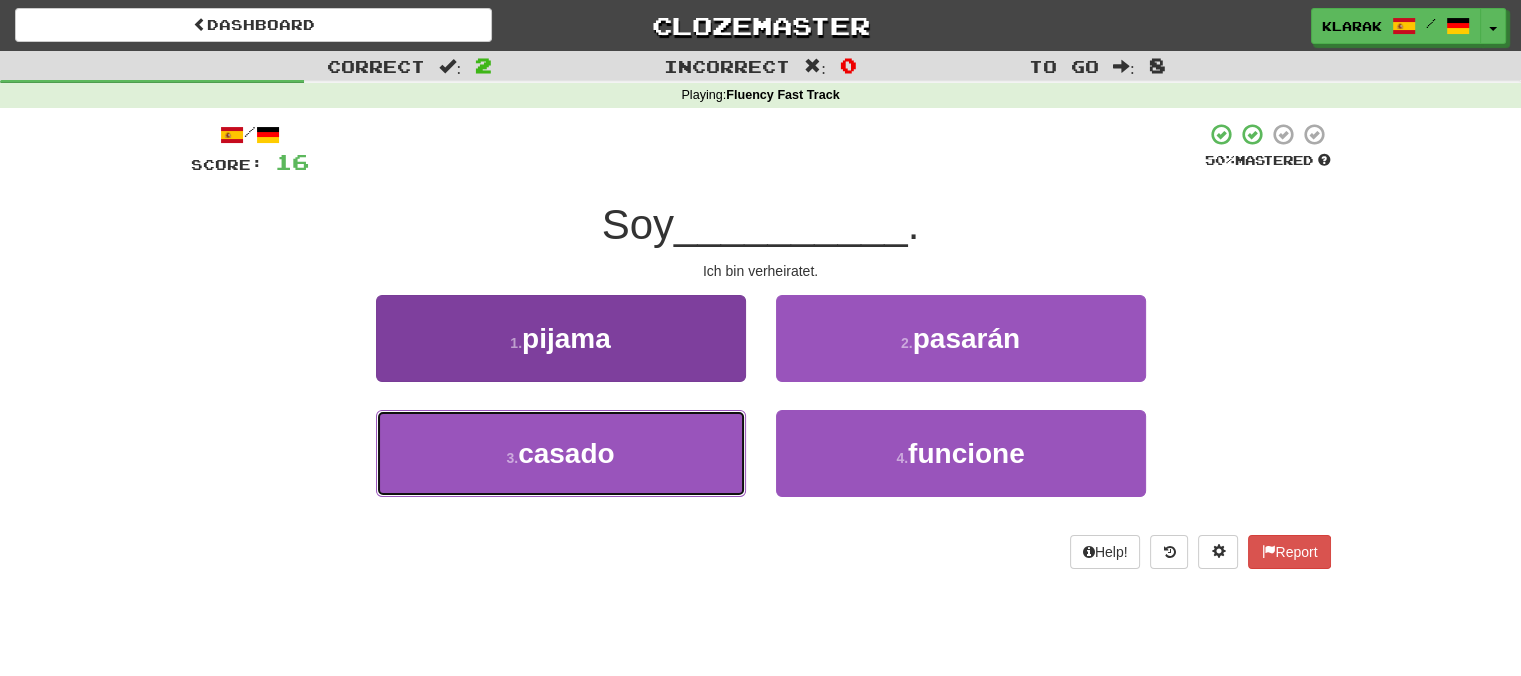 drag, startPoint x: 653, startPoint y: 456, endPoint x: 693, endPoint y: 410, distance: 60.959003 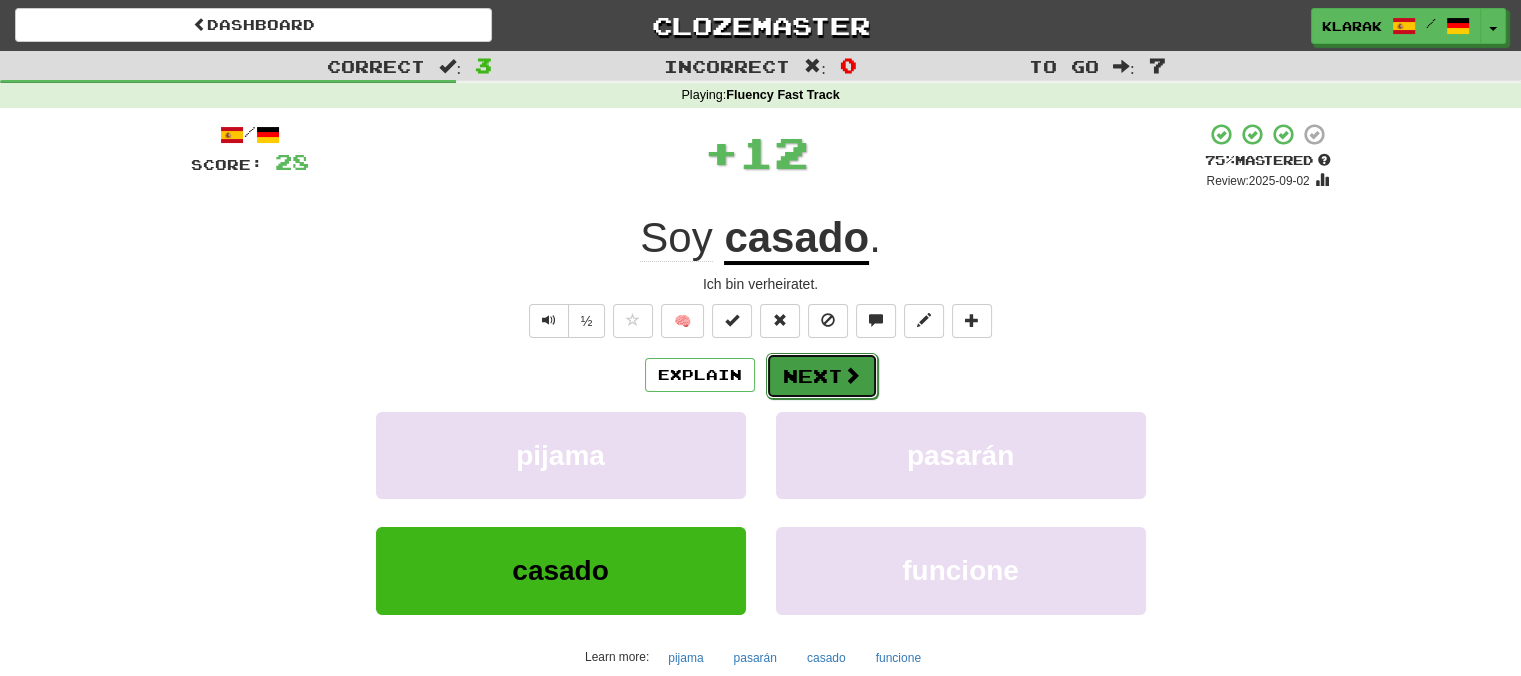 click on "Next" at bounding box center (822, 376) 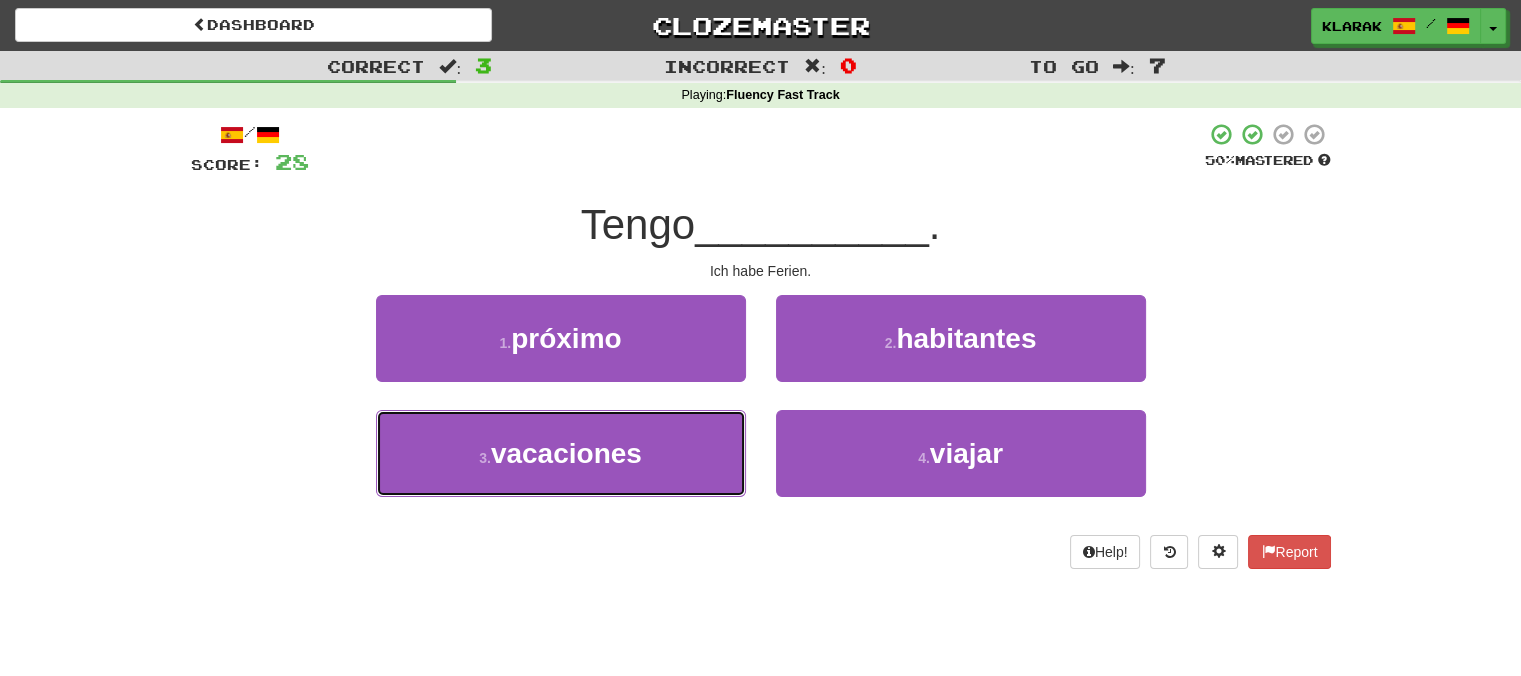 drag, startPoint x: 650, startPoint y: 448, endPoint x: 722, endPoint y: 398, distance: 87.658424 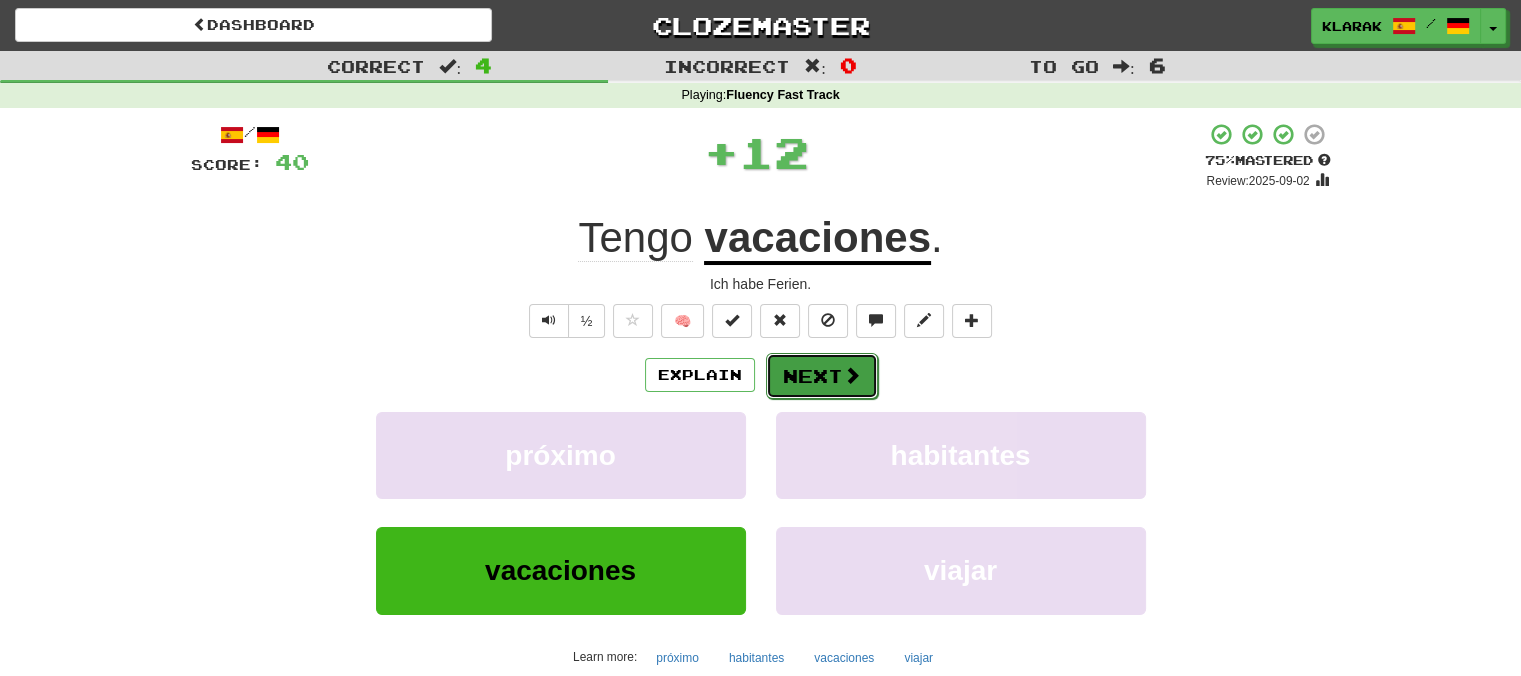 click on "Next" at bounding box center [822, 376] 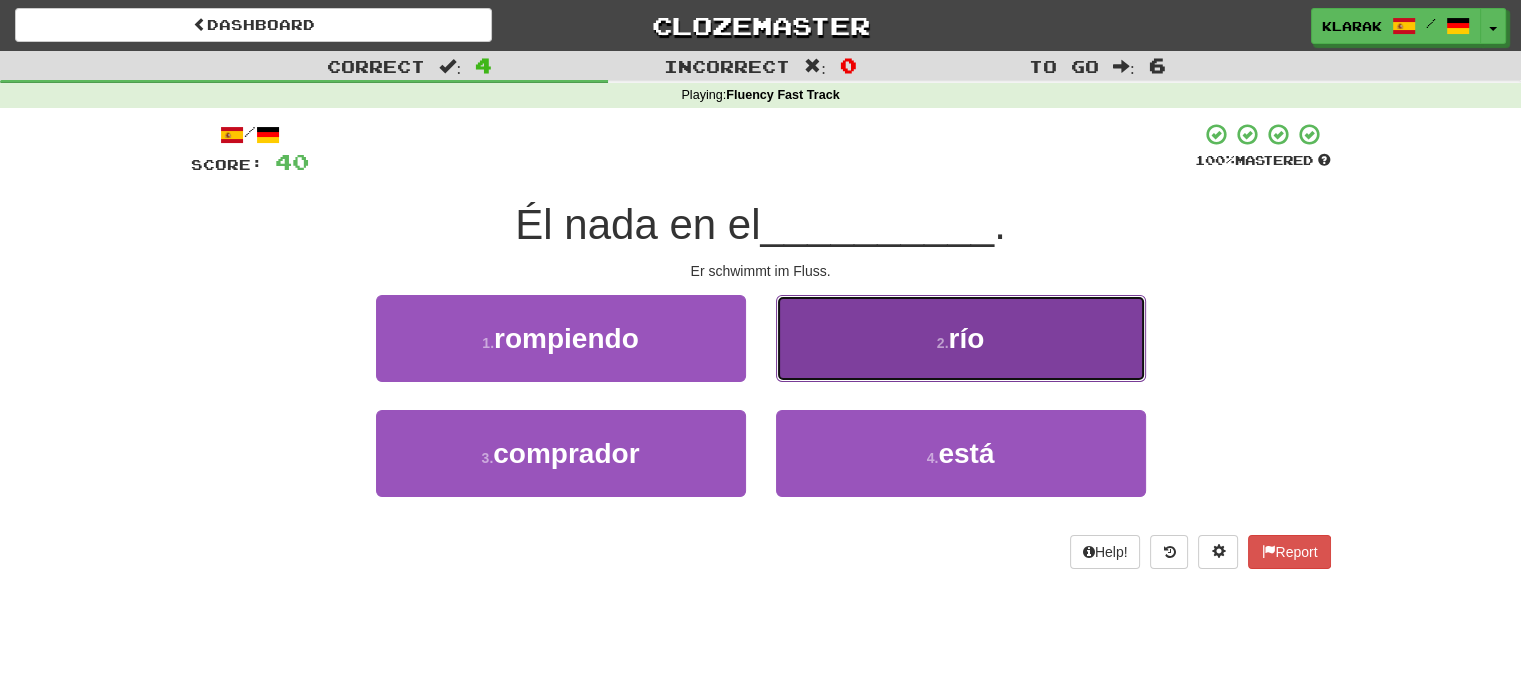 click on "2 .  río" at bounding box center (961, 338) 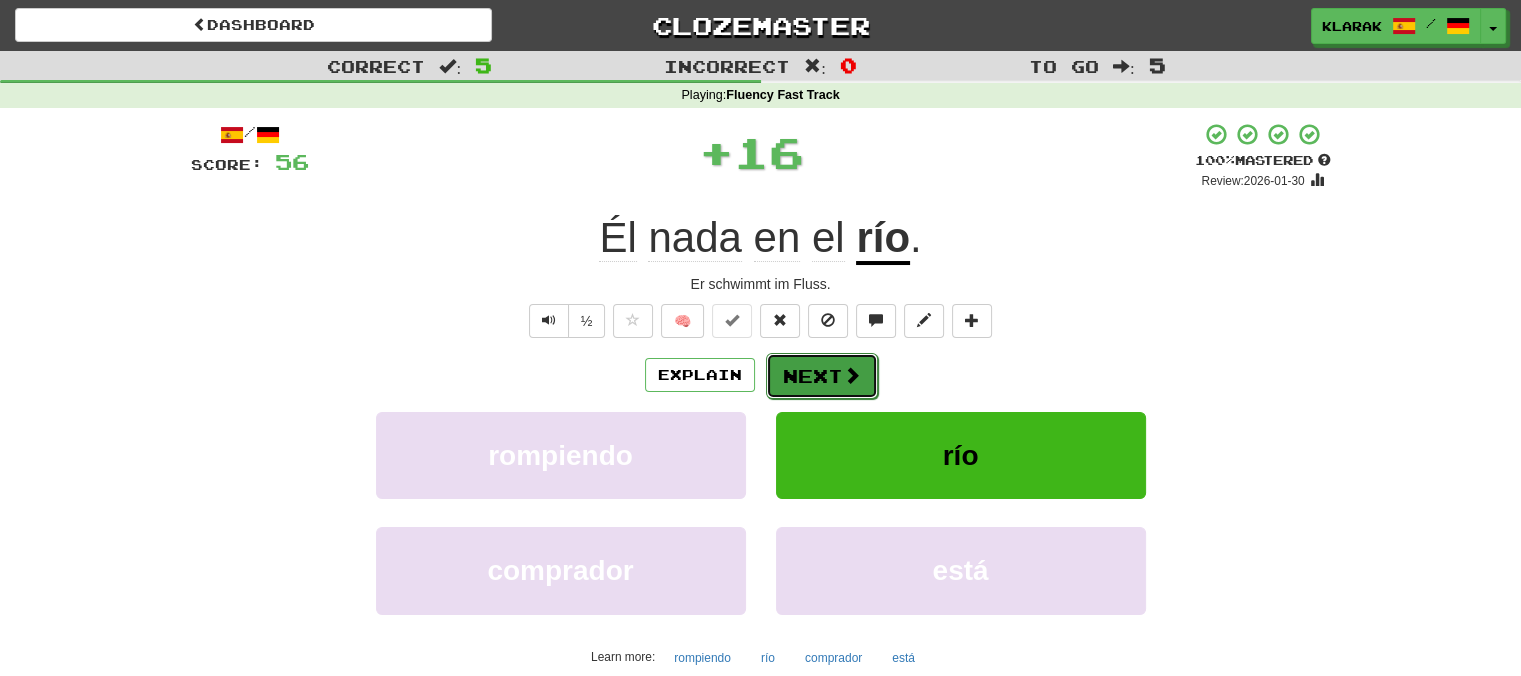 click on "Next" at bounding box center (822, 376) 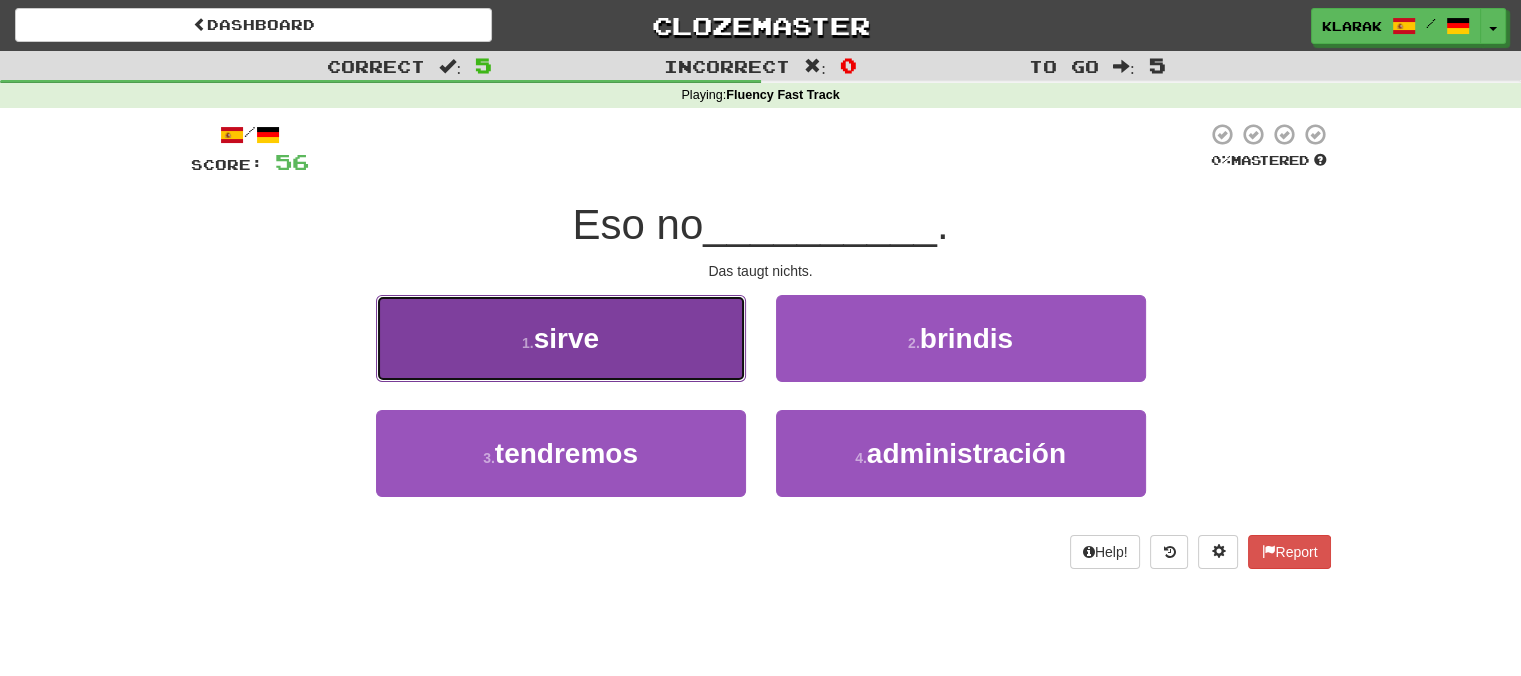 click on "1 .  sirve" at bounding box center [561, 338] 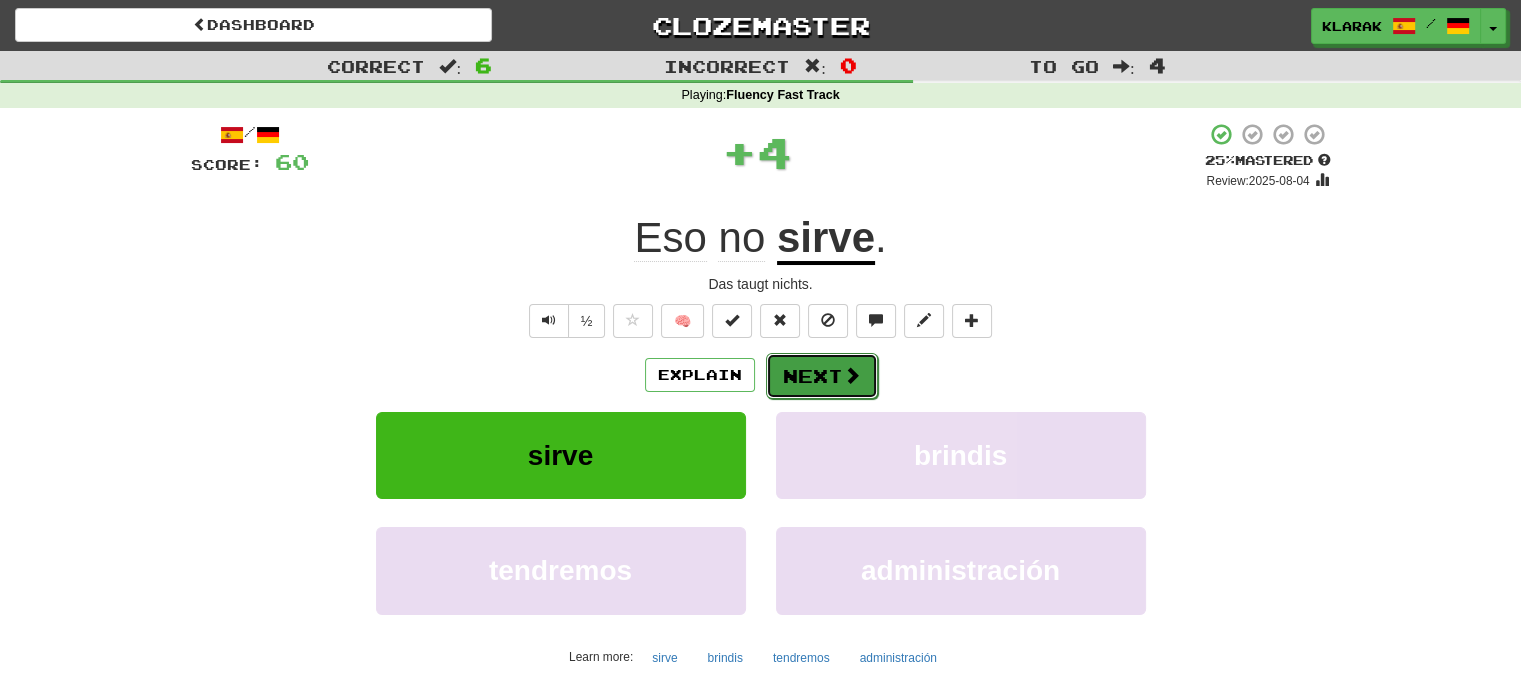 click on "Next" at bounding box center [822, 376] 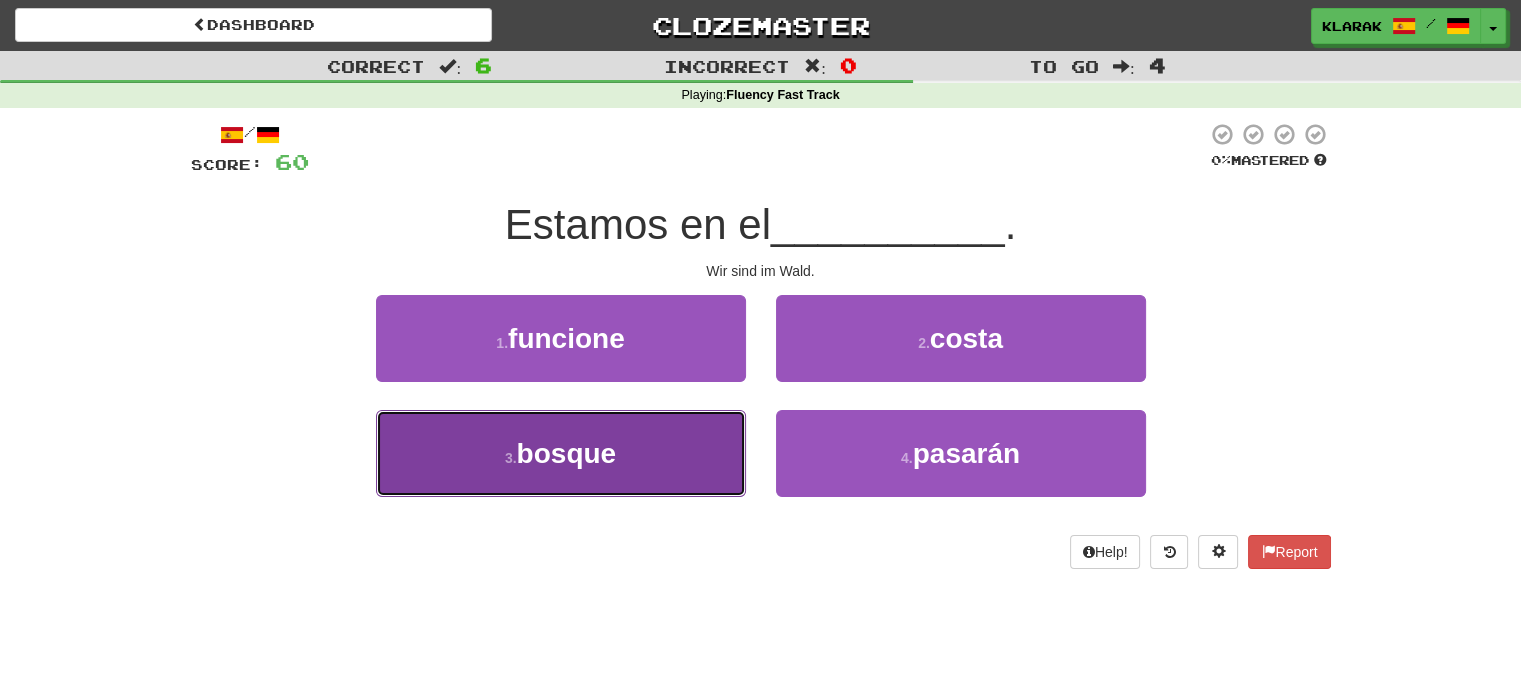 click on "3 .  bosque" at bounding box center (561, 453) 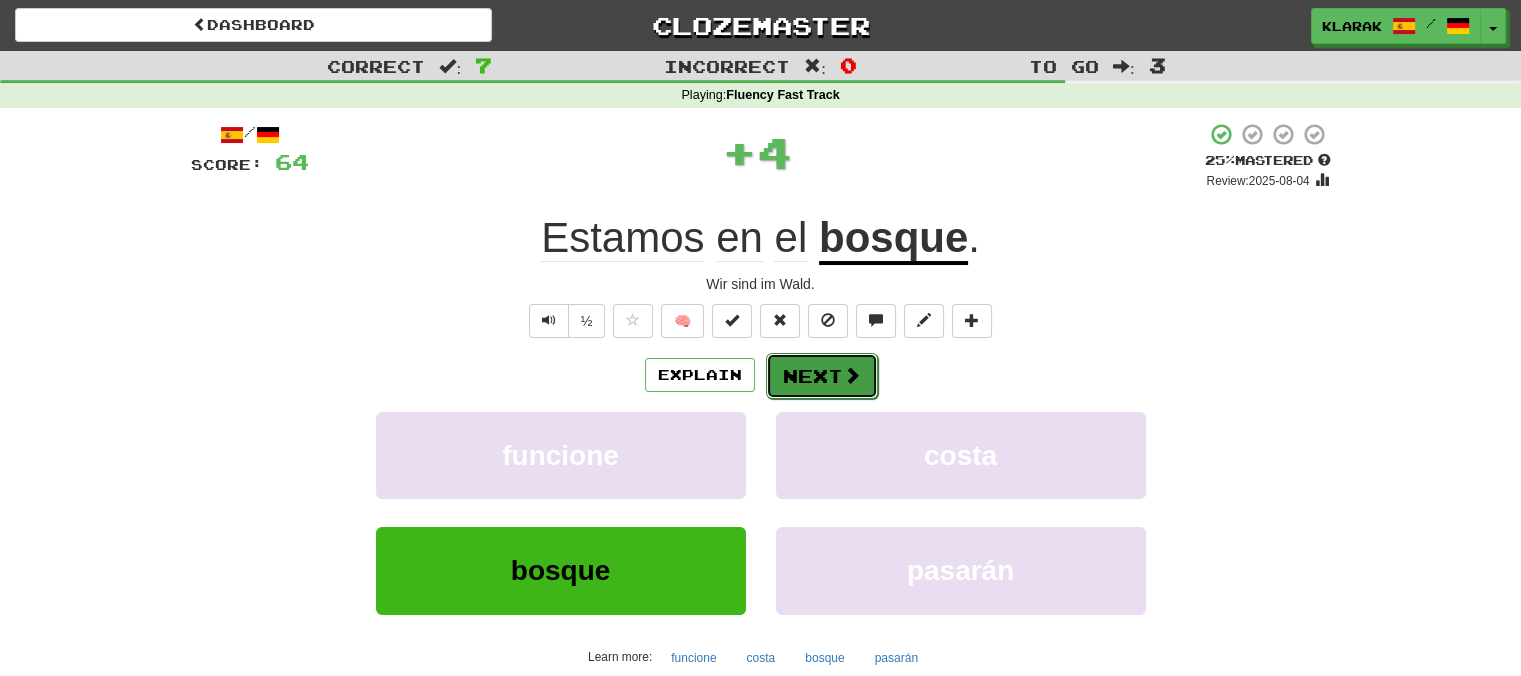 click on "Next" at bounding box center [822, 376] 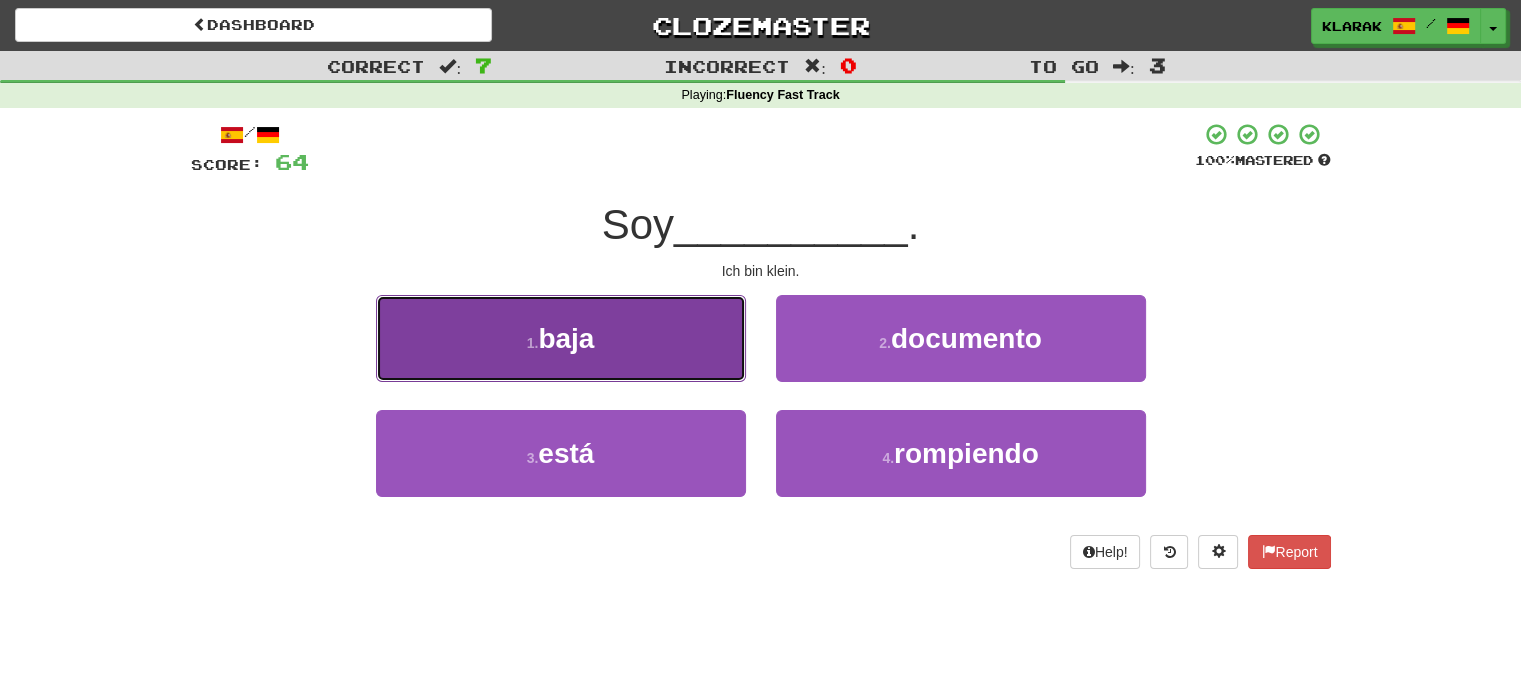 click on "1 .  baja" at bounding box center (561, 338) 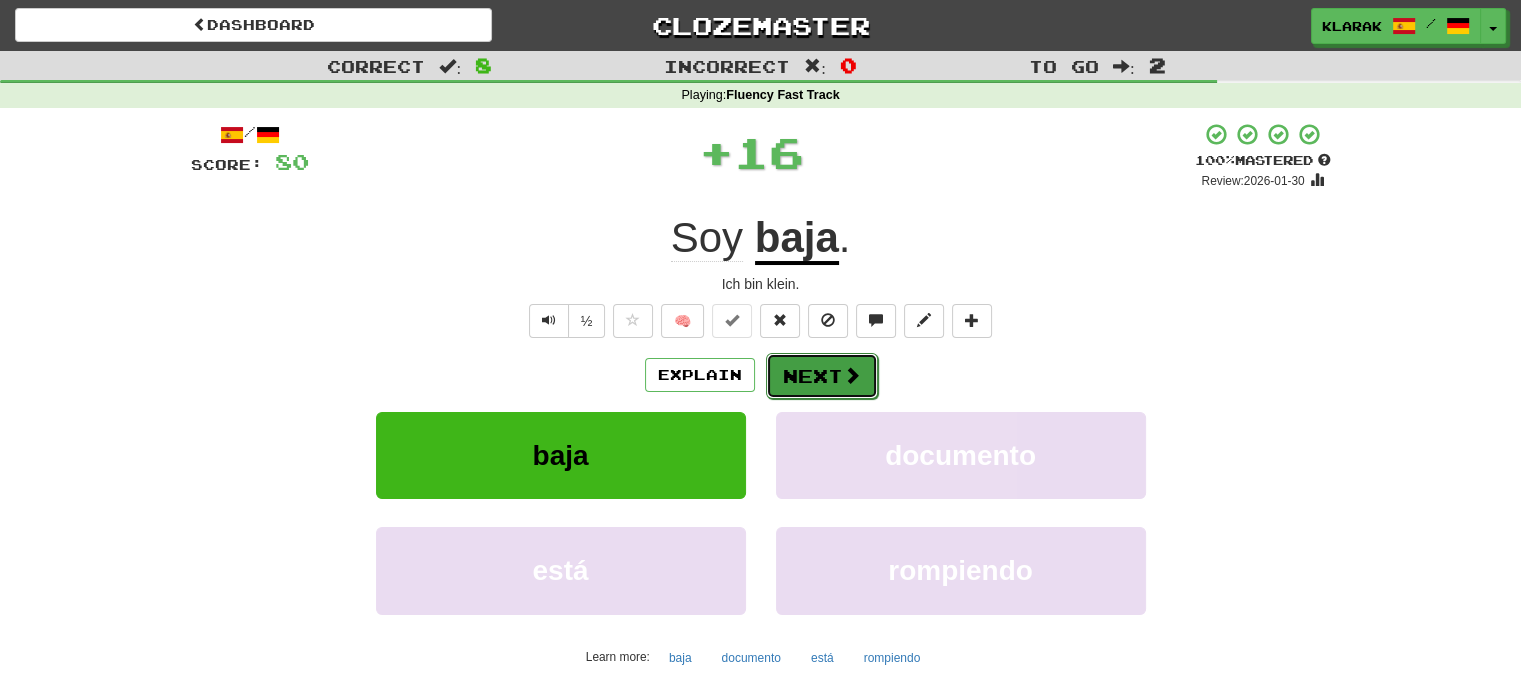 click on "Next" at bounding box center (822, 376) 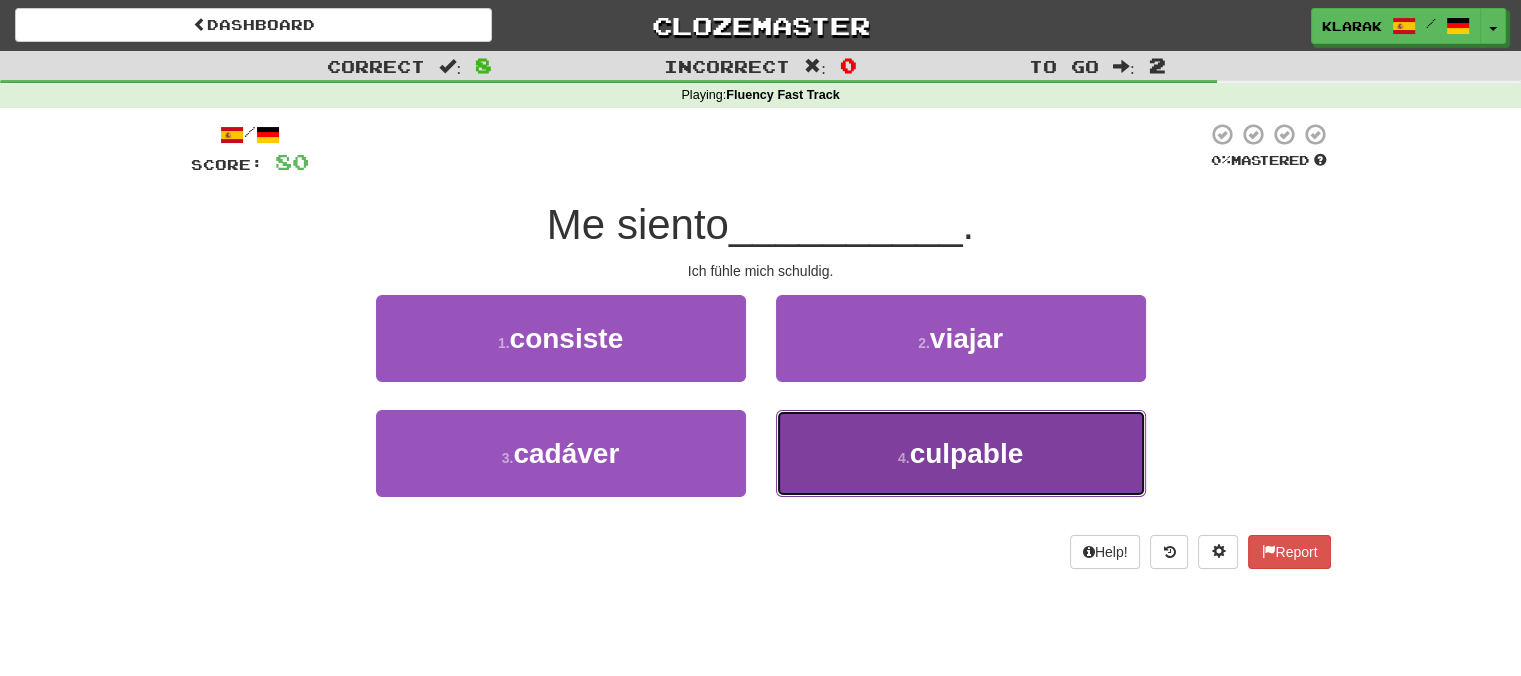 click on "4 .  culpable" at bounding box center [961, 453] 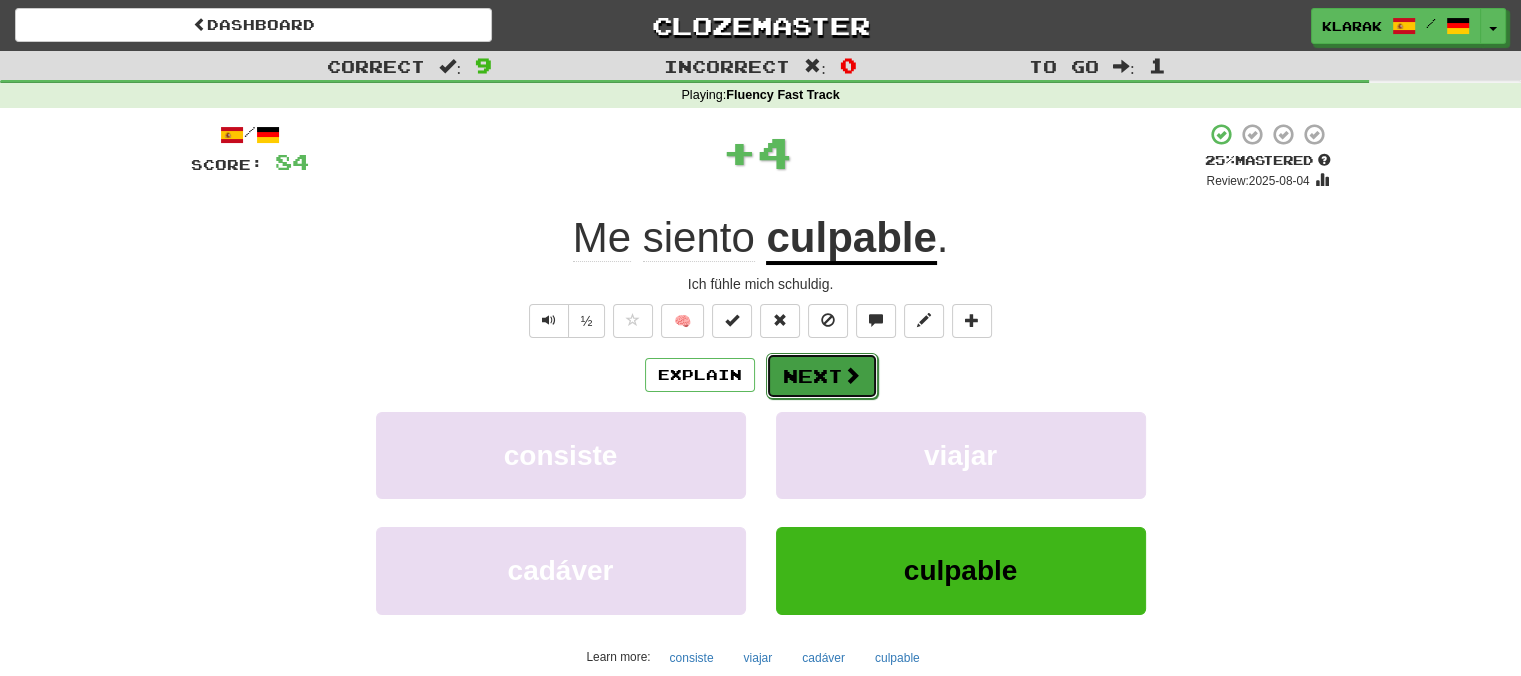 click on "Next" at bounding box center [822, 376] 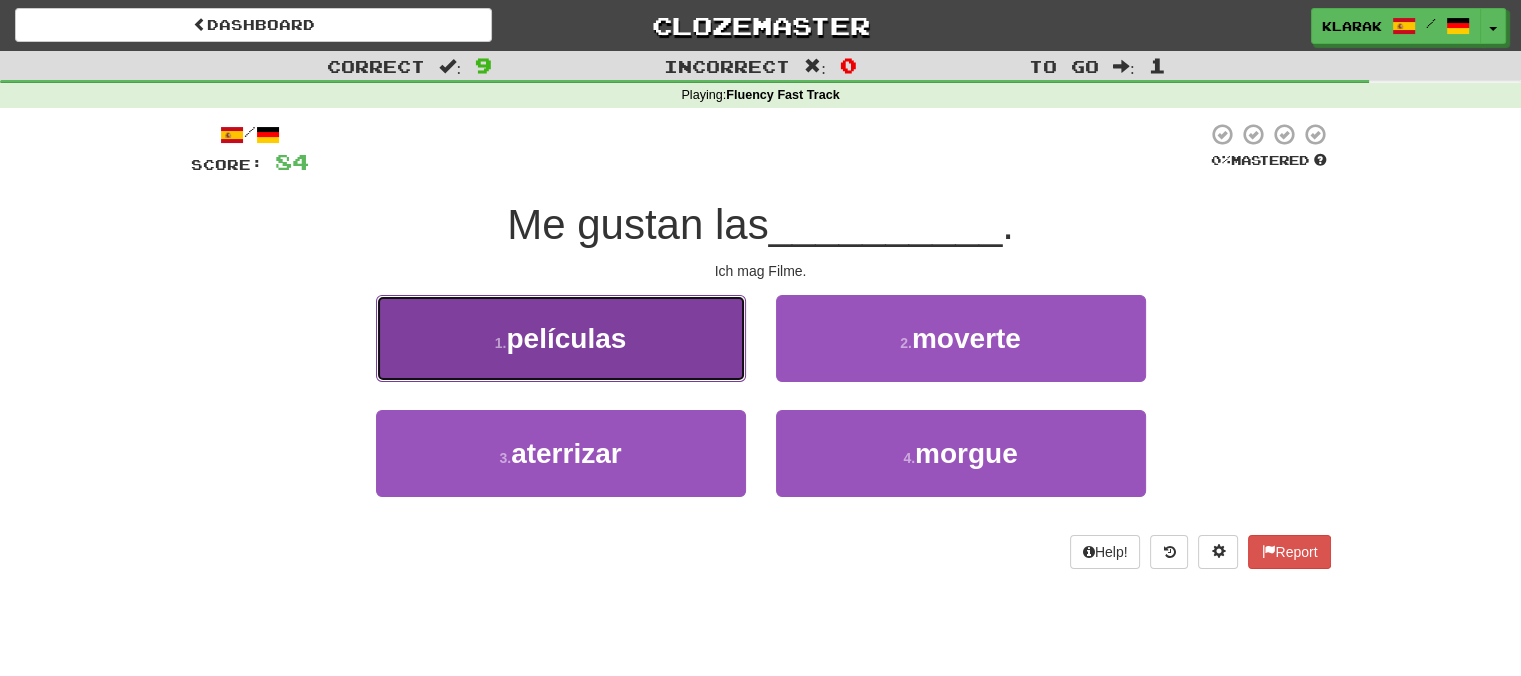 drag, startPoint x: 677, startPoint y: 335, endPoint x: 720, endPoint y: 339, distance: 43.185646 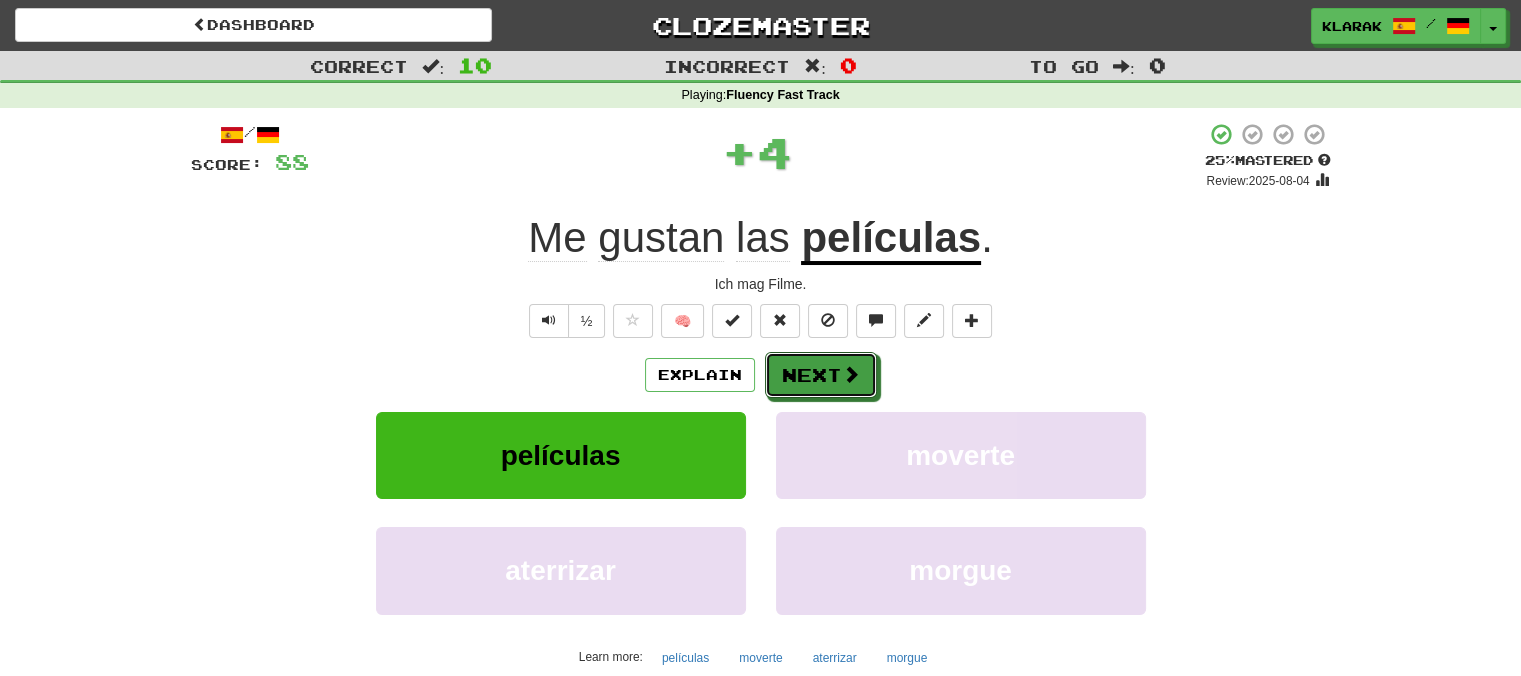 click on "Next" at bounding box center [821, 375] 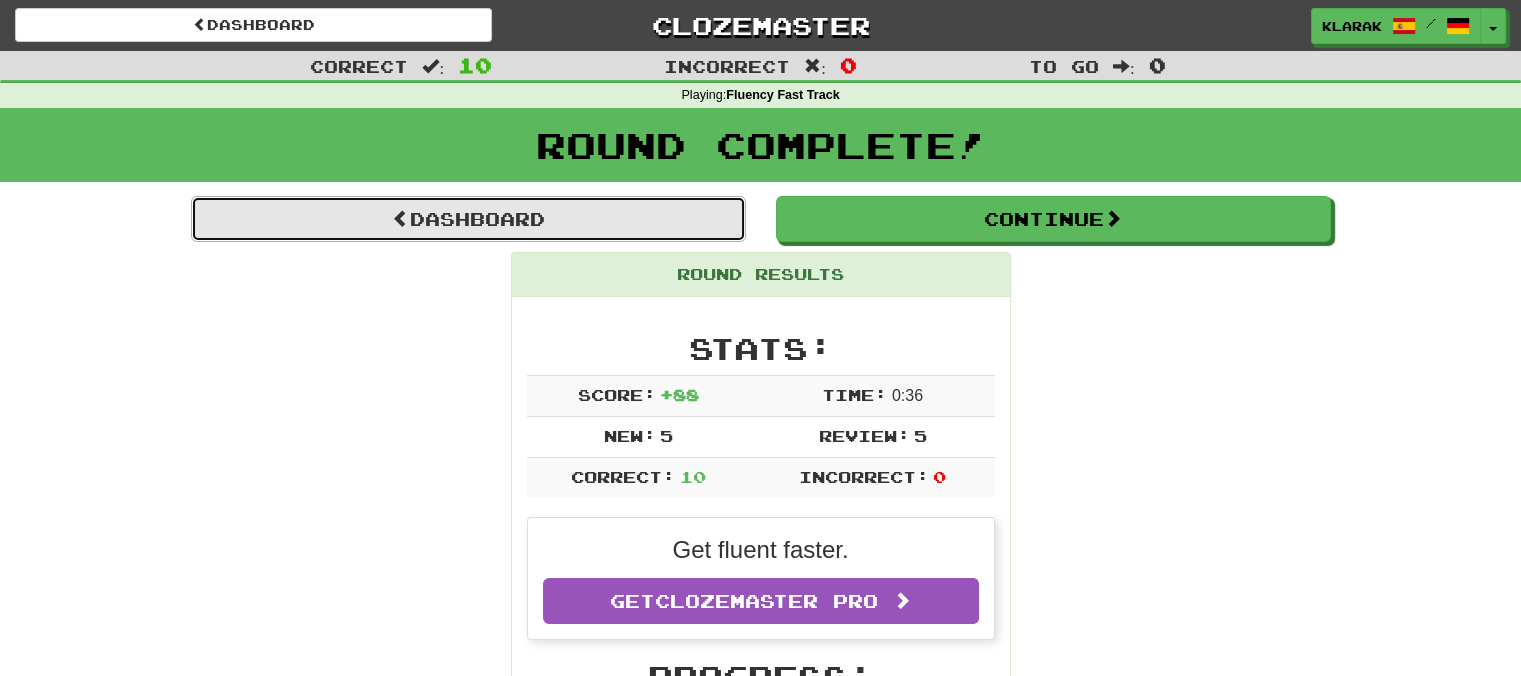 click on "Dashboard" at bounding box center [468, 219] 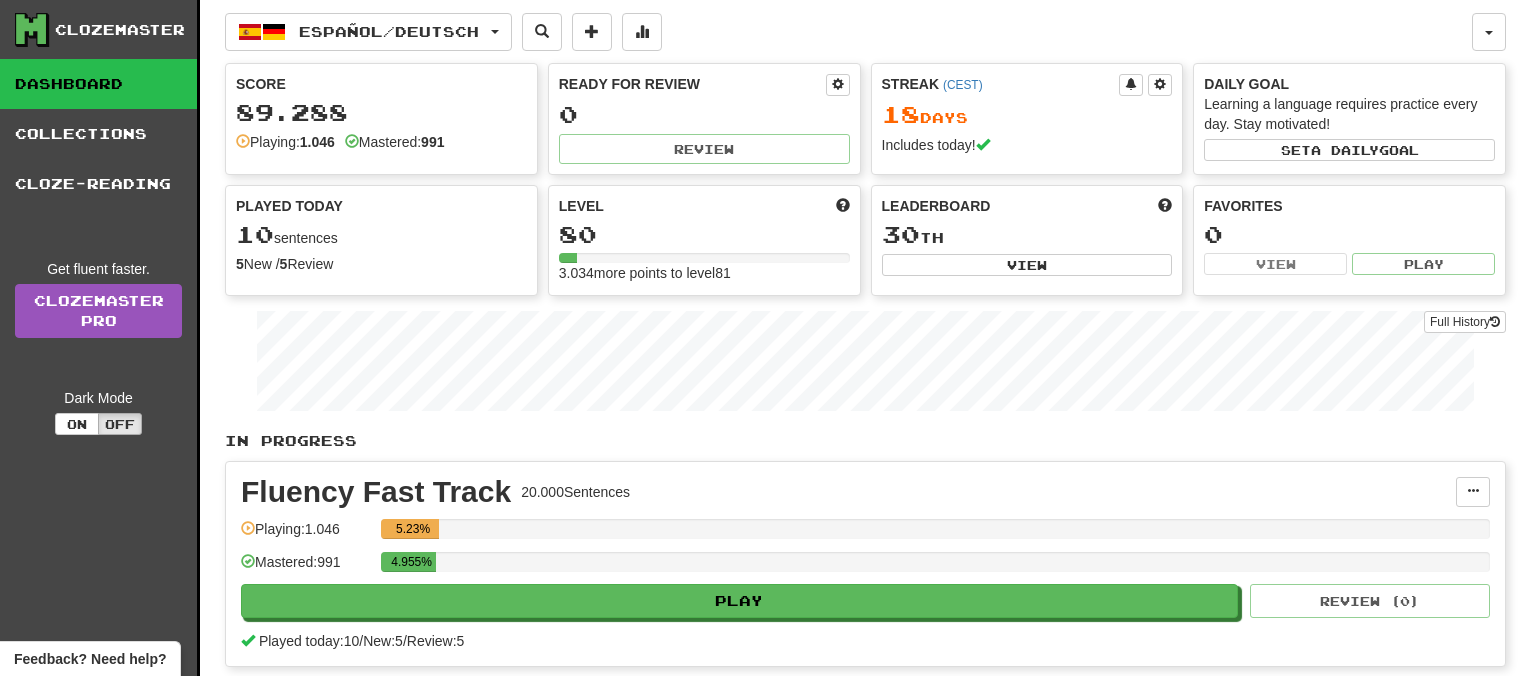 scroll, scrollTop: 0, scrollLeft: 0, axis: both 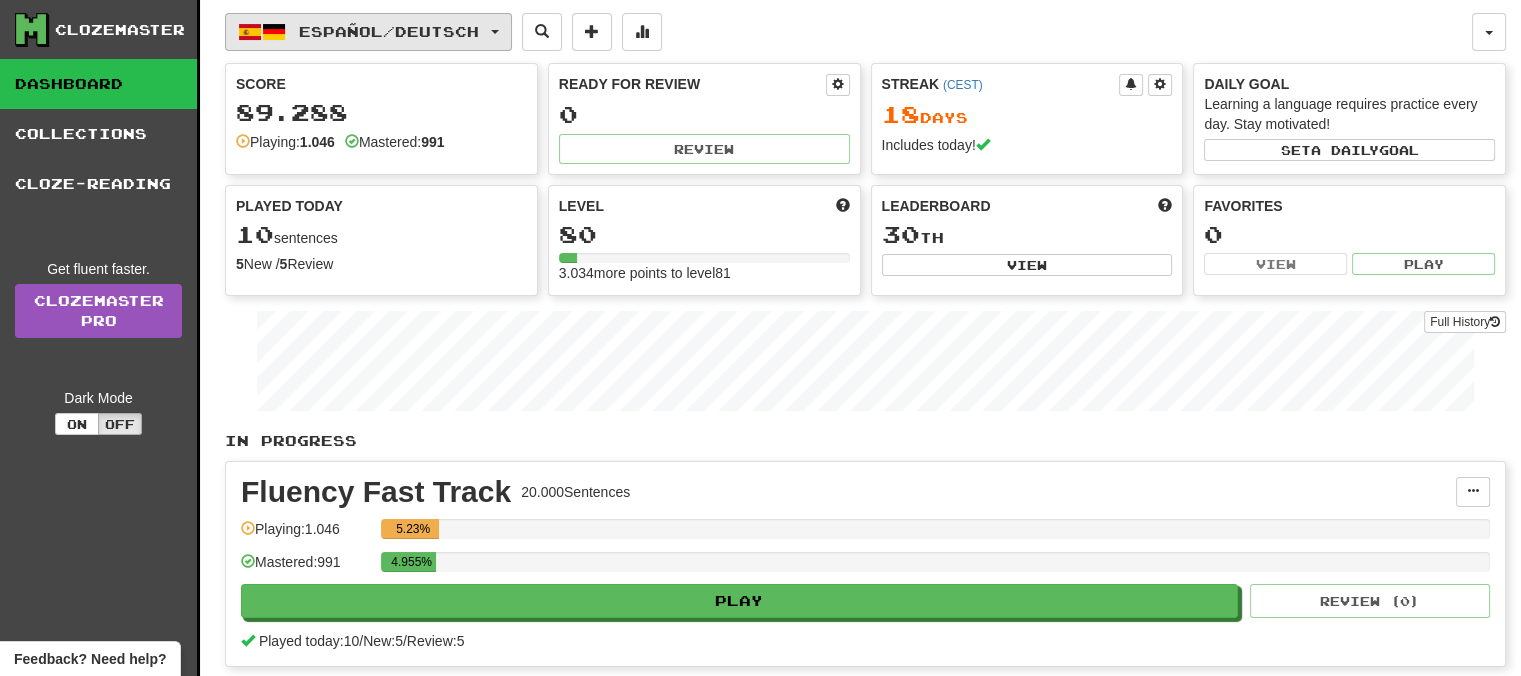 click on "Español  /  Deutsch" at bounding box center (368, 32) 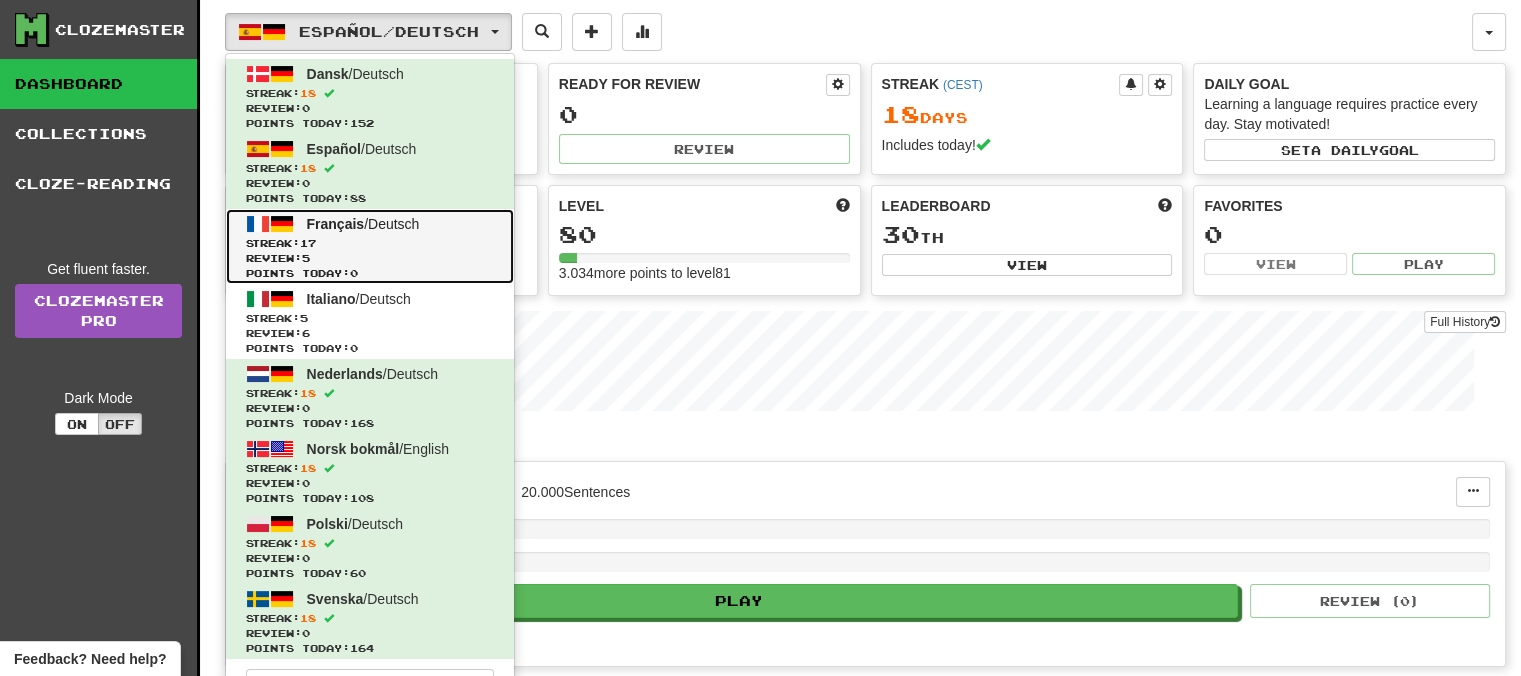 click on "Français" at bounding box center (336, 224) 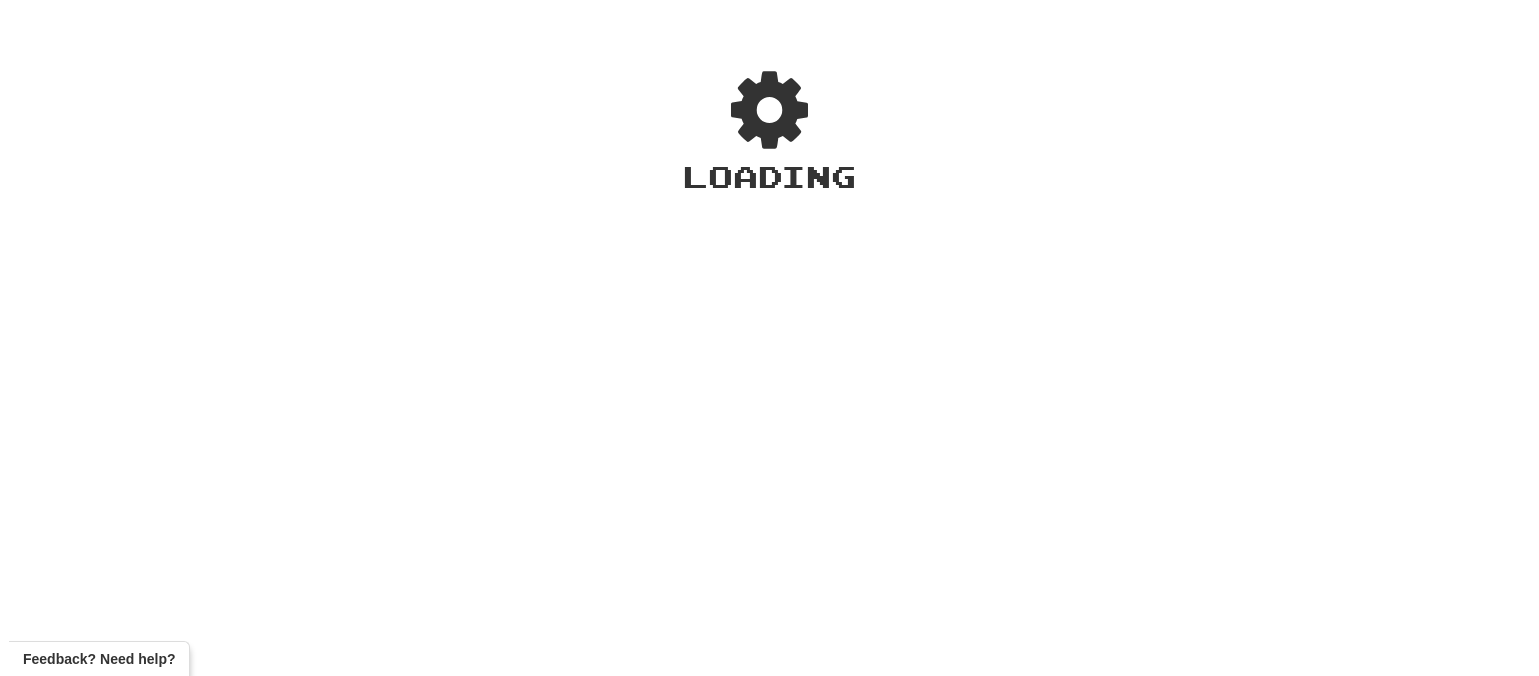 scroll, scrollTop: 0, scrollLeft: 0, axis: both 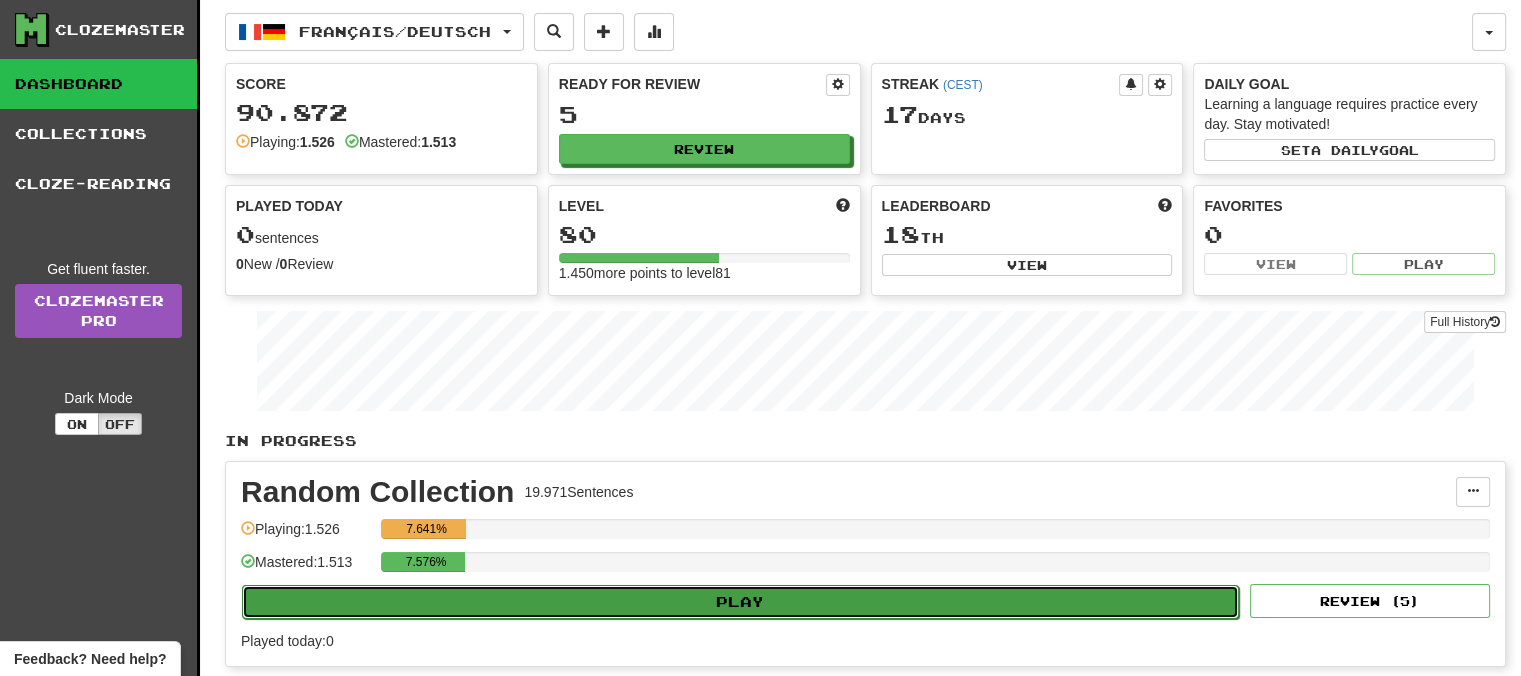 click on "Play" at bounding box center [740, 602] 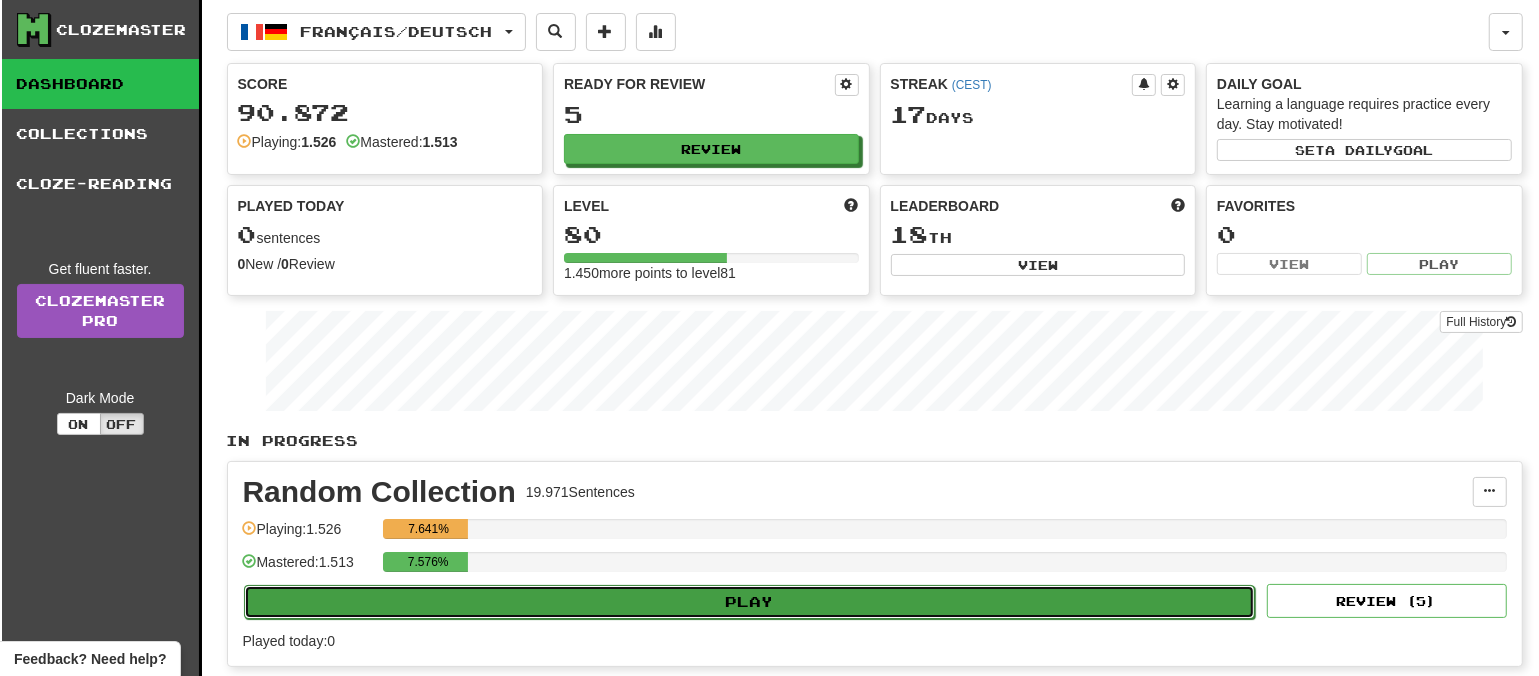 select on "**" 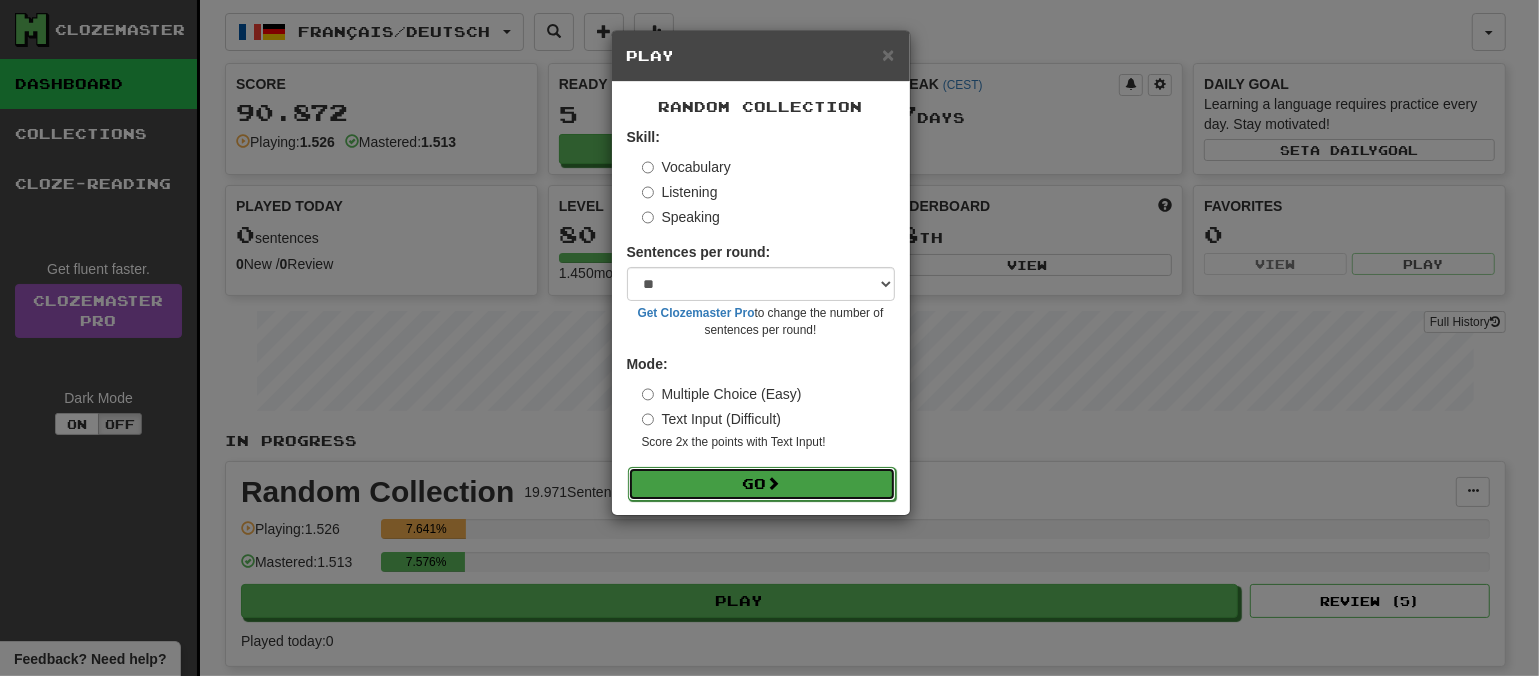 click on "Go" at bounding box center [762, 484] 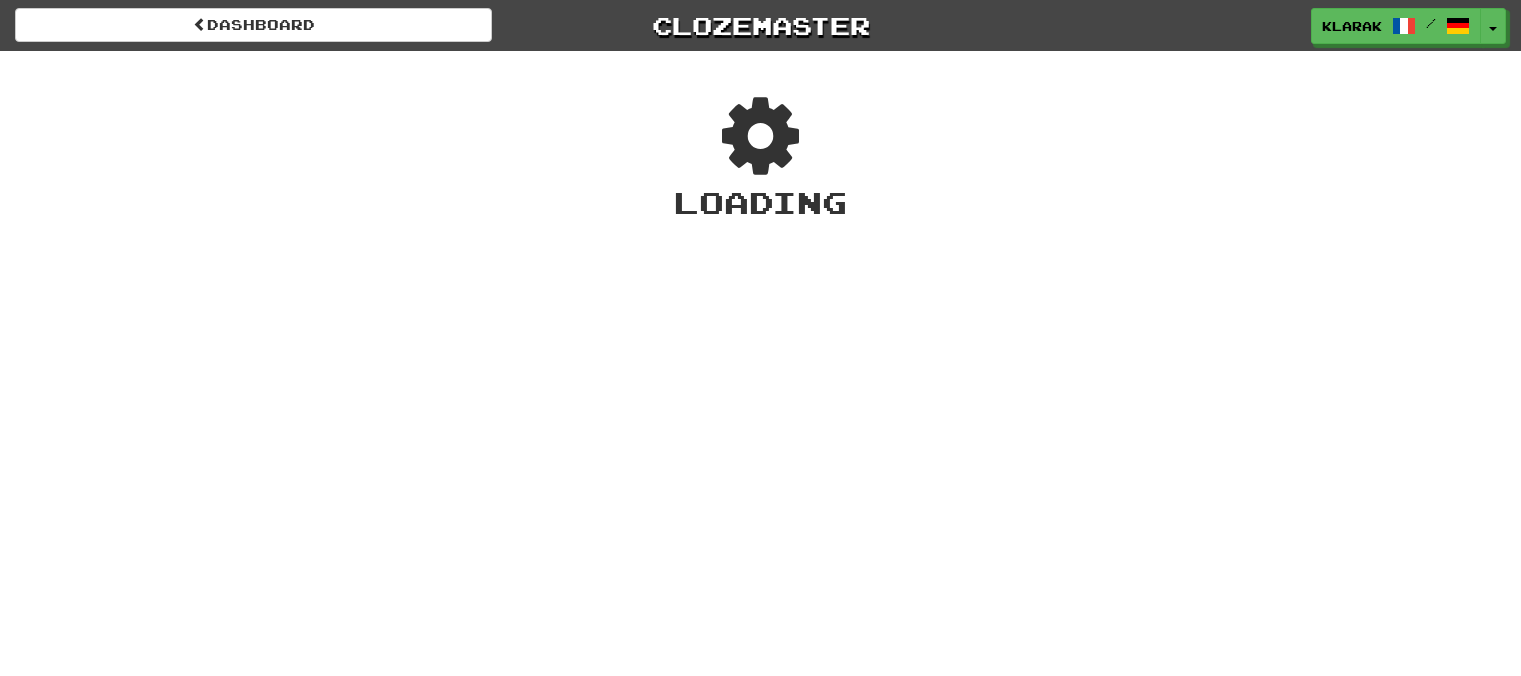 scroll, scrollTop: 0, scrollLeft: 0, axis: both 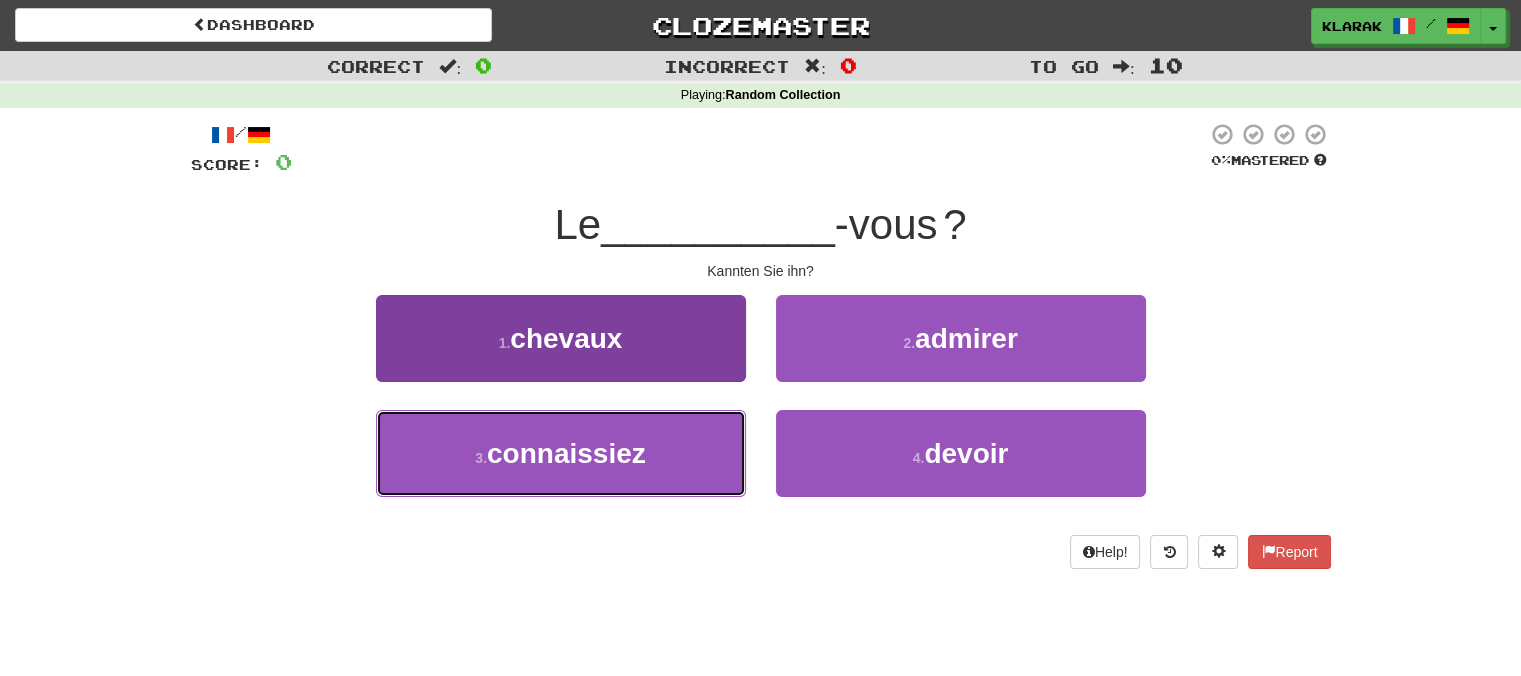 click on "3 .  connaissiez" at bounding box center [561, 453] 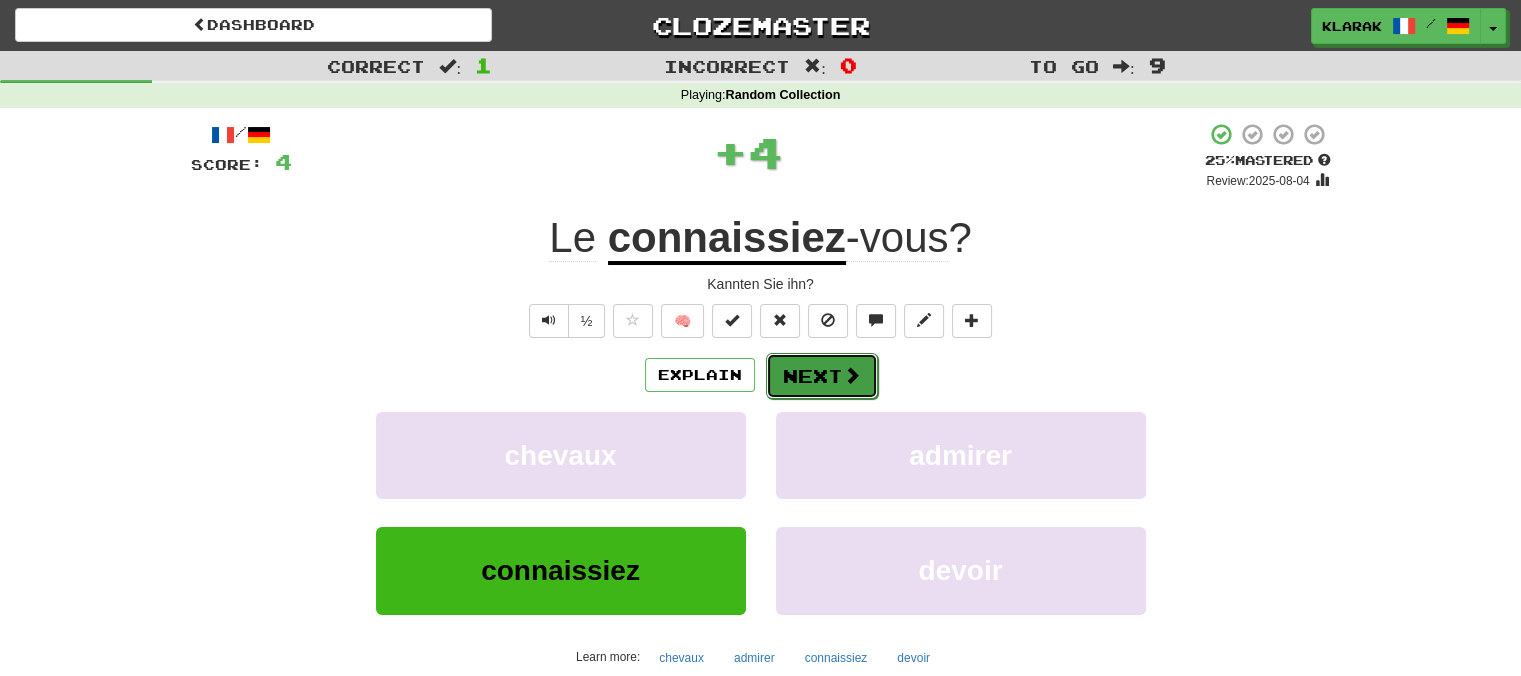 click on "Next" at bounding box center [822, 376] 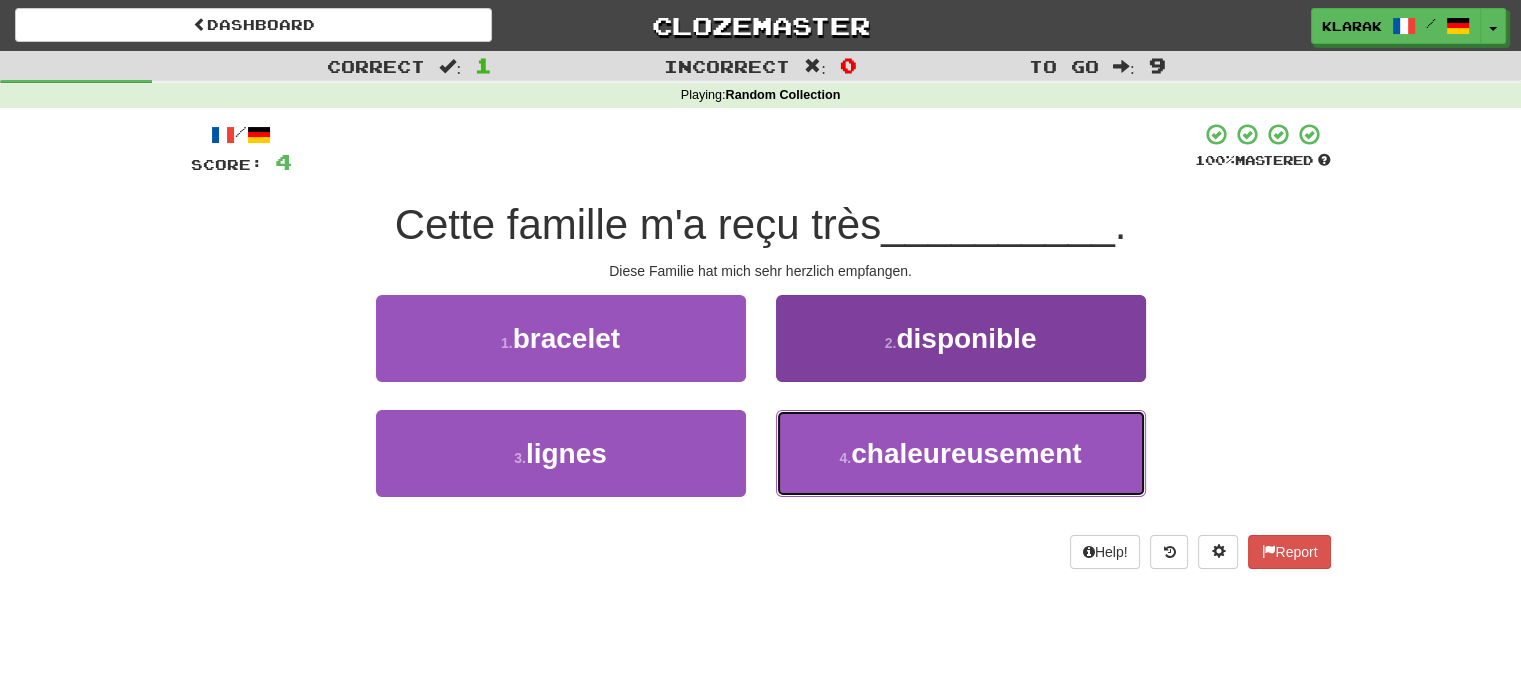 click on "chaleureusement" at bounding box center (966, 453) 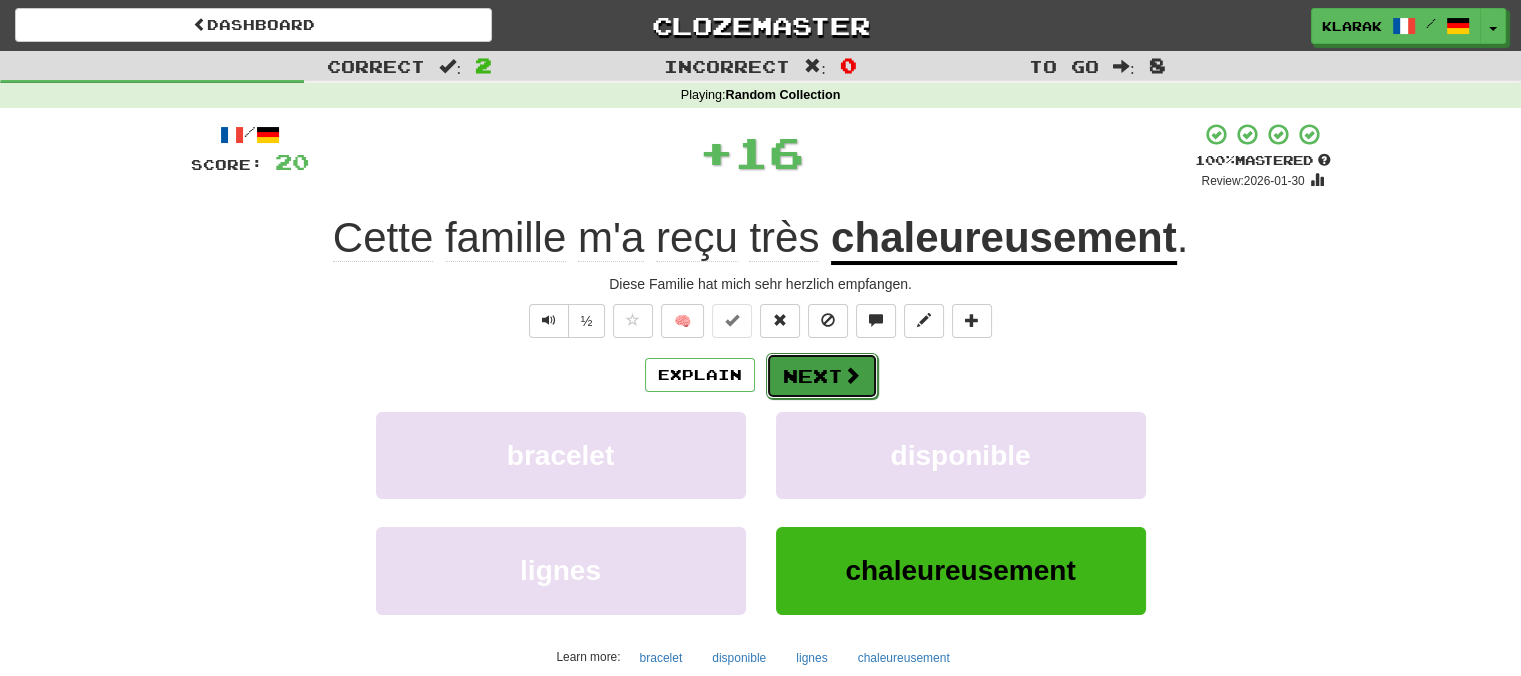 click at bounding box center (852, 375) 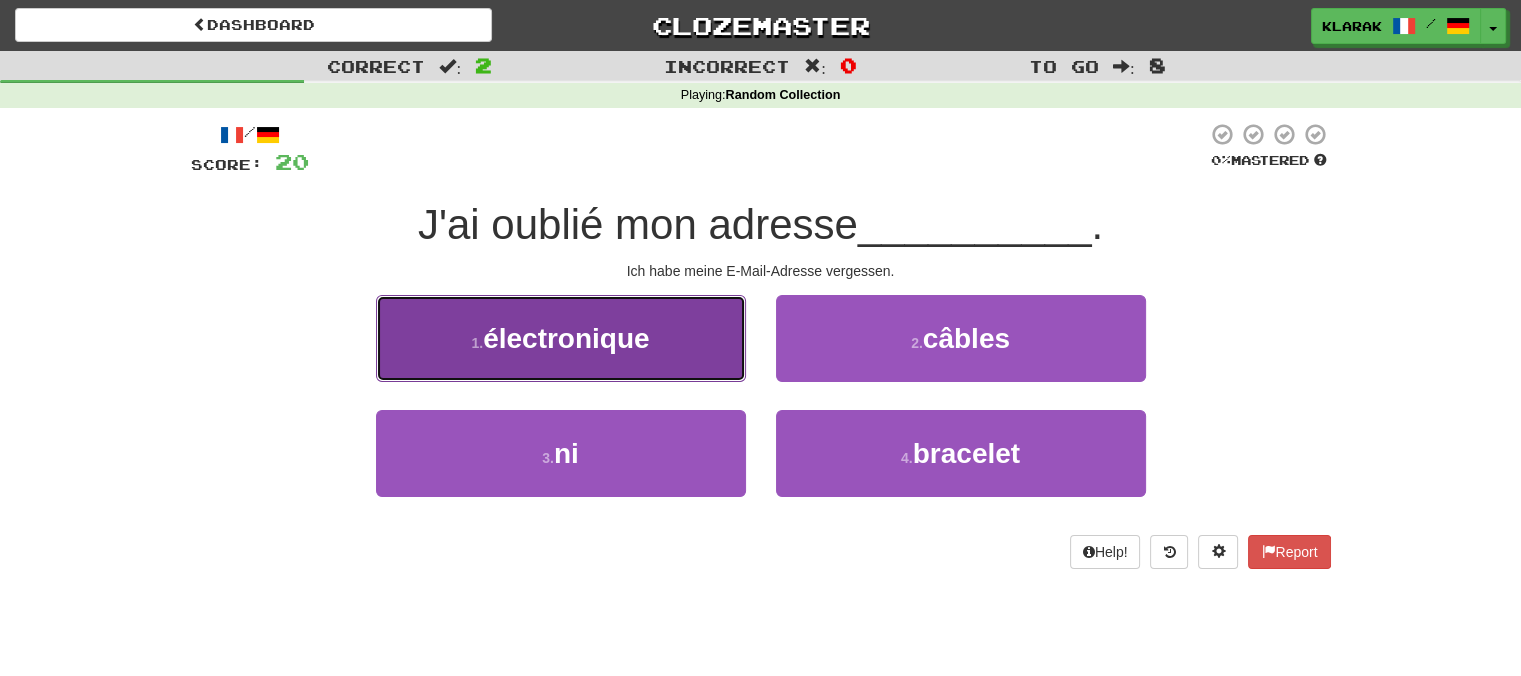 click on "1 .  électronique" at bounding box center [561, 338] 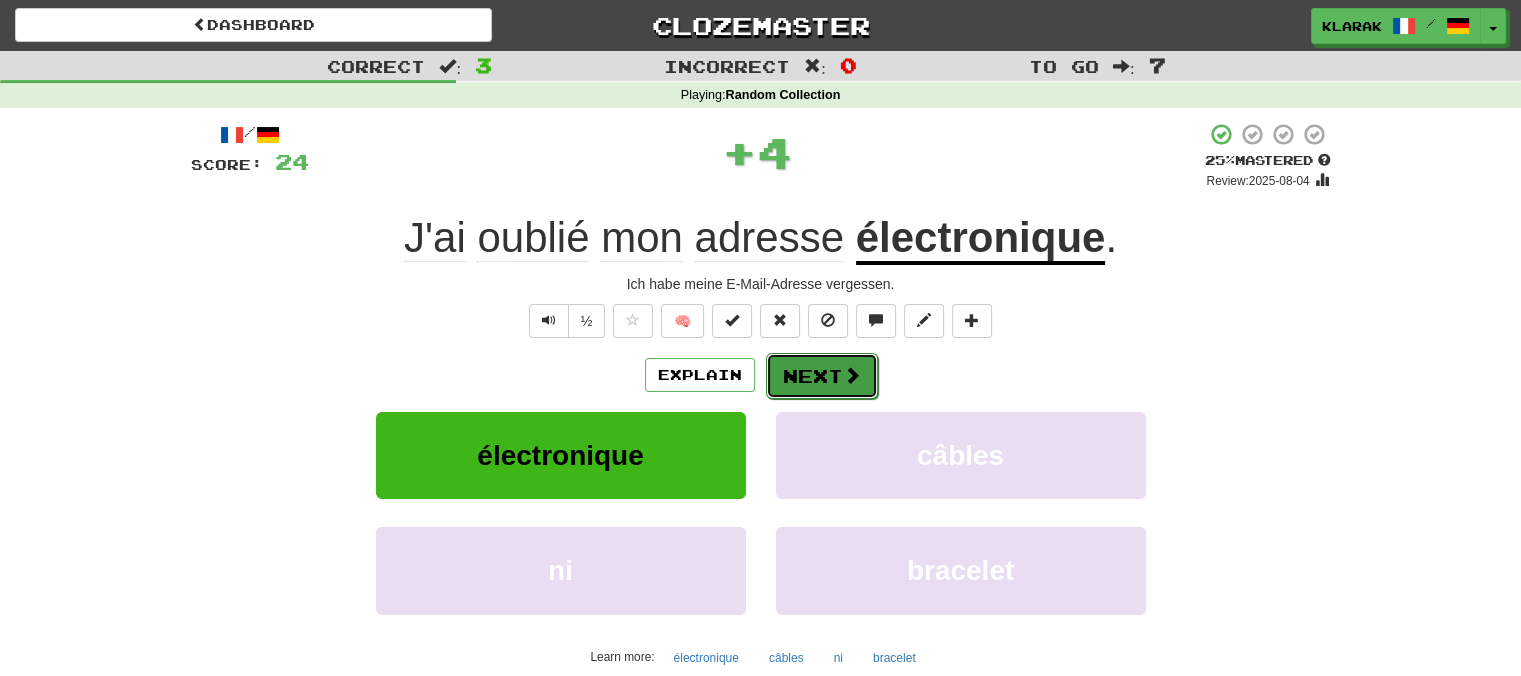 click on "Next" at bounding box center [822, 376] 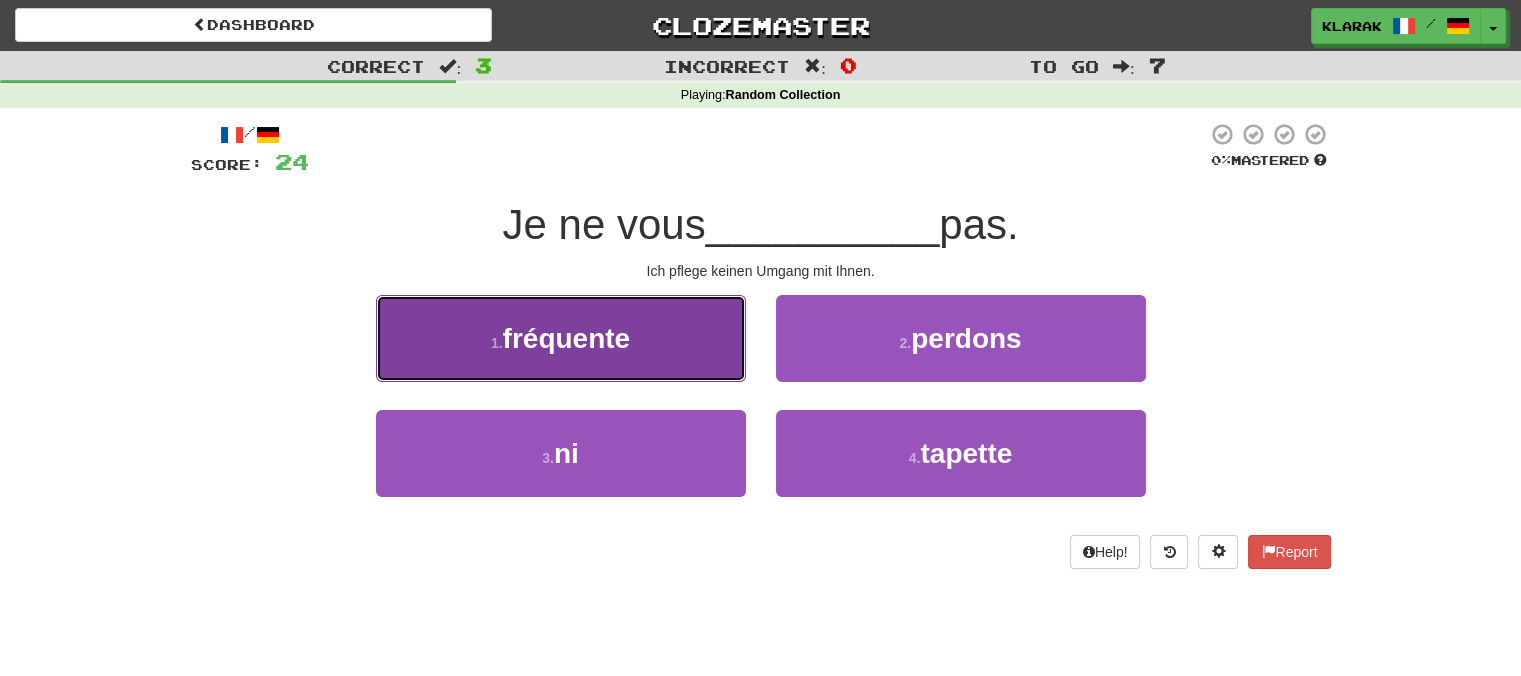 click on "1 .  fréquente" at bounding box center [561, 338] 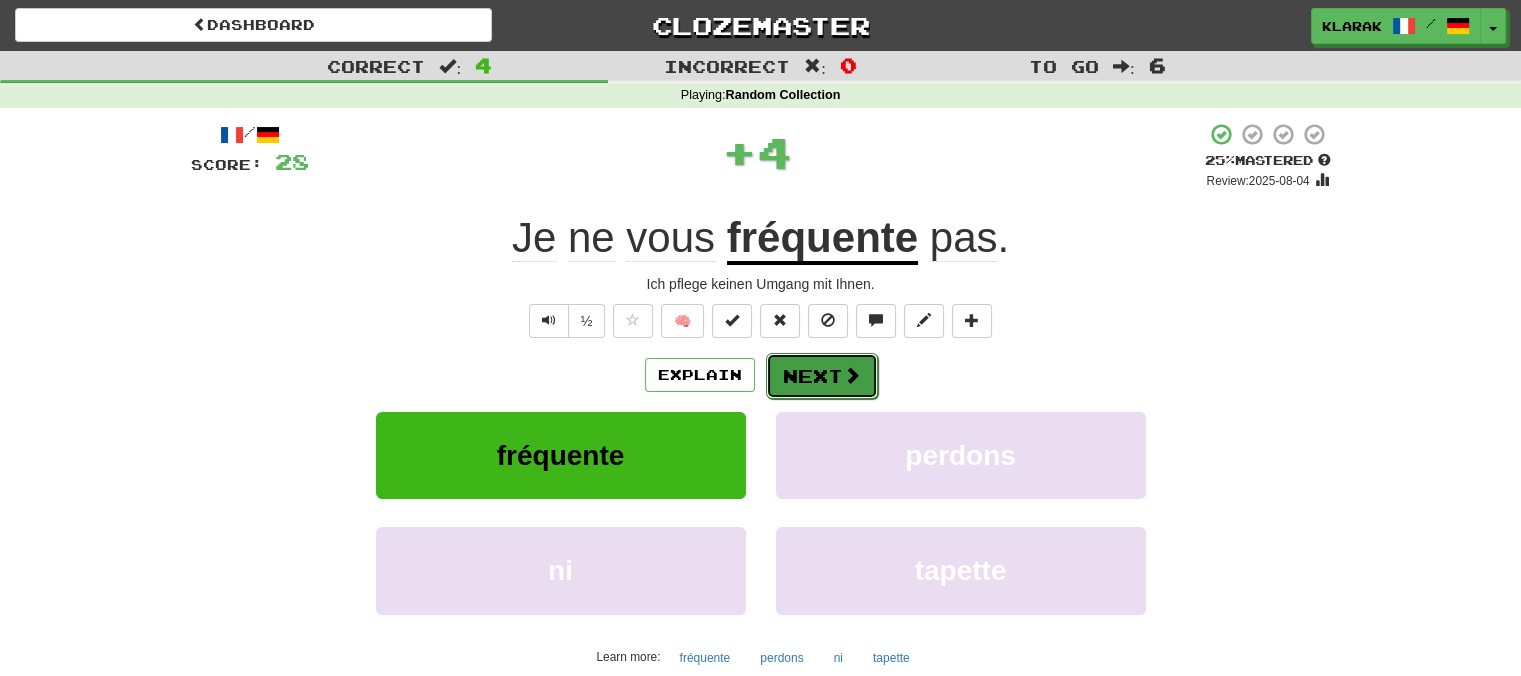 click on "Next" at bounding box center [822, 376] 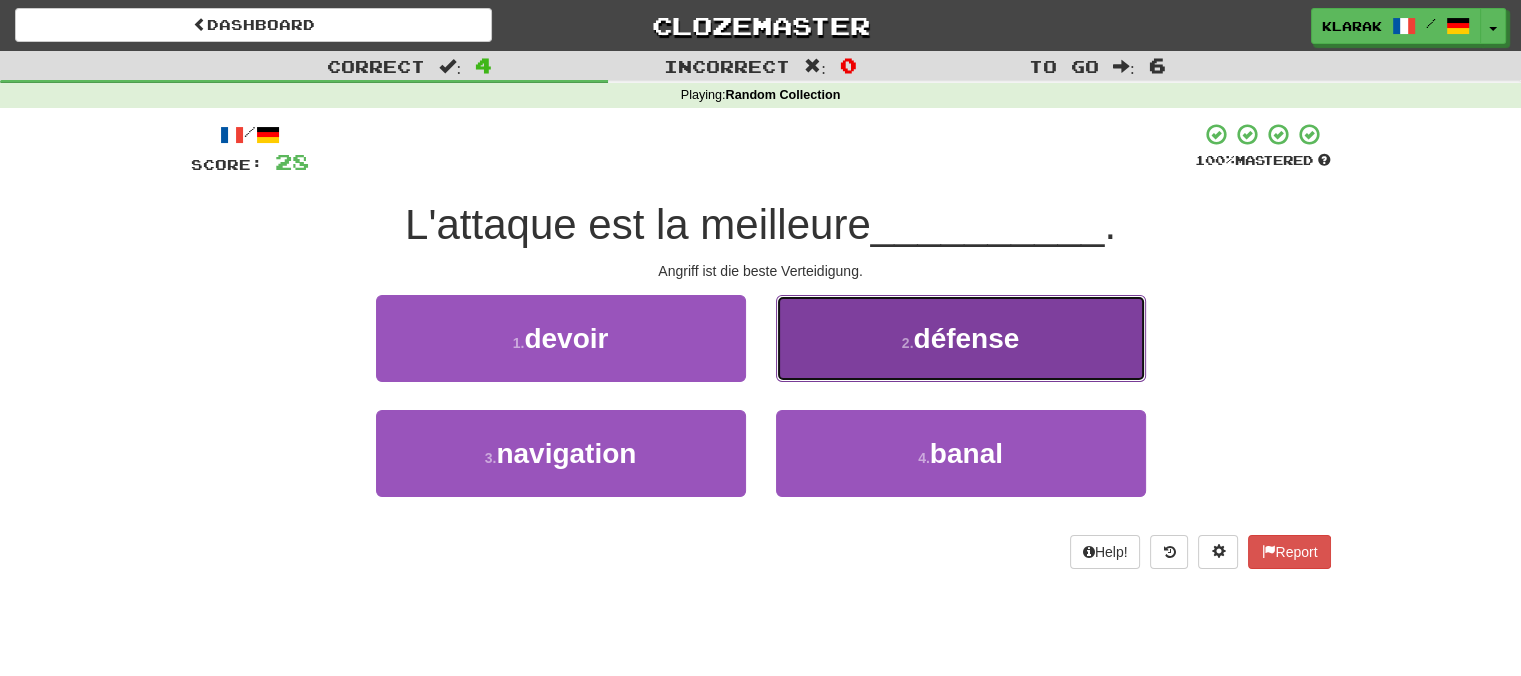 click on "2 .  défense" at bounding box center [961, 338] 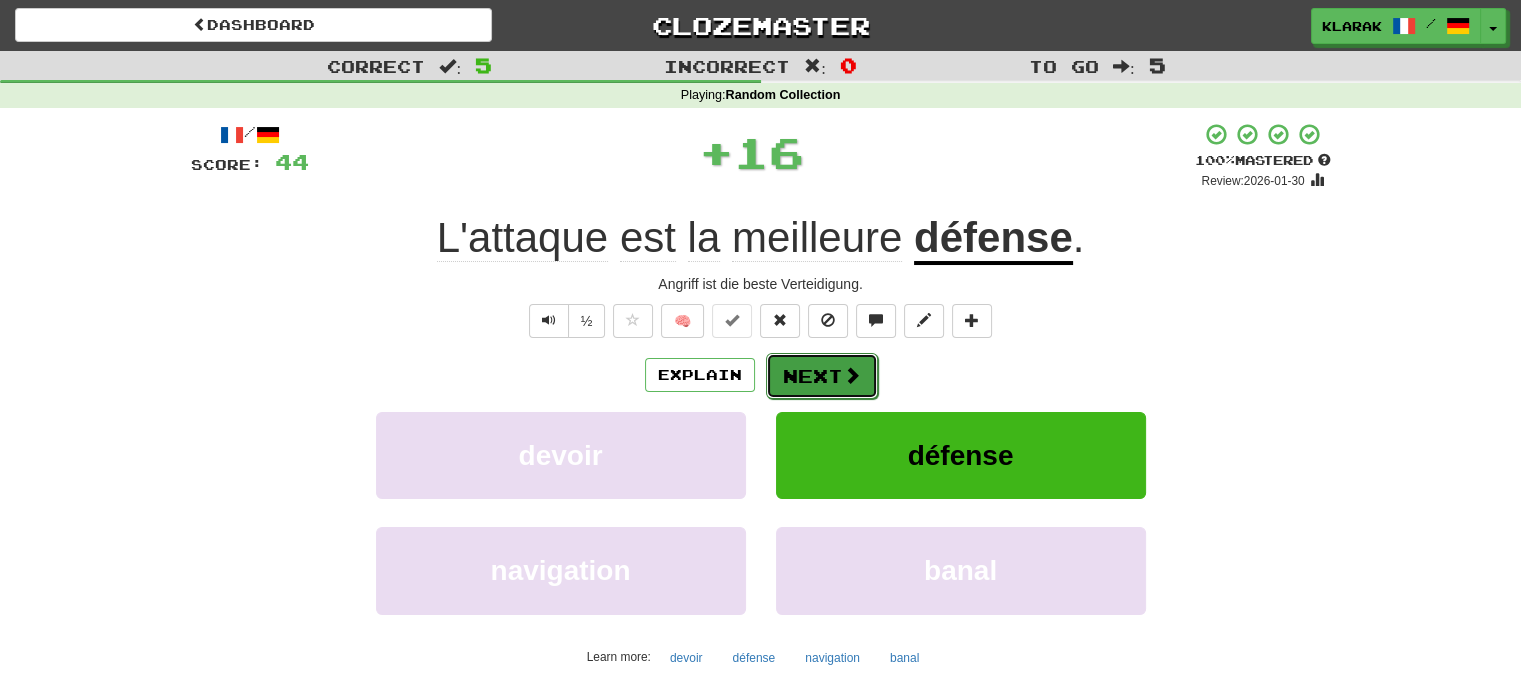 click on "Next" at bounding box center [822, 376] 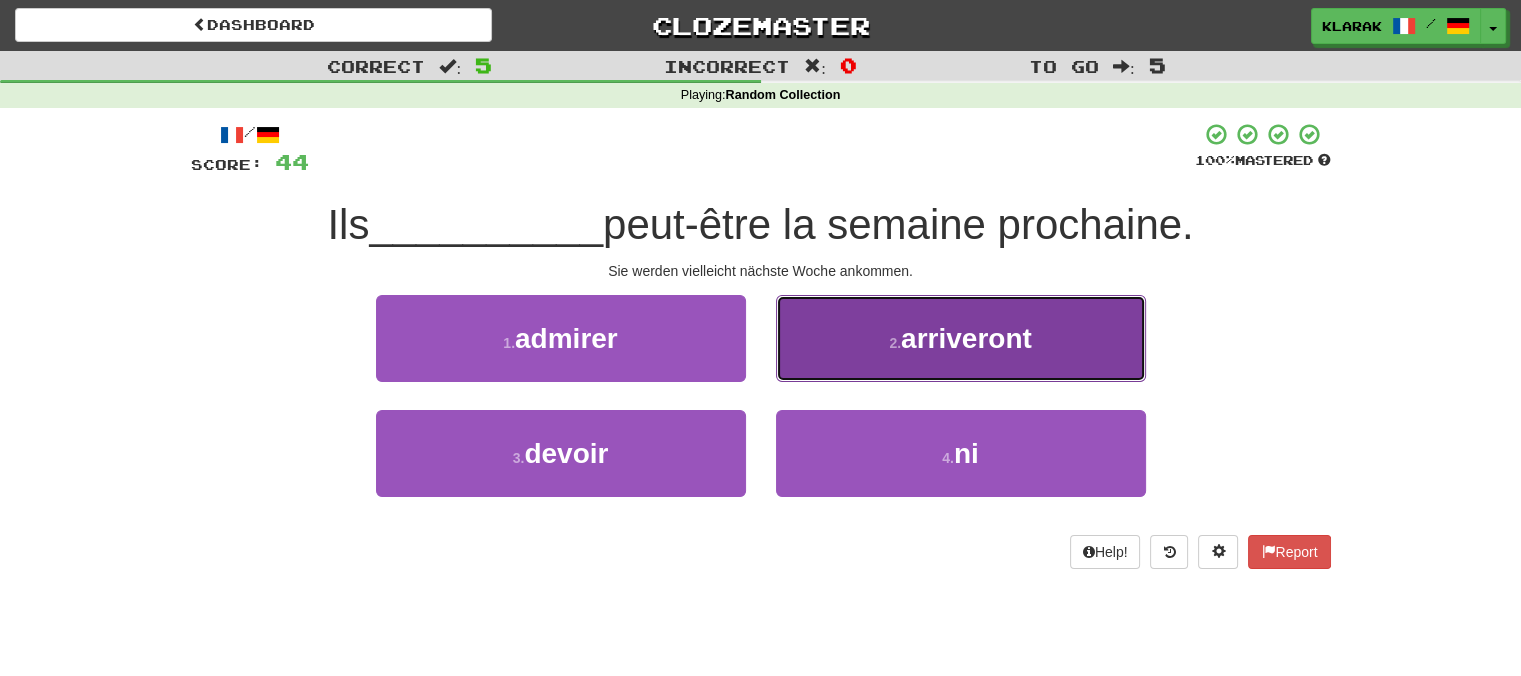 click on "2 .  arriveront" at bounding box center [961, 338] 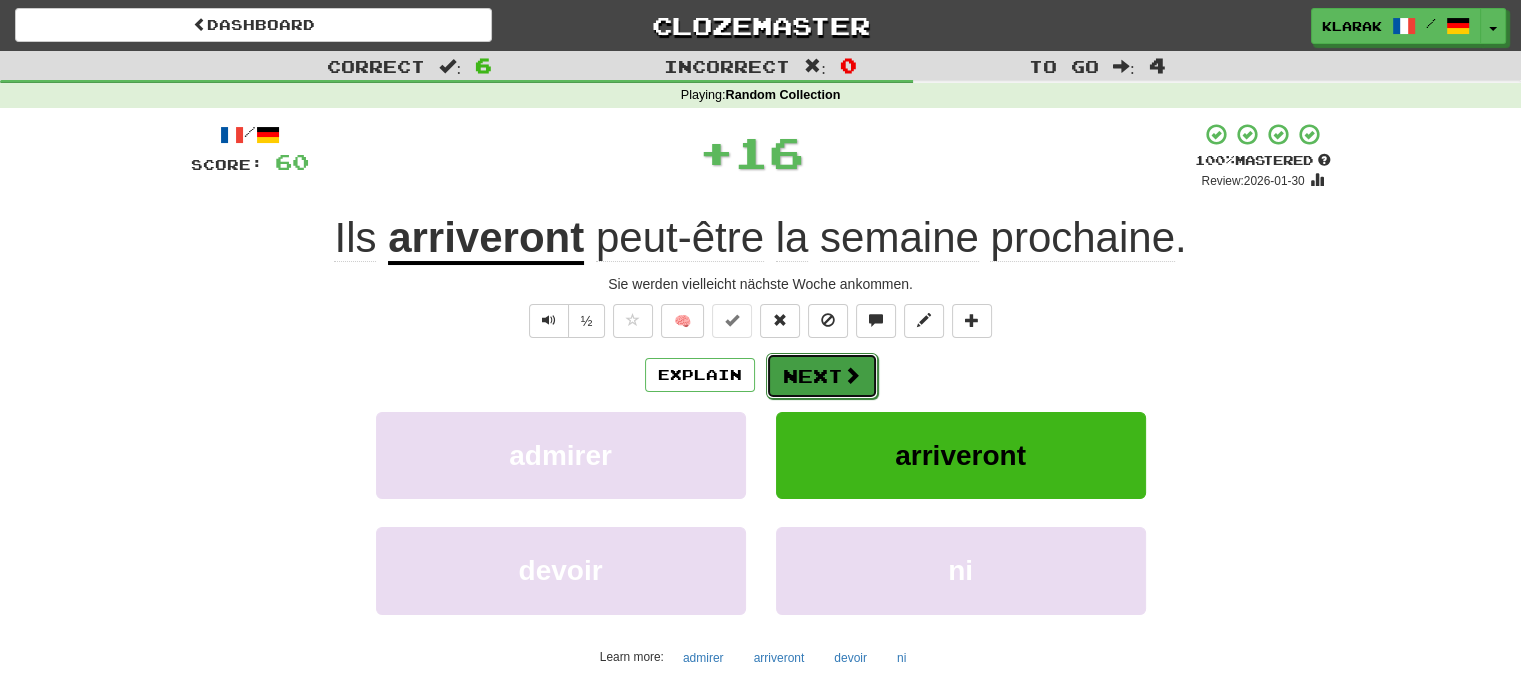 click on "Next" at bounding box center [822, 376] 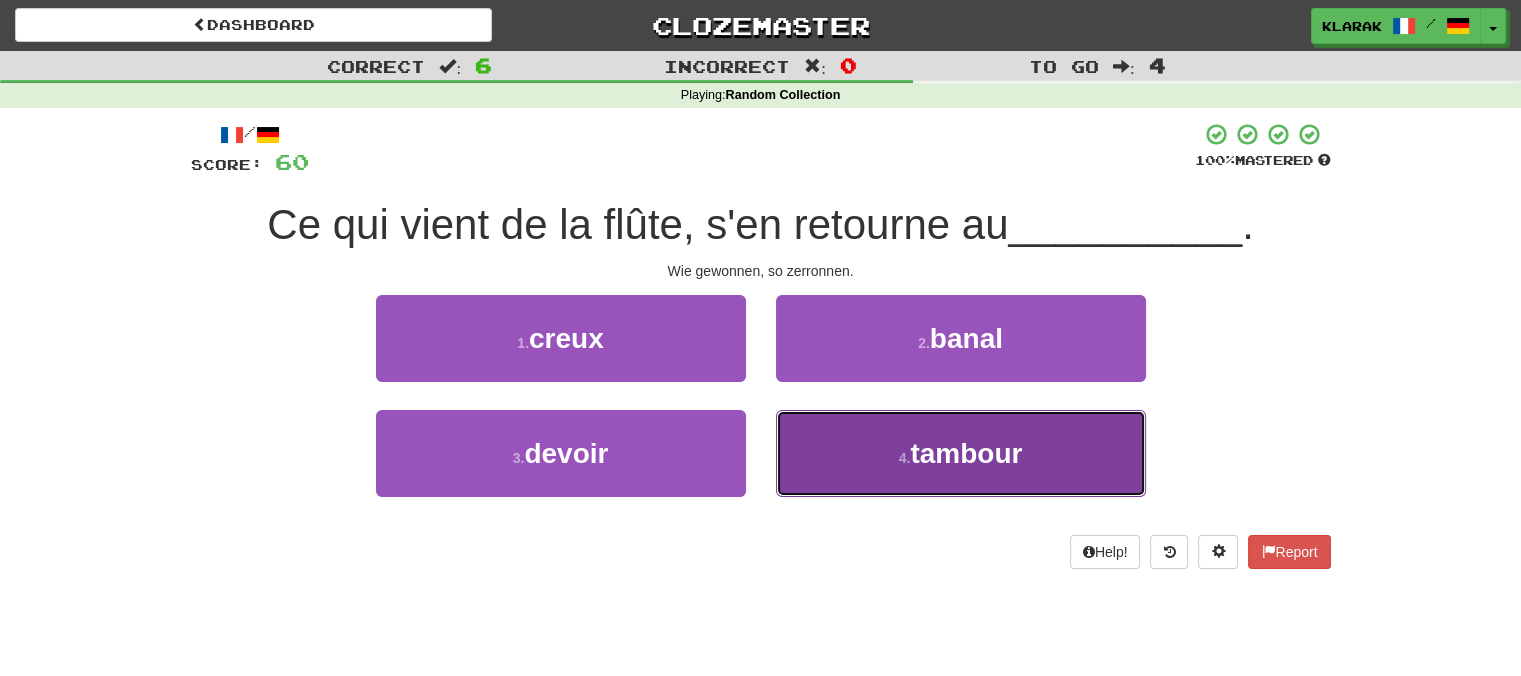 click on "4 .  tambour" at bounding box center [961, 453] 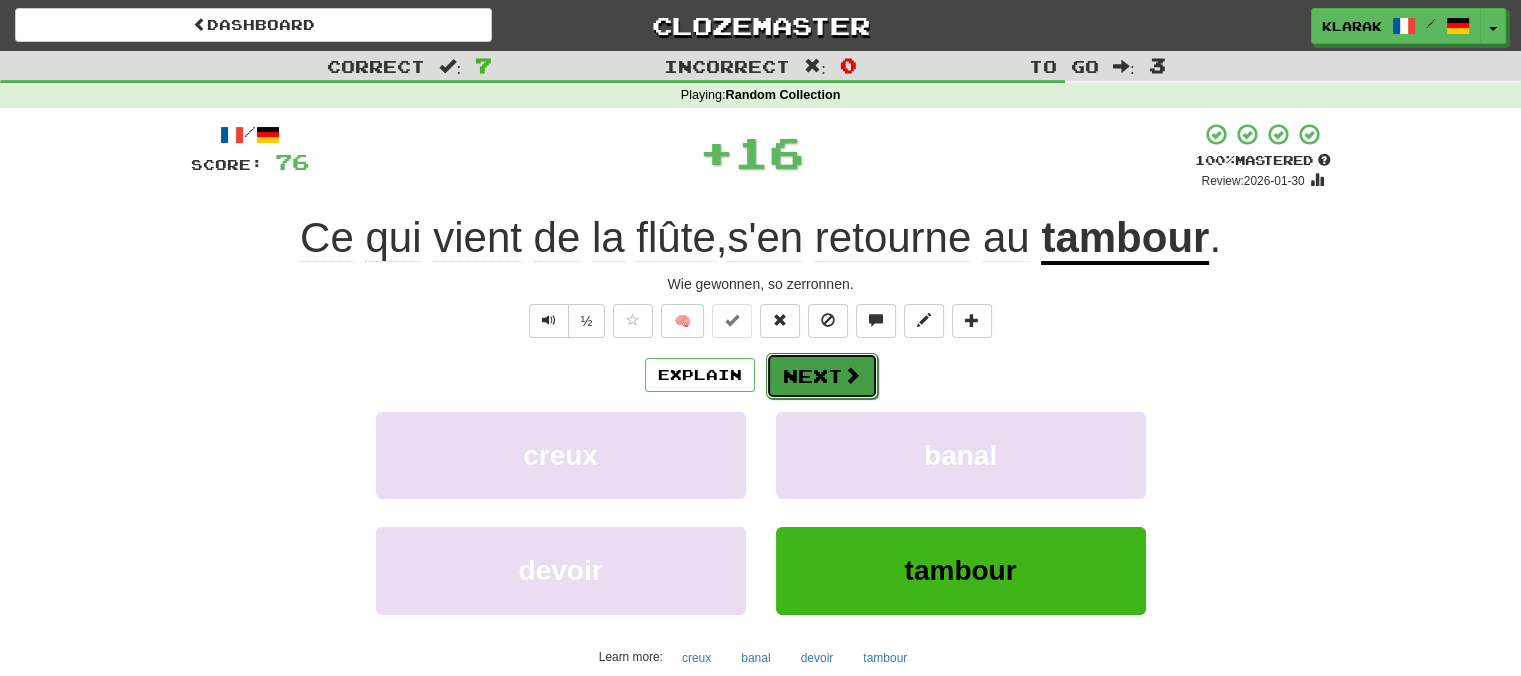 click on "Next" at bounding box center [822, 376] 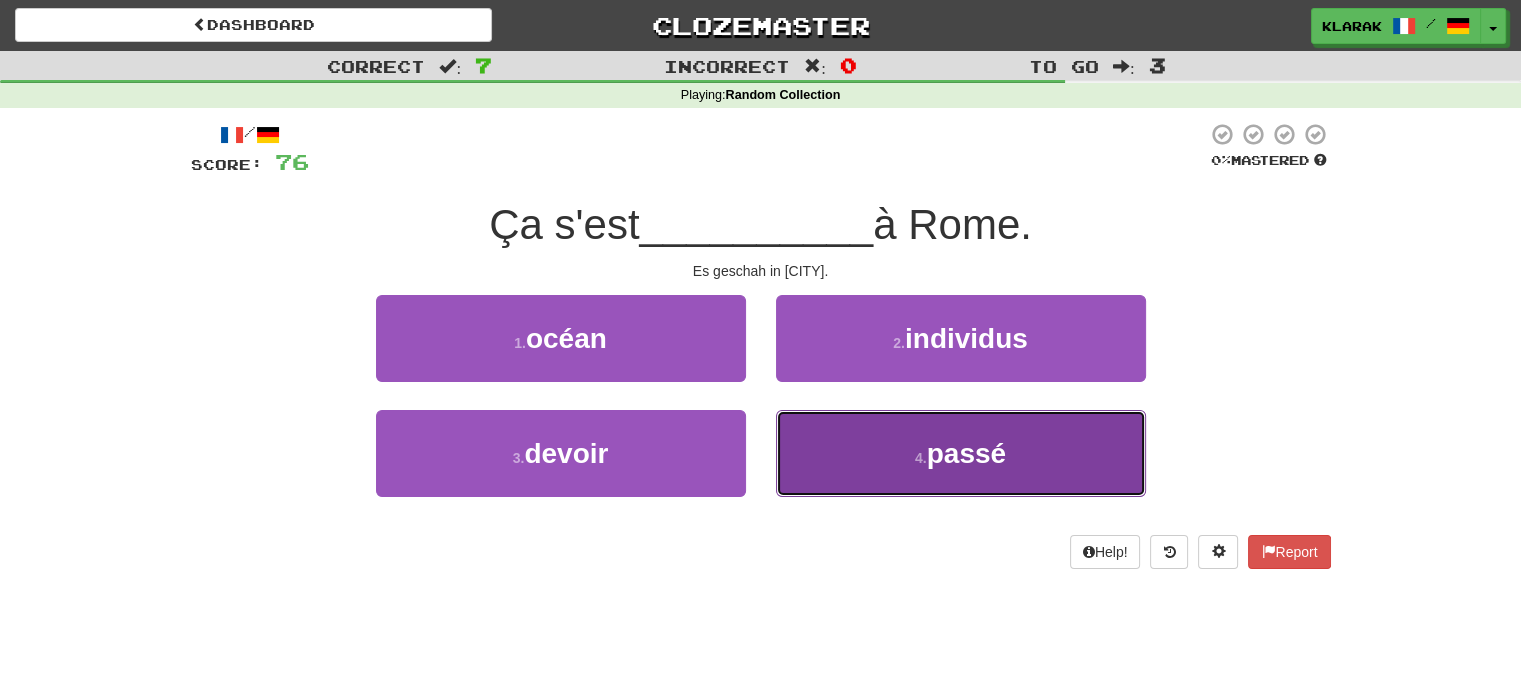 click on "4 .  passé" at bounding box center (961, 453) 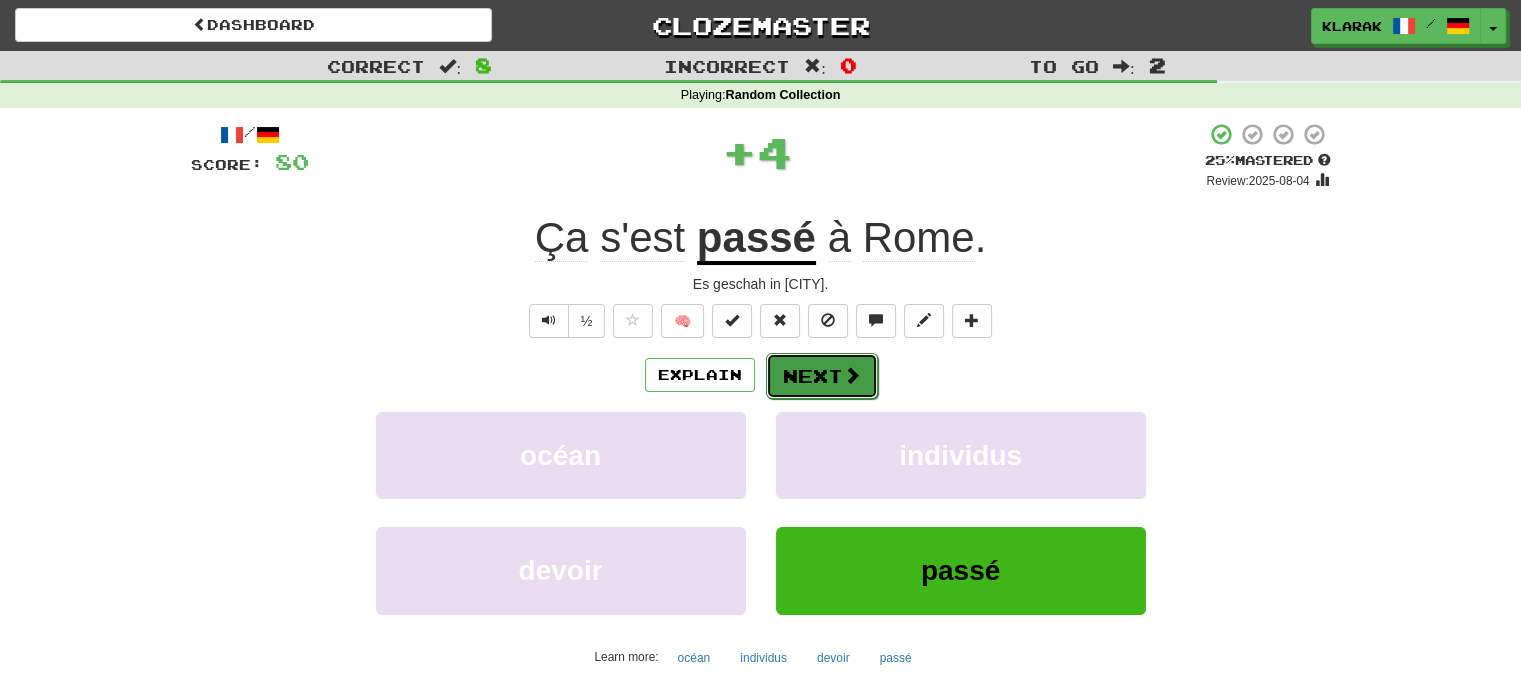 click at bounding box center [852, 375] 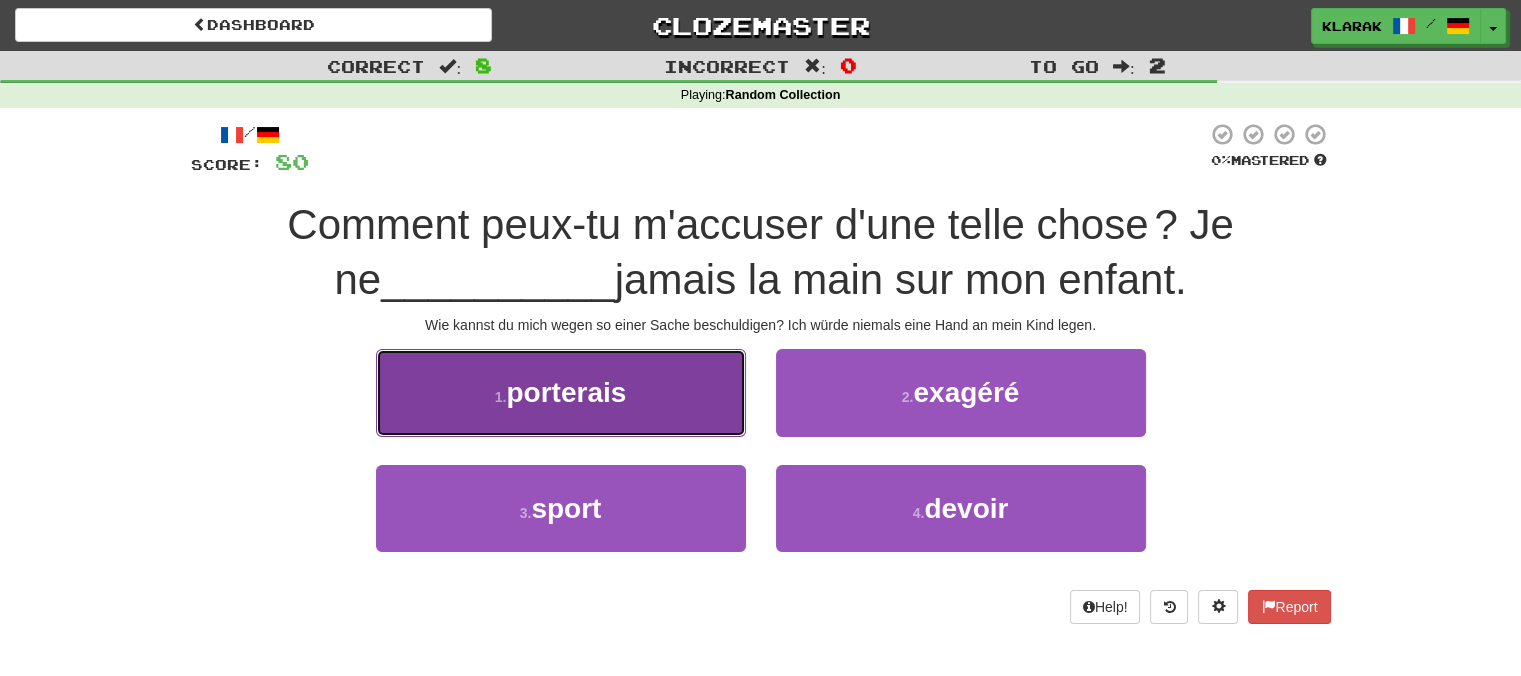 click on "1 .  porterais" at bounding box center [561, 392] 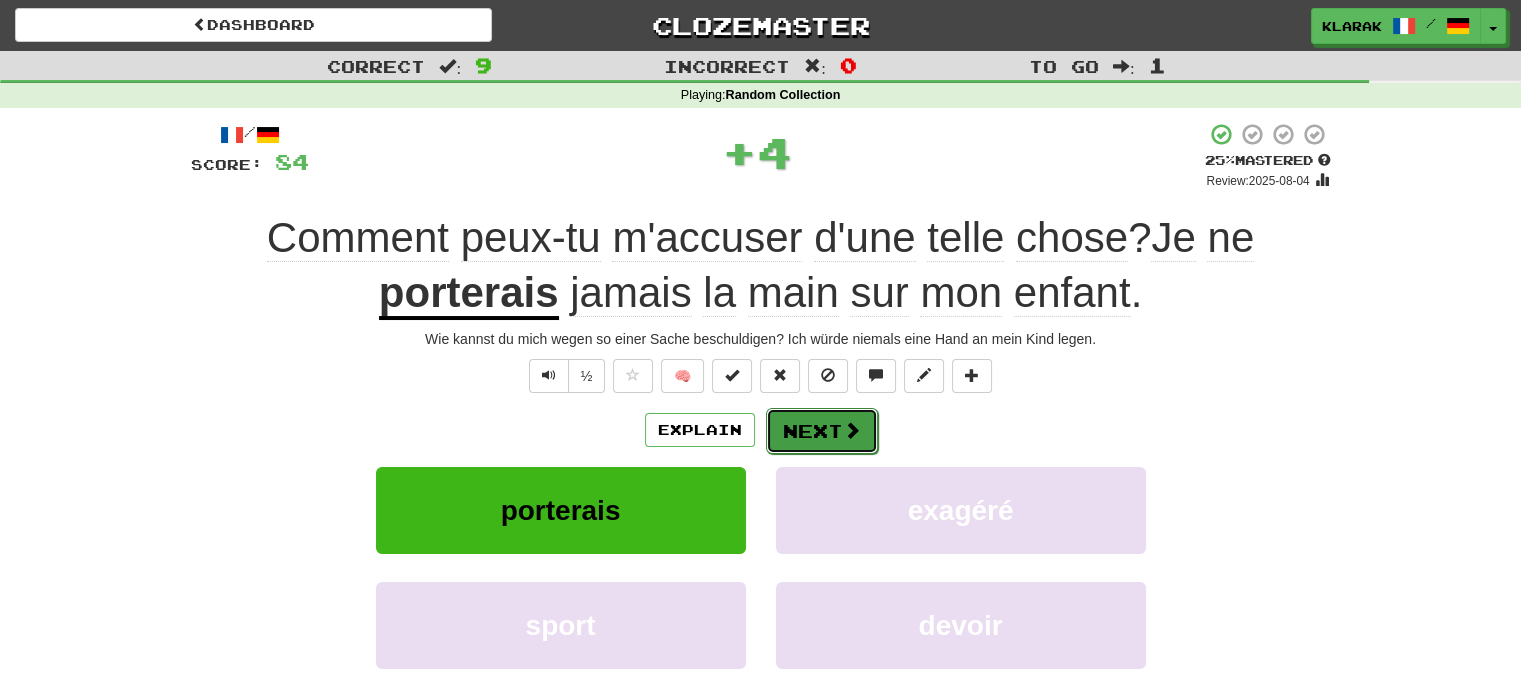 click on "Next" at bounding box center (822, 431) 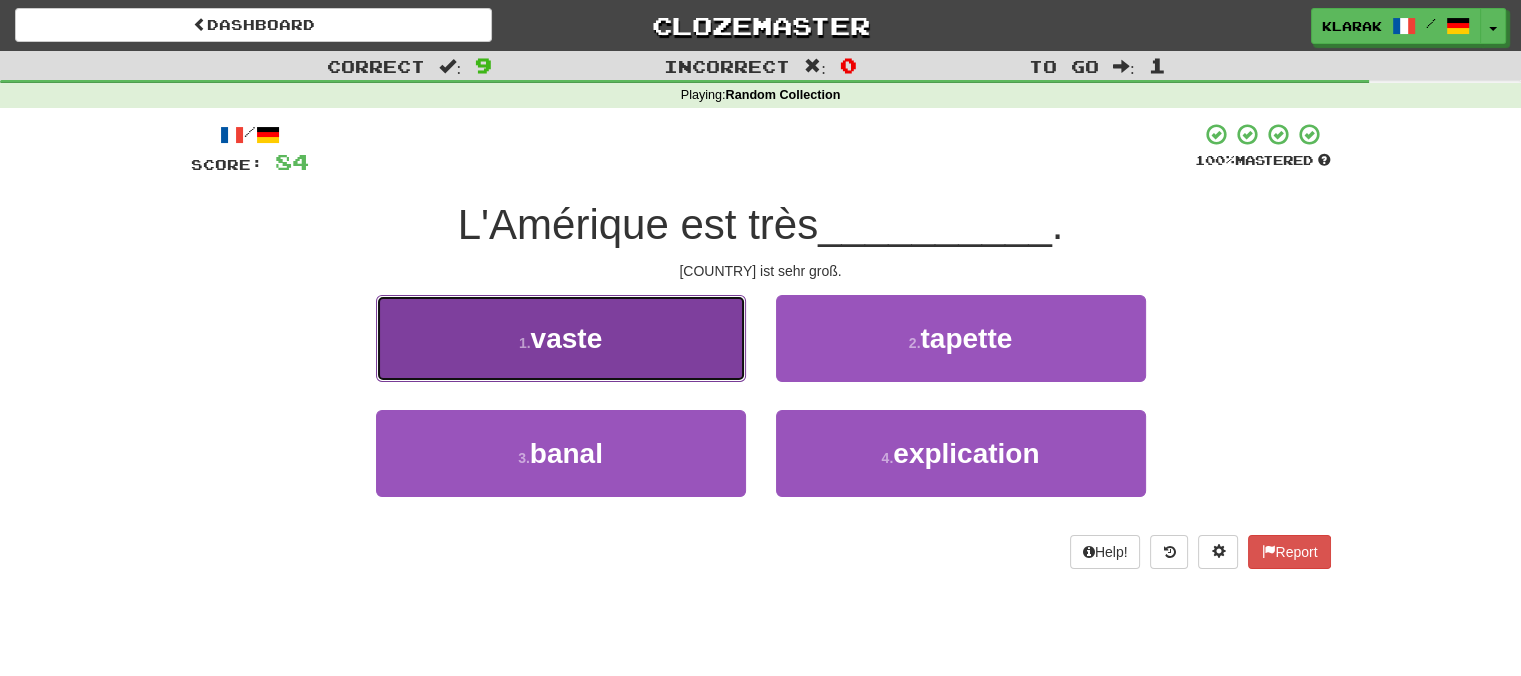 click on "1 .  vaste" at bounding box center [561, 338] 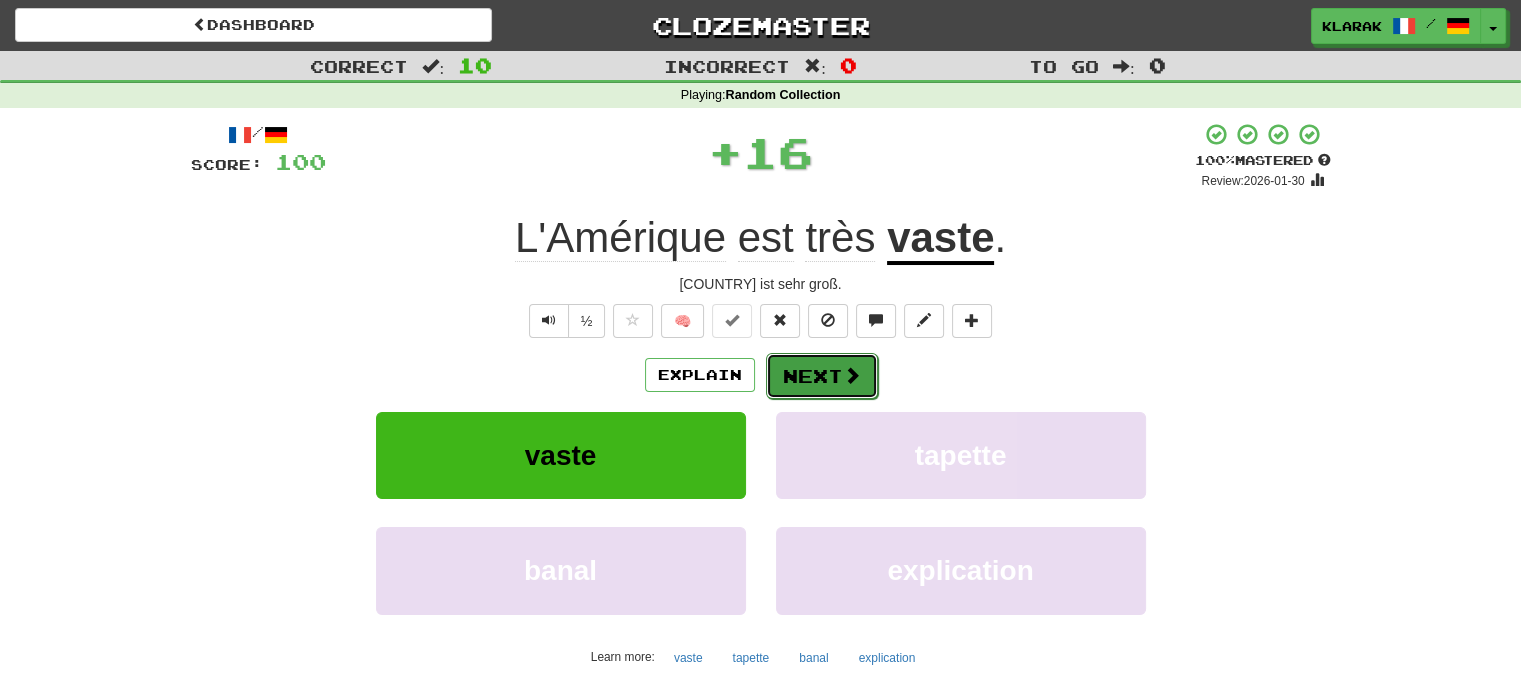 click on "Next" at bounding box center [822, 376] 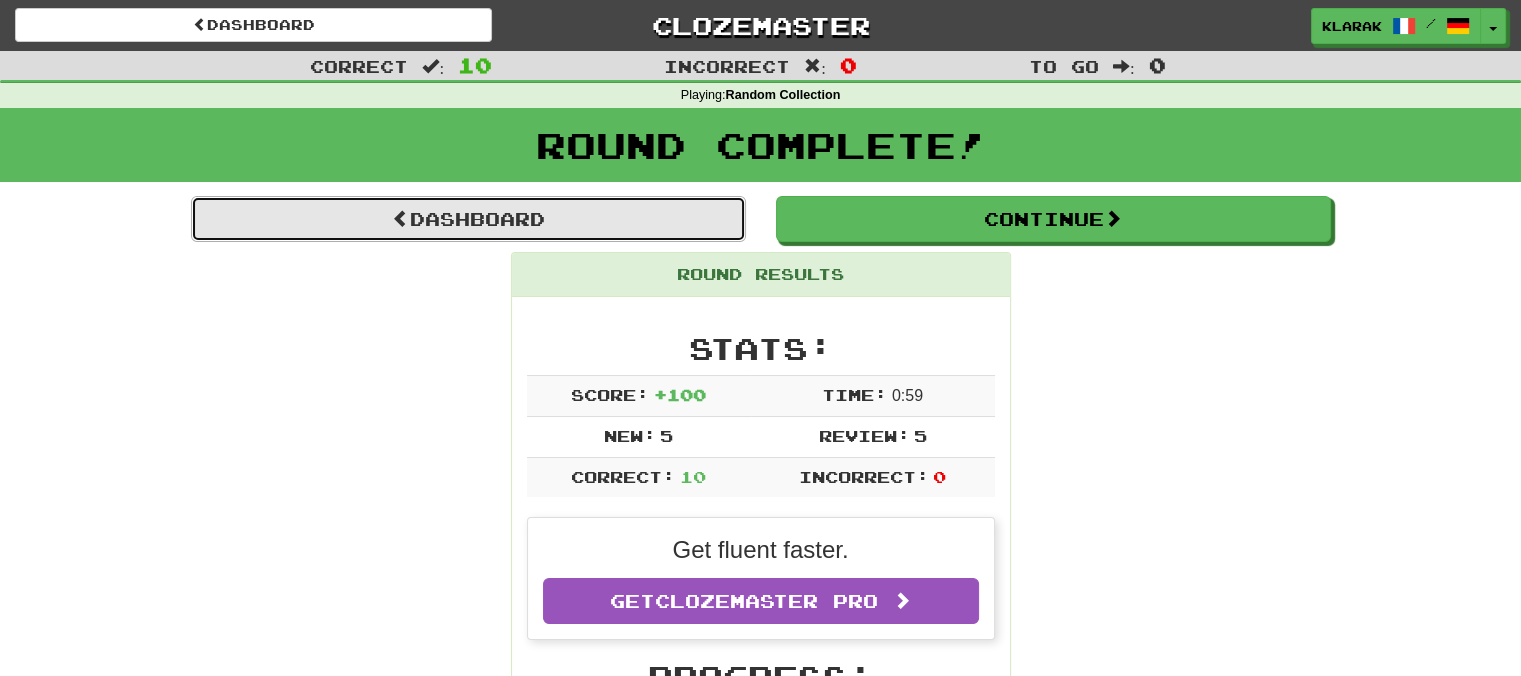 click on "Dashboard" at bounding box center (468, 219) 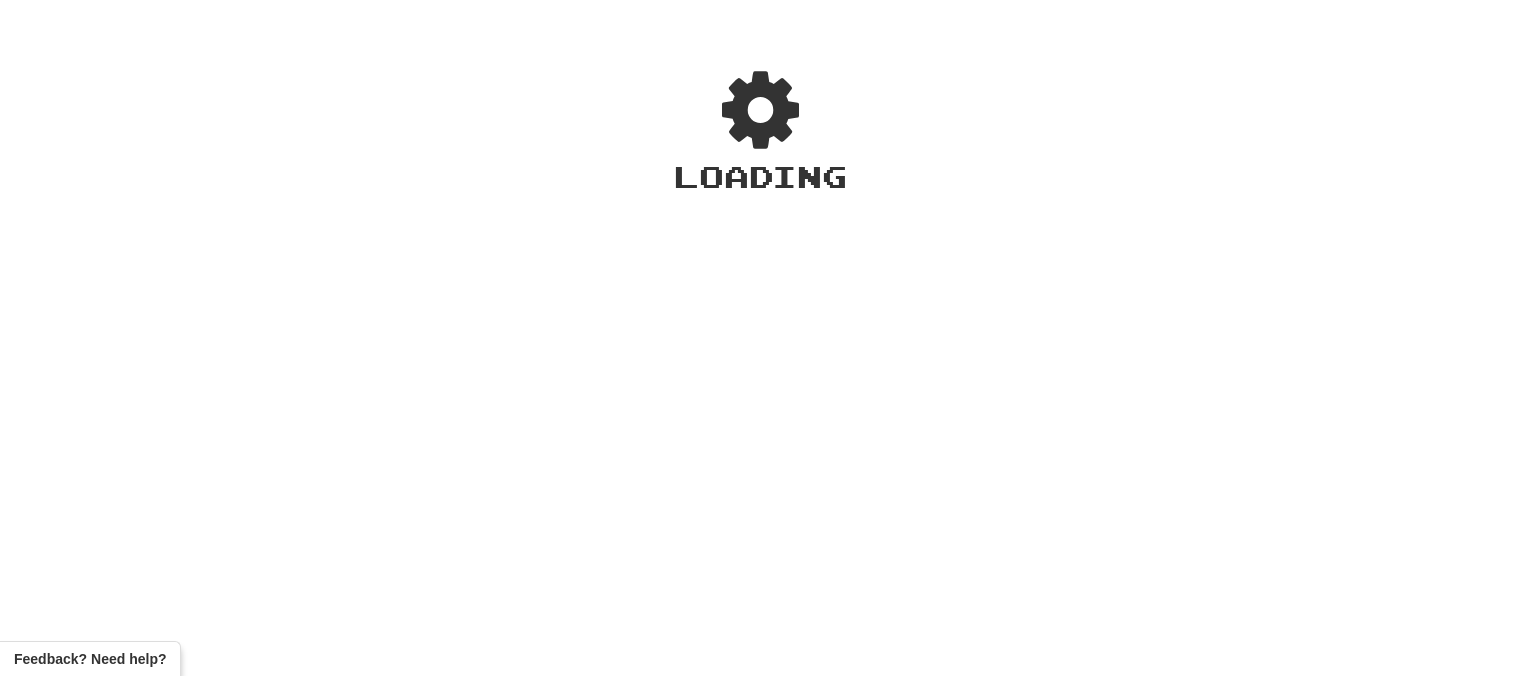 scroll, scrollTop: 0, scrollLeft: 0, axis: both 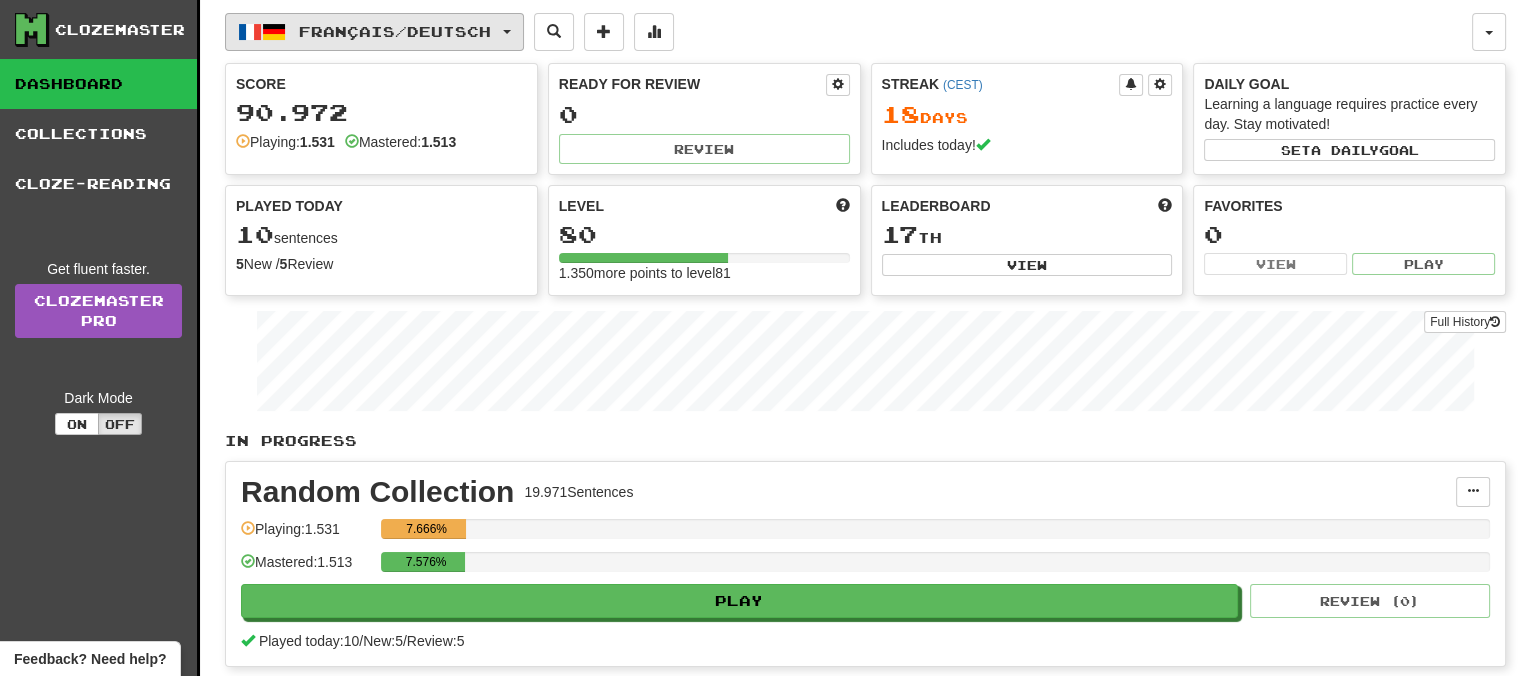 click on "Français  /  Deutsch" at bounding box center [374, 32] 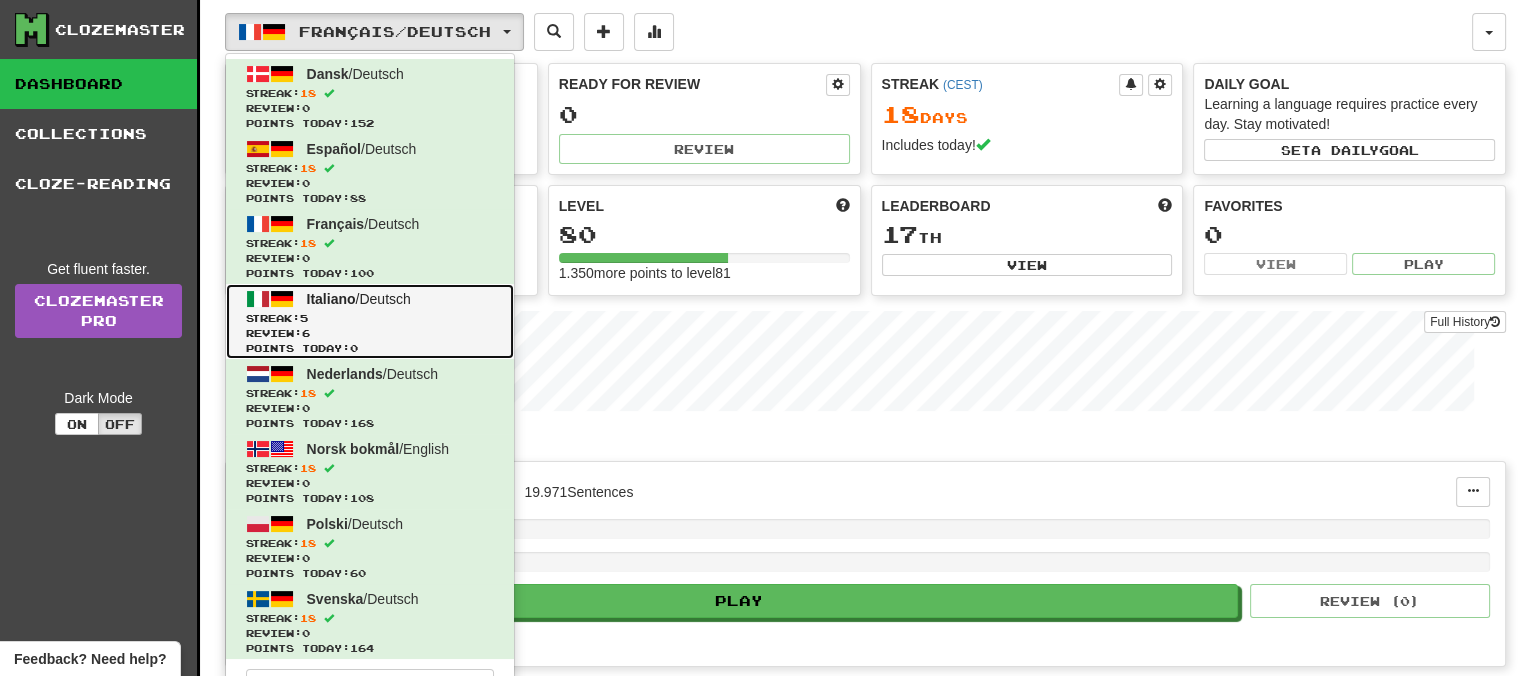 click on "Italiano" at bounding box center [331, 299] 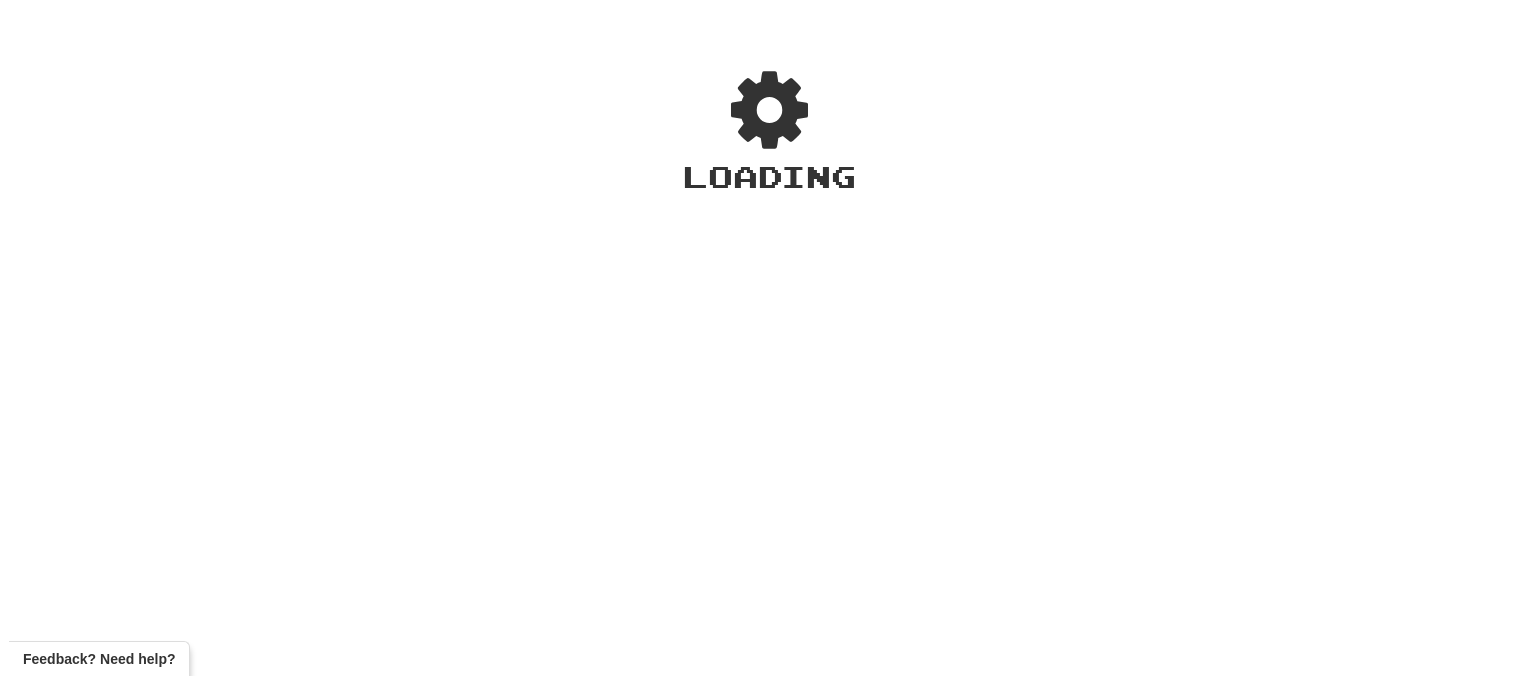 scroll, scrollTop: 0, scrollLeft: 0, axis: both 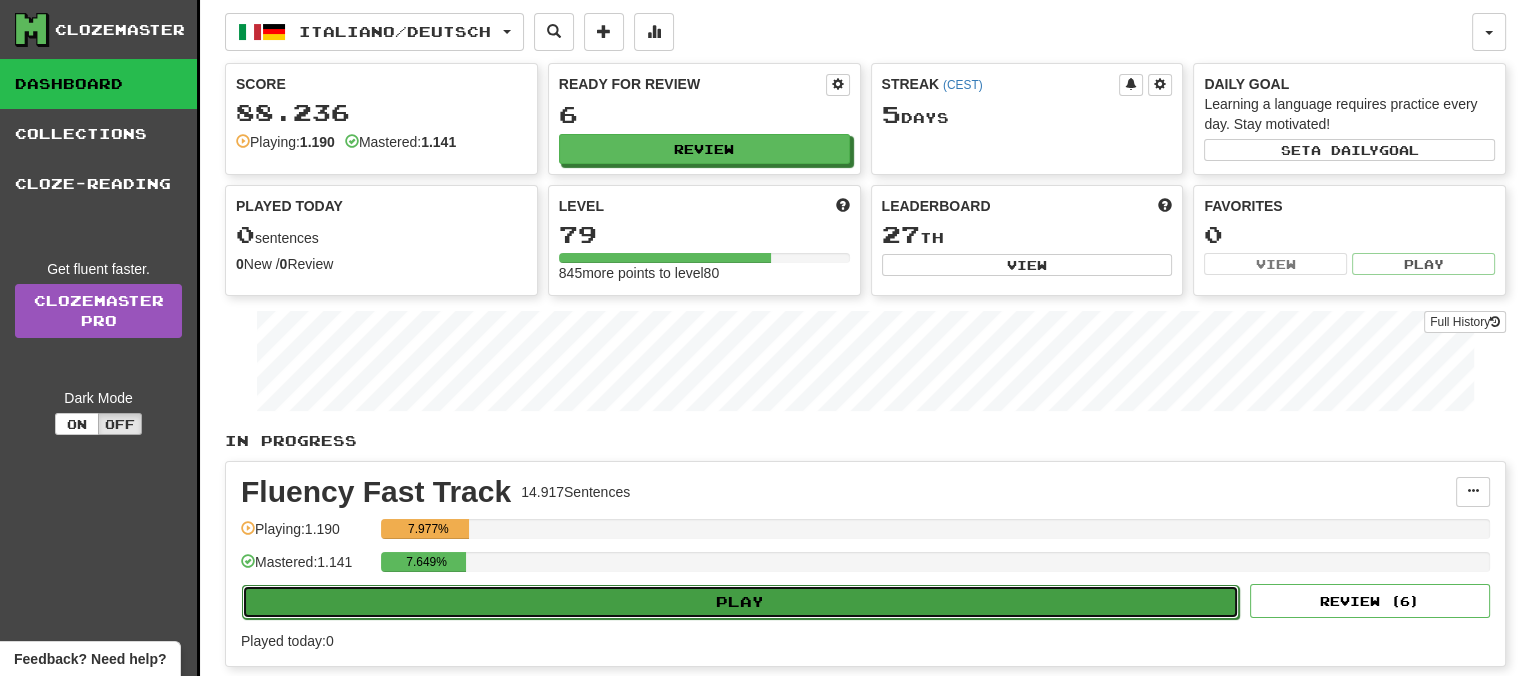 click on "Play" at bounding box center [740, 602] 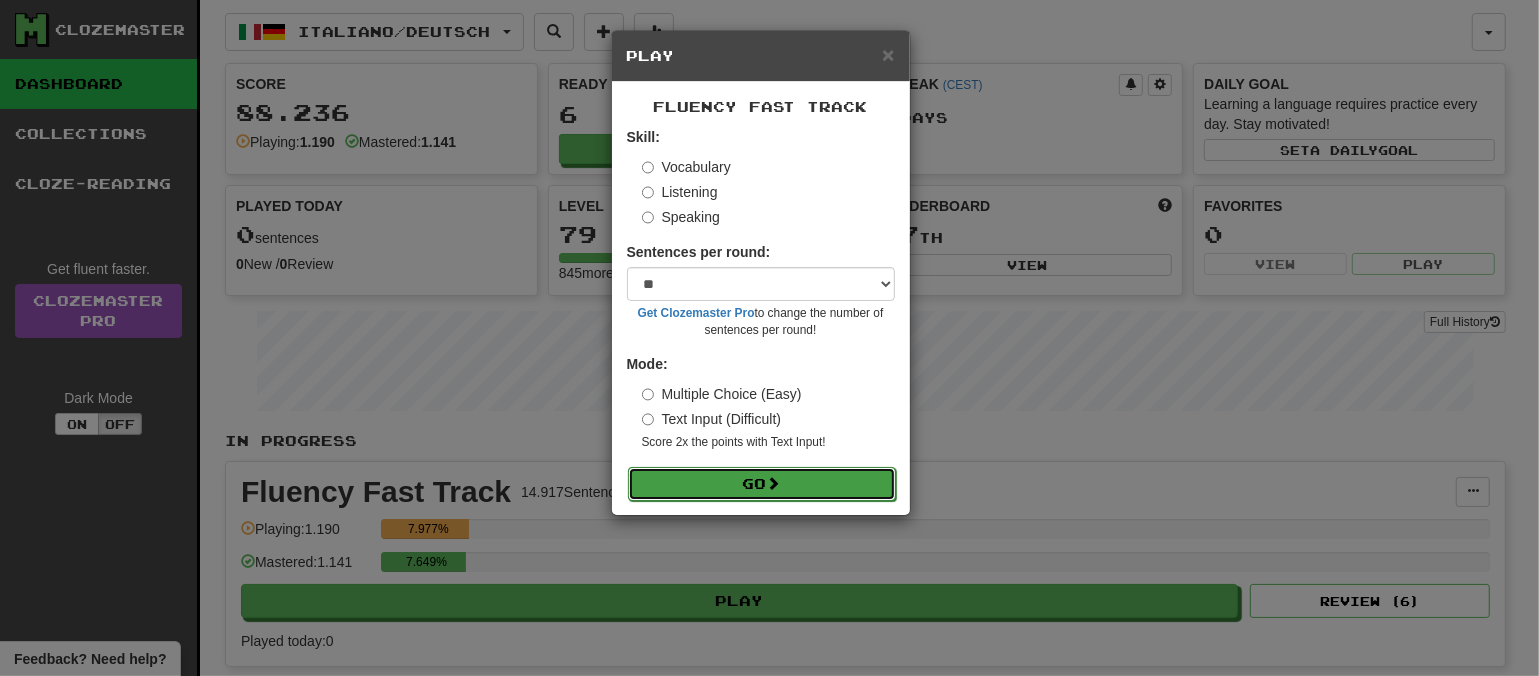 click on "Go" at bounding box center [762, 484] 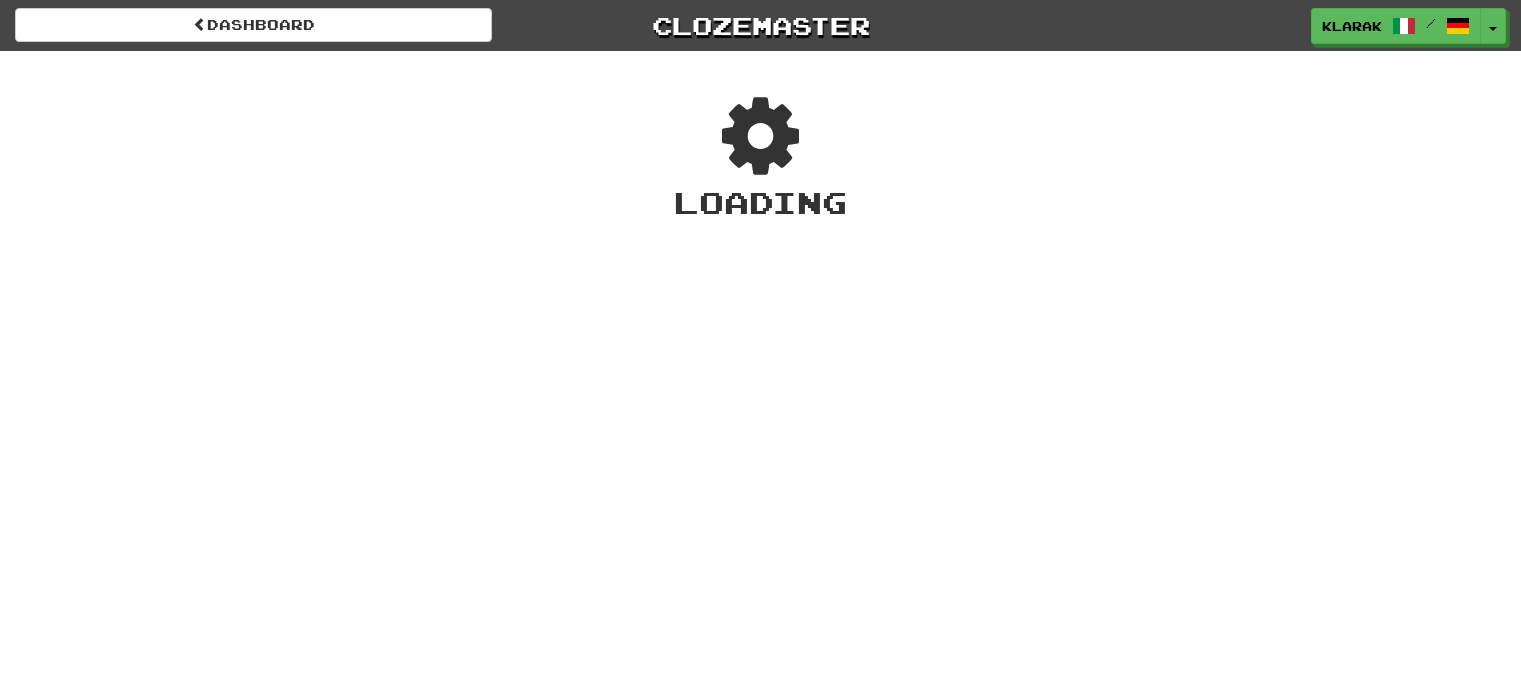 scroll, scrollTop: 0, scrollLeft: 0, axis: both 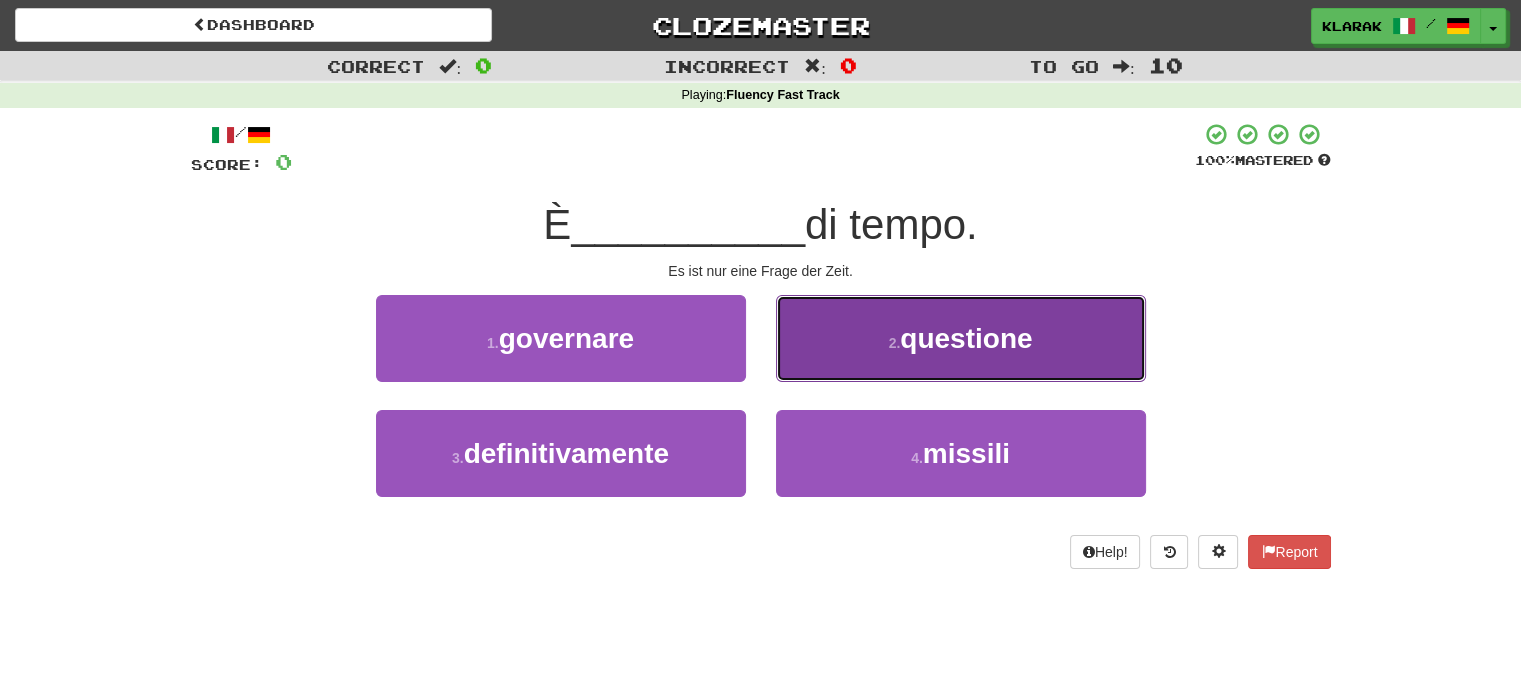 click on "2 .  questione" at bounding box center [961, 338] 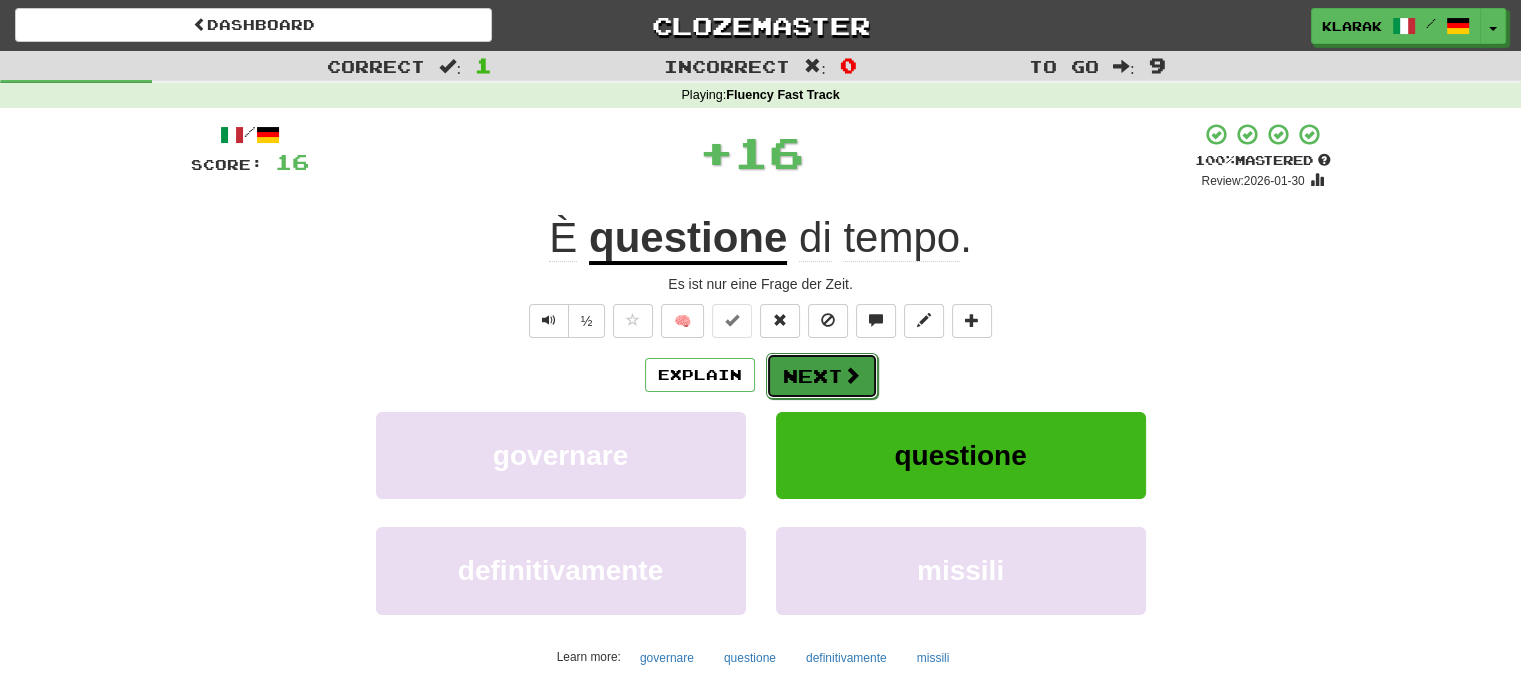 click on "Next" at bounding box center (822, 376) 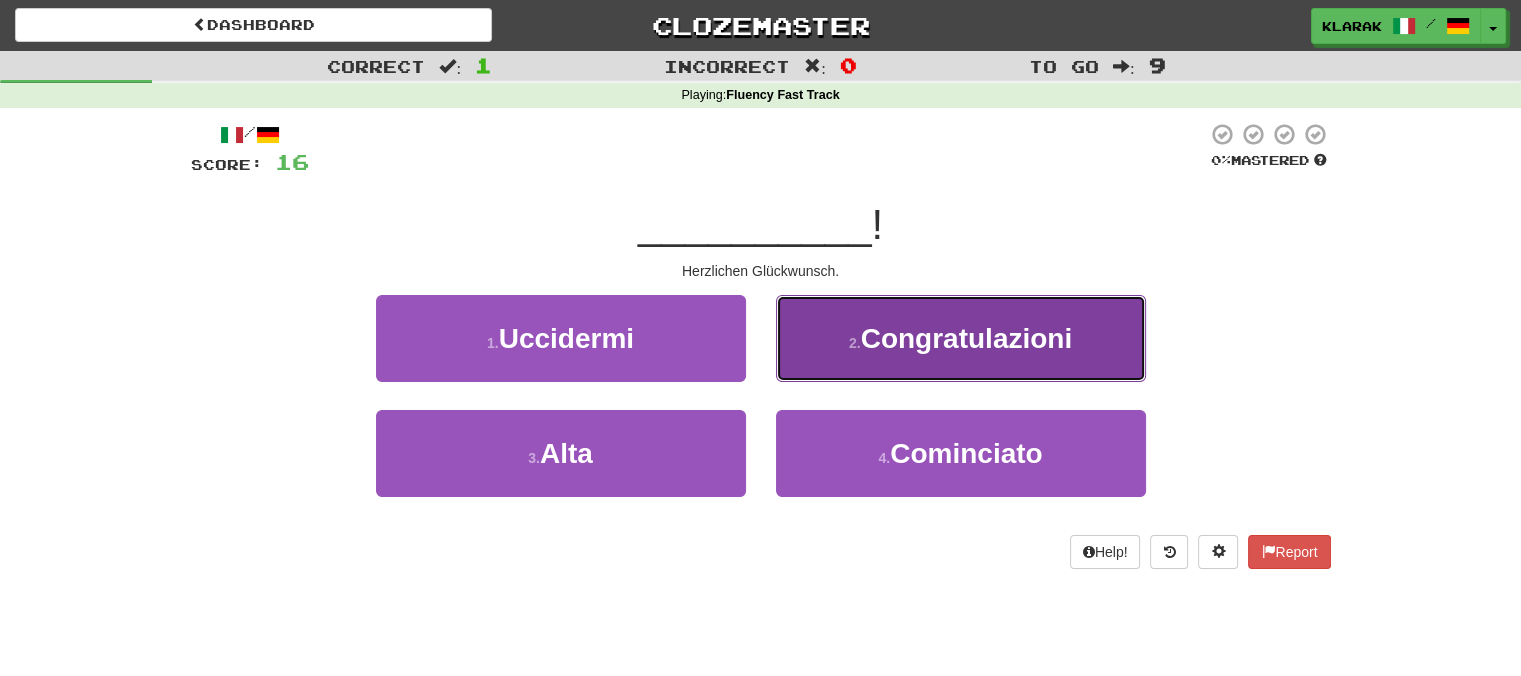 click on "2 .  Congratulazioni" at bounding box center [961, 338] 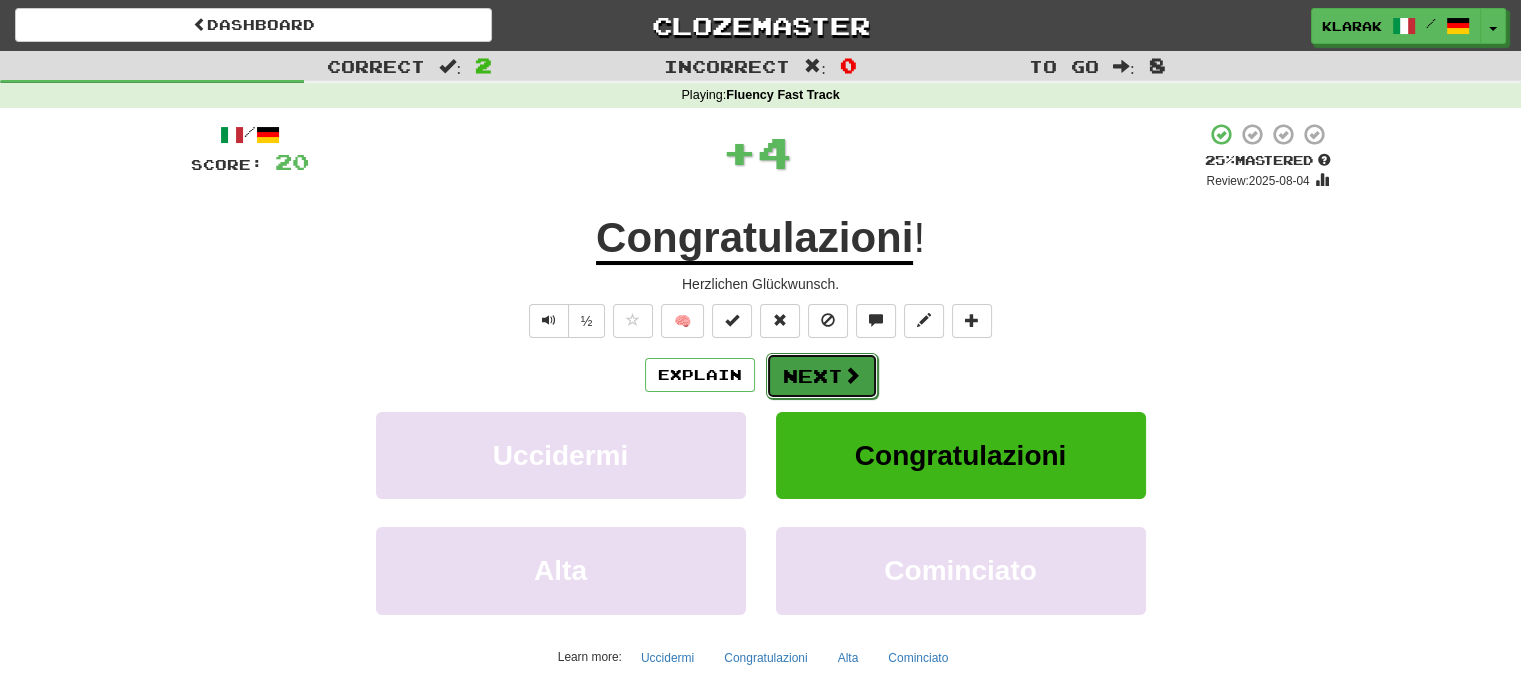 click on "Next" at bounding box center (822, 376) 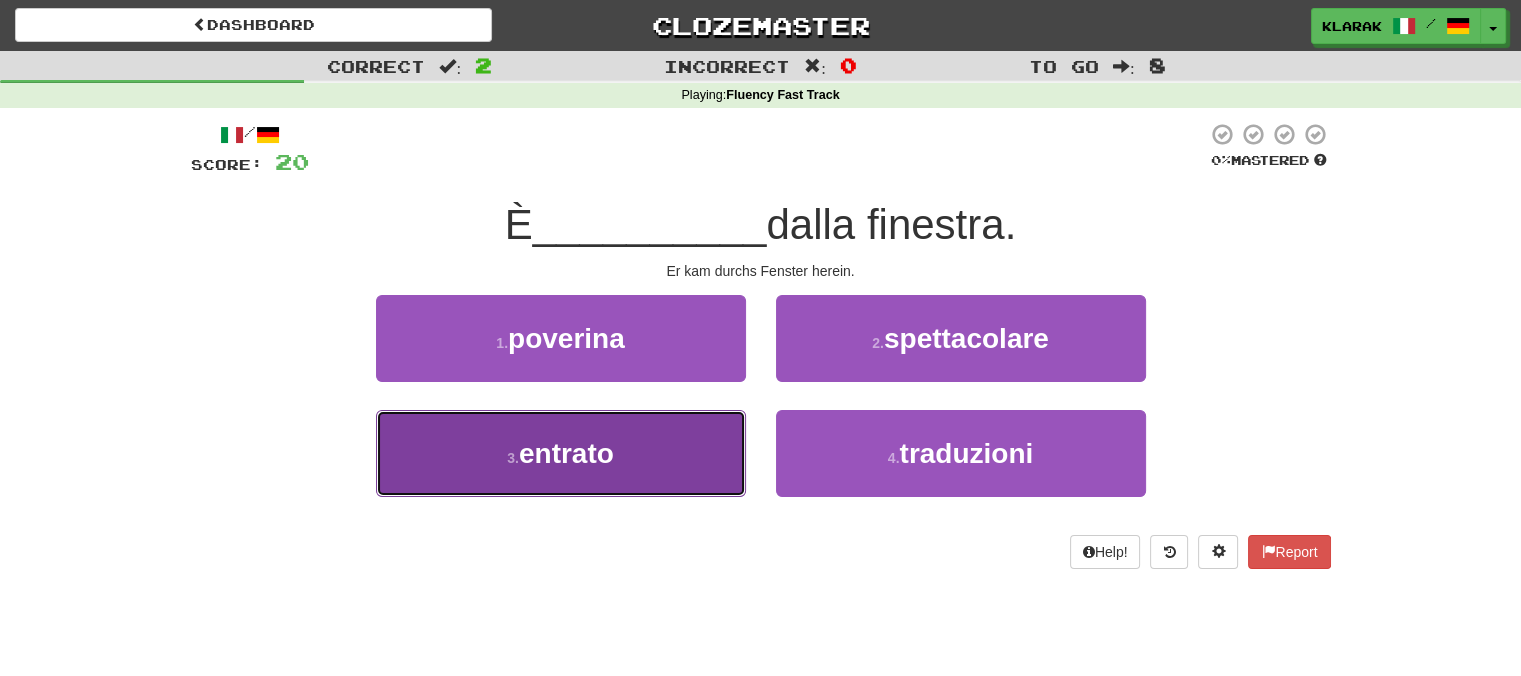 click on "3 .  entrato" at bounding box center [561, 453] 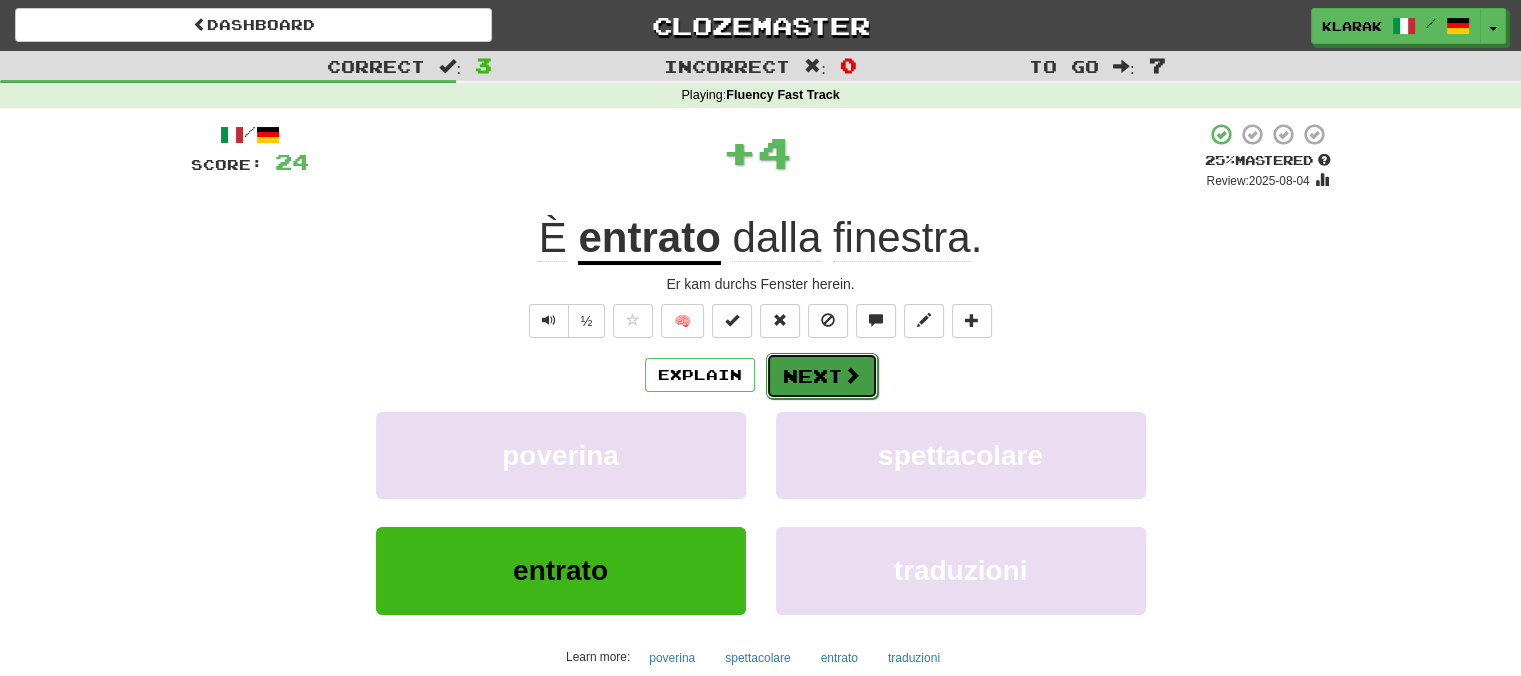 click on "Next" at bounding box center (822, 376) 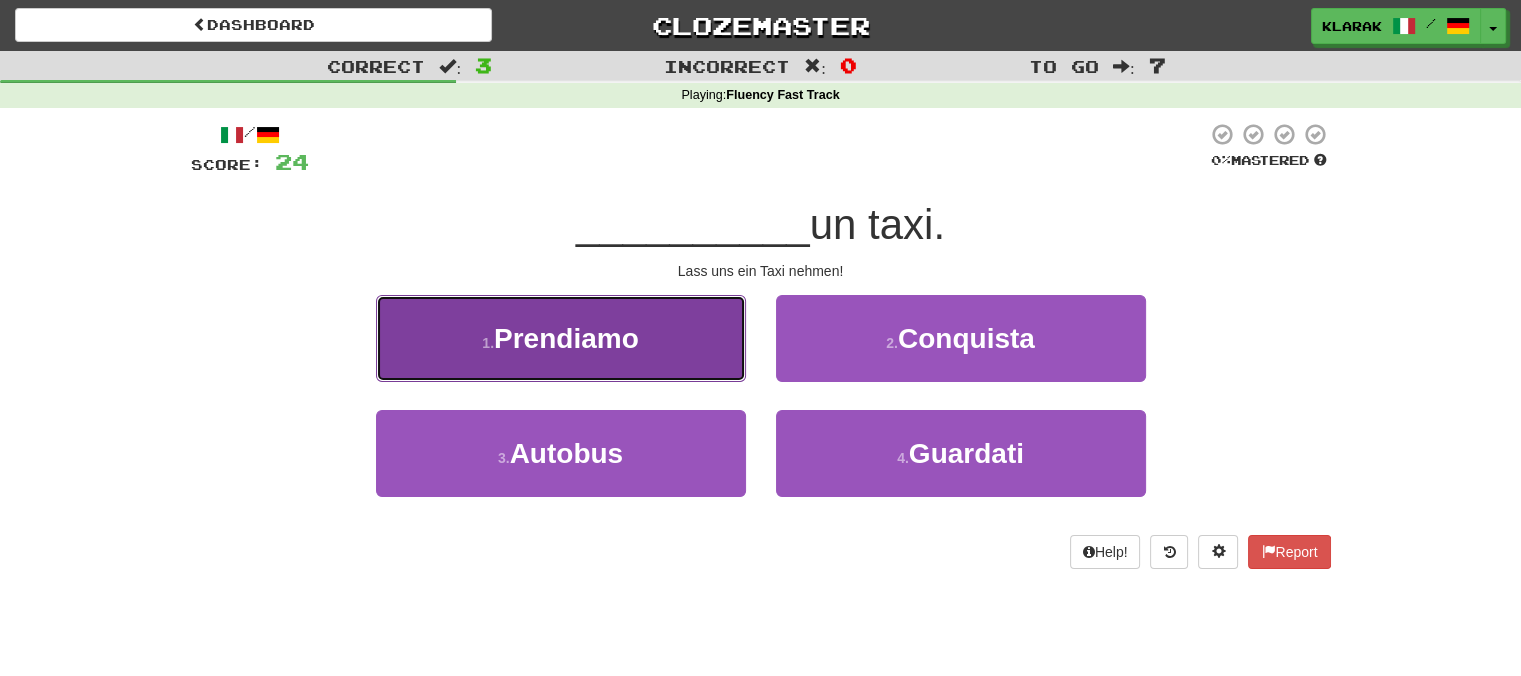 click on "1 .  Prendiamo" at bounding box center (561, 338) 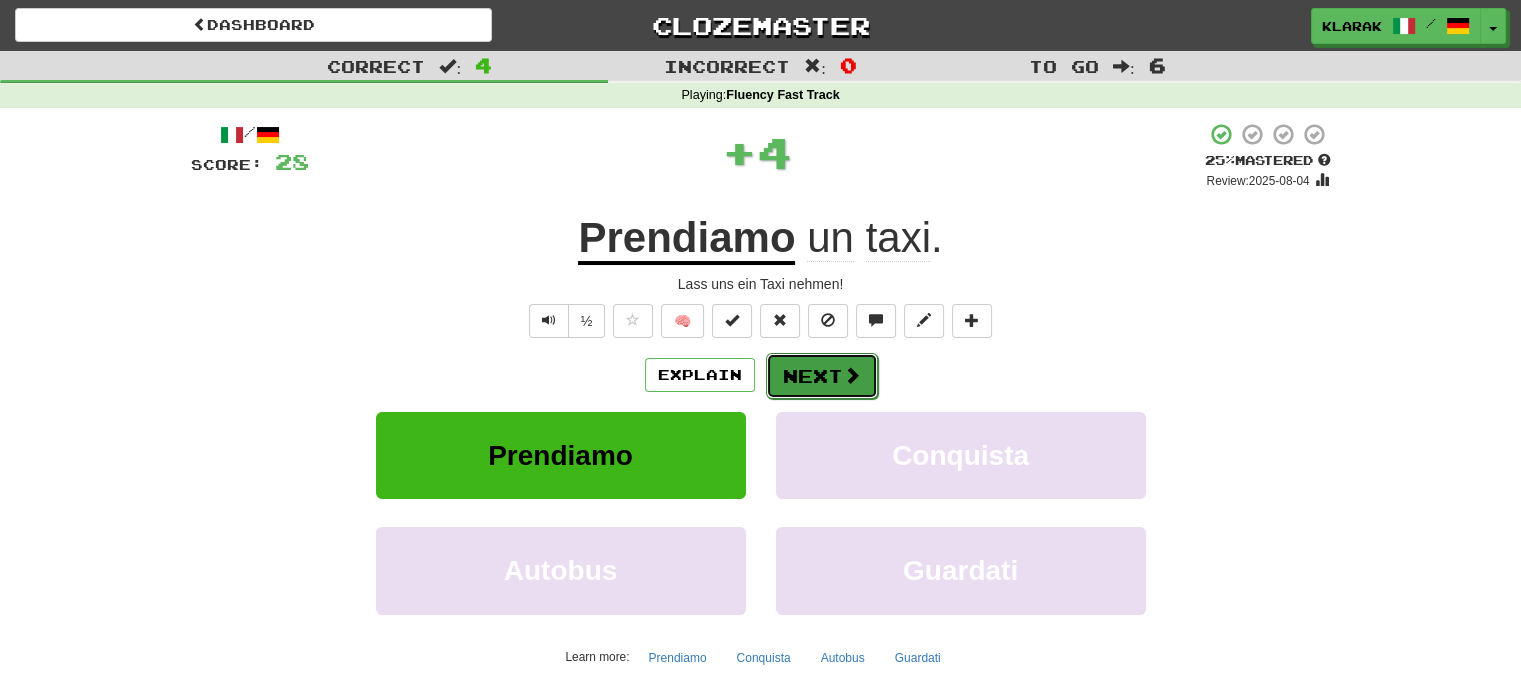 click on "Next" at bounding box center [822, 376] 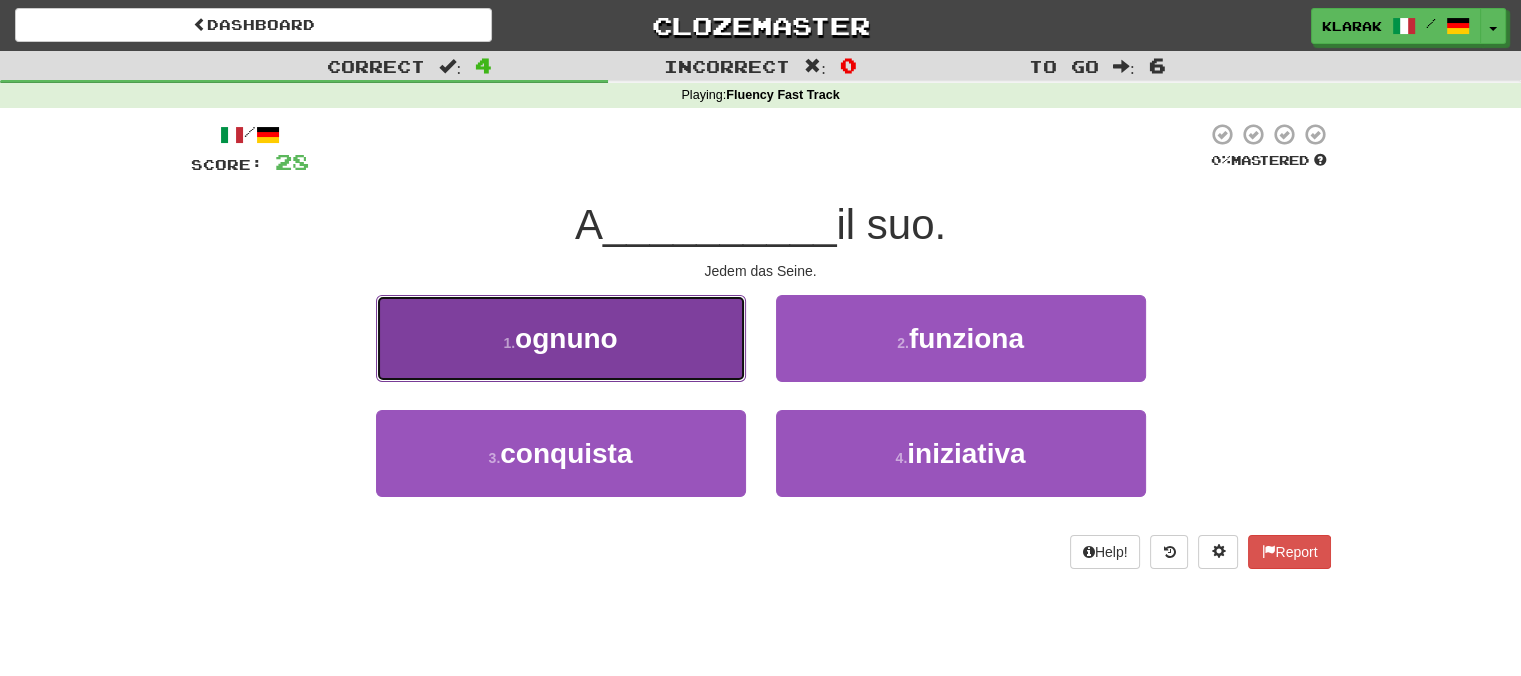 click on "1 .  ognuno" at bounding box center (561, 338) 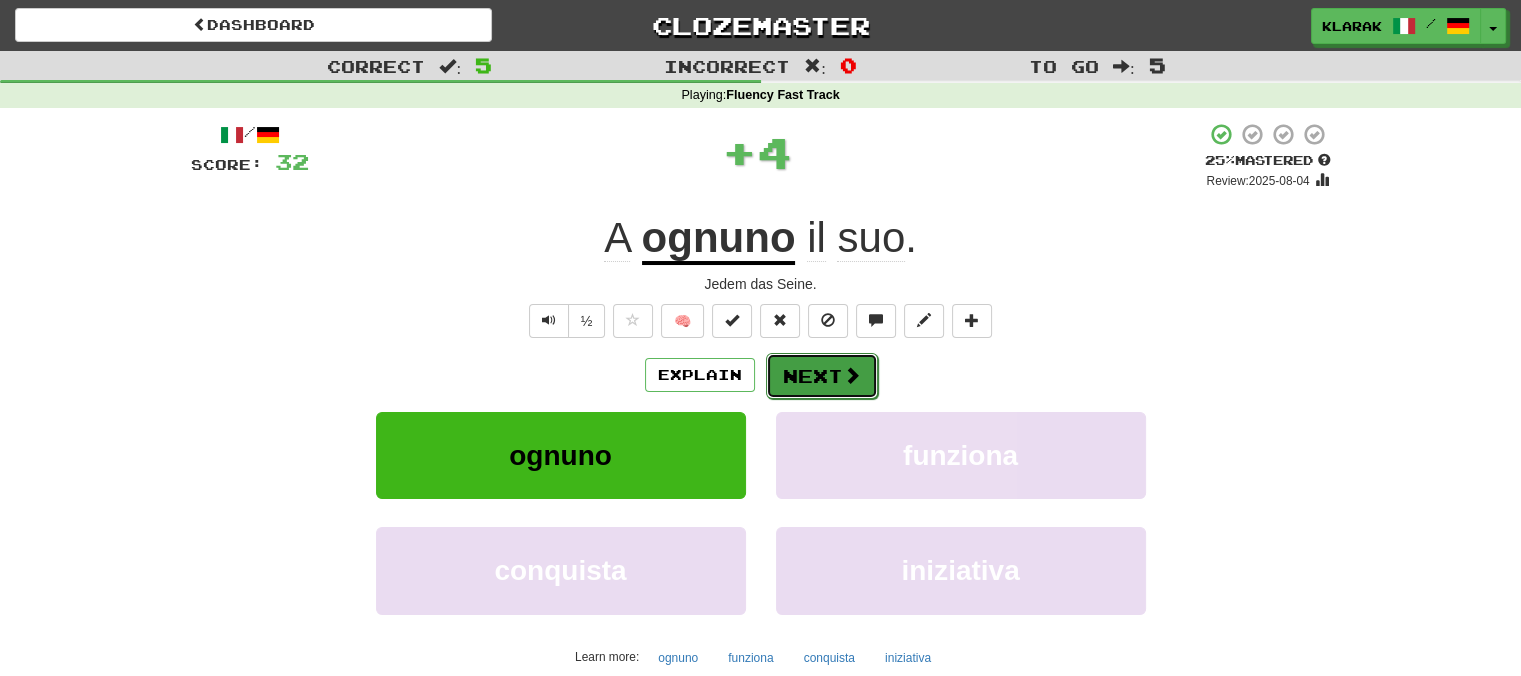 click on "Next" at bounding box center (822, 376) 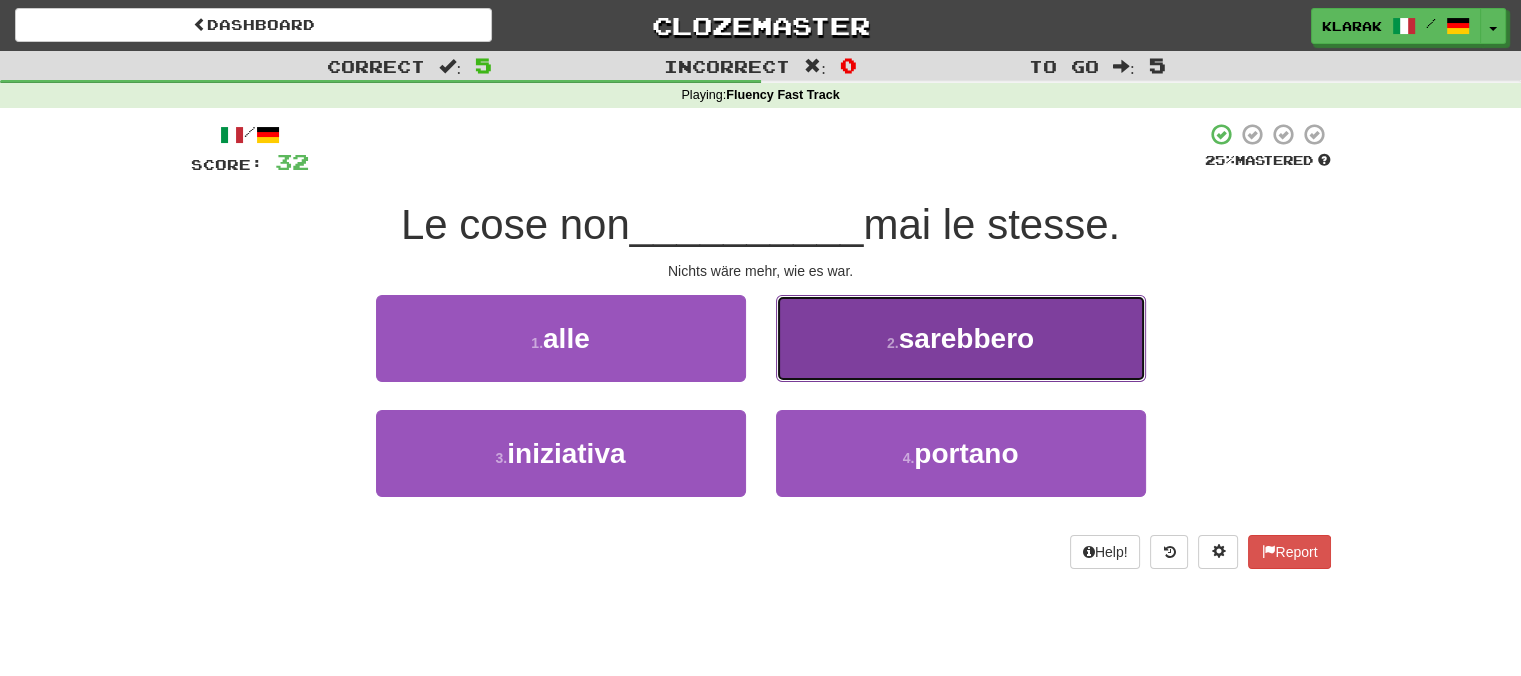 click on "2 .  sarebbero" at bounding box center [961, 338] 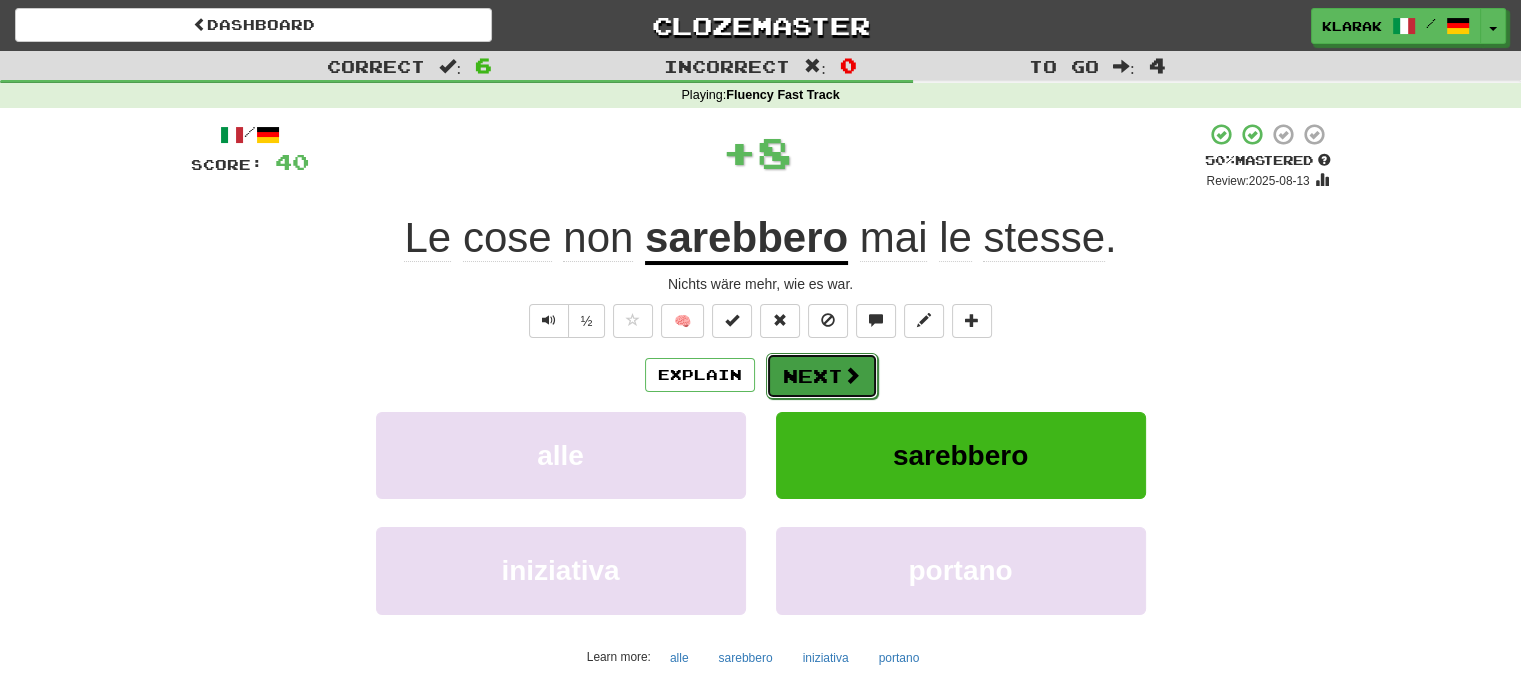 click on "Next" at bounding box center (822, 376) 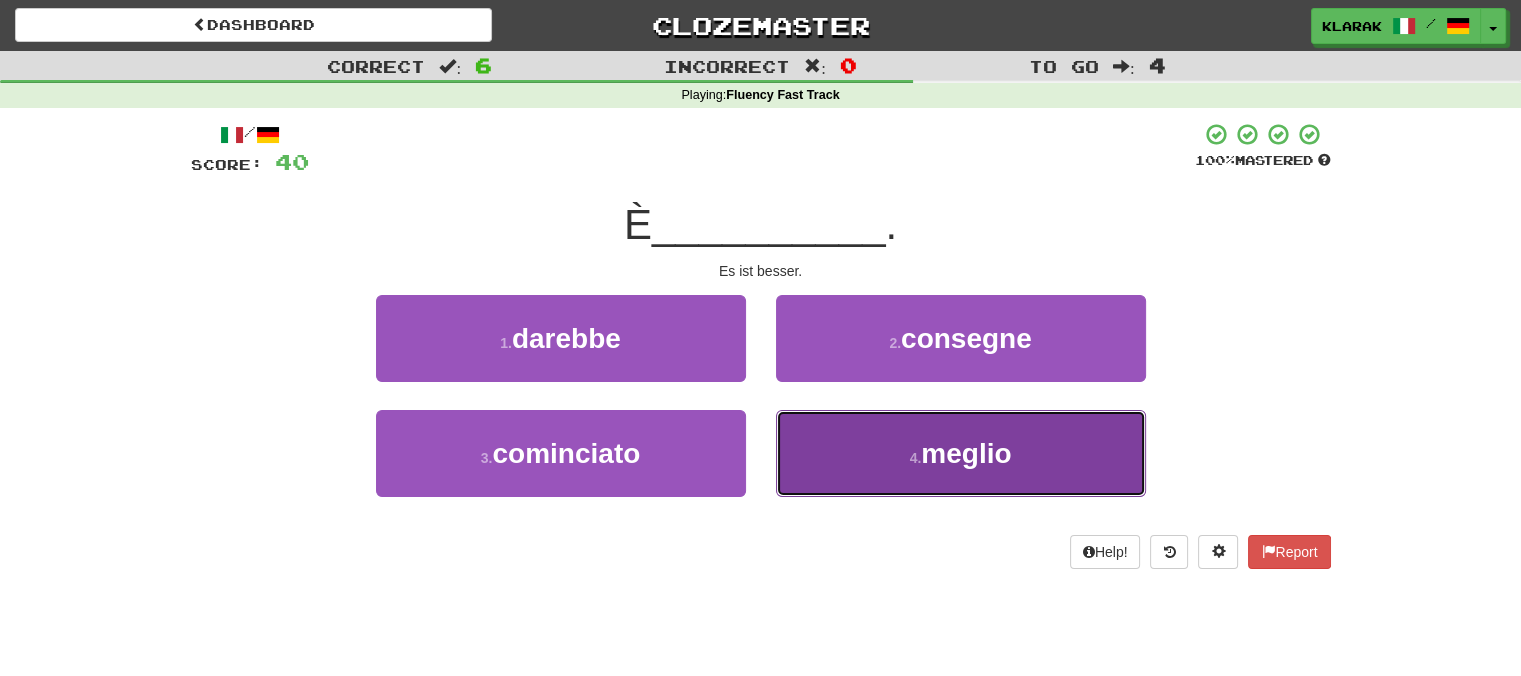 click on "4 .  meglio" at bounding box center (961, 453) 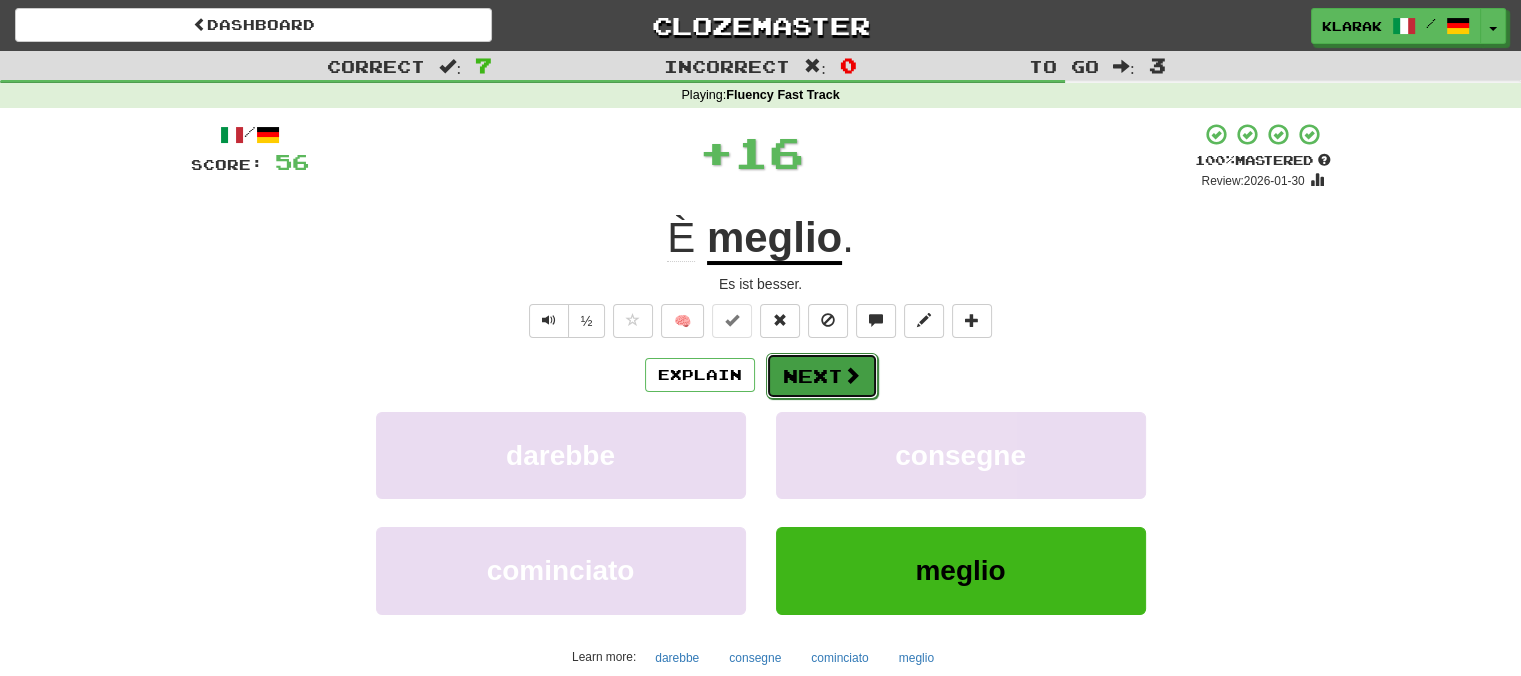 click on "Next" at bounding box center (822, 376) 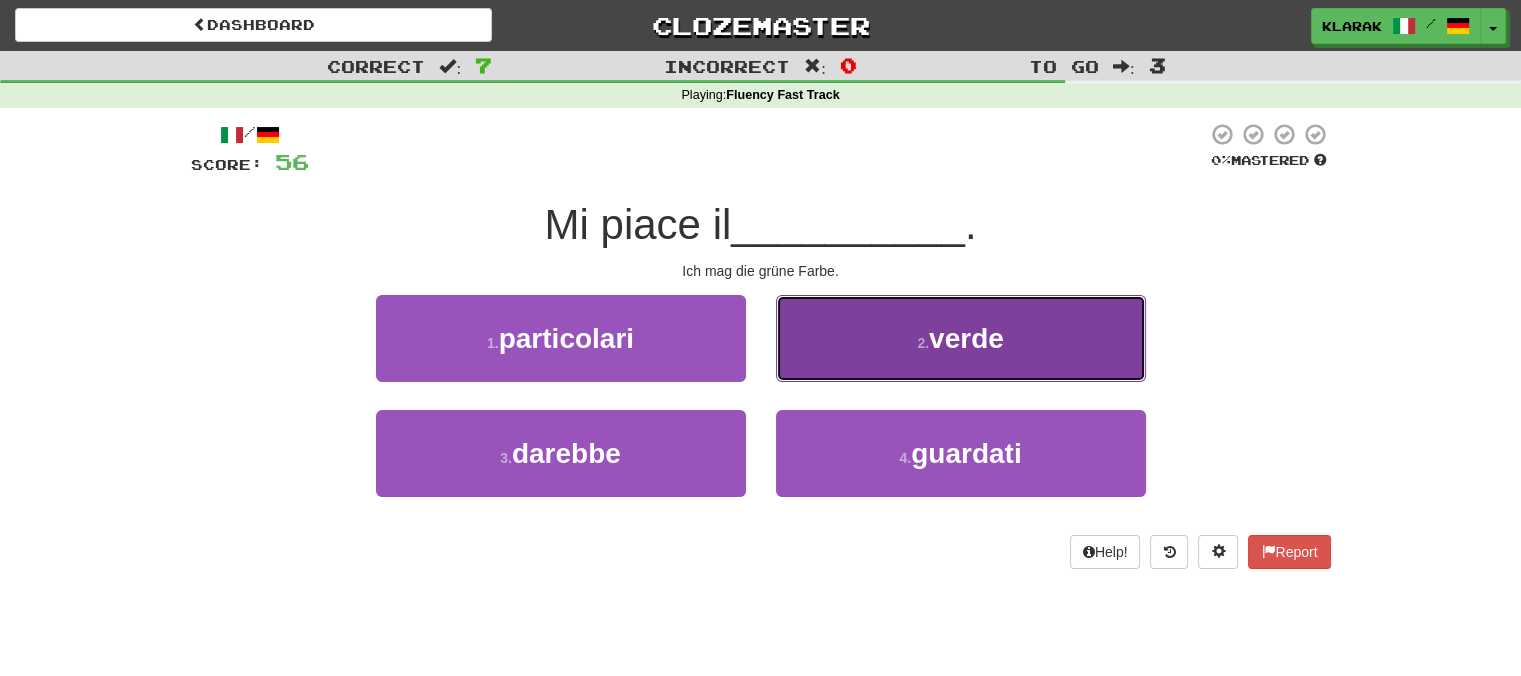click on "2 .  verde" at bounding box center (961, 338) 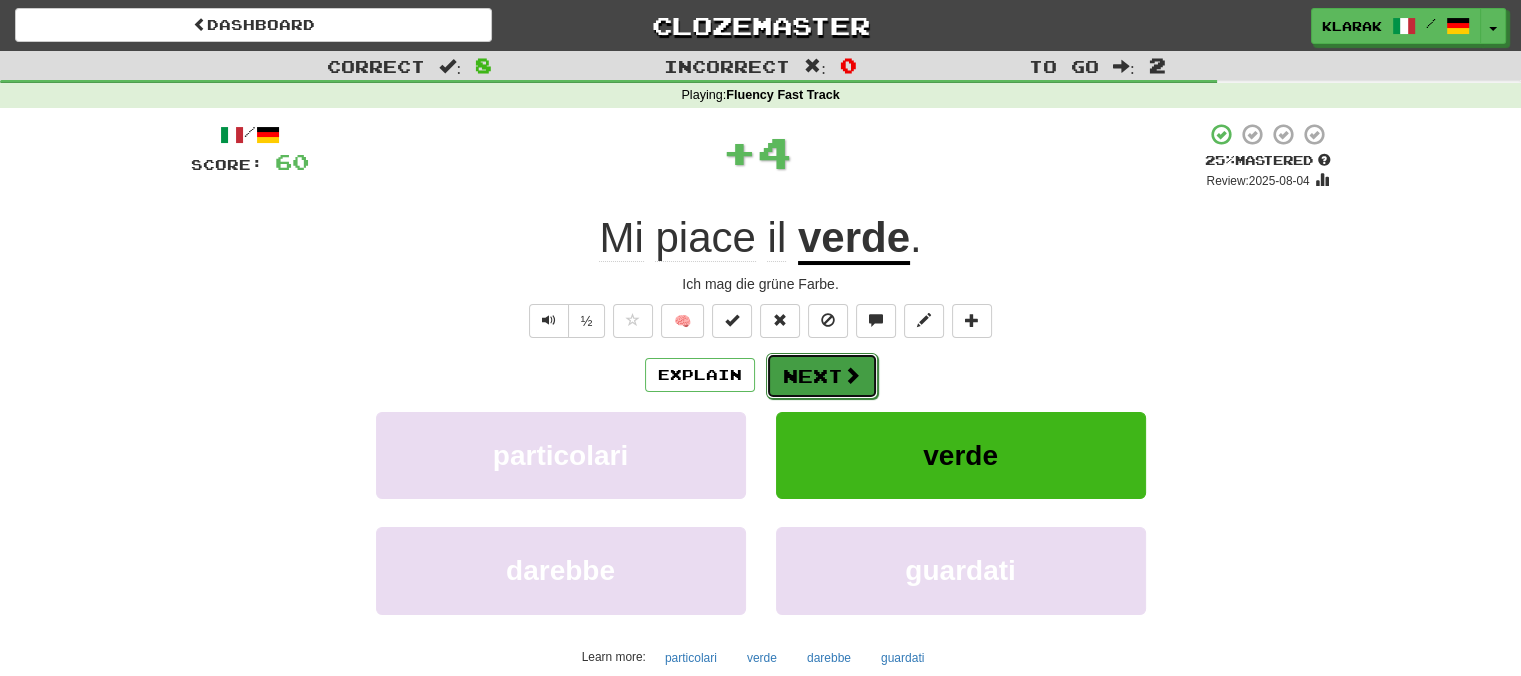 click on "Next" at bounding box center (822, 376) 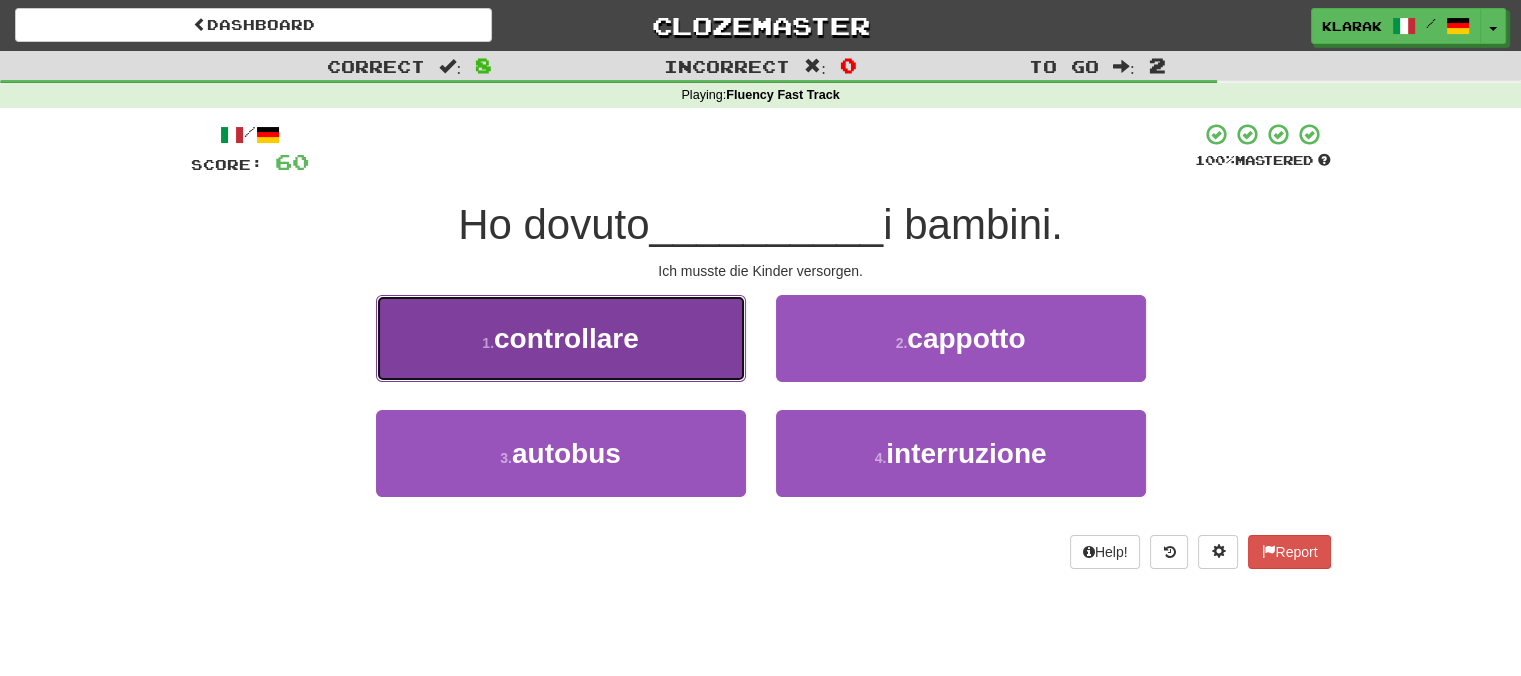 click on "1 .  controllare" at bounding box center [561, 338] 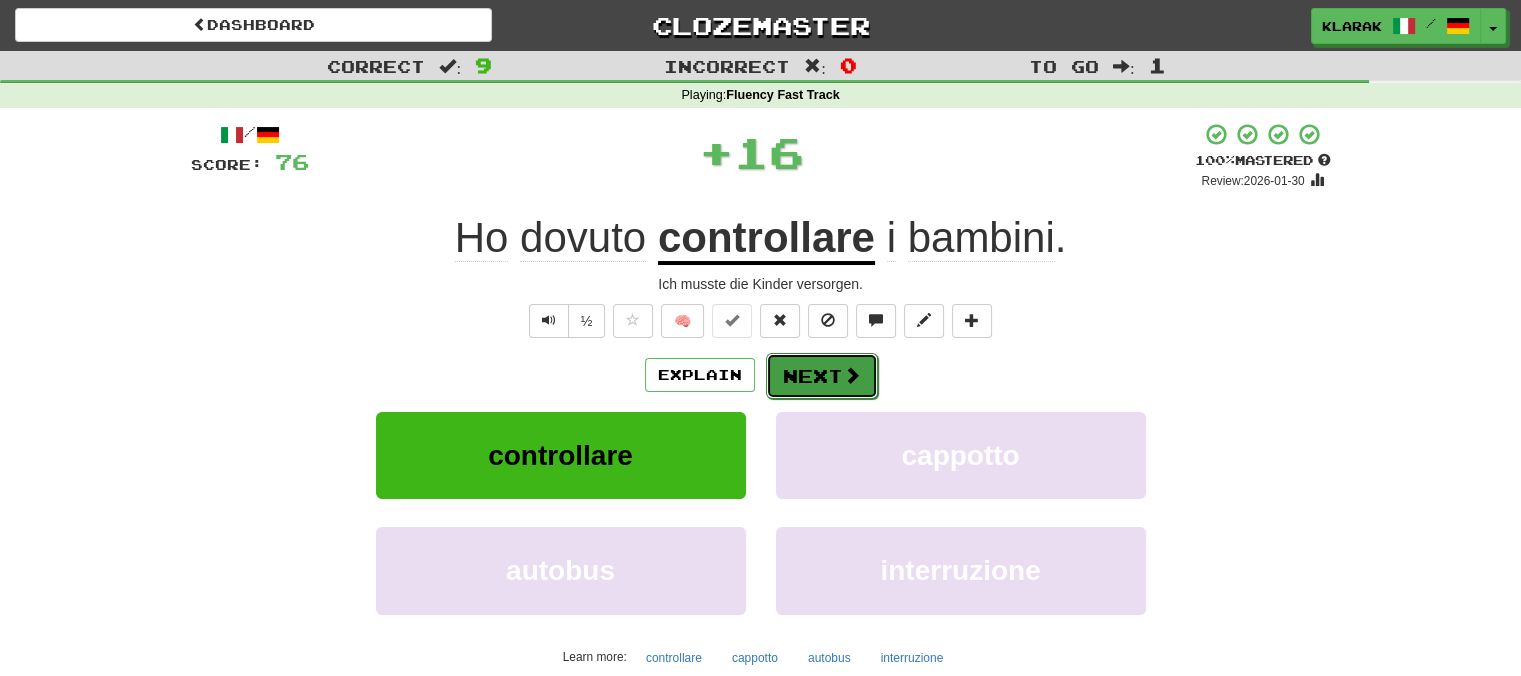 click on "Next" at bounding box center [822, 376] 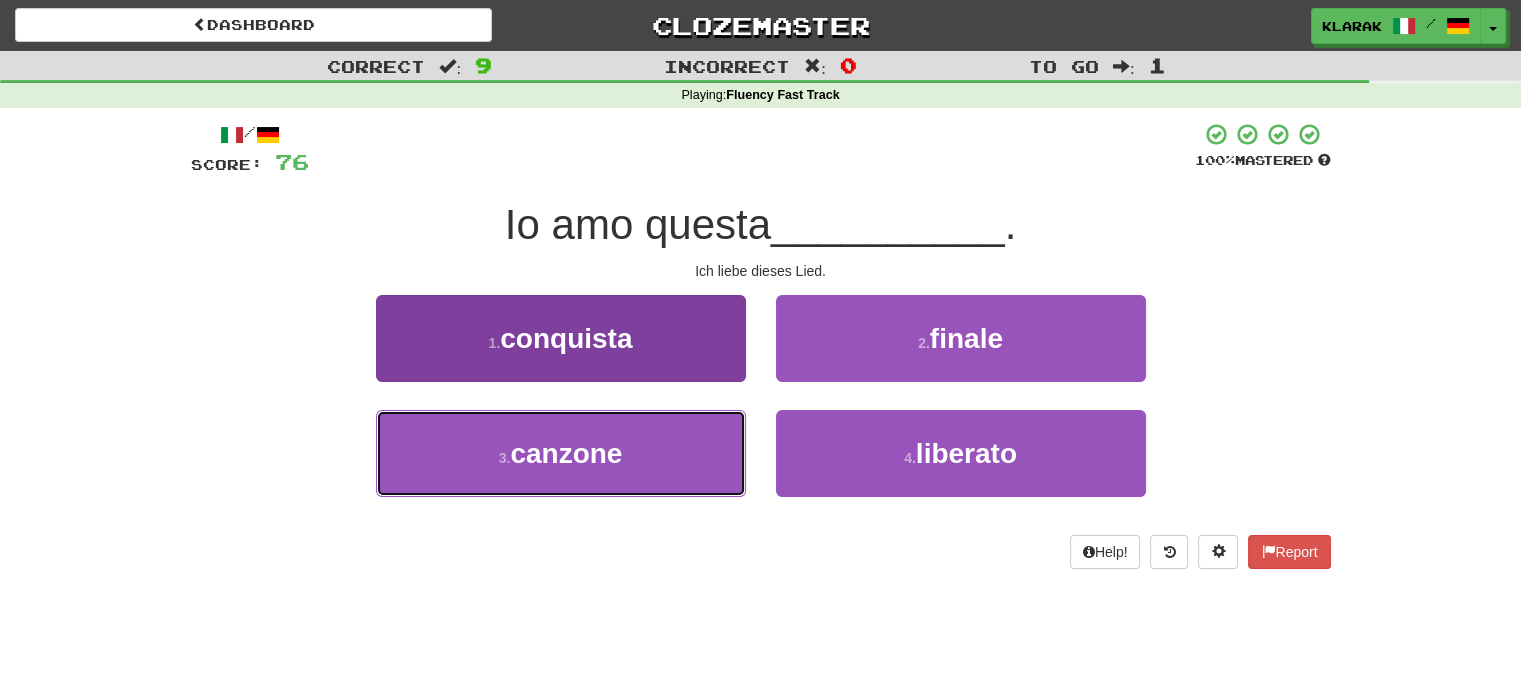 click on "3 .  canzone" at bounding box center [561, 453] 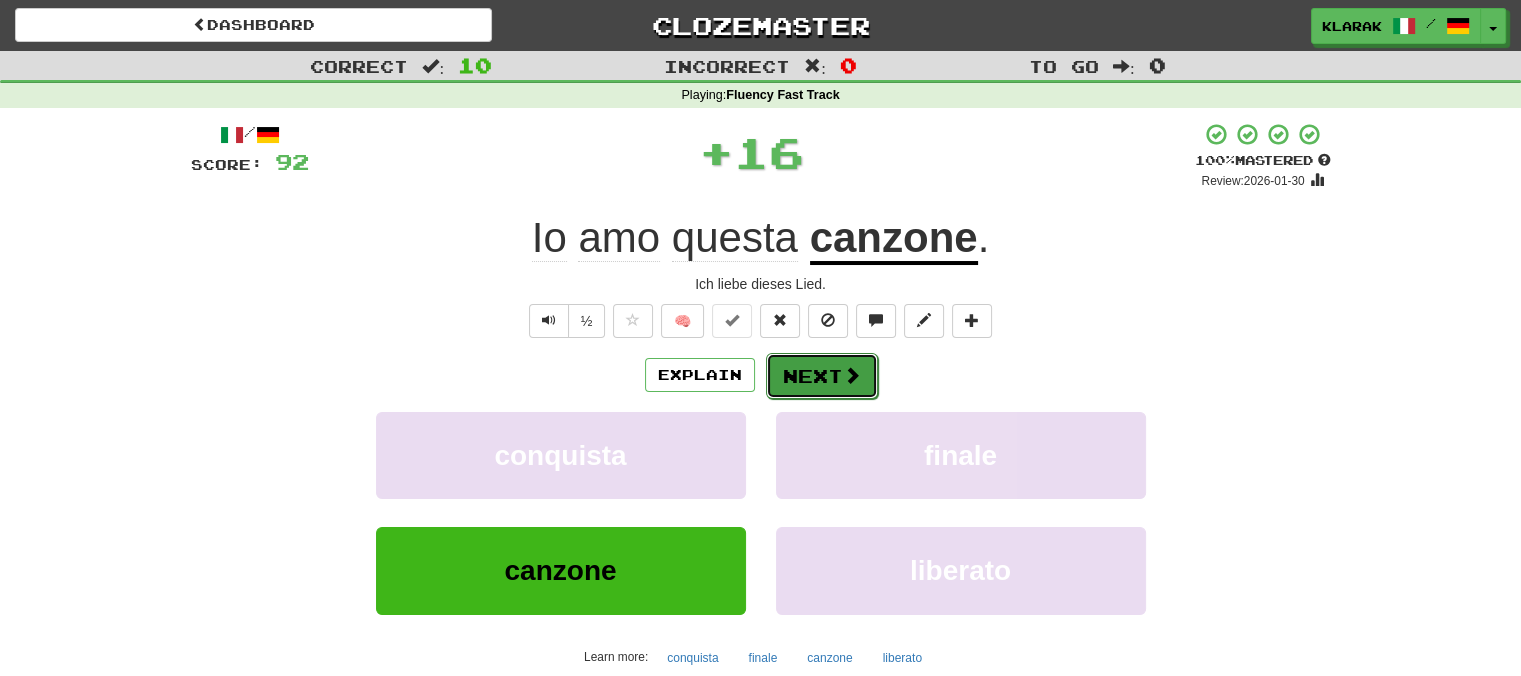 click on "Next" at bounding box center (822, 376) 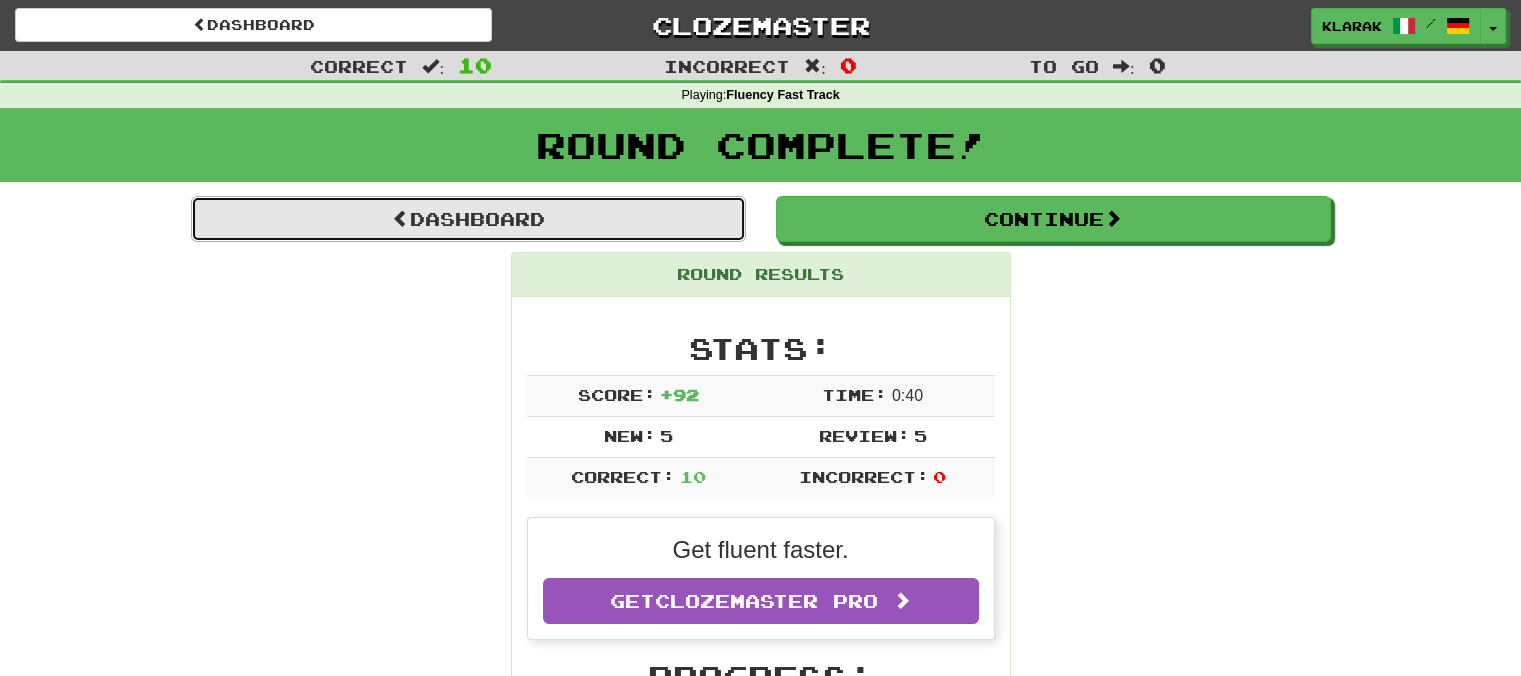 click on "Dashboard" at bounding box center (468, 219) 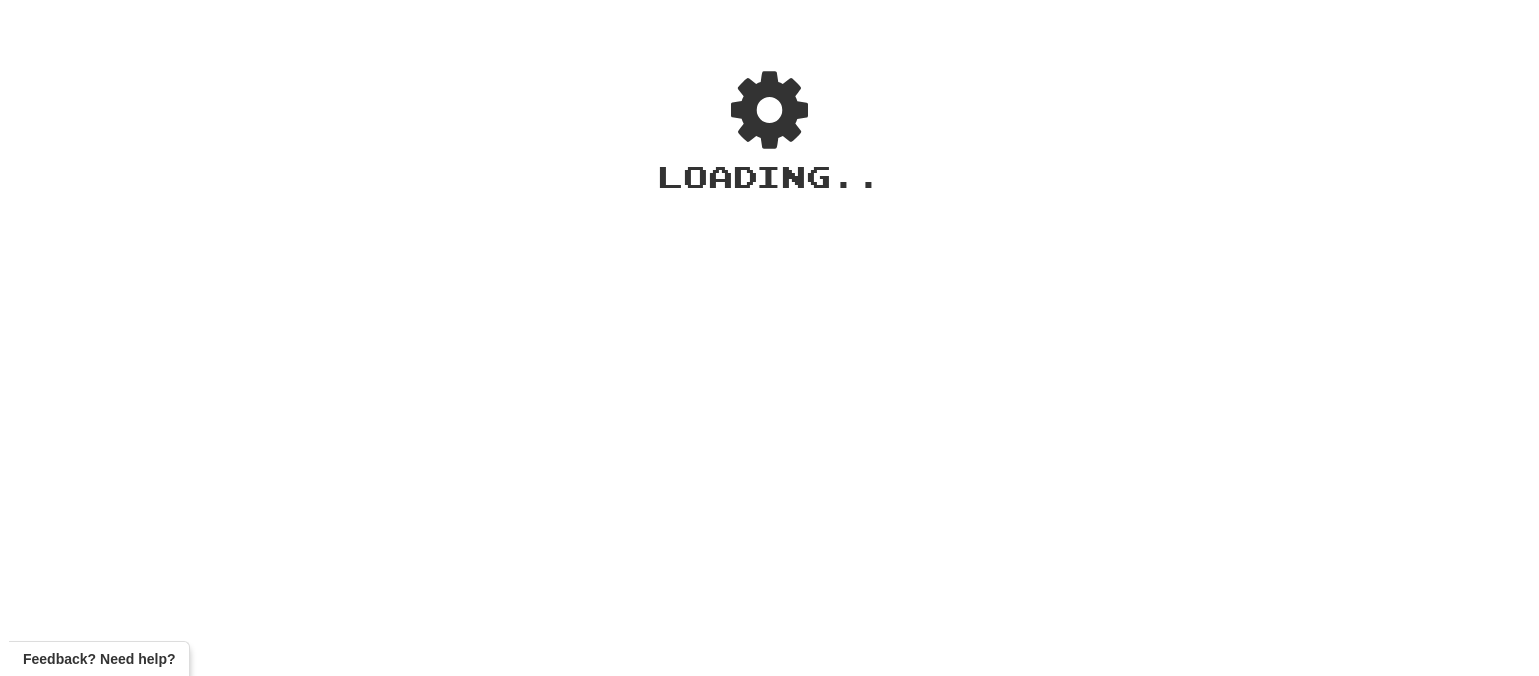scroll, scrollTop: 0, scrollLeft: 0, axis: both 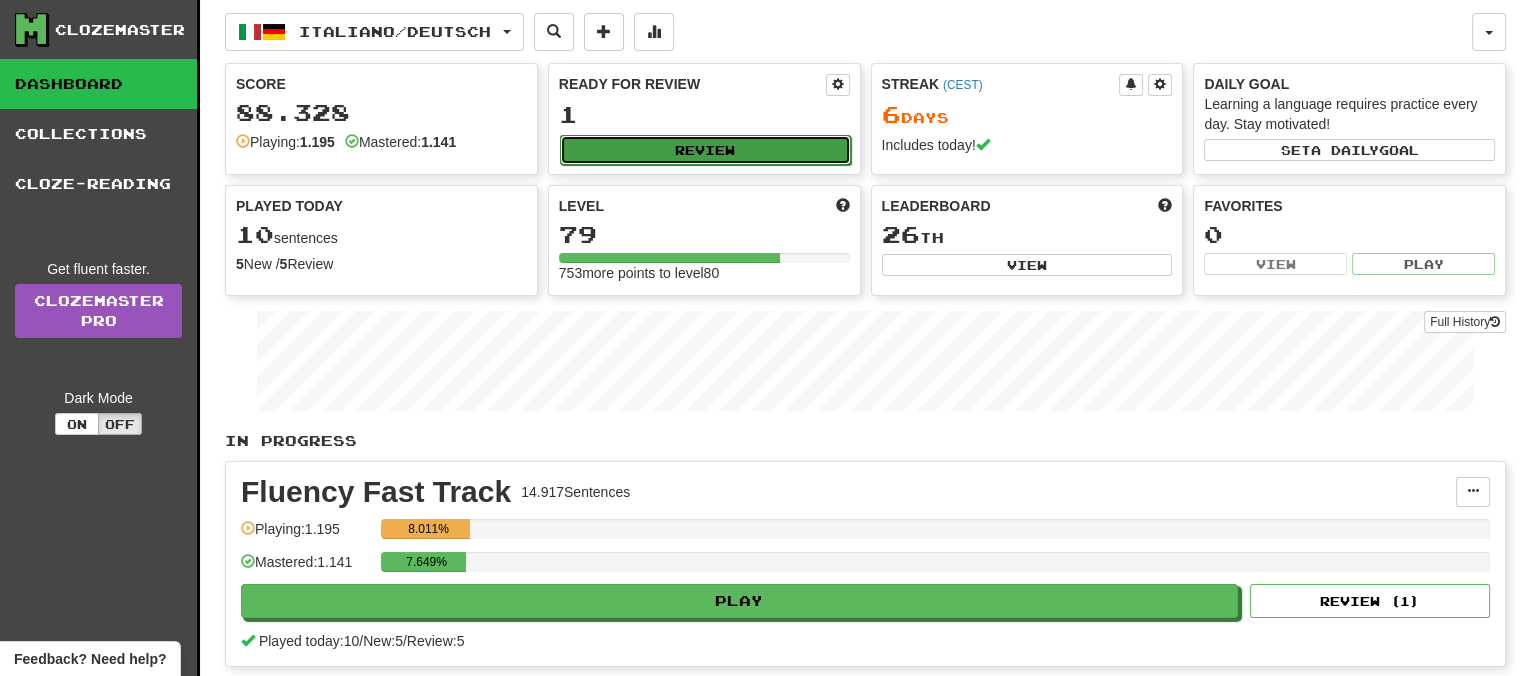 click on "Review" at bounding box center [705, 150] 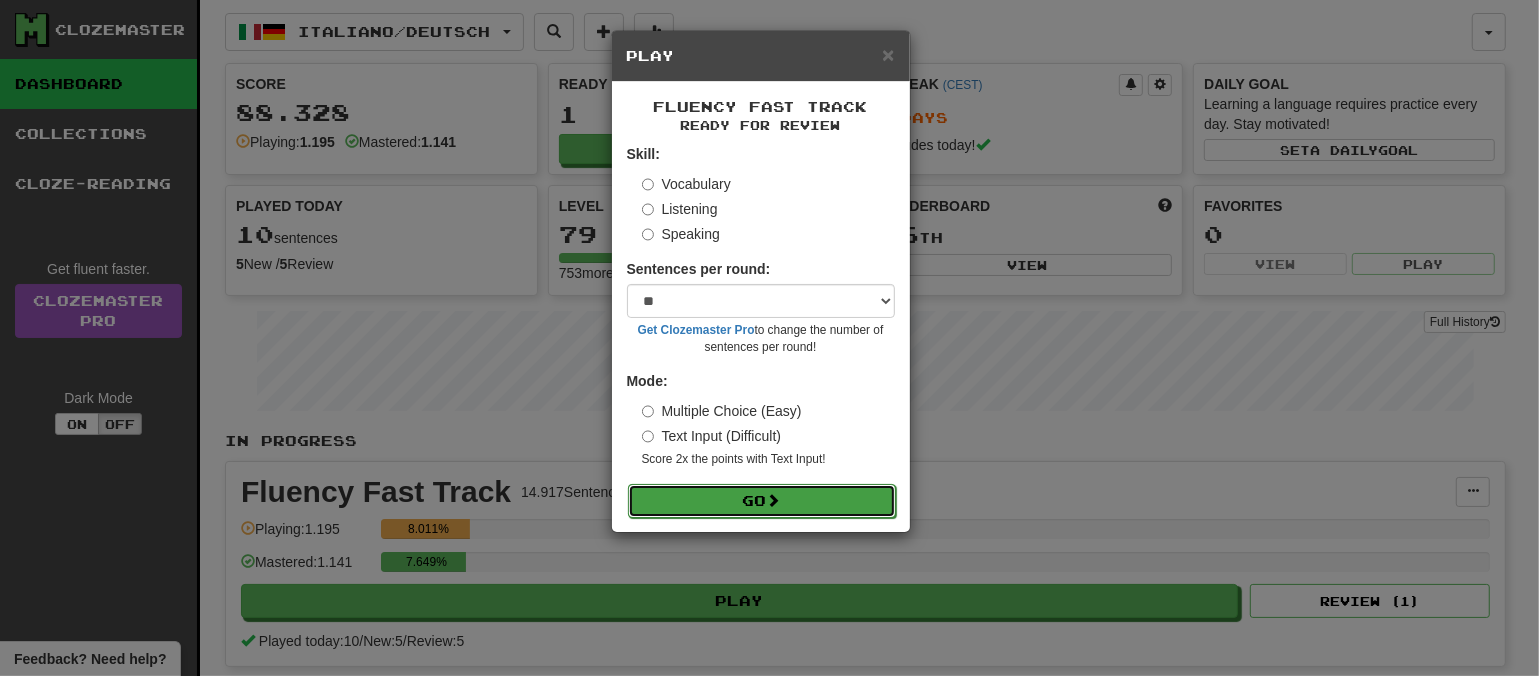 click on "Go" at bounding box center (762, 501) 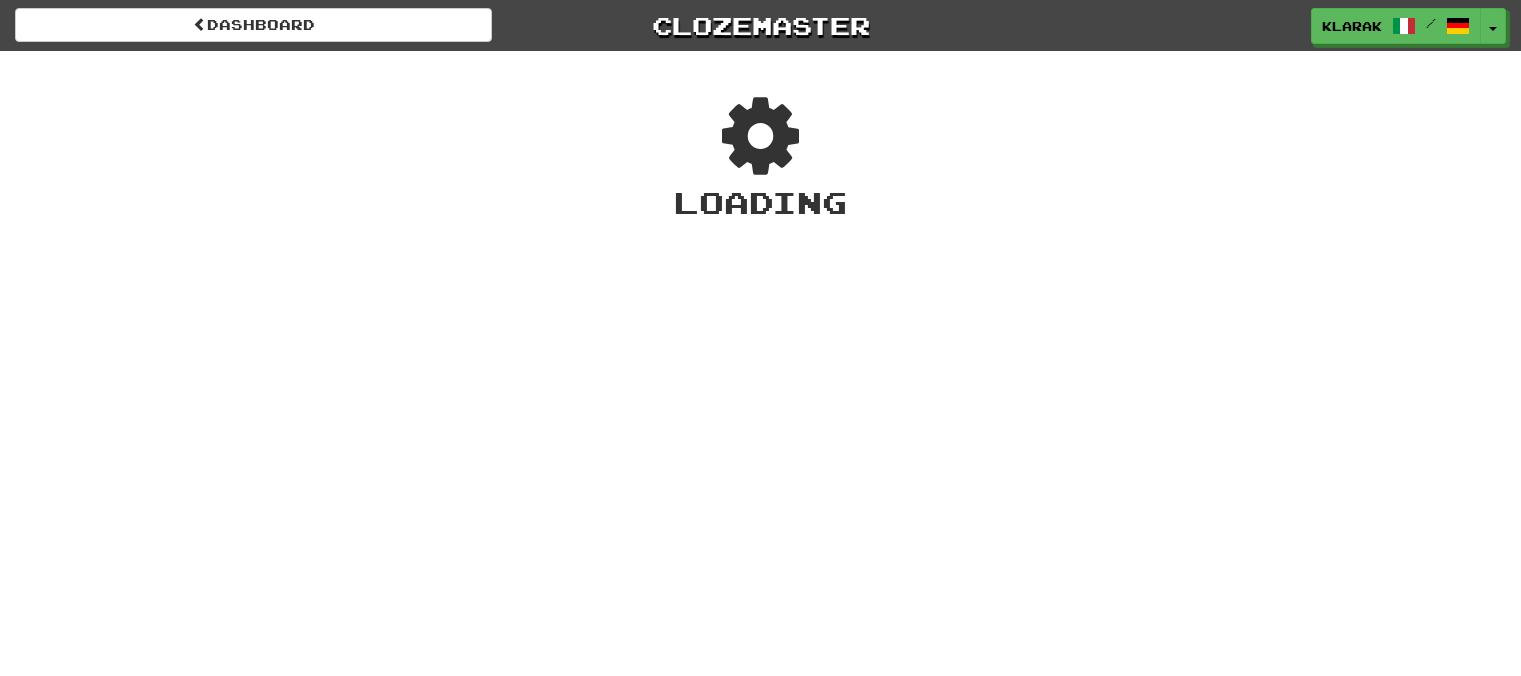 scroll, scrollTop: 0, scrollLeft: 0, axis: both 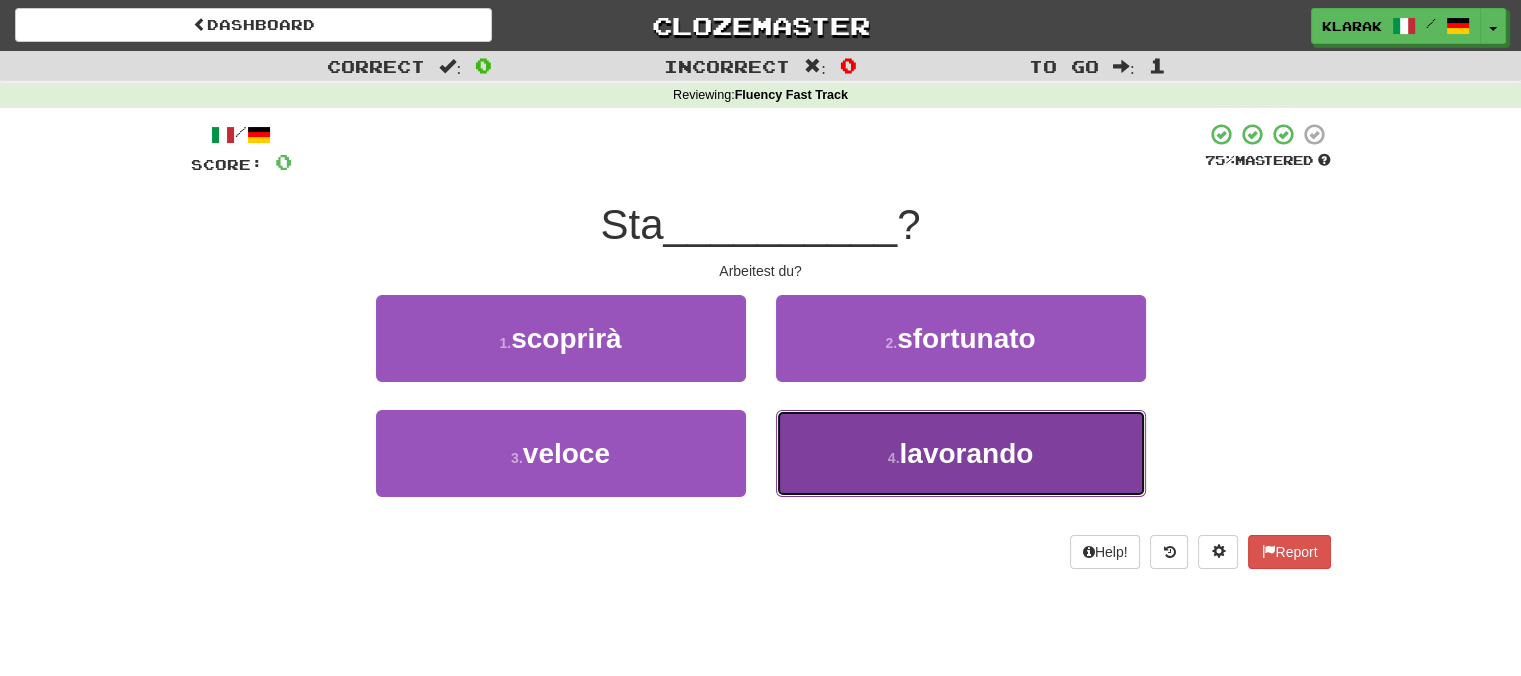 click on "lavorando" at bounding box center (966, 453) 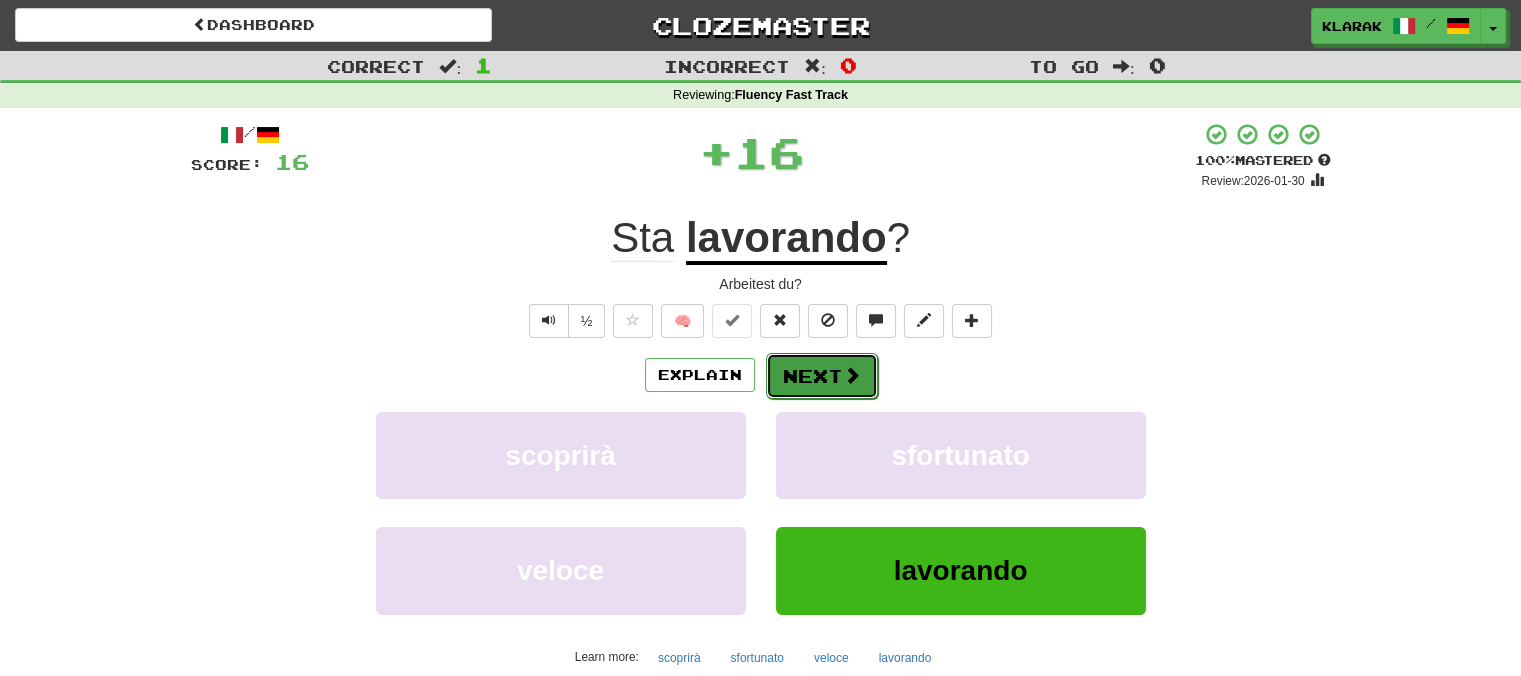 click on "Next" at bounding box center [822, 376] 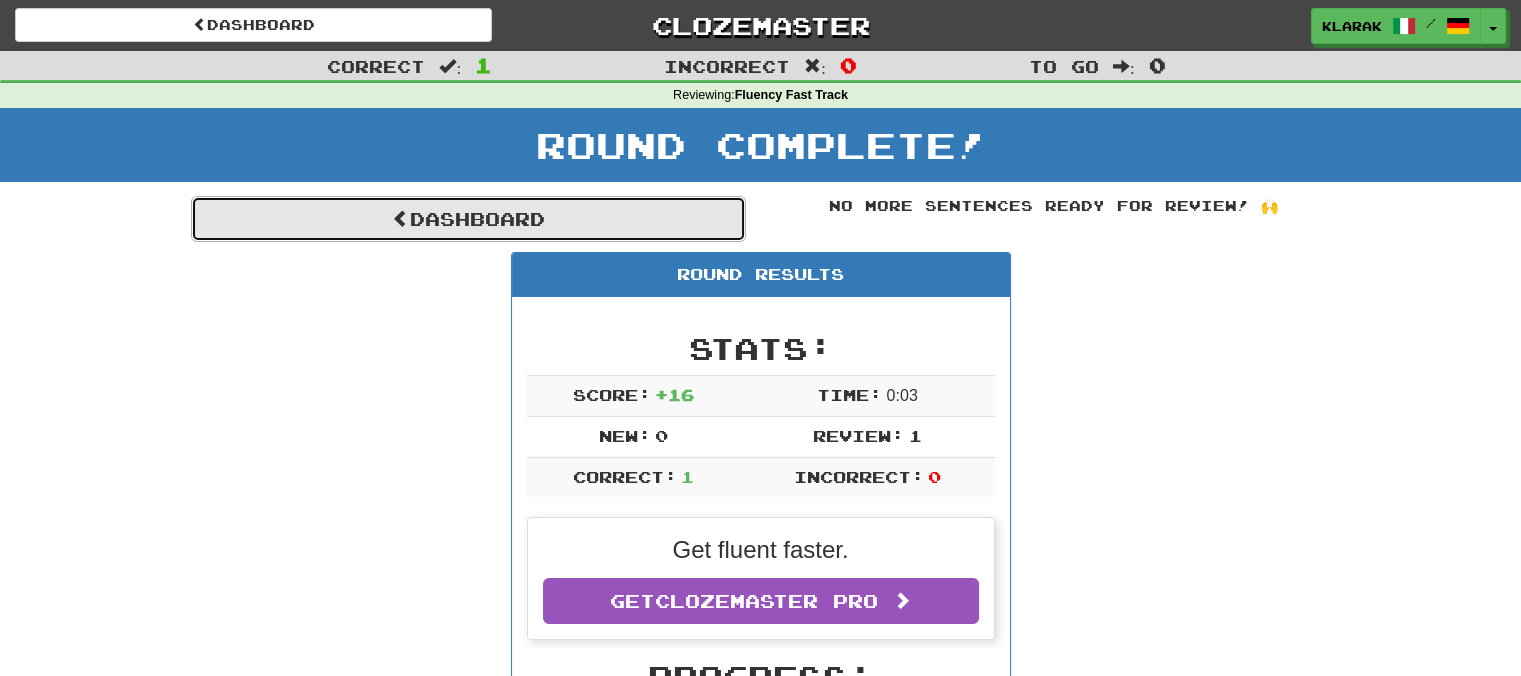 click on "Dashboard" at bounding box center [468, 219] 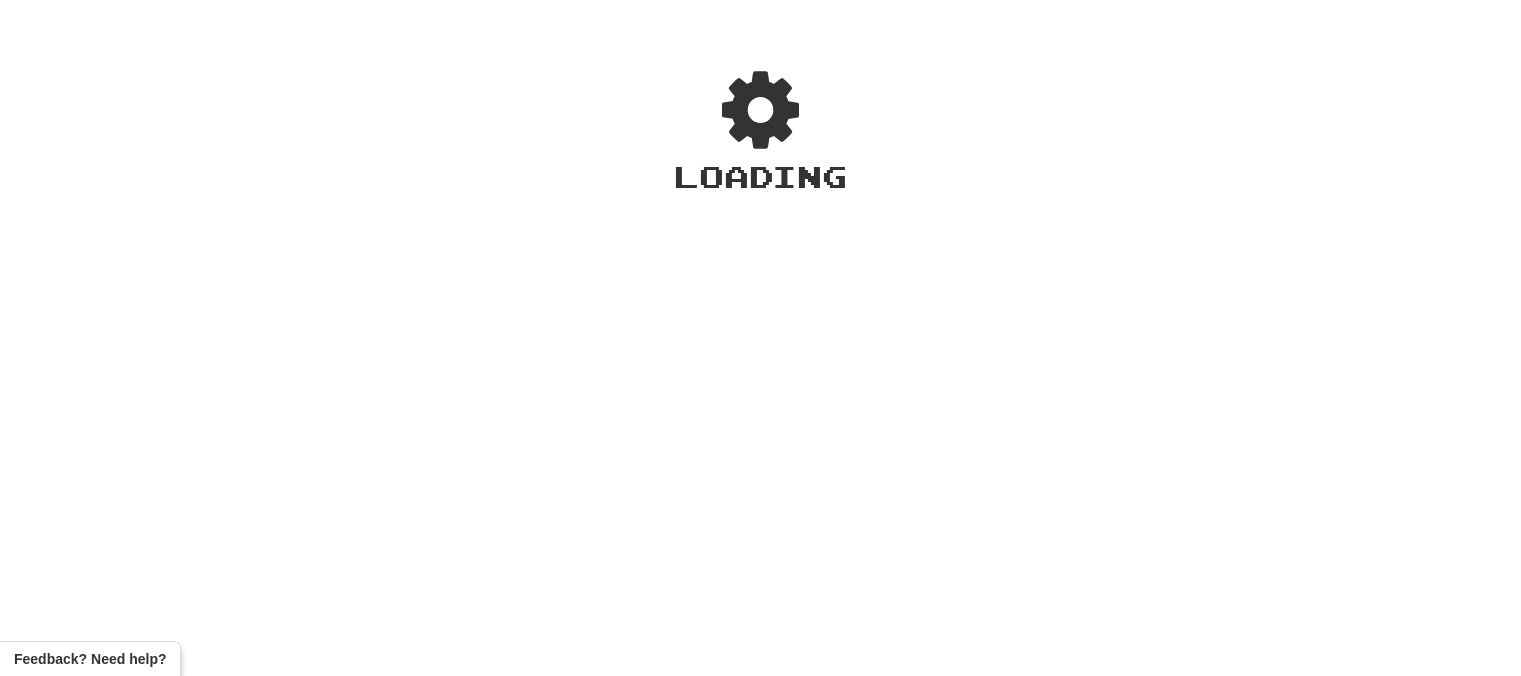 scroll, scrollTop: 0, scrollLeft: 0, axis: both 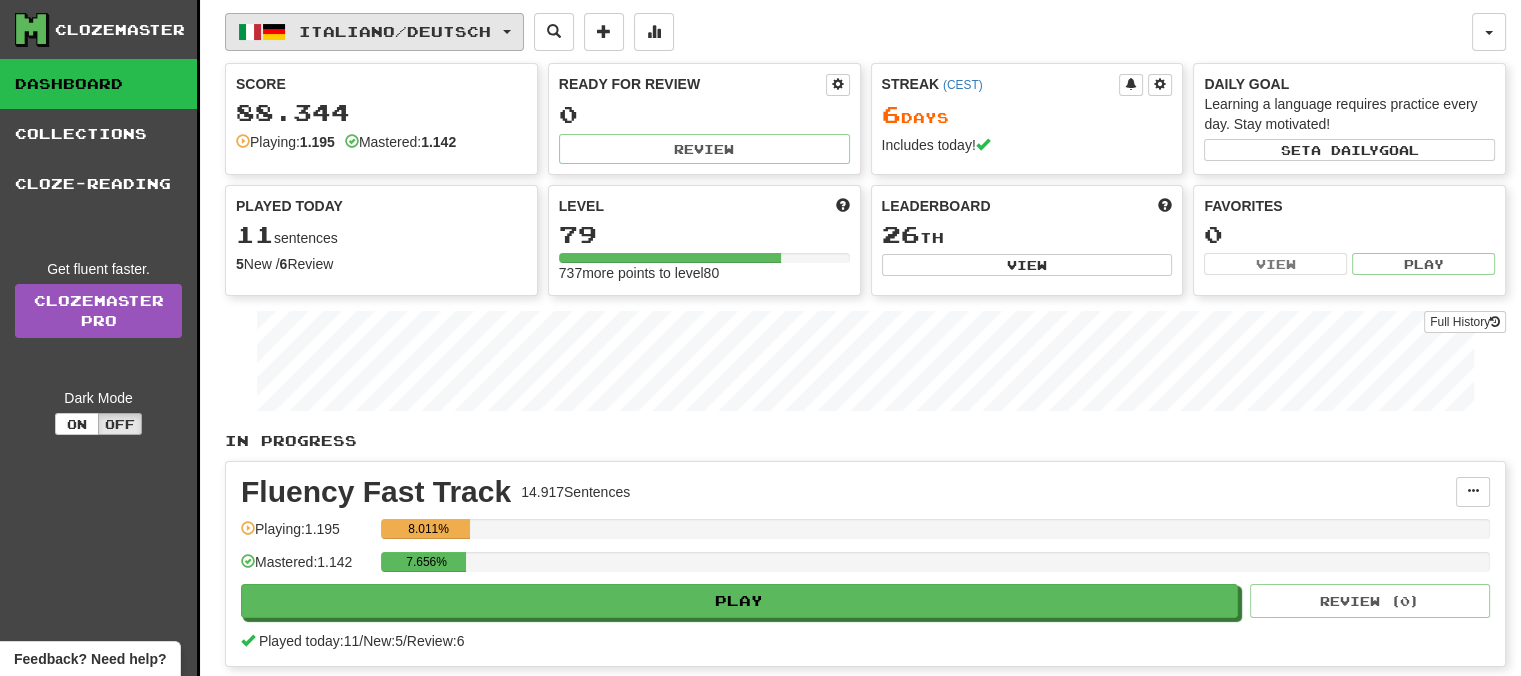 click on "Italiano  /  Deutsch" at bounding box center (374, 32) 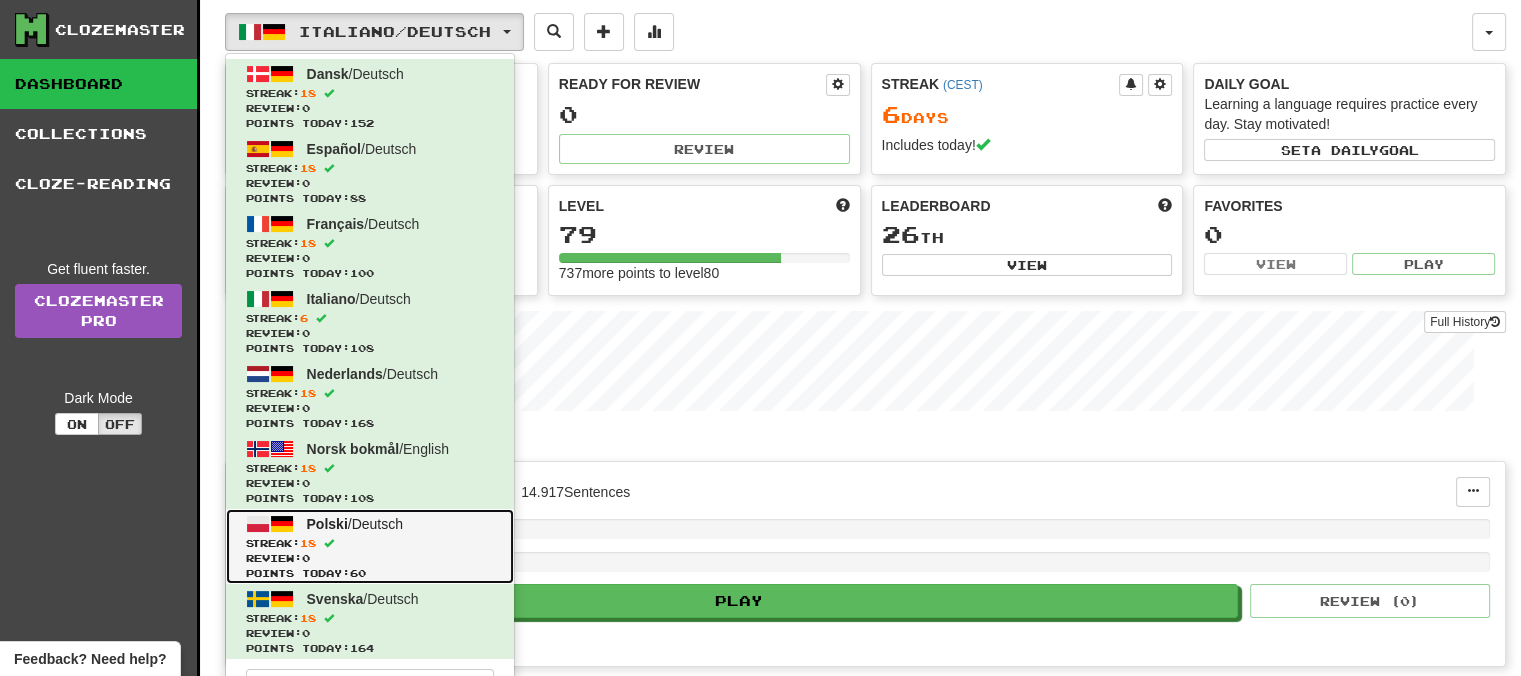 click on "Polski" at bounding box center [327, 524] 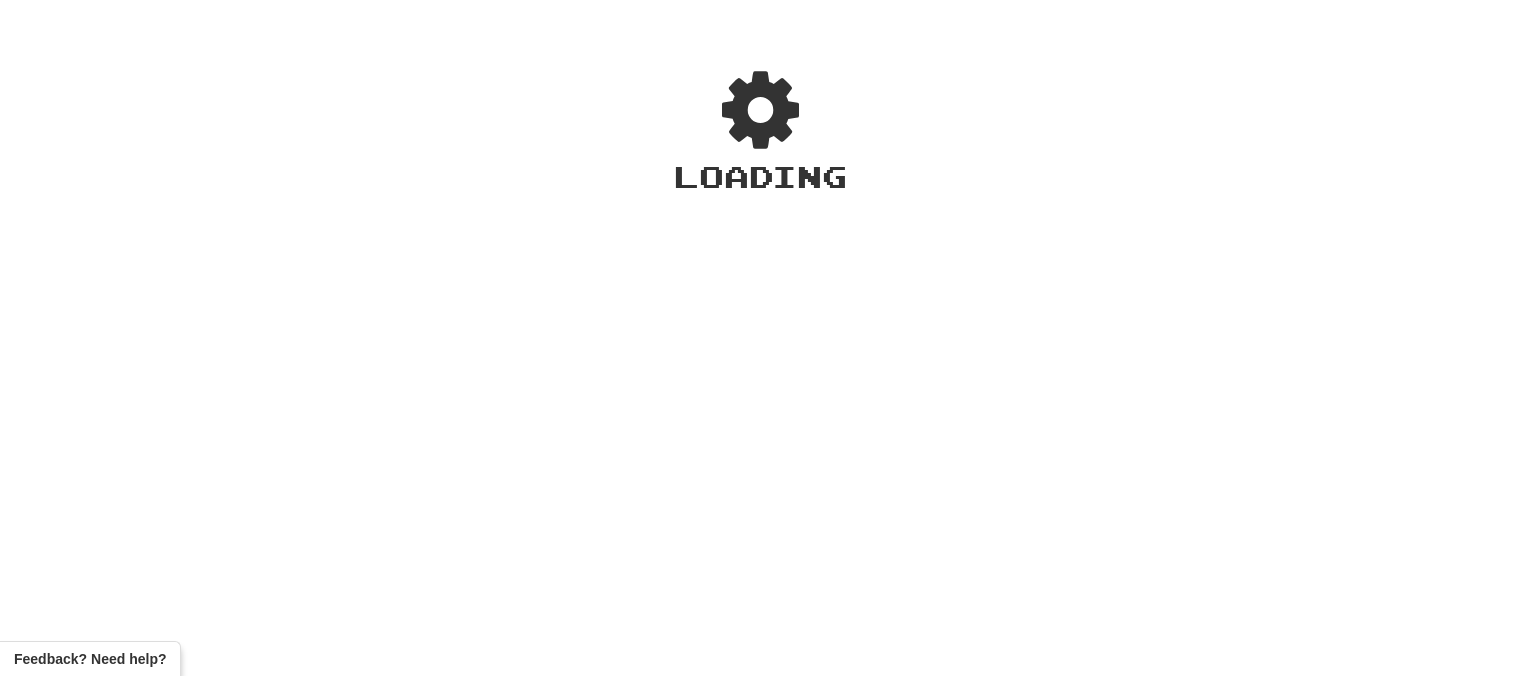scroll, scrollTop: 0, scrollLeft: 0, axis: both 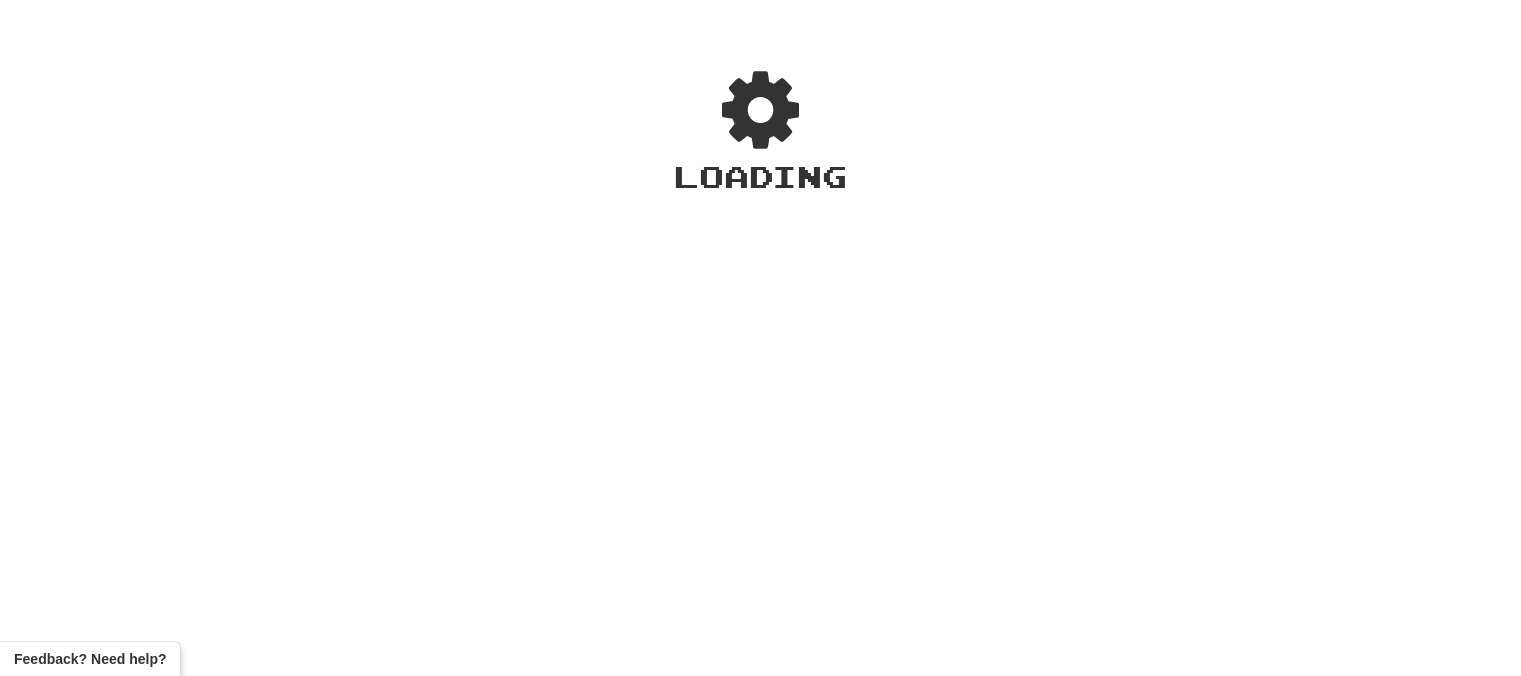 click on "Loading" at bounding box center (760, 350) 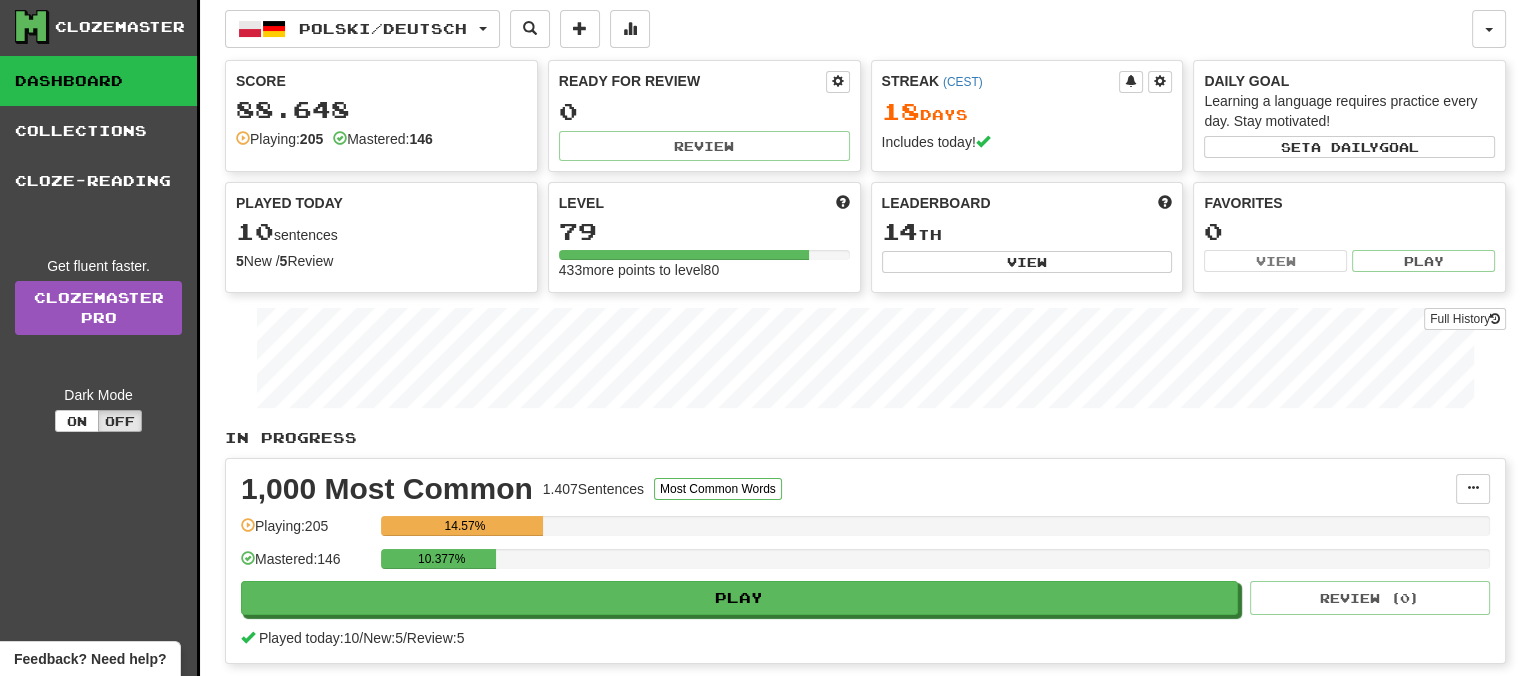 scroll, scrollTop: 0, scrollLeft: 0, axis: both 